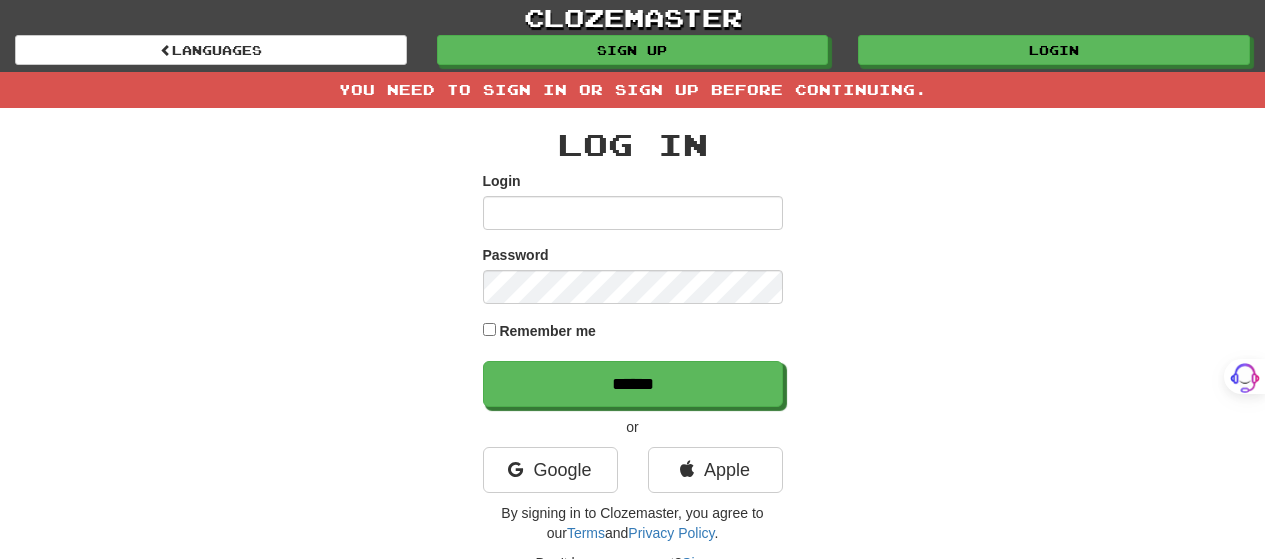 scroll, scrollTop: 0, scrollLeft: 0, axis: both 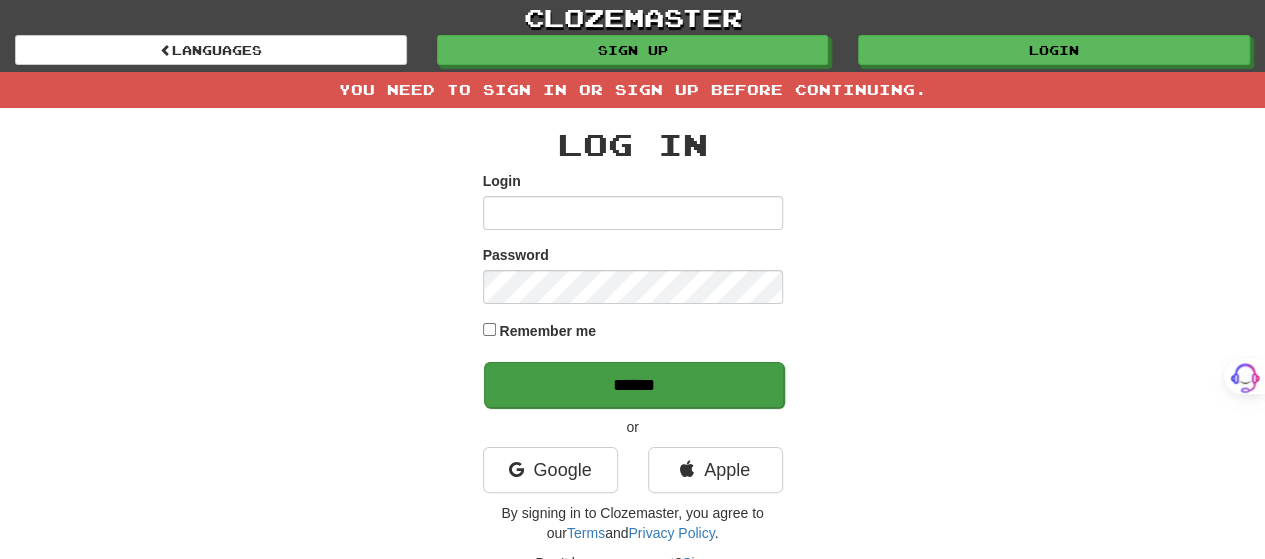 type on "*******" 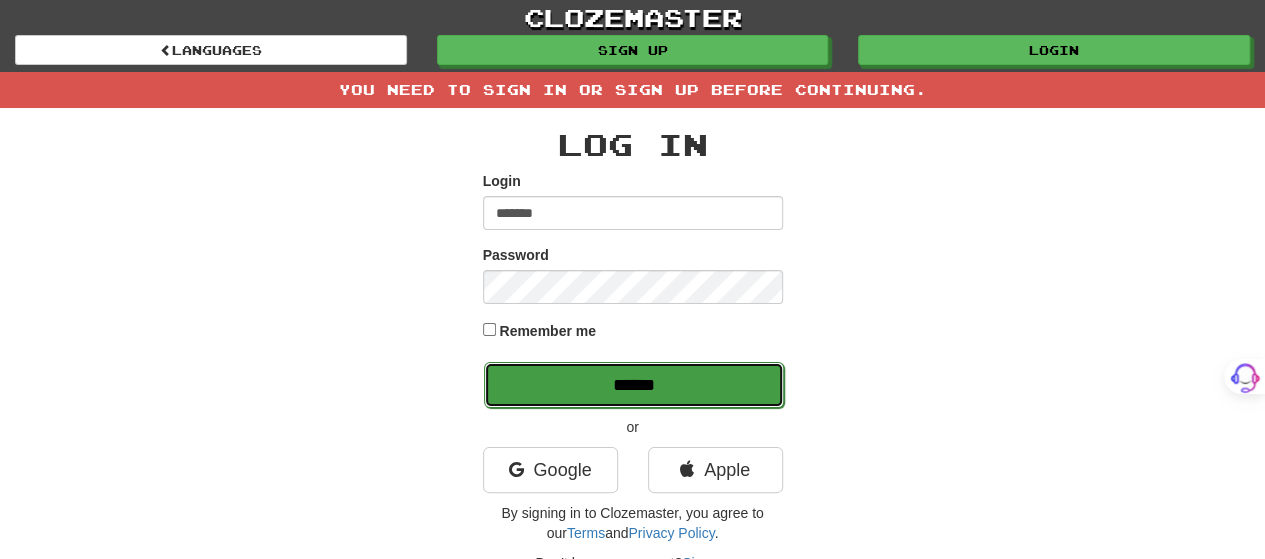 click on "******" at bounding box center (634, 385) 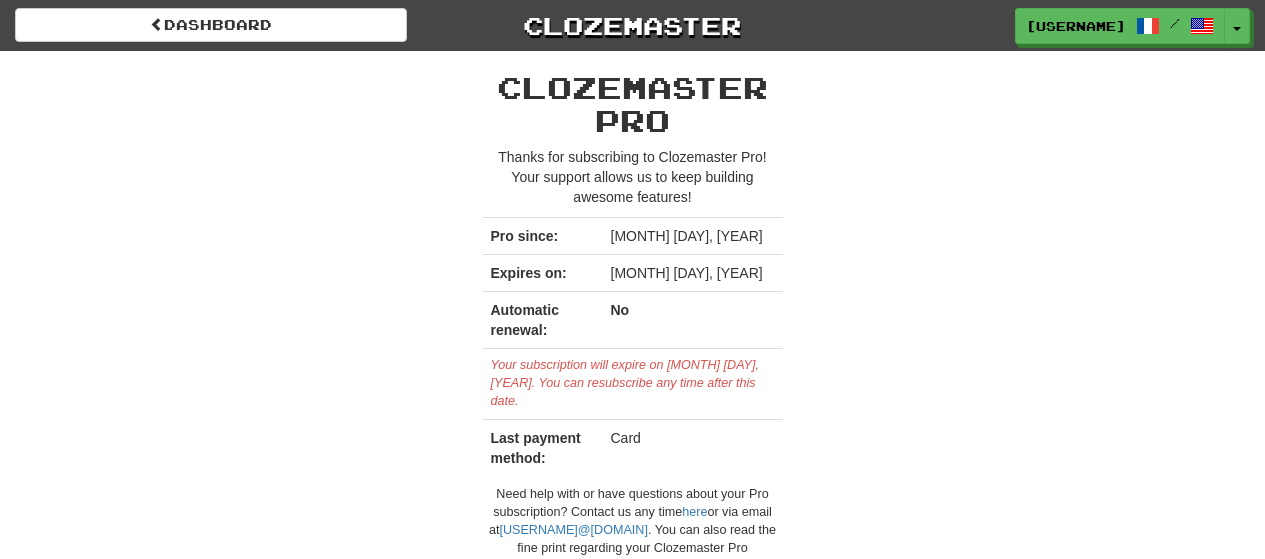 scroll, scrollTop: 0, scrollLeft: 0, axis: both 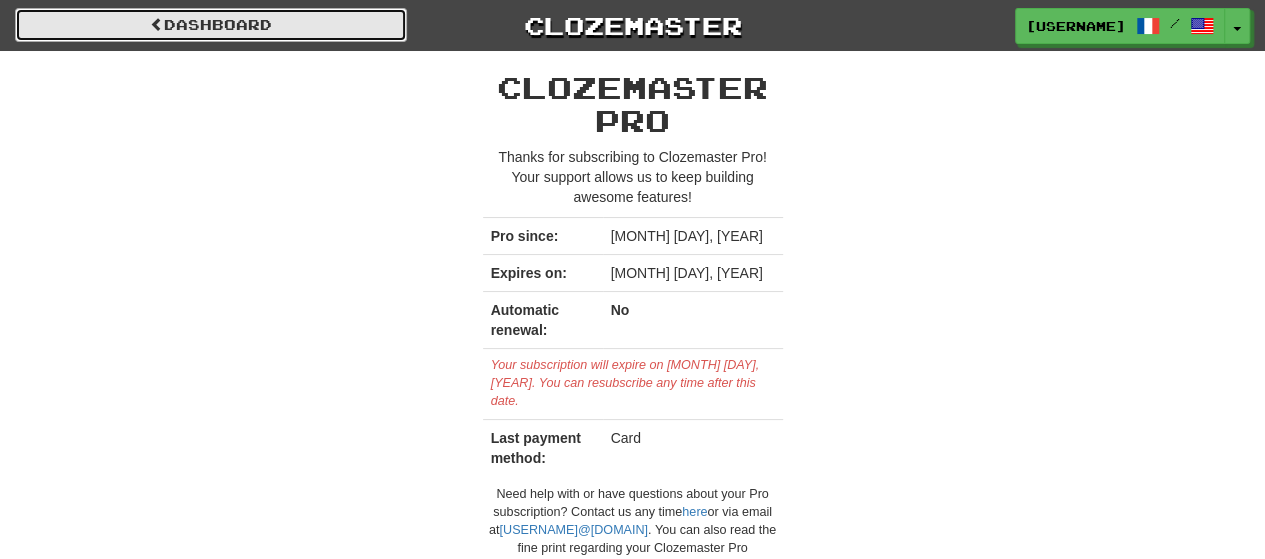 click on "Dashboard" at bounding box center (211, 25) 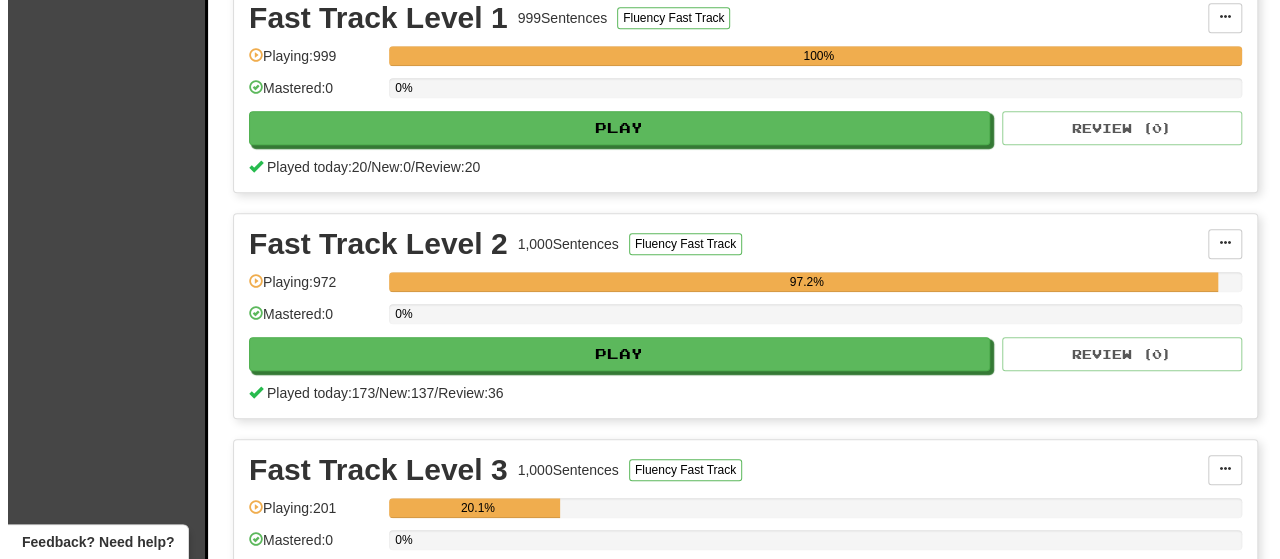 scroll, scrollTop: 1000, scrollLeft: 0, axis: vertical 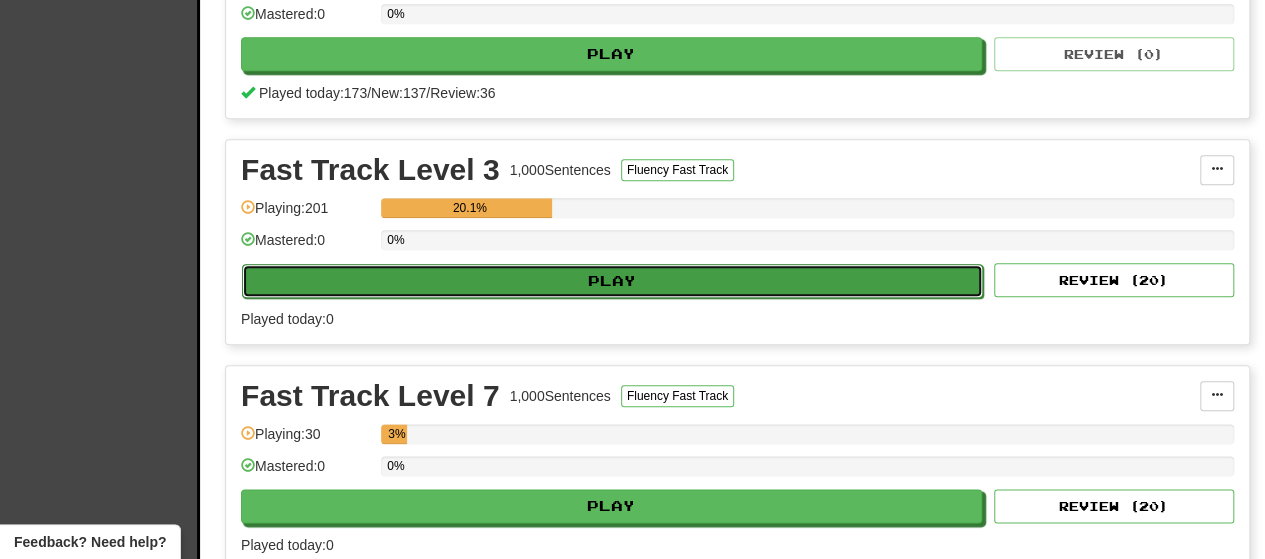 click on "Play" at bounding box center (612, 281) 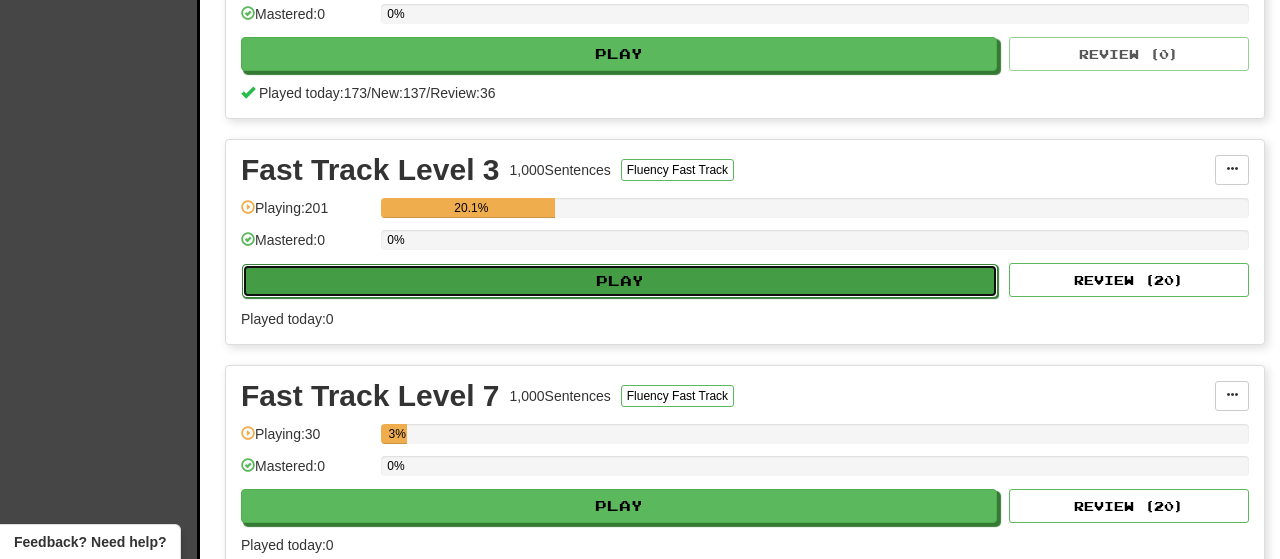 select on "**" 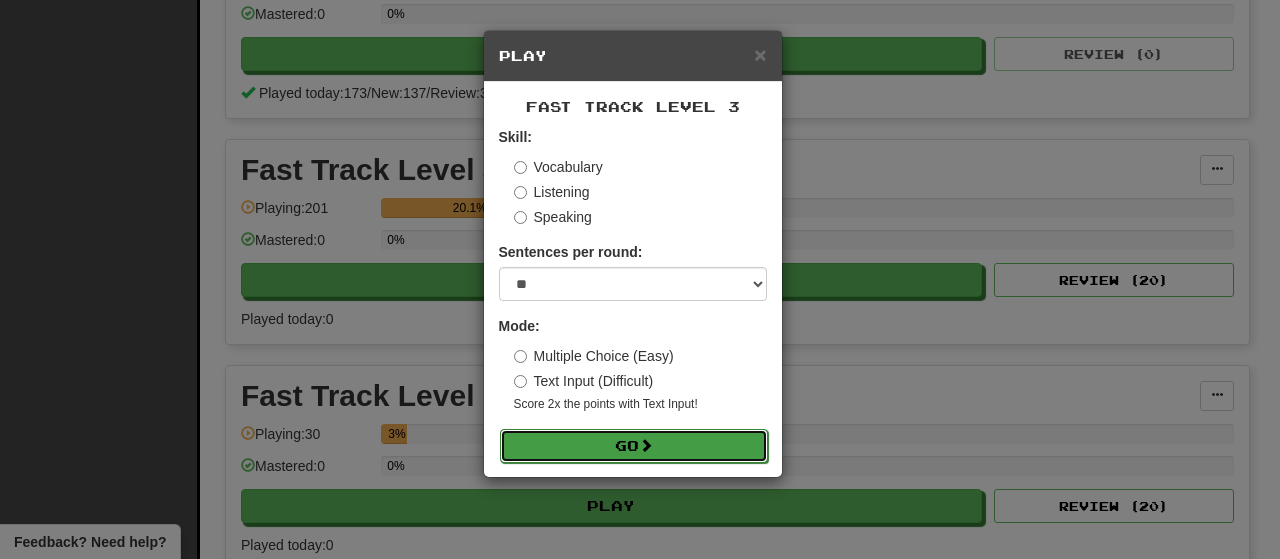 click on "Go" at bounding box center [634, 446] 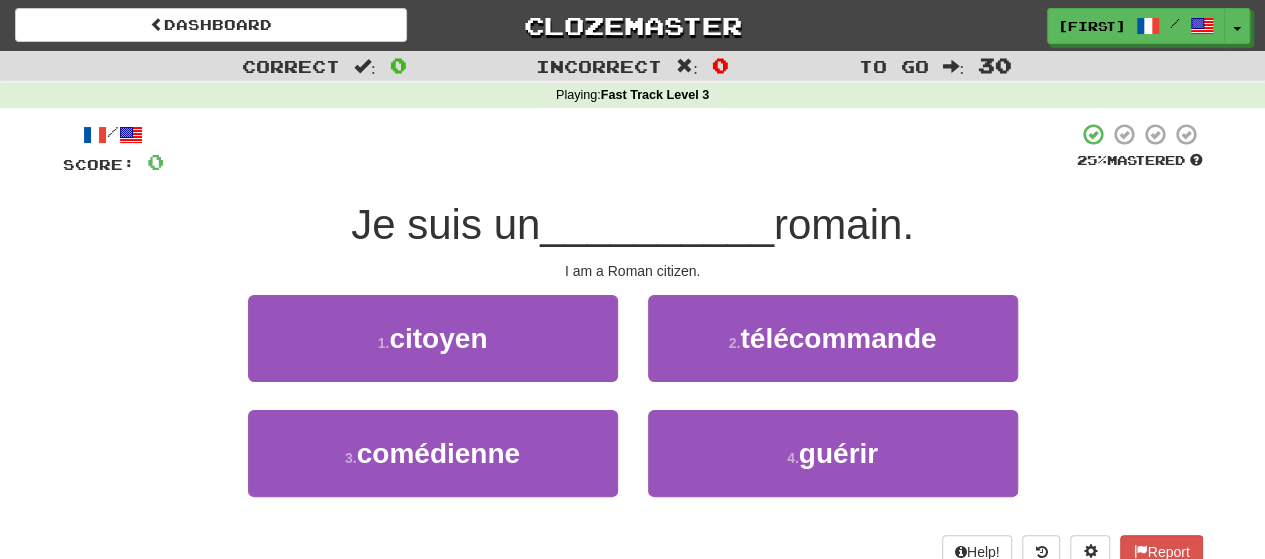 scroll, scrollTop: 100, scrollLeft: 0, axis: vertical 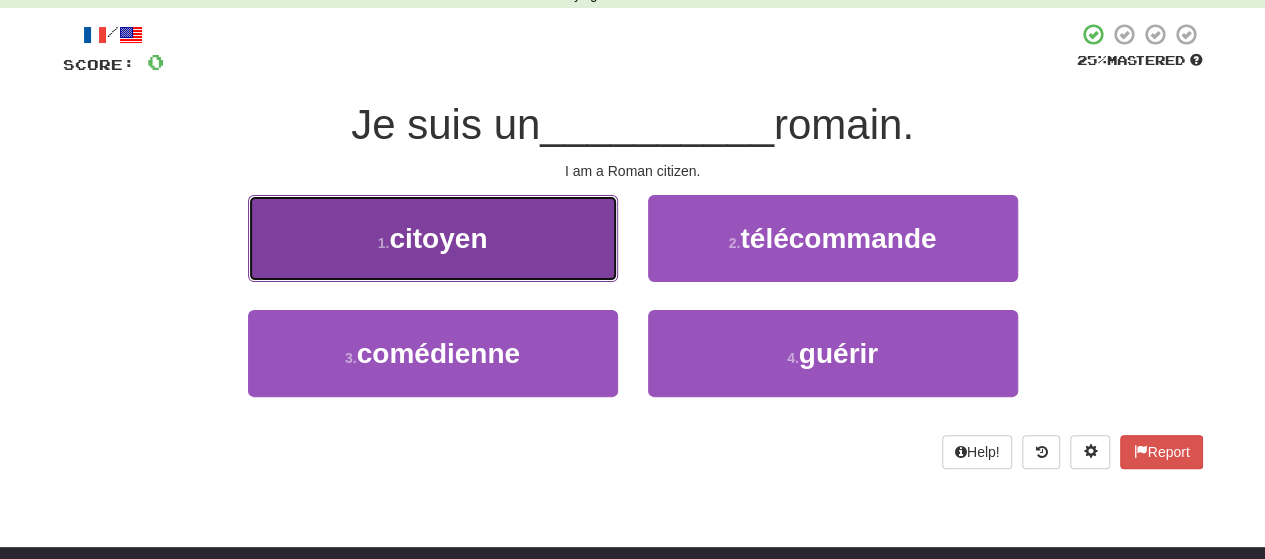 click on "1 .  citoyen" at bounding box center [433, 238] 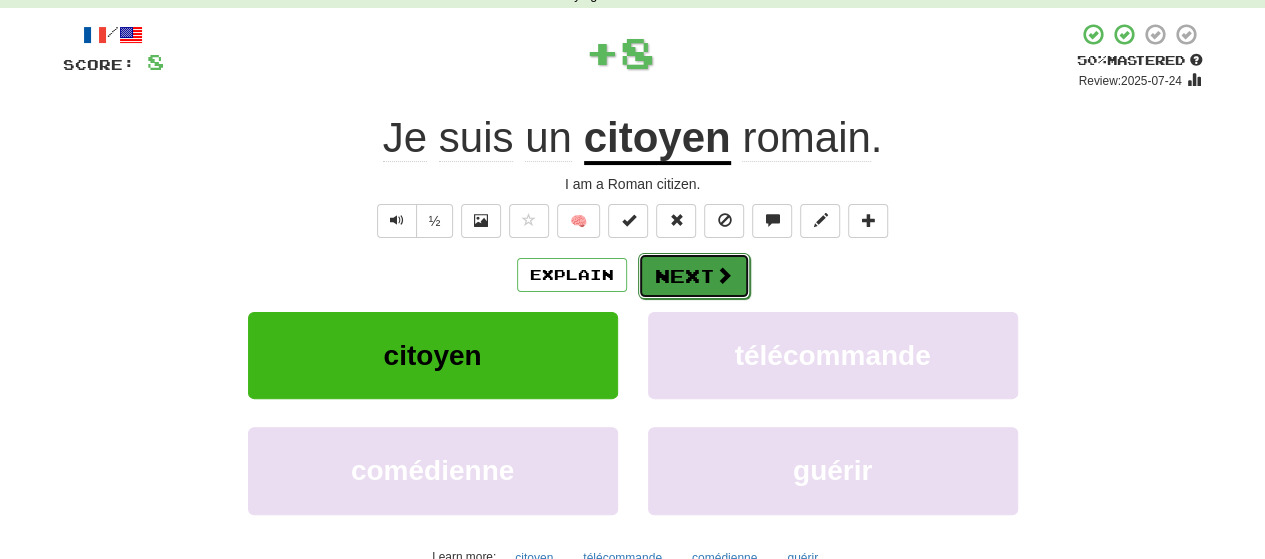 click at bounding box center [724, 275] 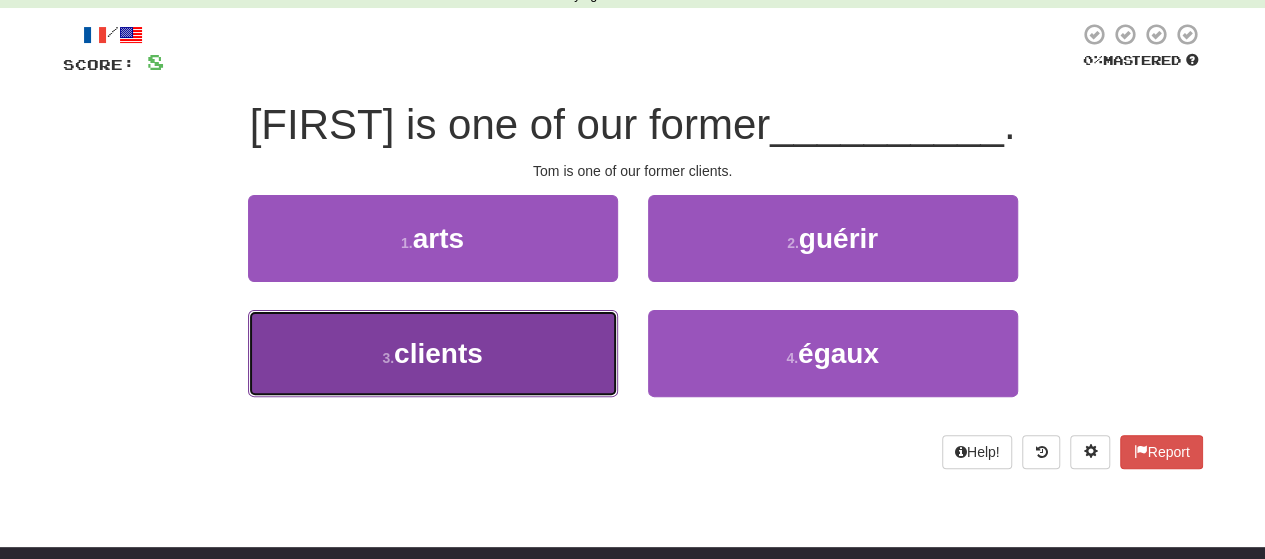 click on "3 .  clients" at bounding box center [433, 353] 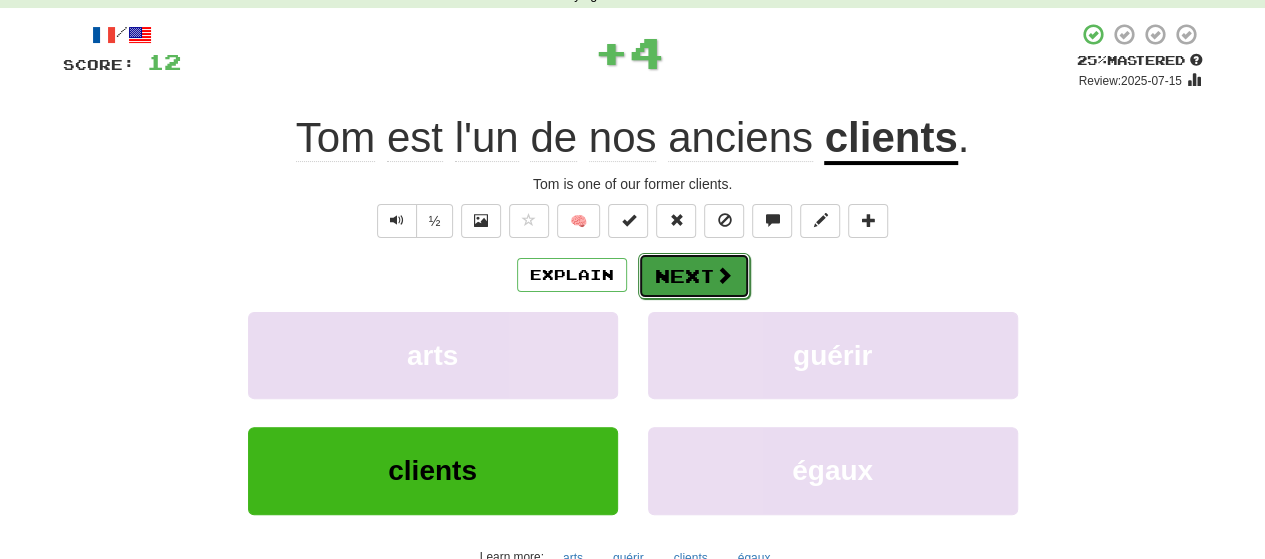 click at bounding box center [724, 275] 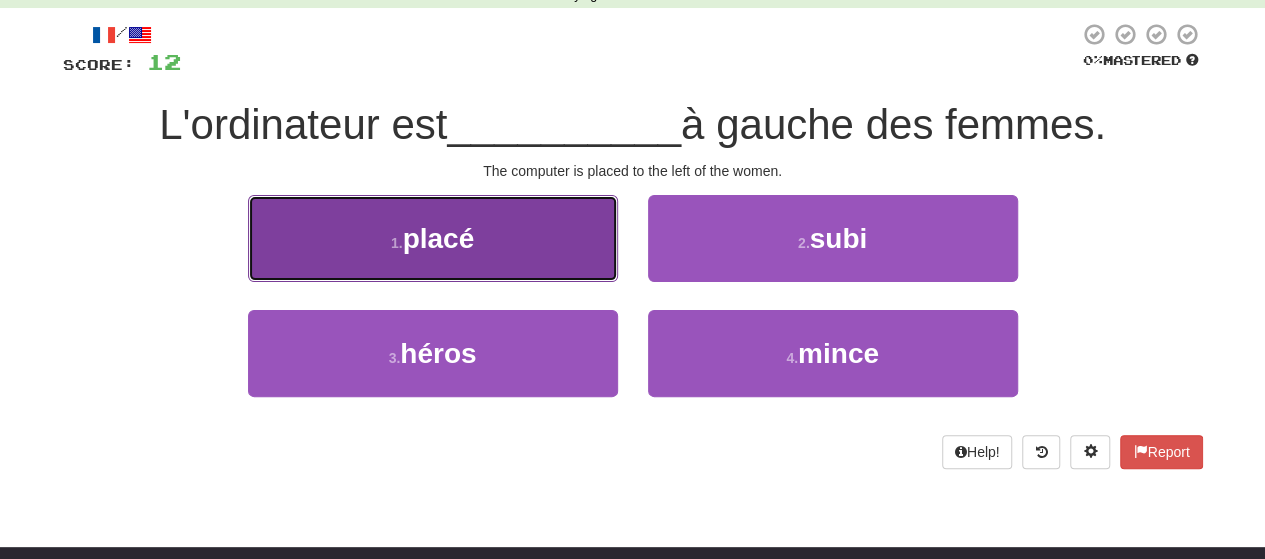 click on "1 .  placé" at bounding box center [433, 238] 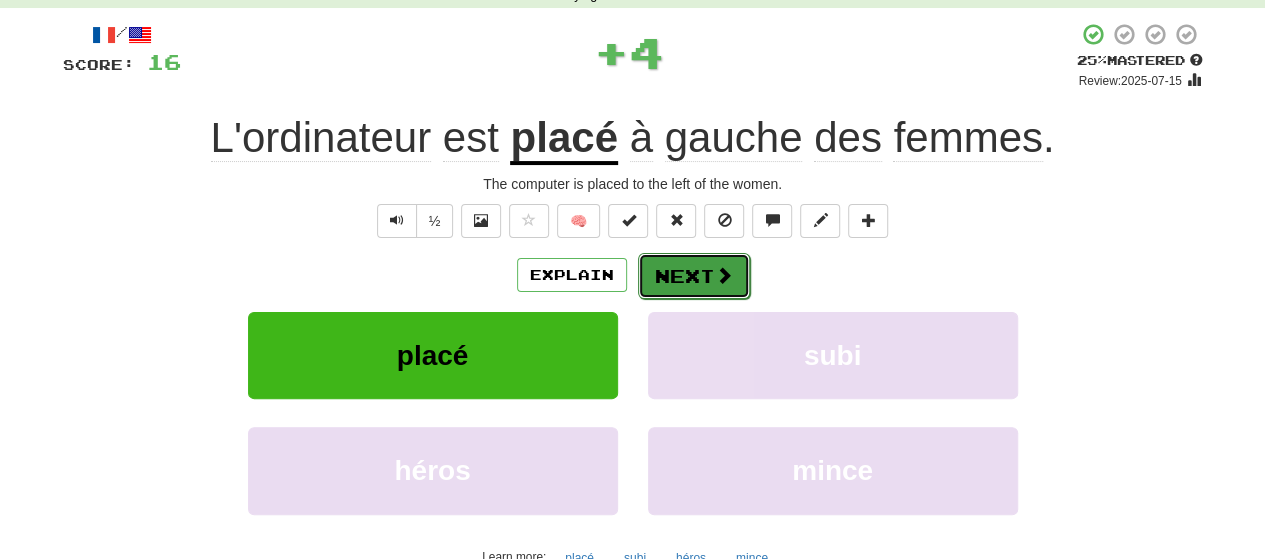 click on "Next" at bounding box center (694, 276) 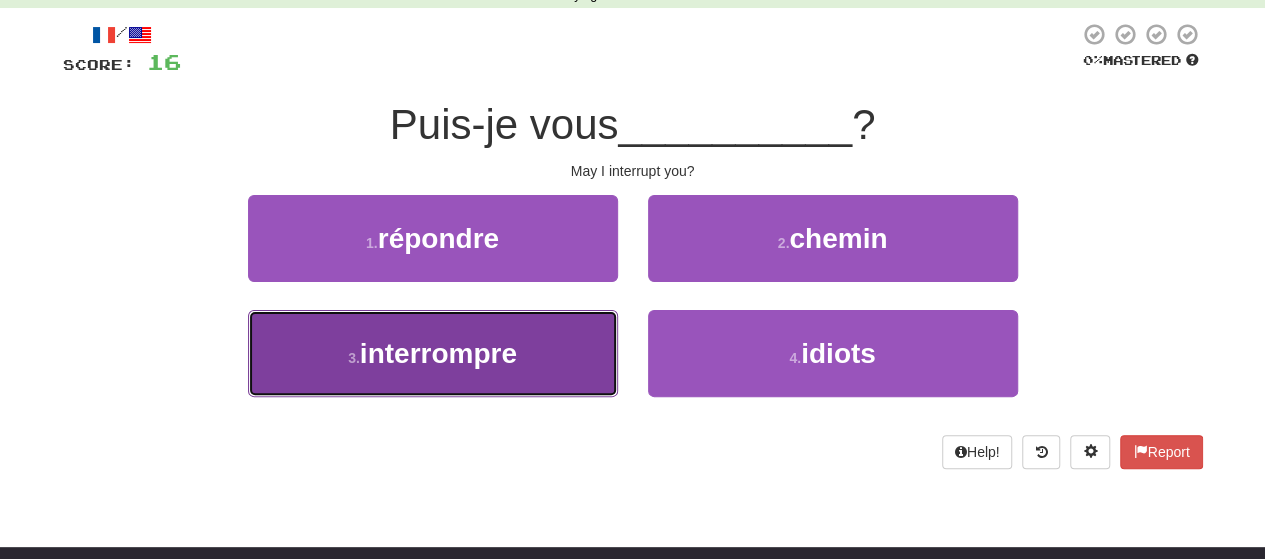 click on "3 .  interrompre" at bounding box center (433, 353) 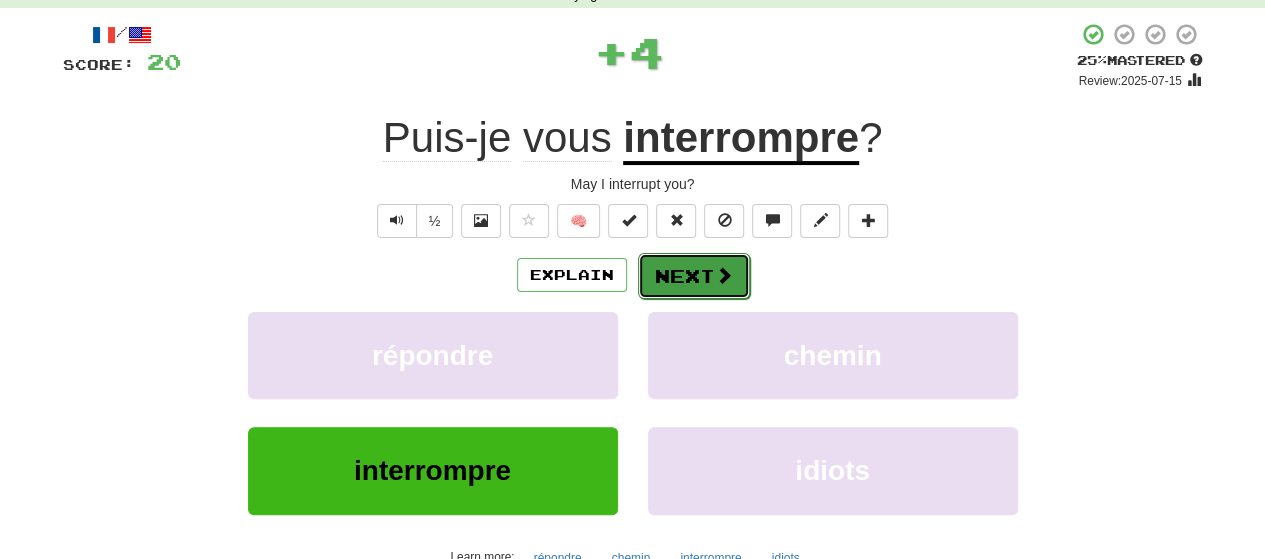 click on "Next" at bounding box center [694, 276] 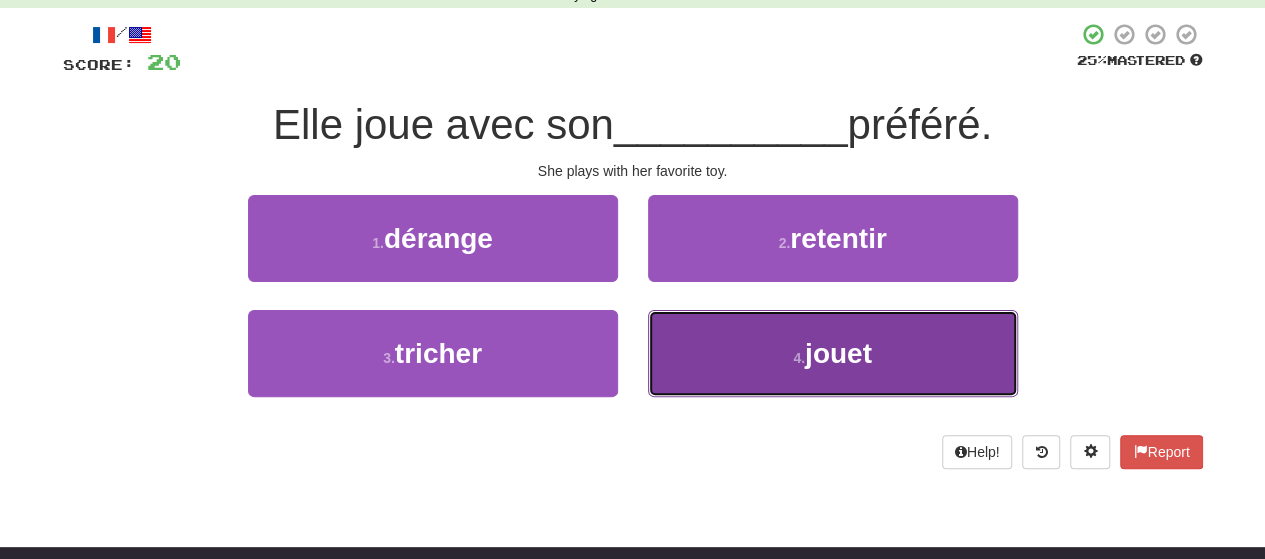 click on "4 .  jouet" at bounding box center (833, 353) 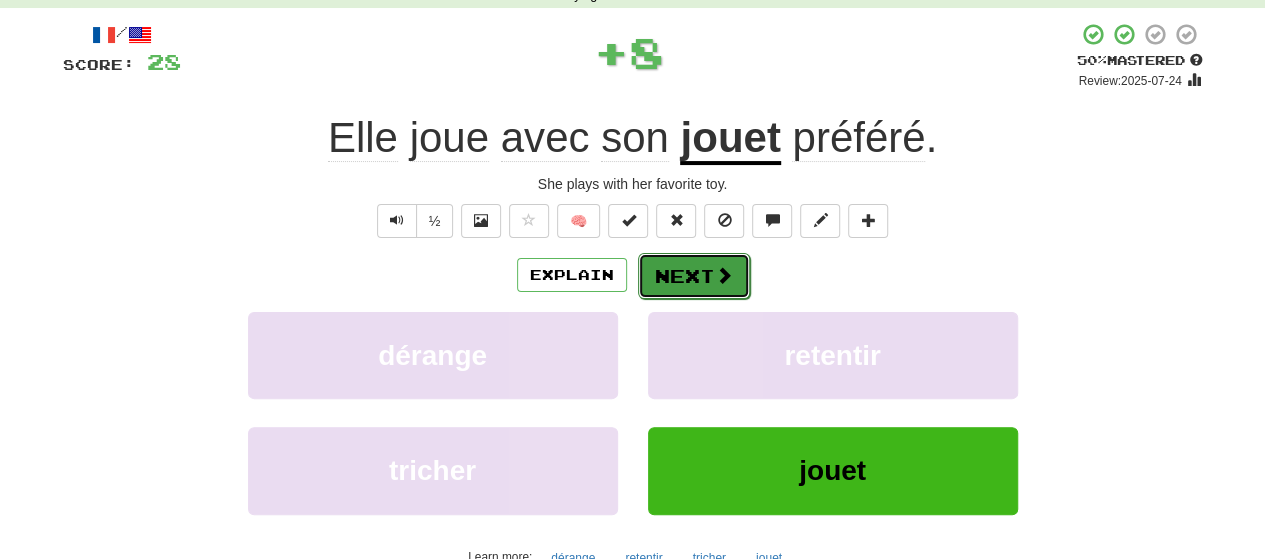 click on "Next" at bounding box center (694, 276) 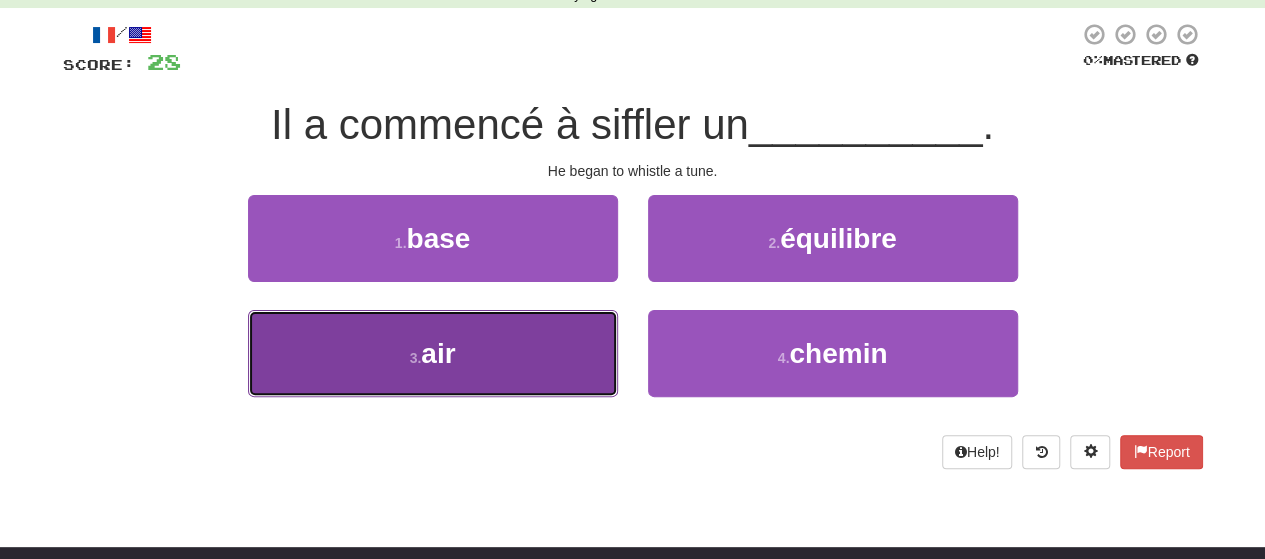 click on "3 .  air" at bounding box center [433, 353] 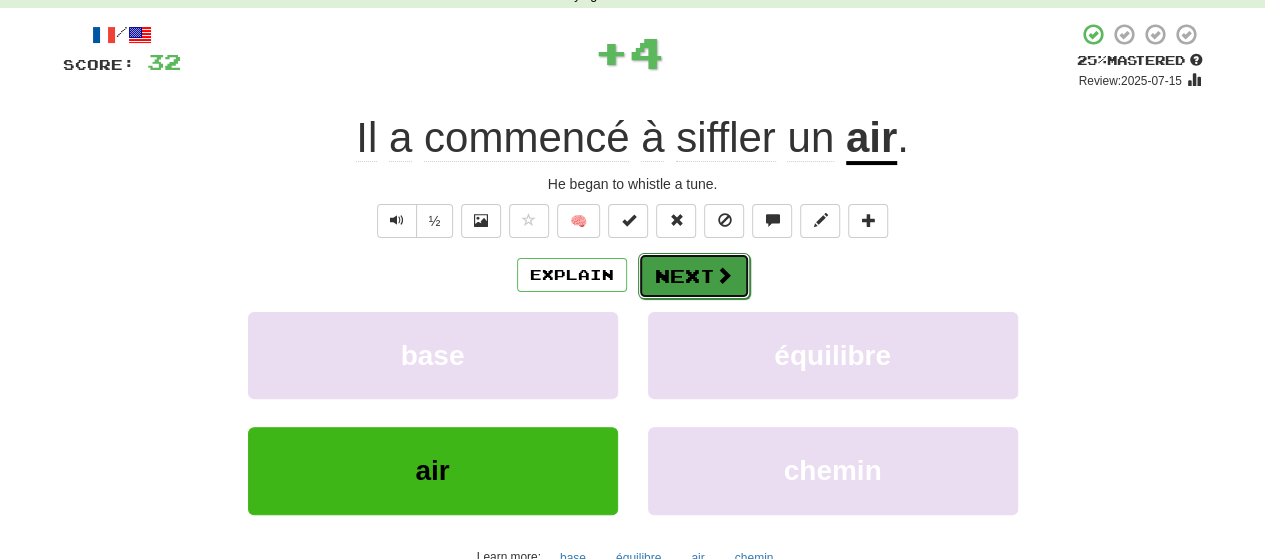 click at bounding box center (724, 275) 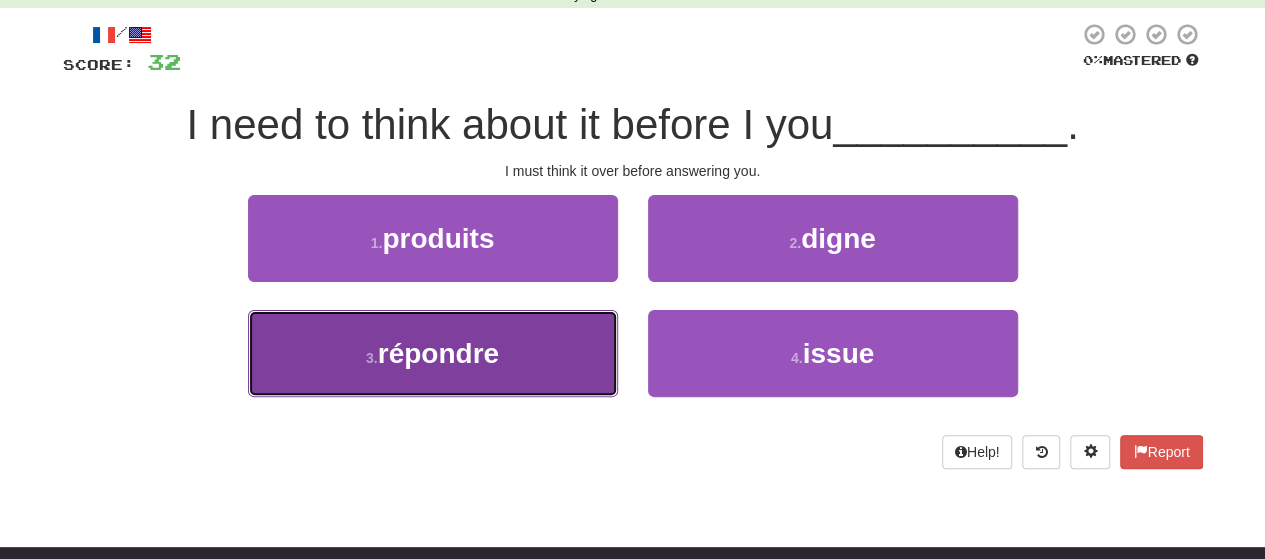 click on "3 .  répondre" at bounding box center (433, 353) 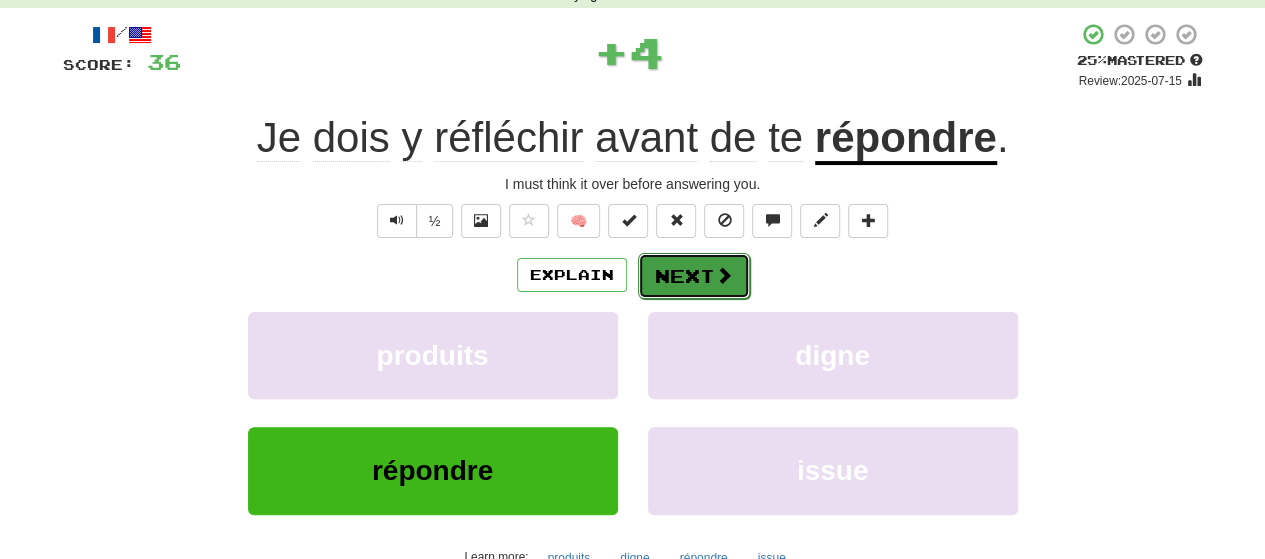 click at bounding box center [724, 275] 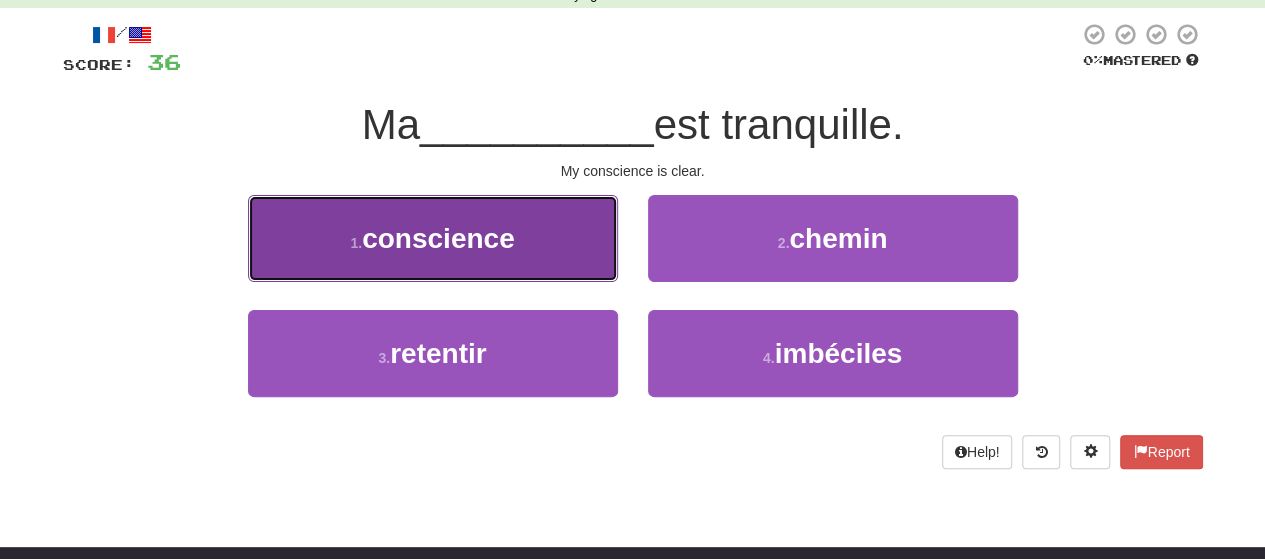 click on "1 .  conscience" at bounding box center (433, 238) 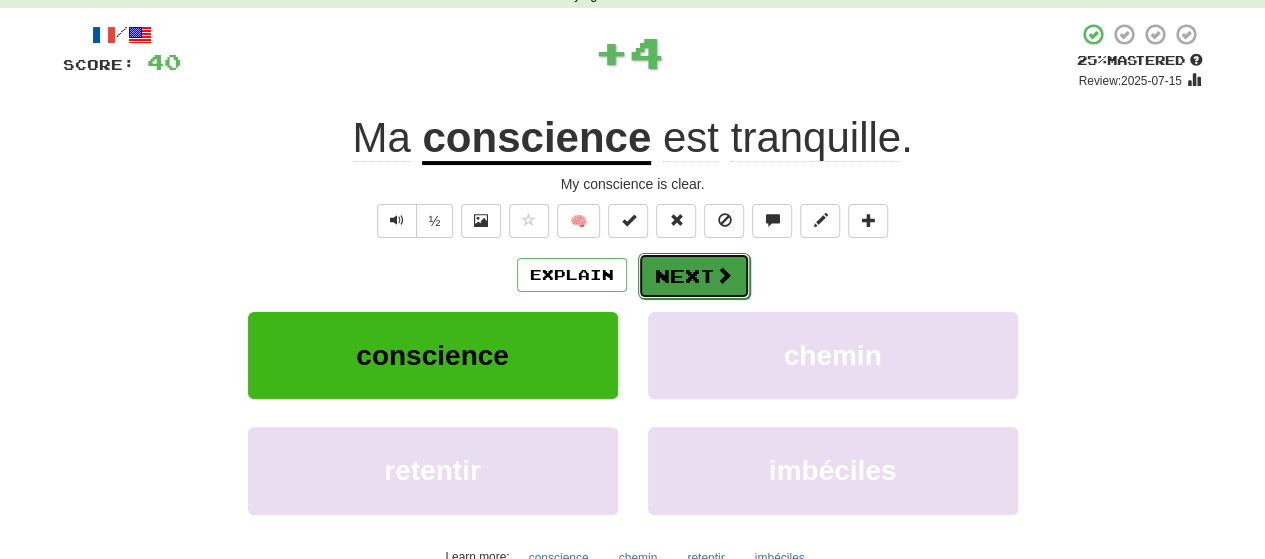 click on "Next" at bounding box center [694, 276] 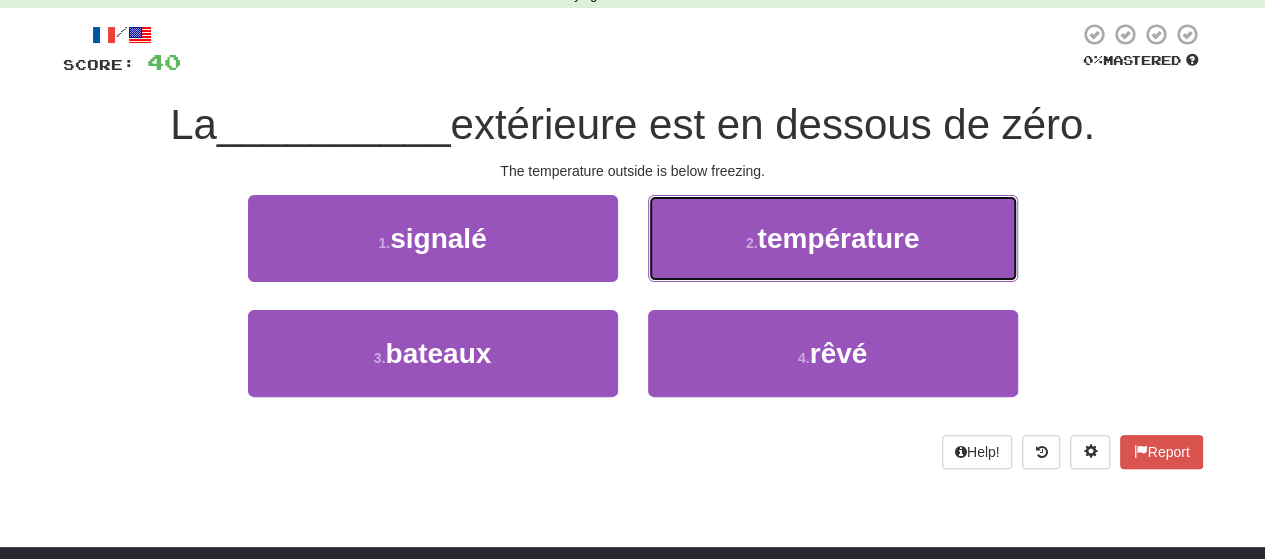 click on "2 .  température" at bounding box center [833, 238] 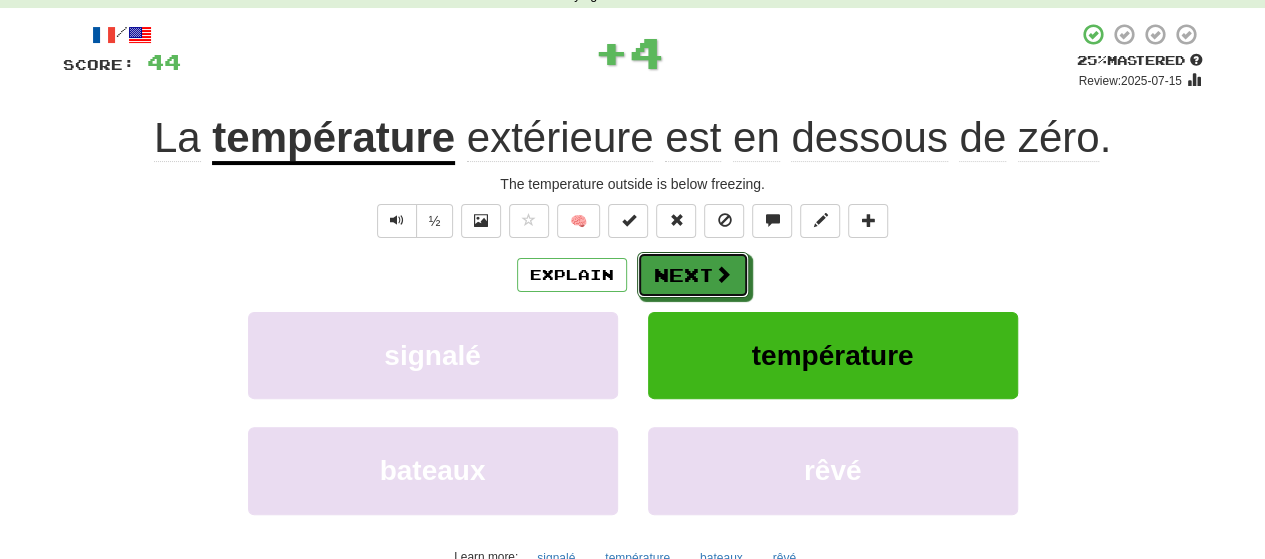 click on "Next" at bounding box center (693, 275) 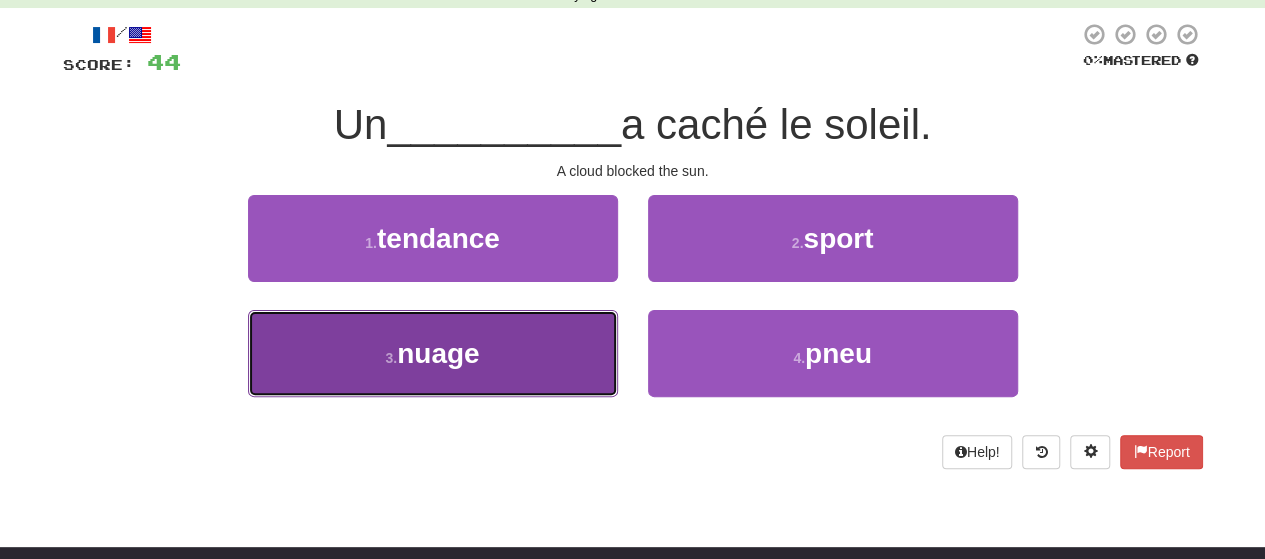 click on "3 .  nuage" at bounding box center [433, 353] 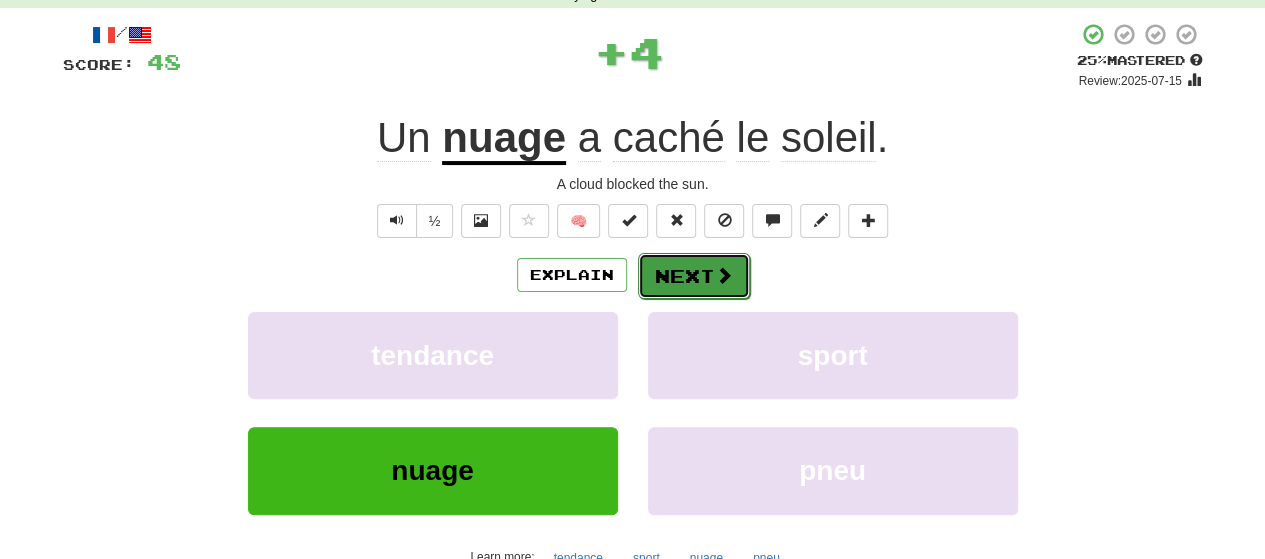 click on "Next" at bounding box center (694, 276) 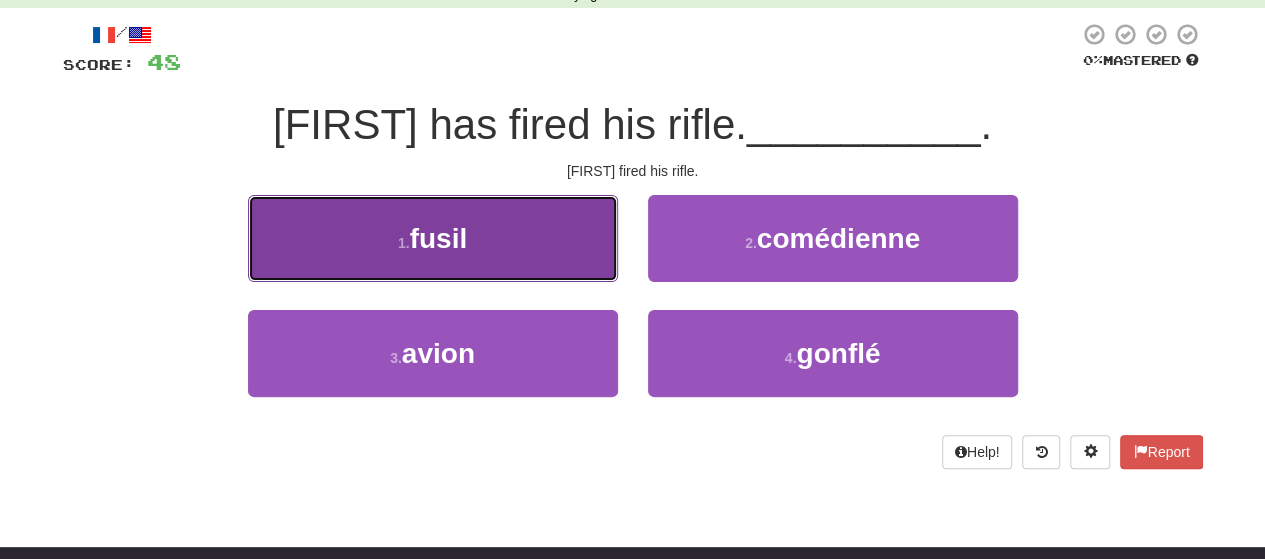 click on "1 .  fusil" at bounding box center (433, 238) 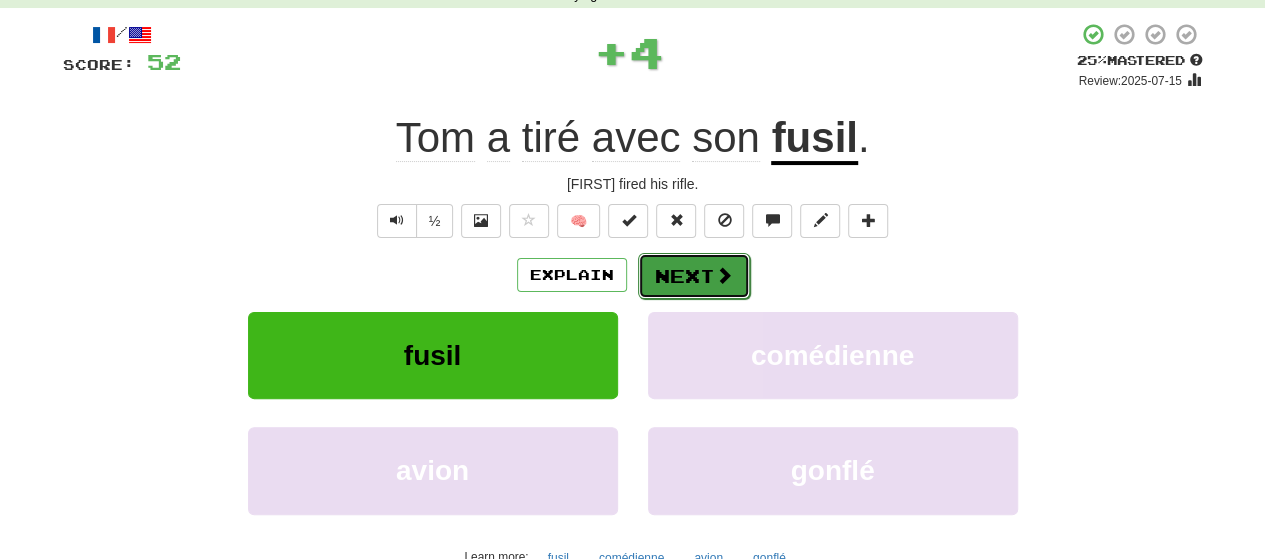 click on "Next" at bounding box center (694, 276) 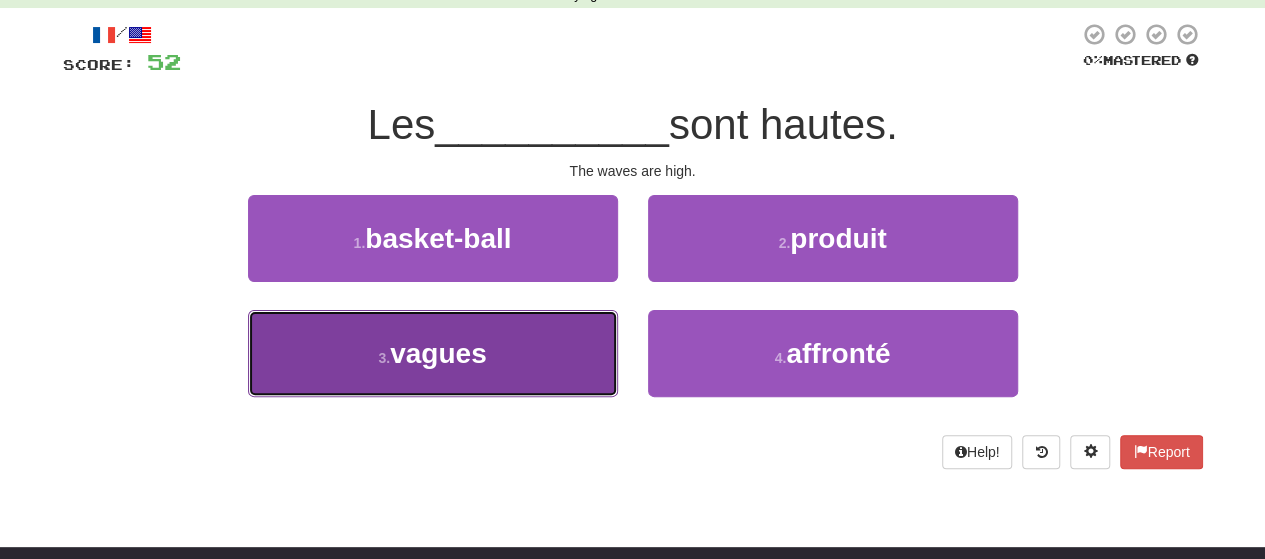 click on "3 .  vagues" at bounding box center [433, 353] 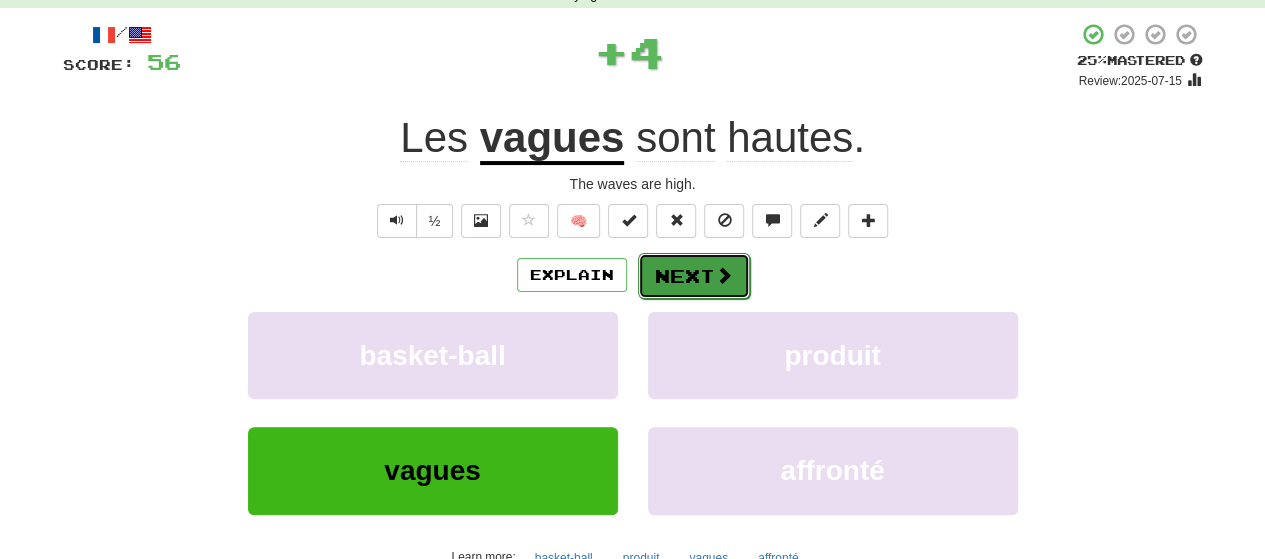 click on "Next" at bounding box center [694, 276] 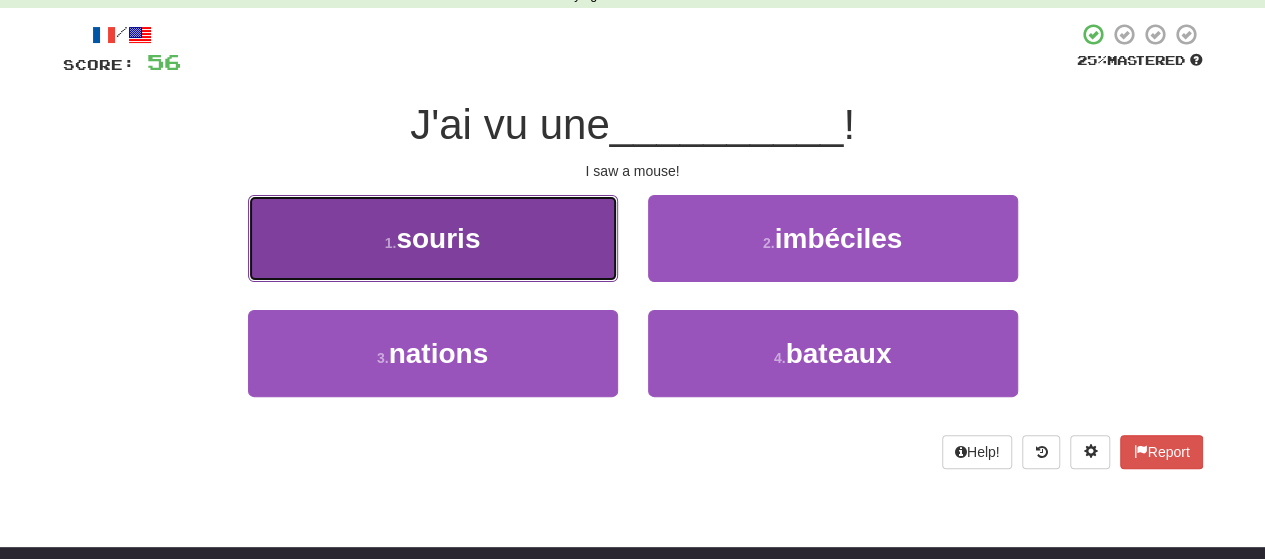 click on "1 .  souris" at bounding box center [433, 238] 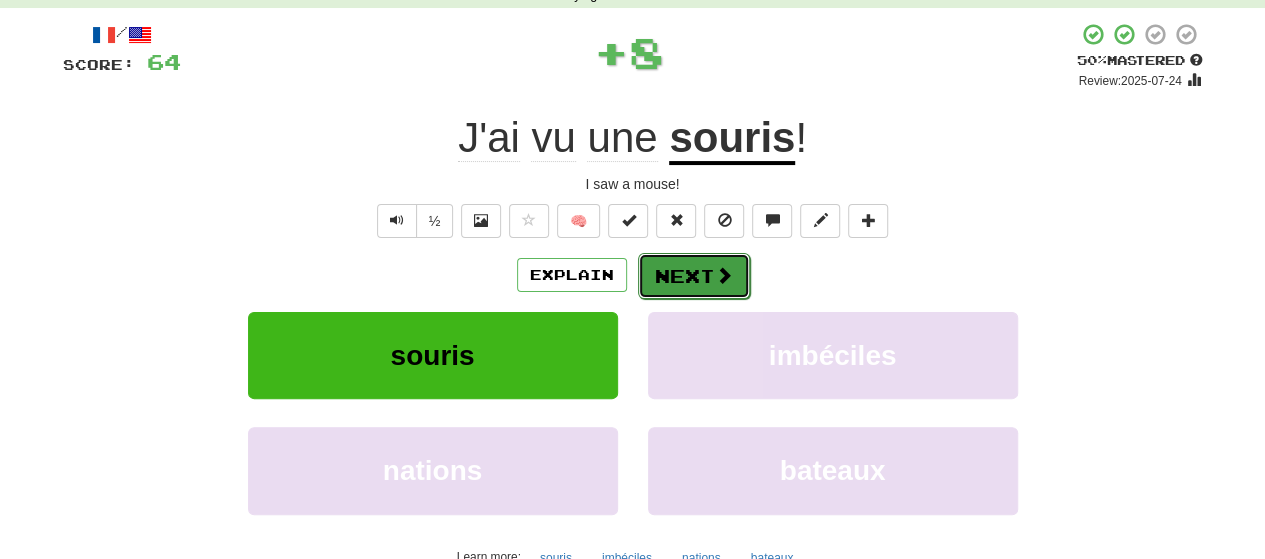 click on "Next" at bounding box center (694, 276) 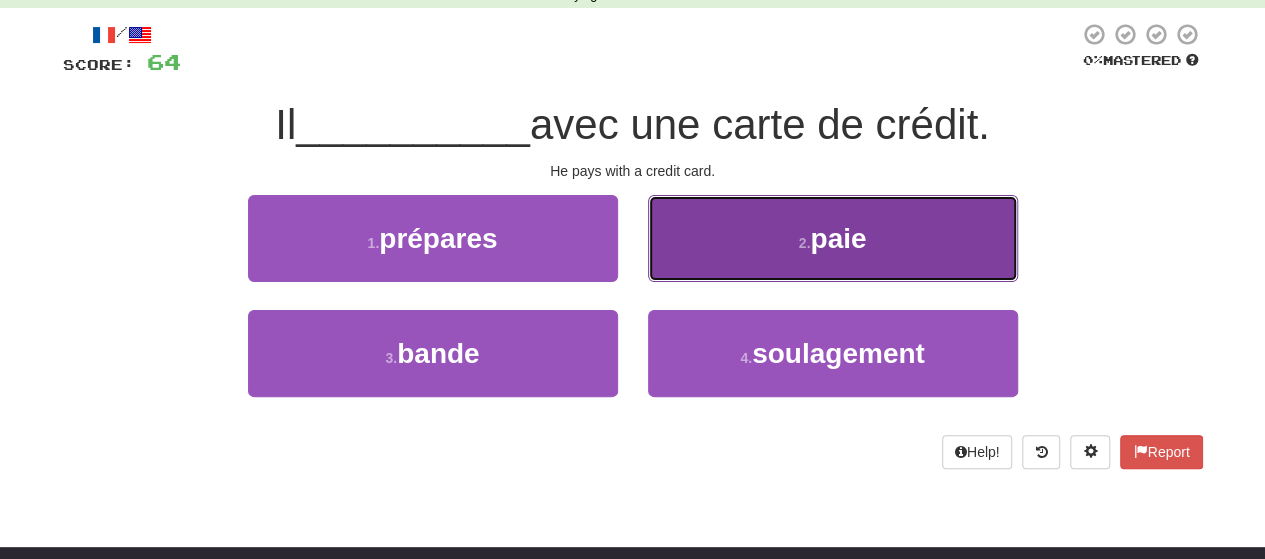 click on "2 .  paie" at bounding box center (833, 238) 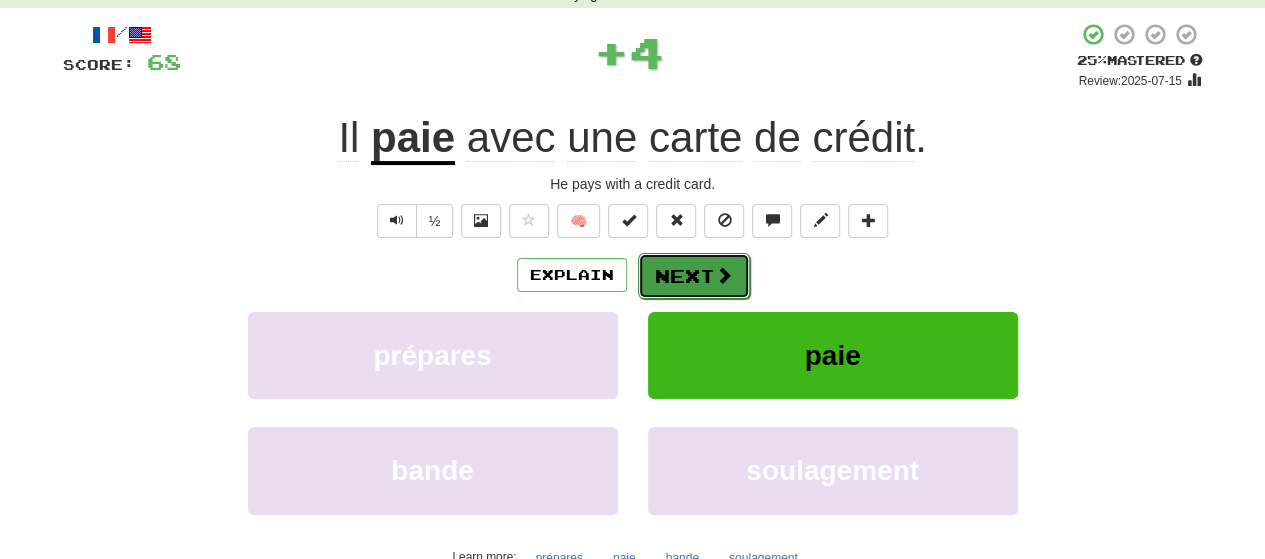 click on "Next" at bounding box center [694, 276] 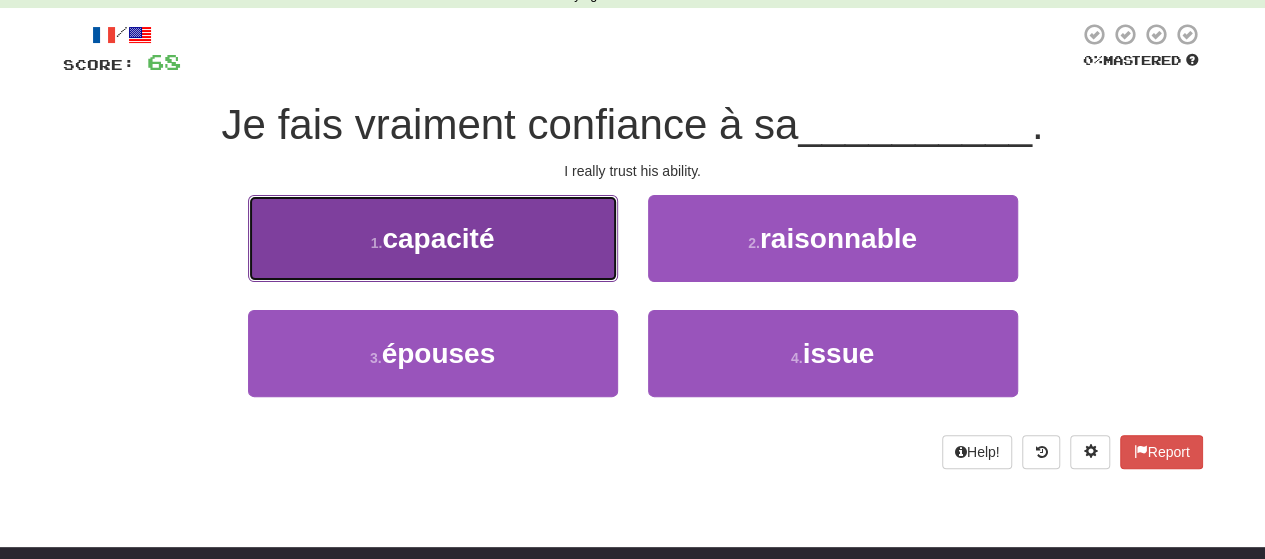 click on "1 .  capacité" at bounding box center (433, 238) 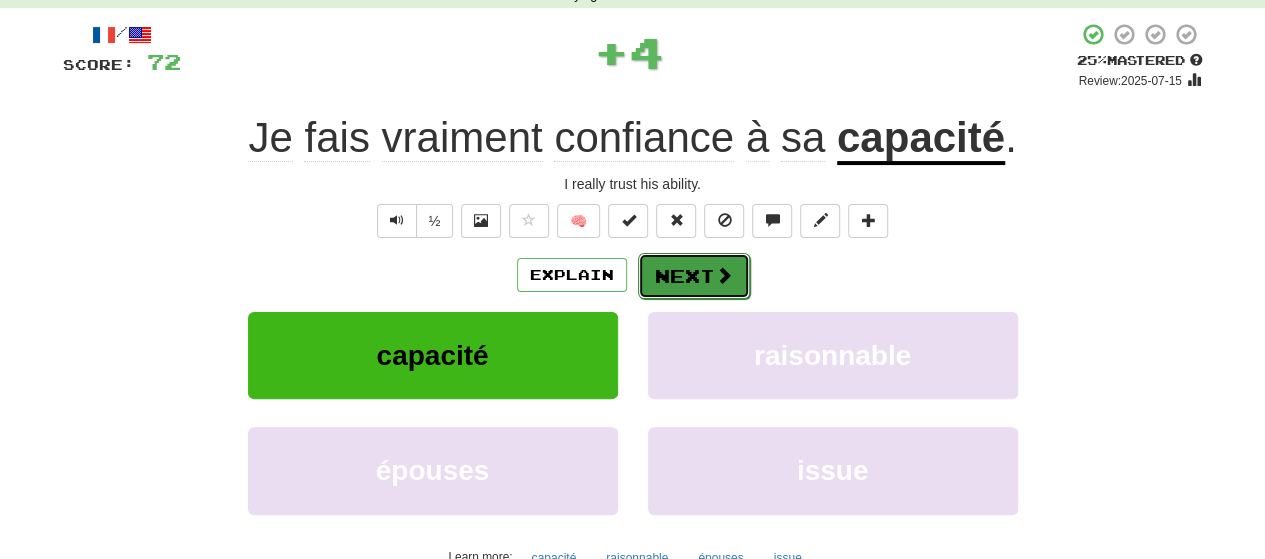 click on "Next" at bounding box center (694, 276) 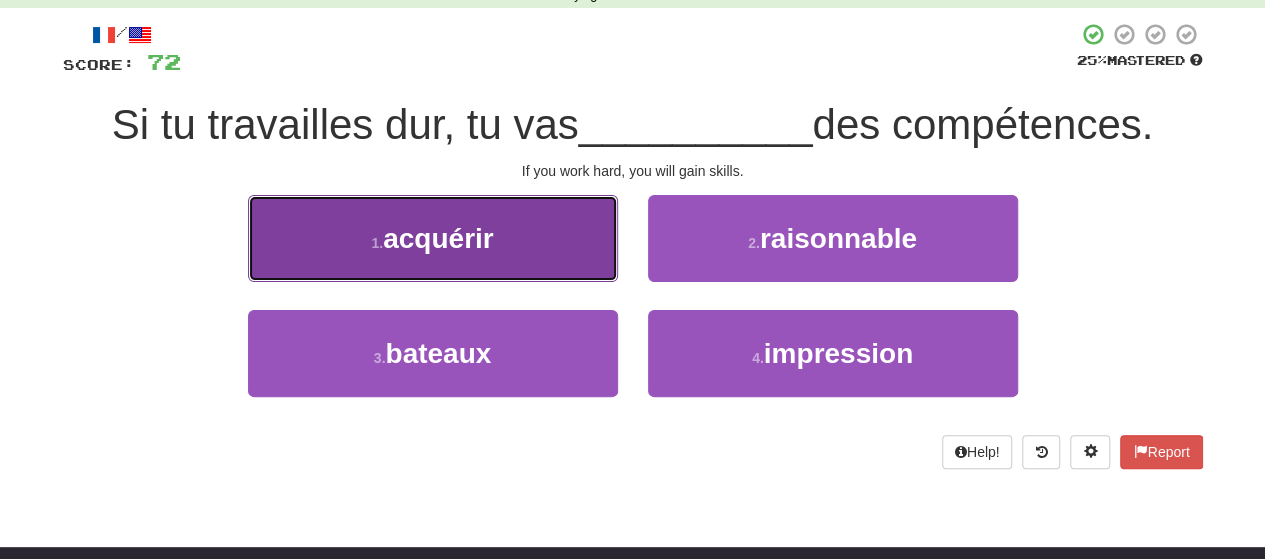 click on "1 .  acquérir" at bounding box center [433, 238] 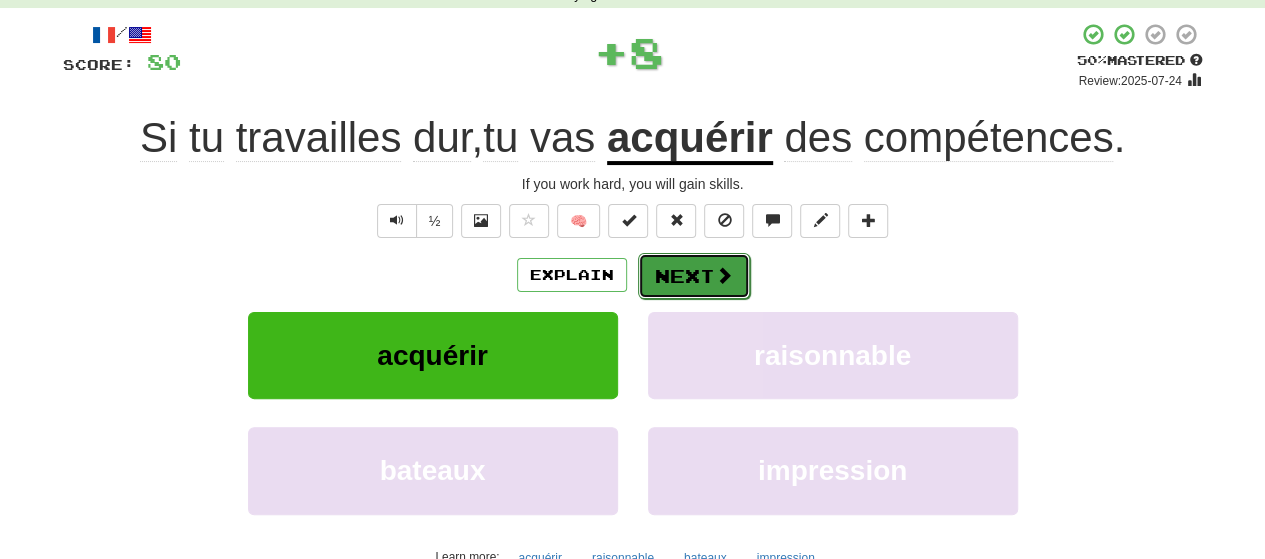 click on "Next" at bounding box center (694, 276) 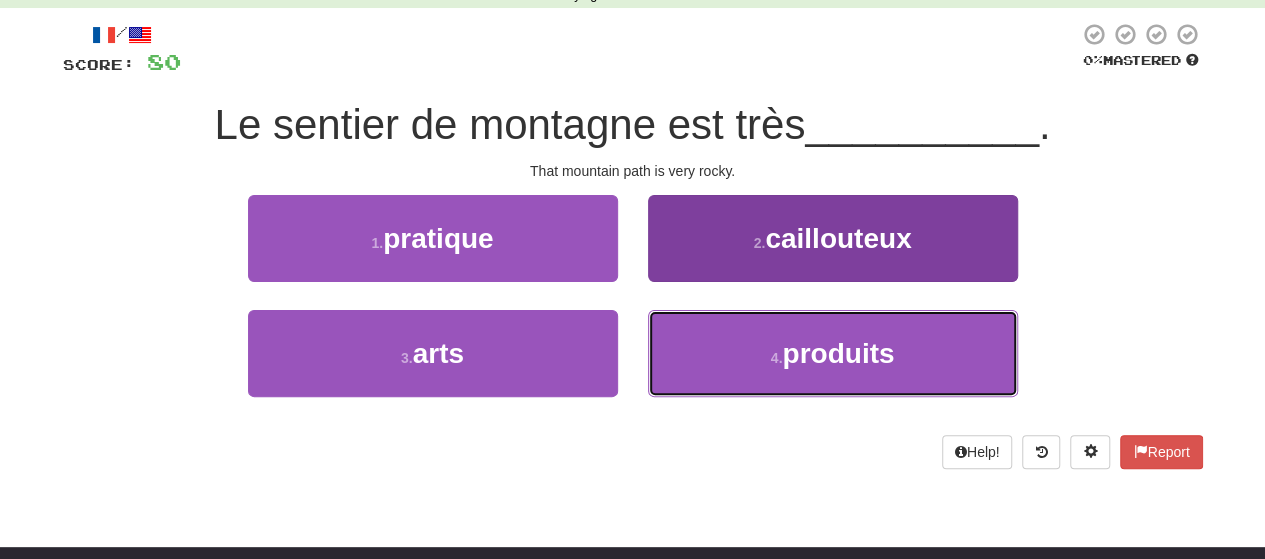 click on "4 .  produits" at bounding box center (833, 353) 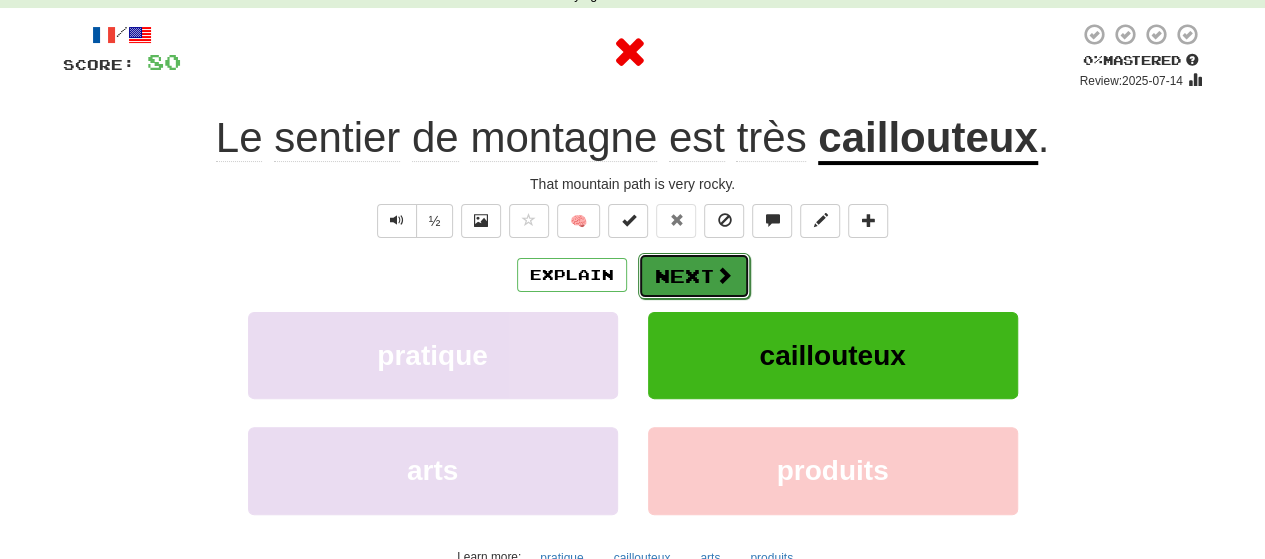 click on "Next" at bounding box center (694, 276) 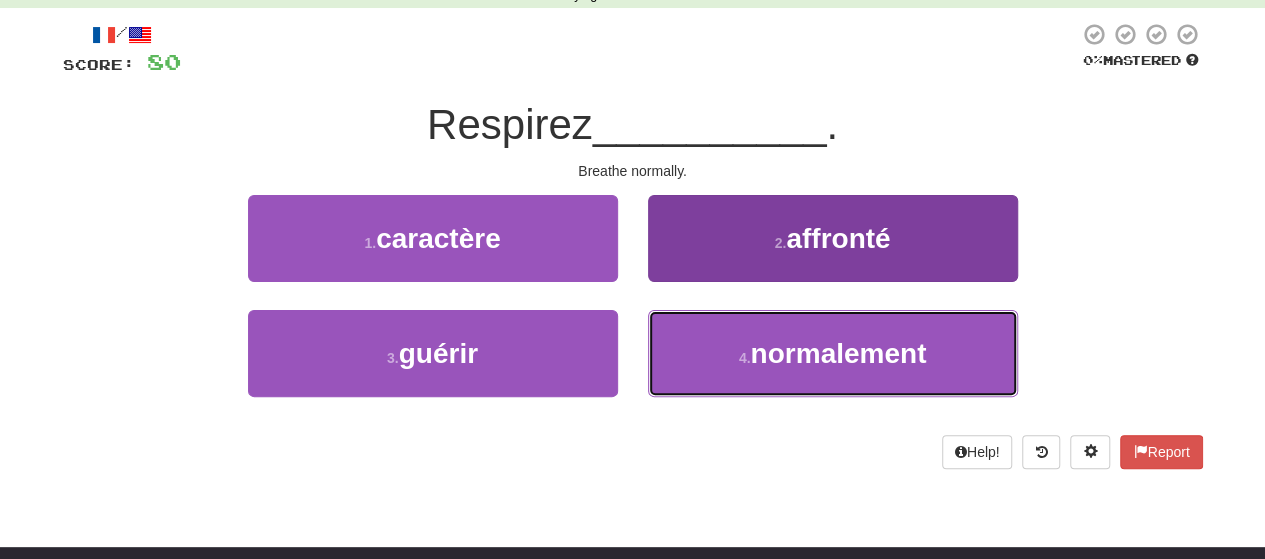 drag, startPoint x: 727, startPoint y: 375, endPoint x: 730, endPoint y: 331, distance: 44.102154 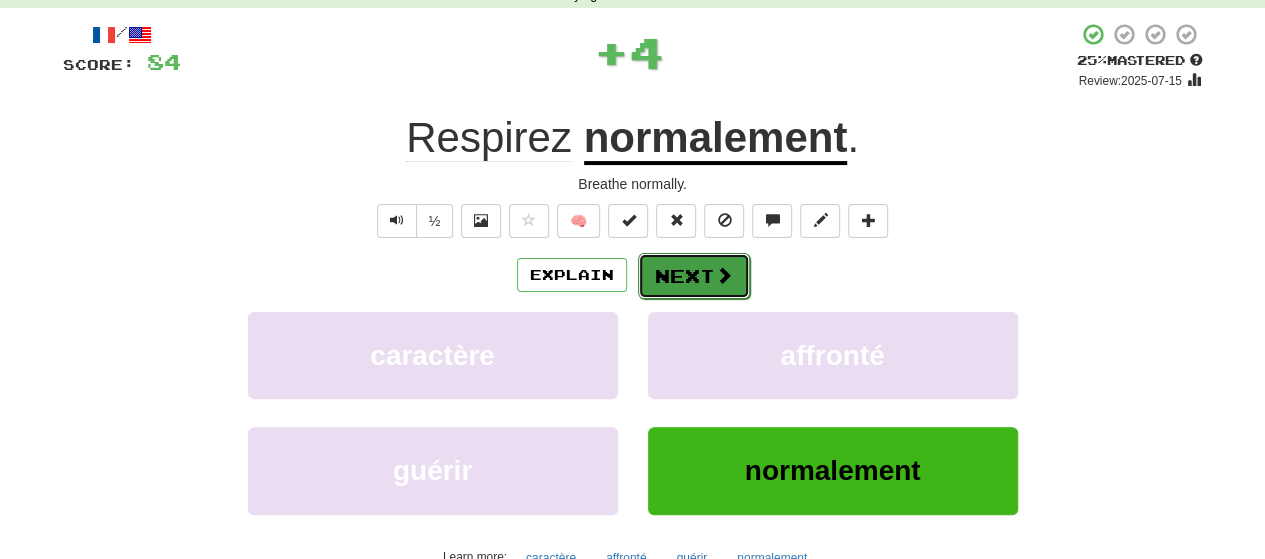 click on "Next" at bounding box center [694, 276] 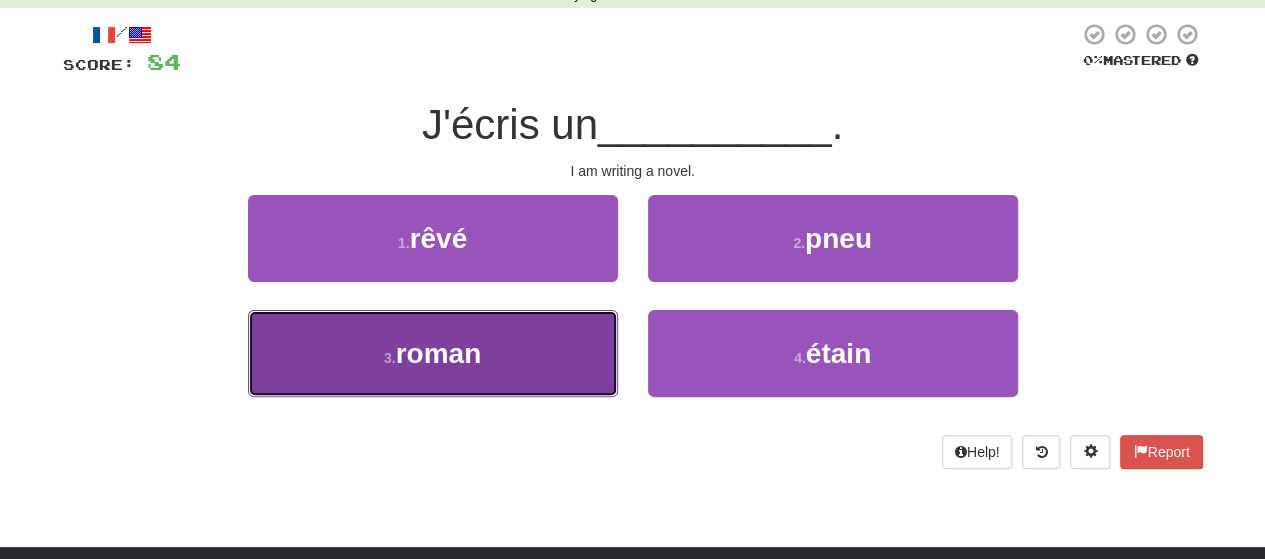 click on "3 .  roman" at bounding box center (433, 353) 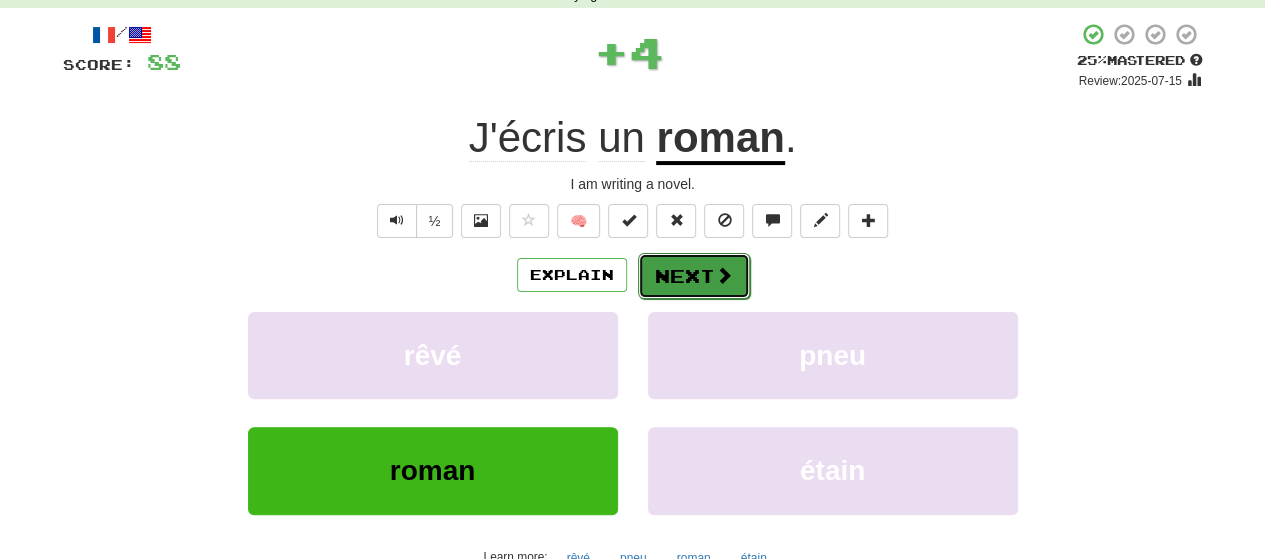 click on "Next" at bounding box center (694, 276) 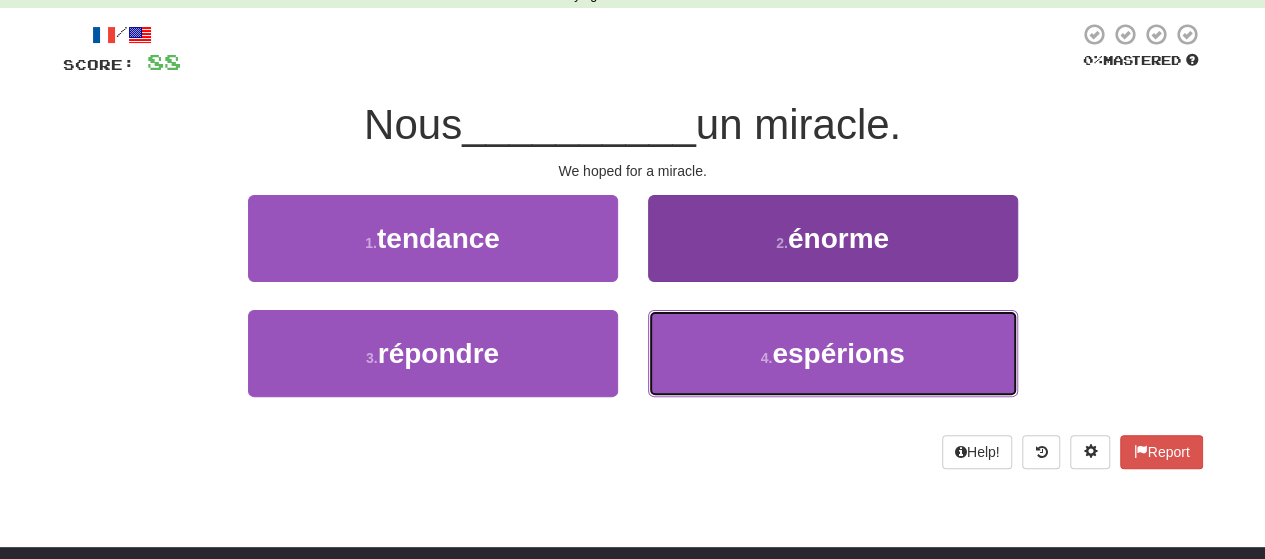 click on "4 .  espérions" at bounding box center (833, 353) 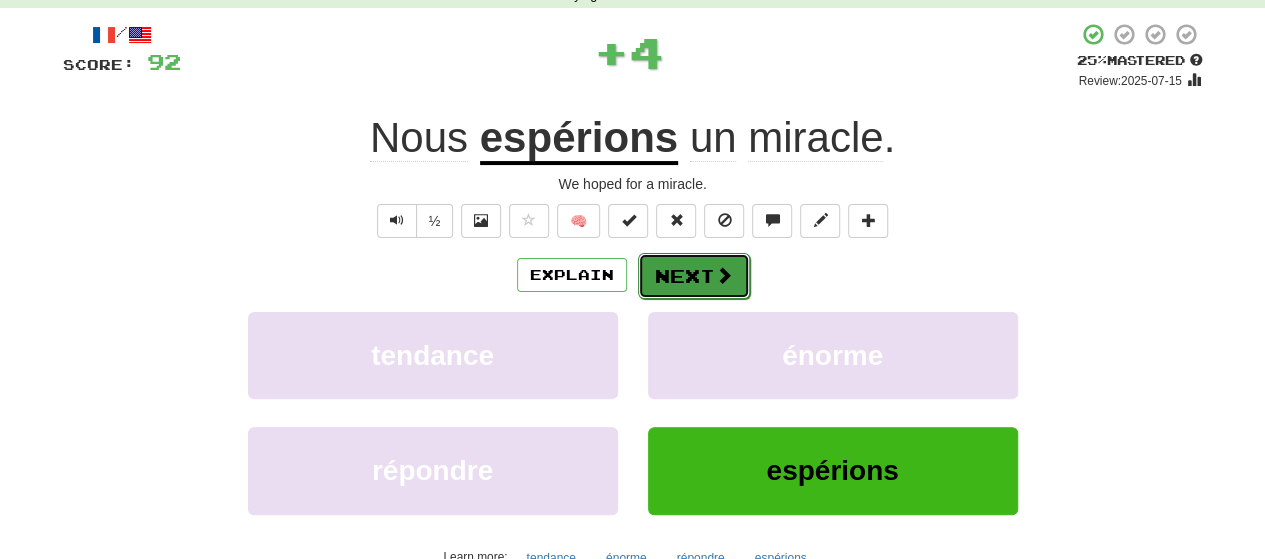 click on "Next" at bounding box center [694, 276] 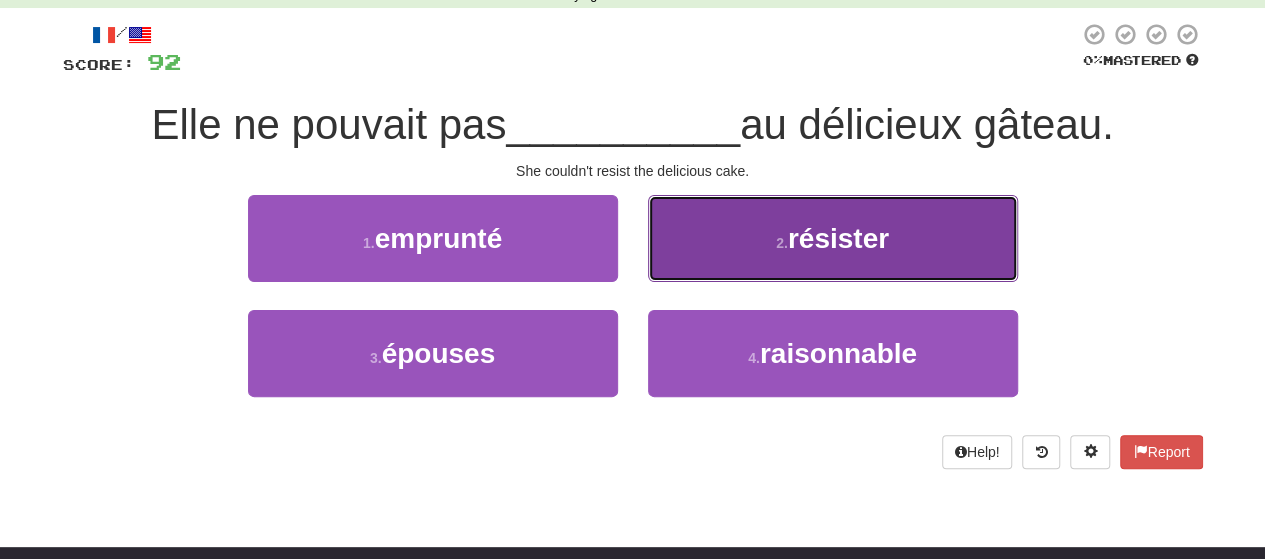 click on "2 .  résister" at bounding box center (833, 238) 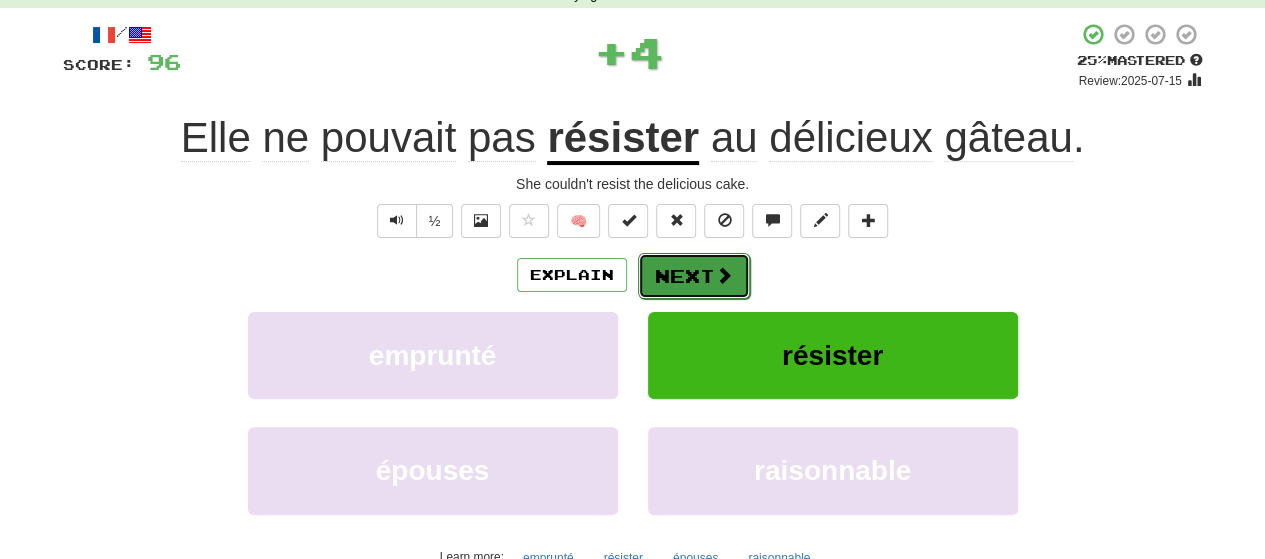 click on "Next" at bounding box center (694, 276) 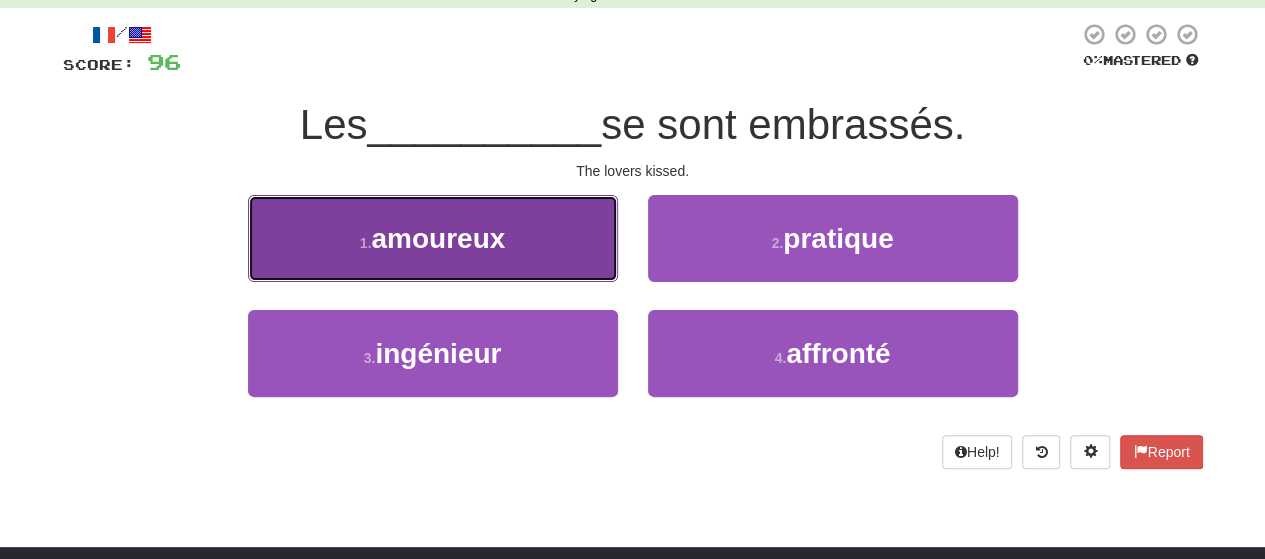 click on "1 .  amoureux" at bounding box center [433, 238] 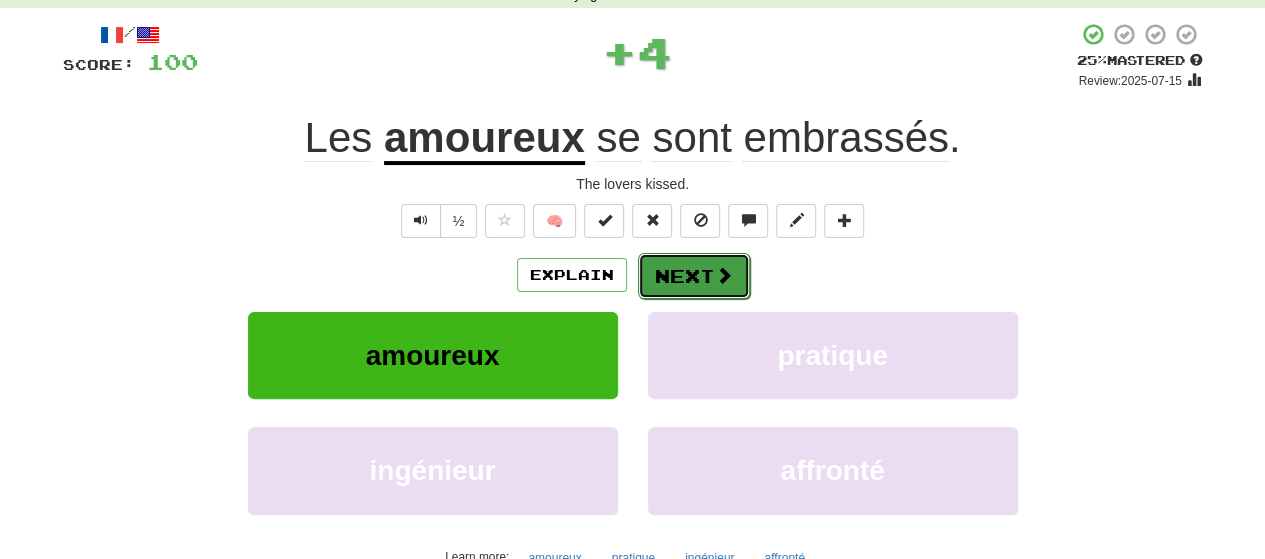 click on "Next" at bounding box center (694, 276) 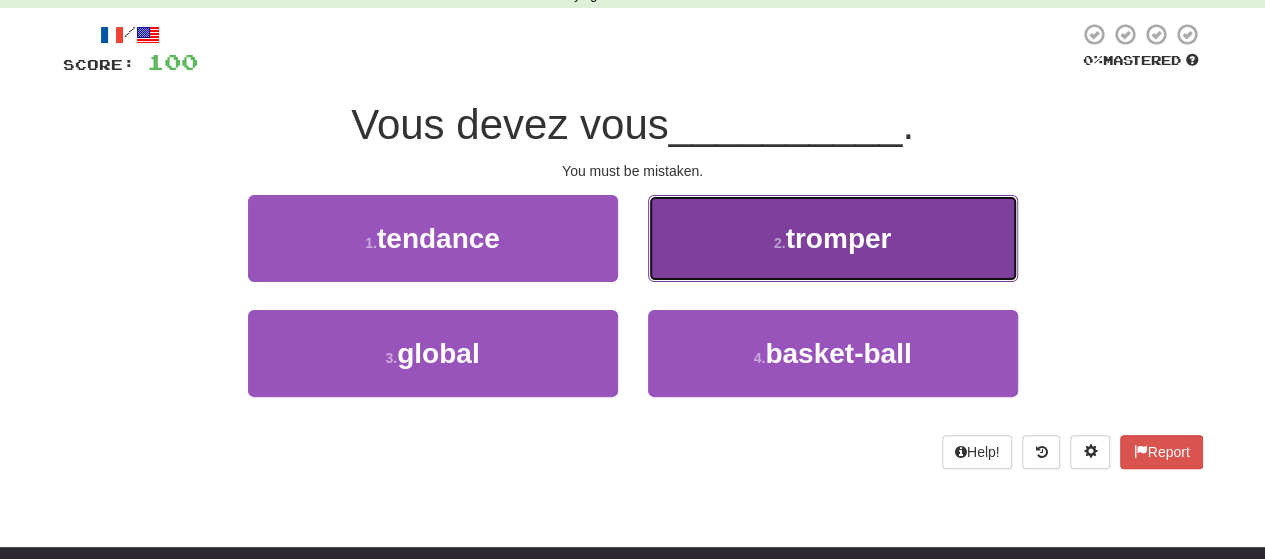click on "2 .  tromper" at bounding box center [833, 238] 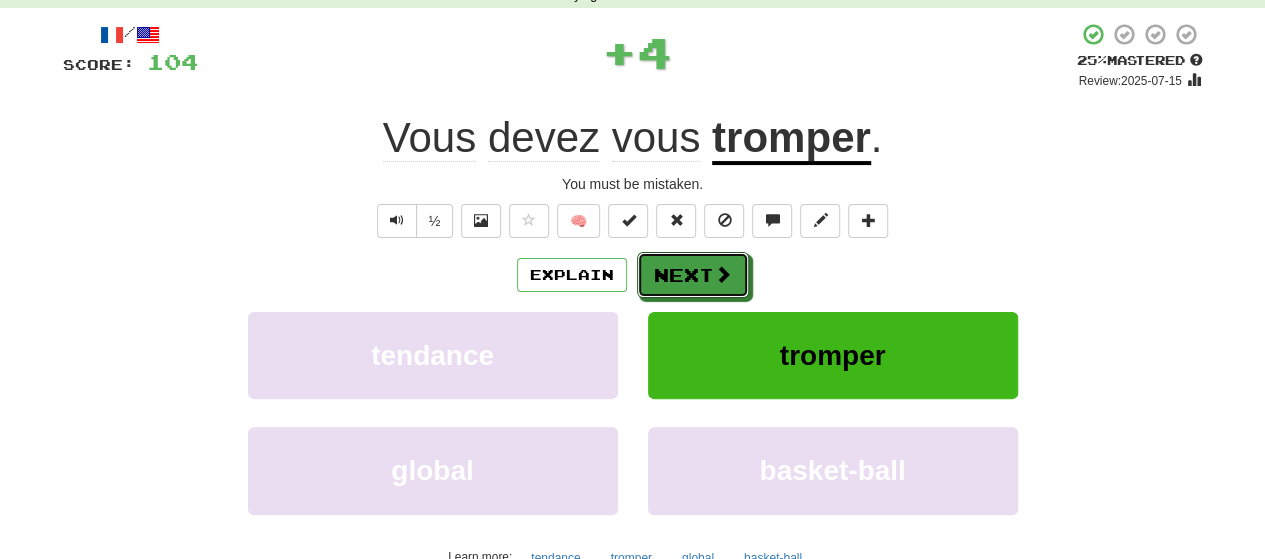click on "Next" at bounding box center [693, 275] 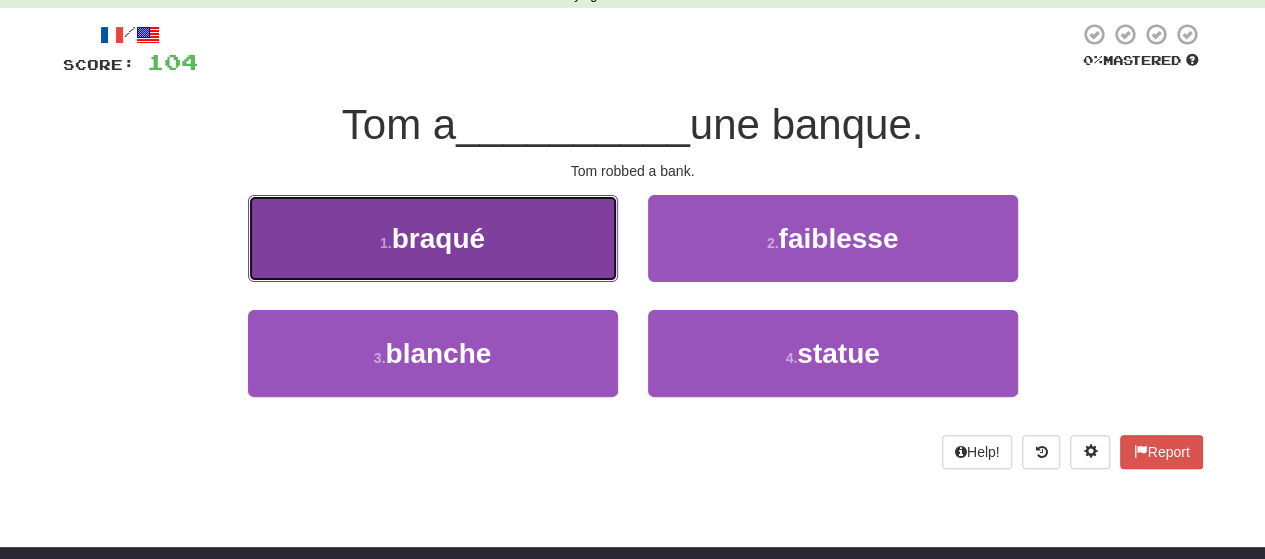 click on "1 .  braqué" at bounding box center (433, 238) 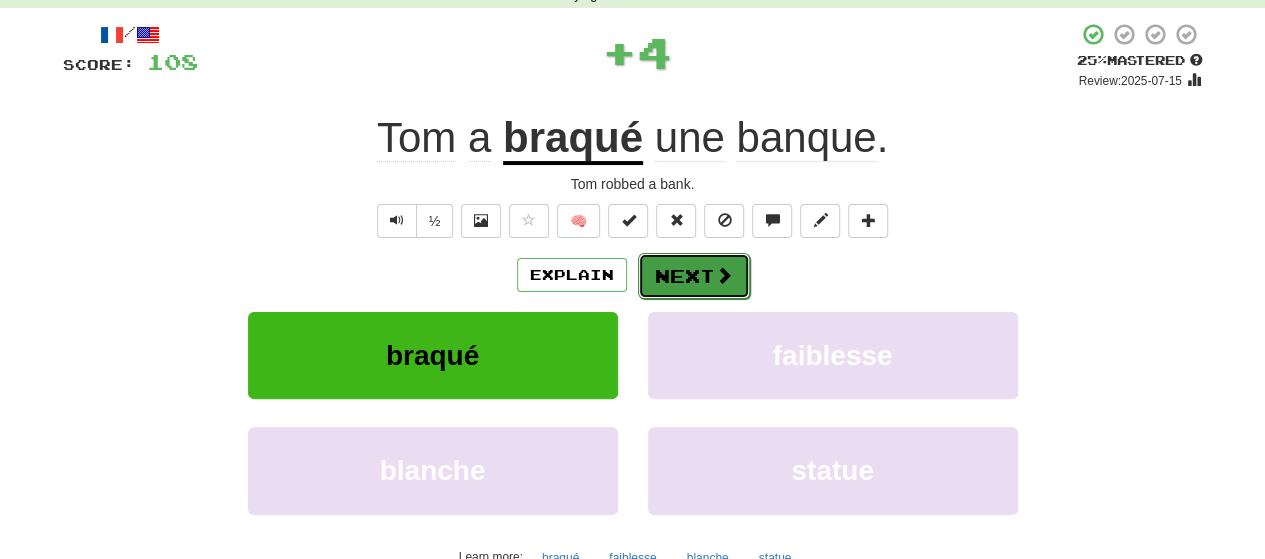 click on "Next" at bounding box center [694, 276] 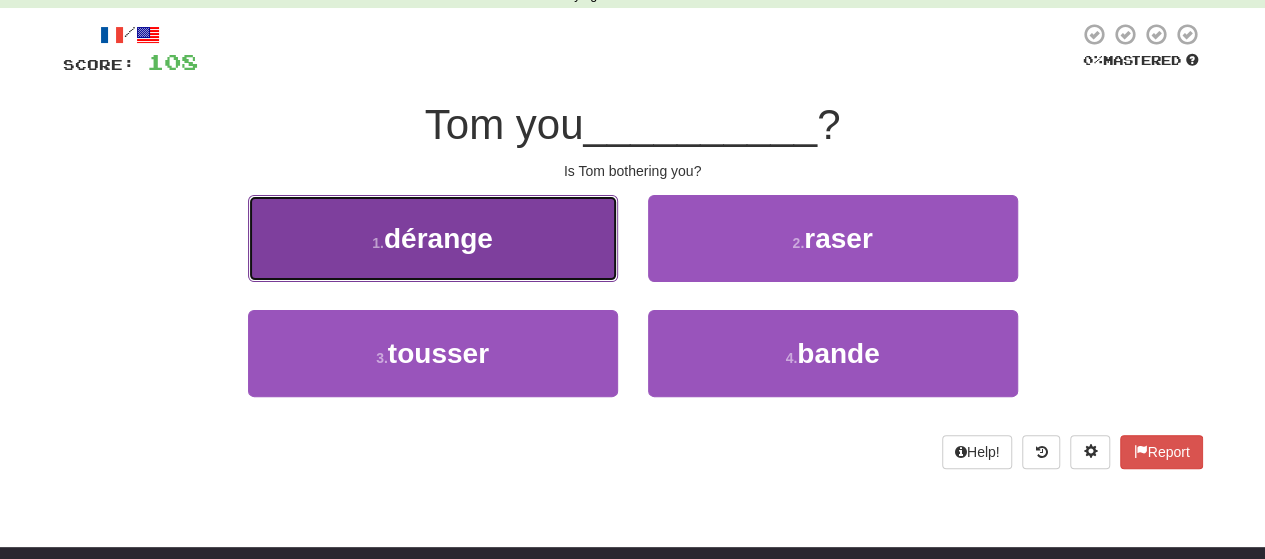 click on "1 .  dérange" at bounding box center [433, 238] 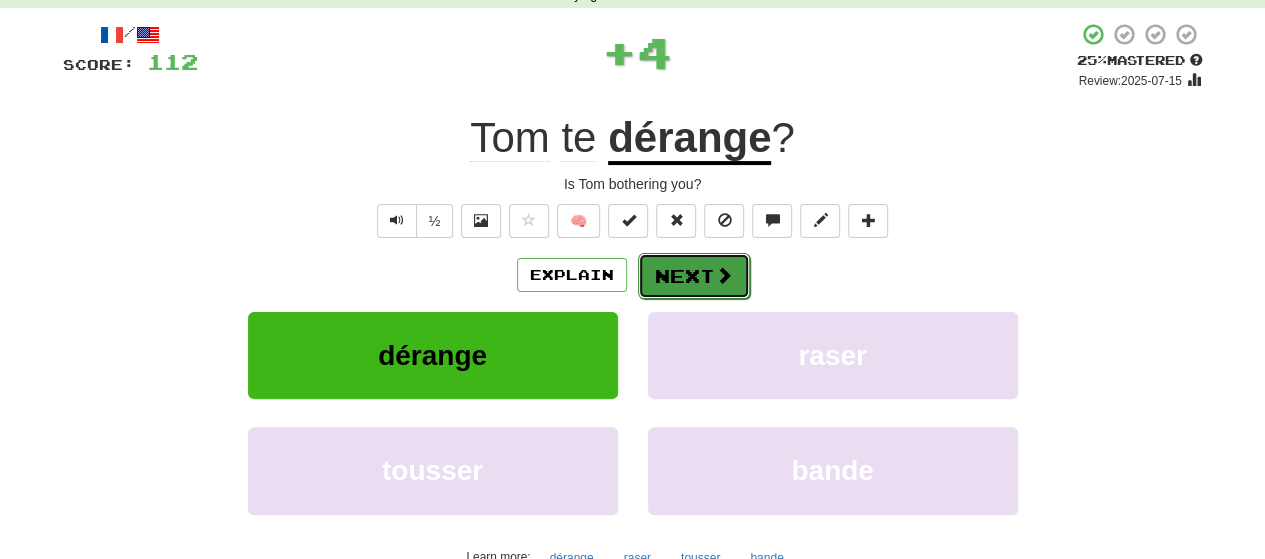 click on "Next" at bounding box center [694, 276] 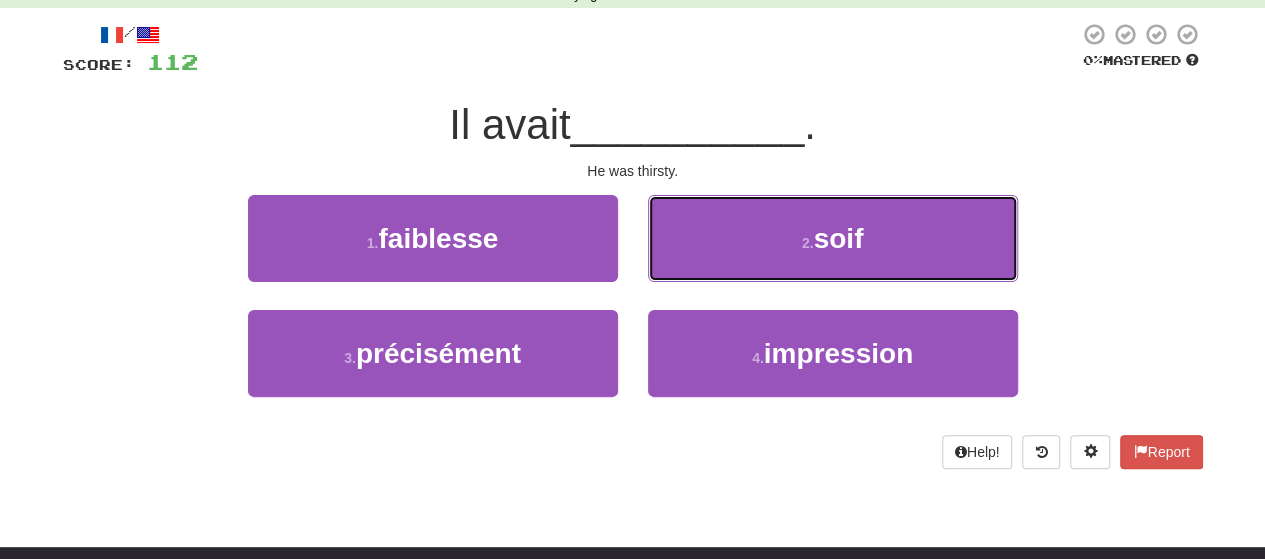 click on "2 .  soif" at bounding box center [833, 238] 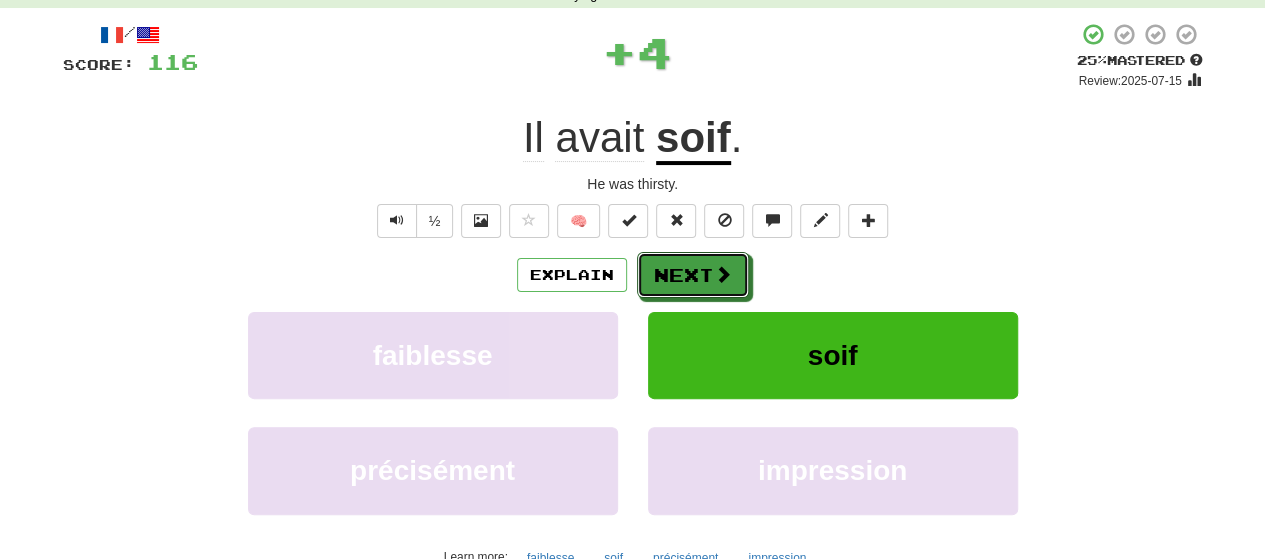 click on "Next" at bounding box center (693, 275) 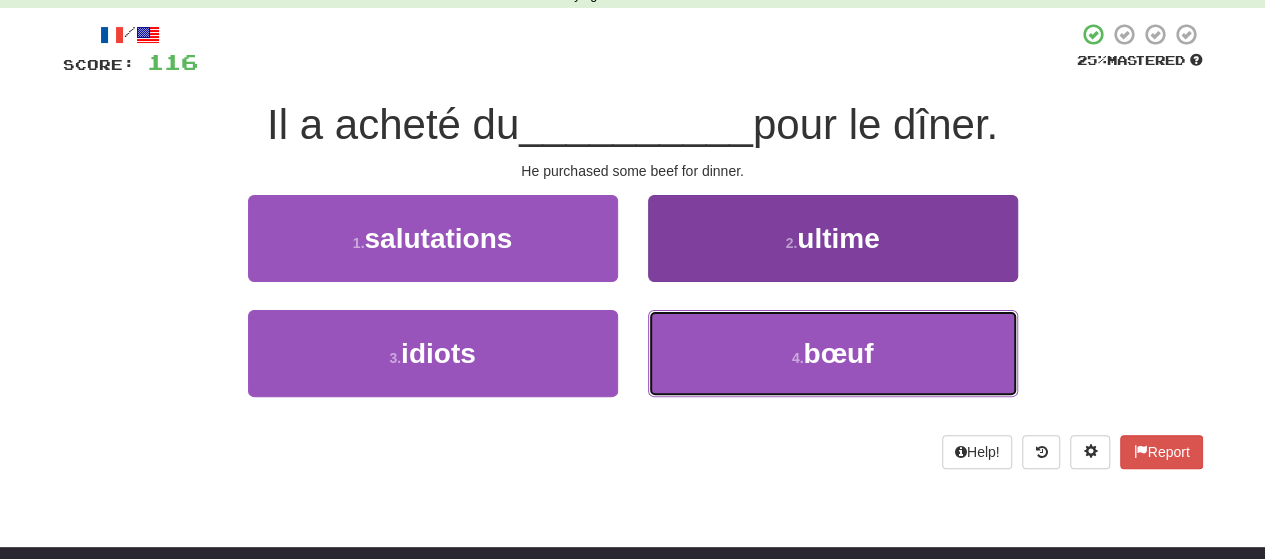click on "4 .  bœuf" at bounding box center (833, 353) 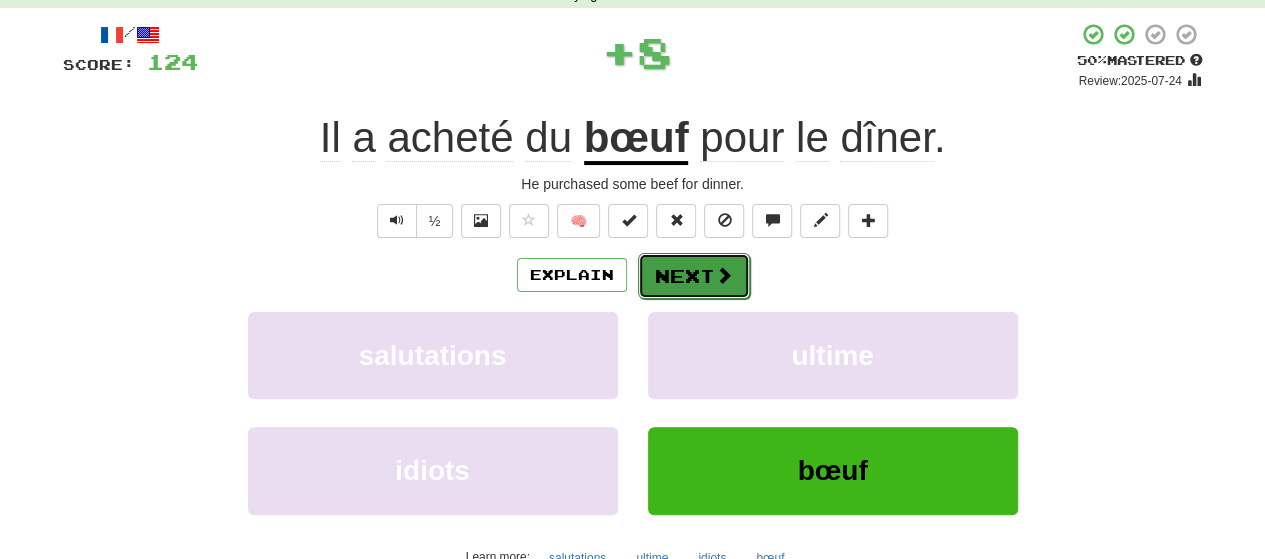 click at bounding box center (724, 275) 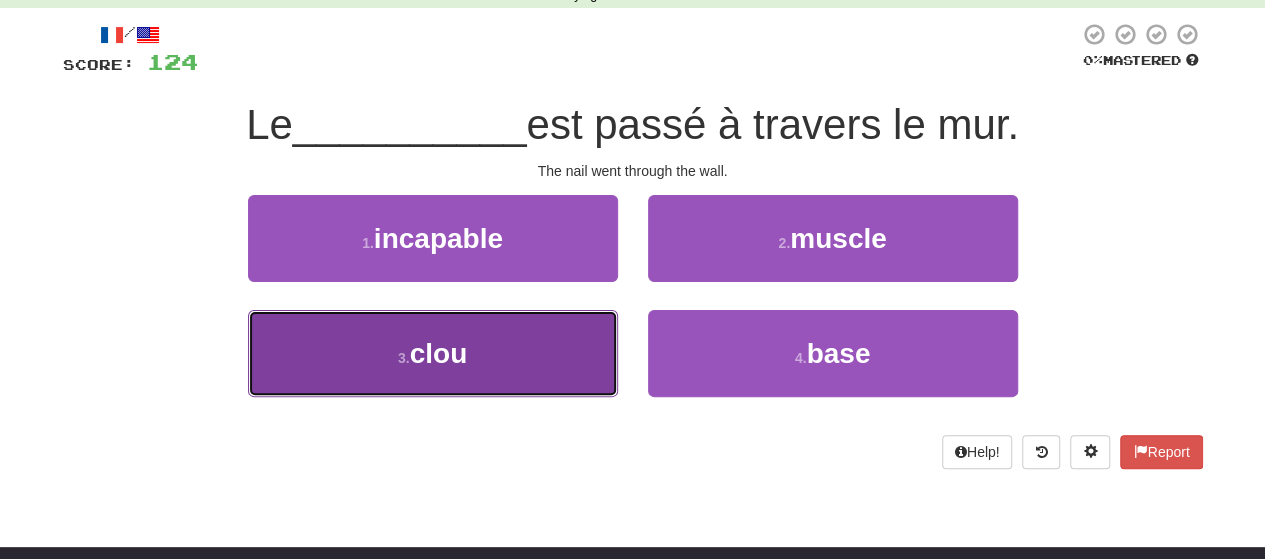 click on "3 .  clou" at bounding box center [433, 353] 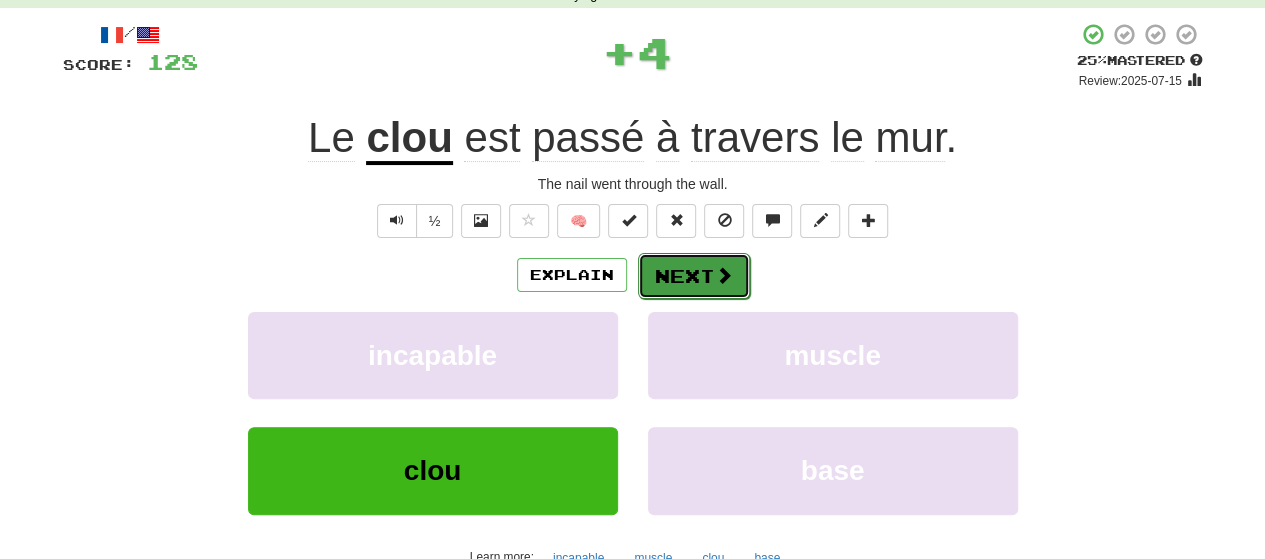 click on "Next" at bounding box center [694, 276] 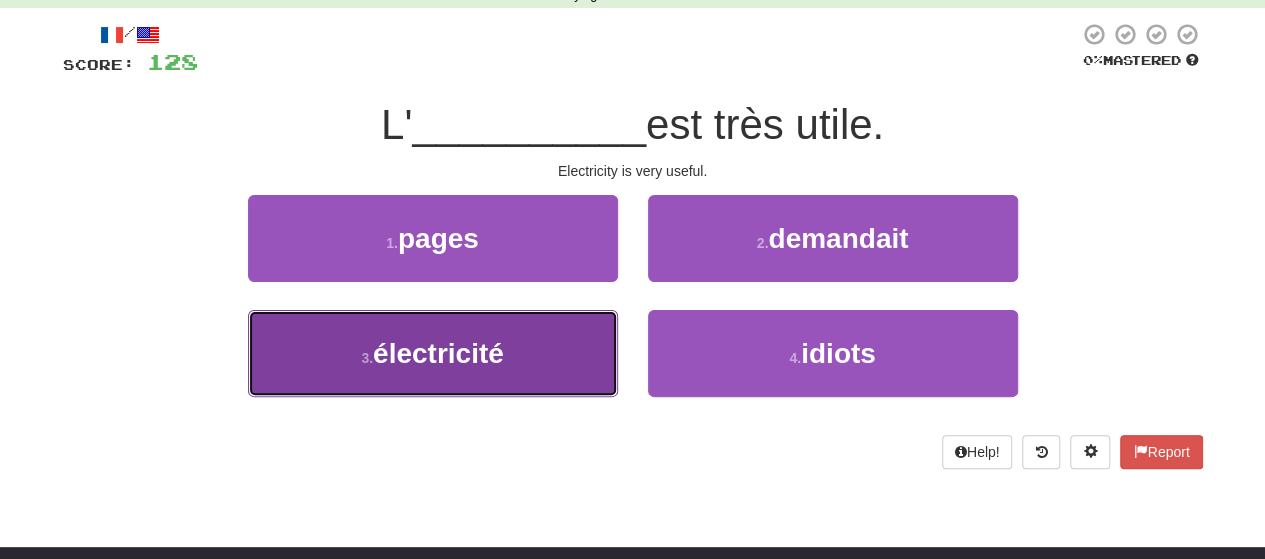 click on "3 .  électricité" at bounding box center (433, 353) 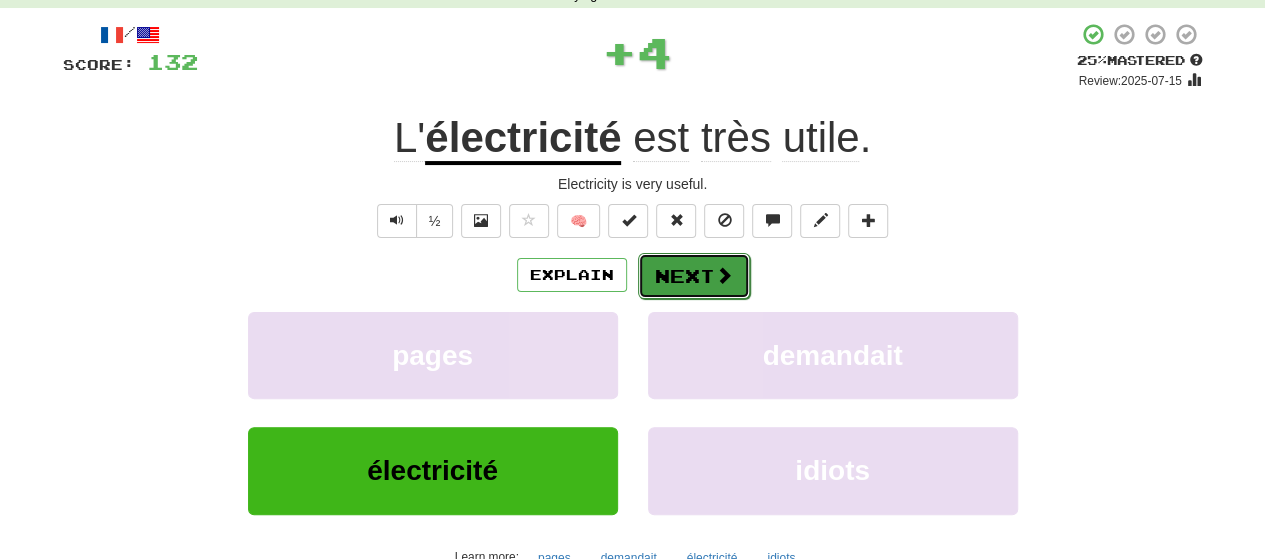 click on "Next" at bounding box center (694, 276) 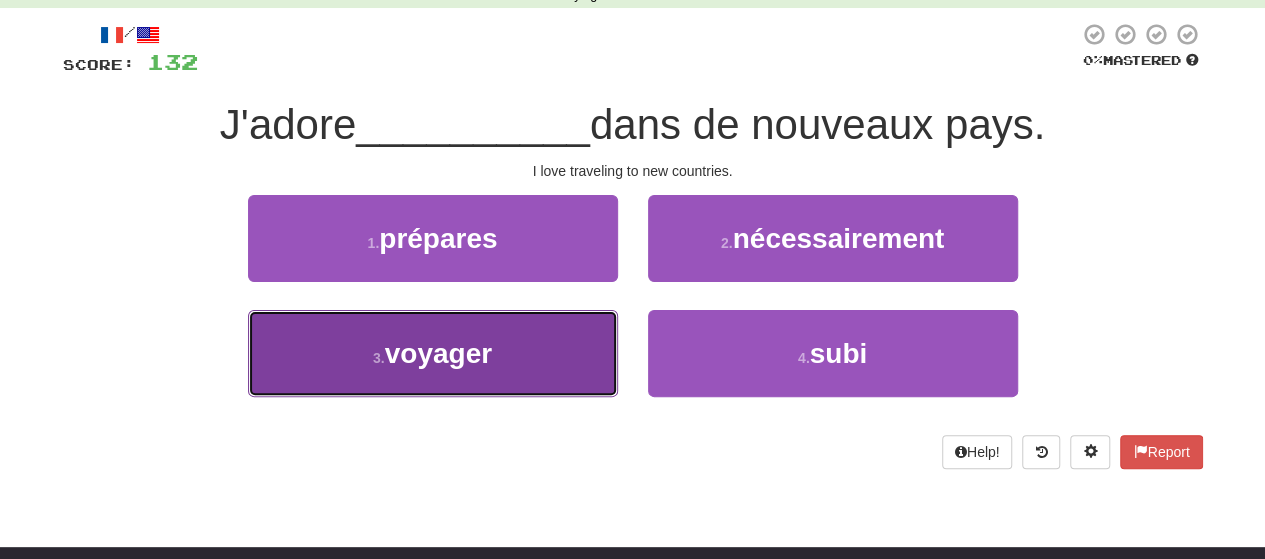 click on "3 .  voyager" at bounding box center (433, 353) 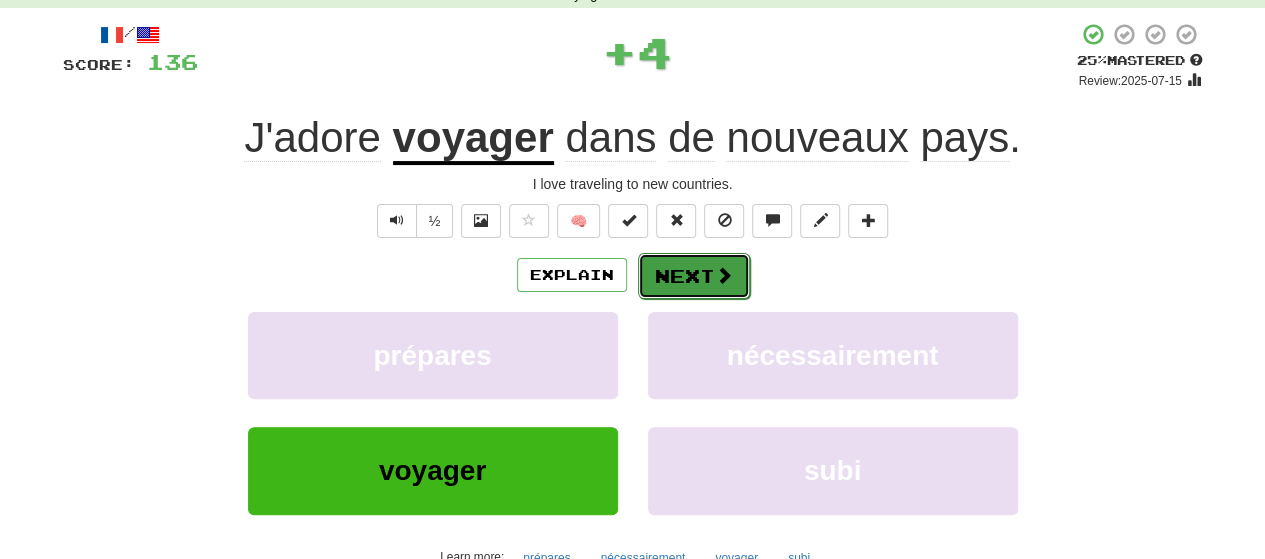 click on "Next" at bounding box center [694, 276] 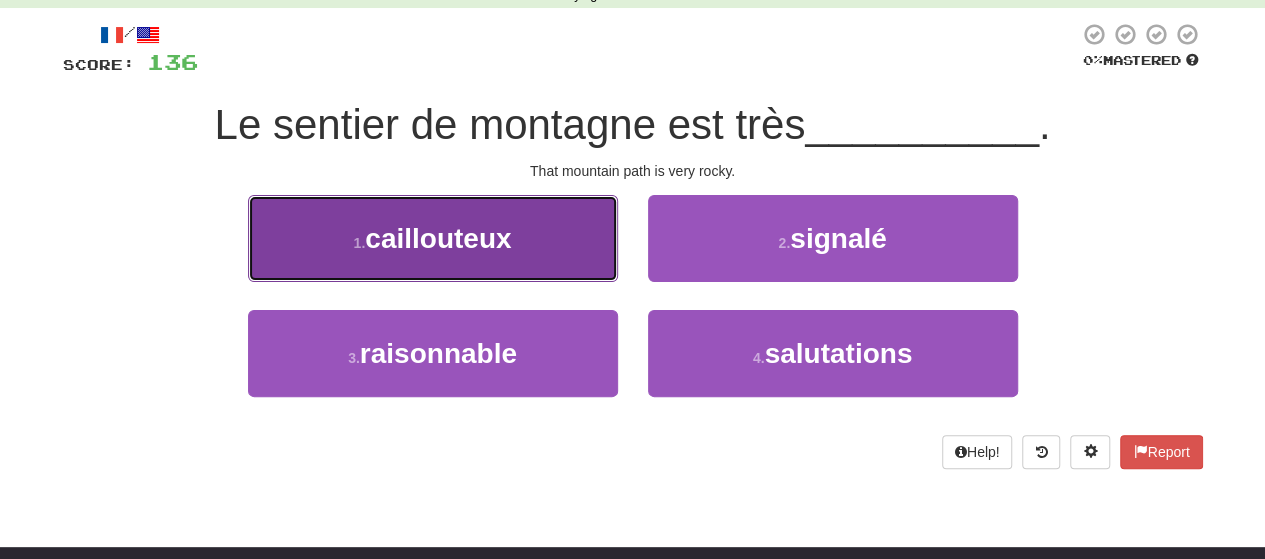 click on "1 .  caillouteux" at bounding box center [433, 238] 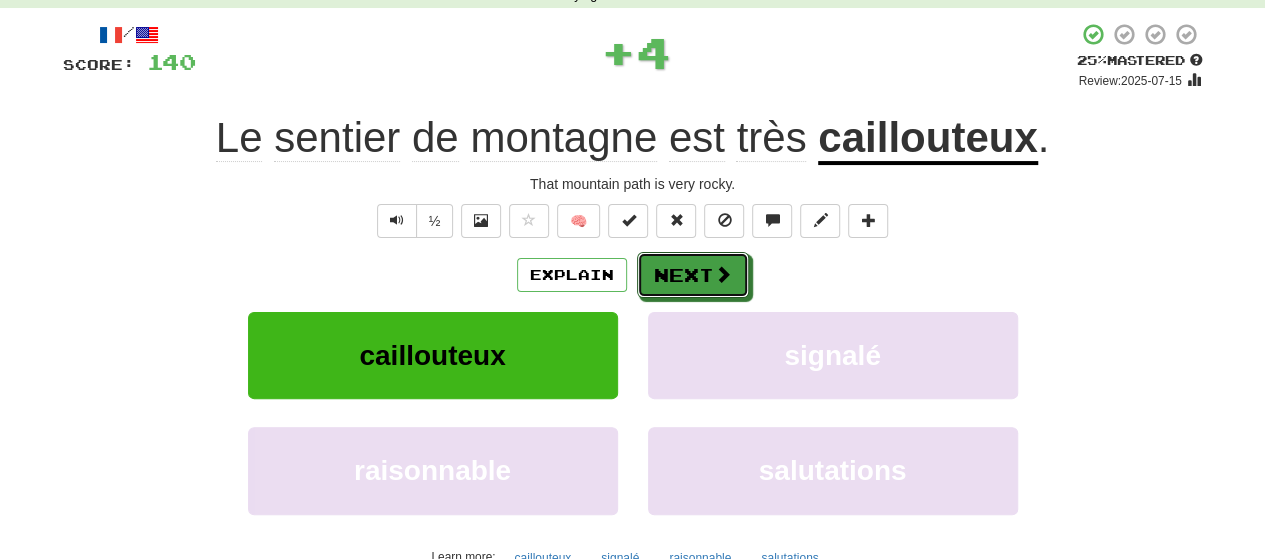 click on "Next" at bounding box center [693, 275] 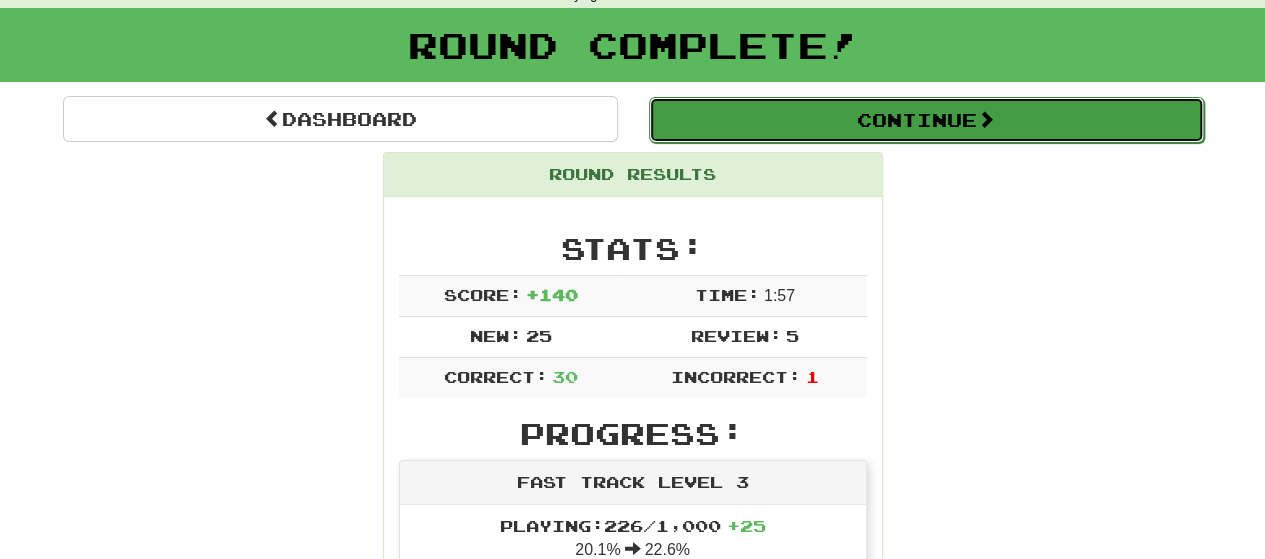click on "Continue" at bounding box center (926, 120) 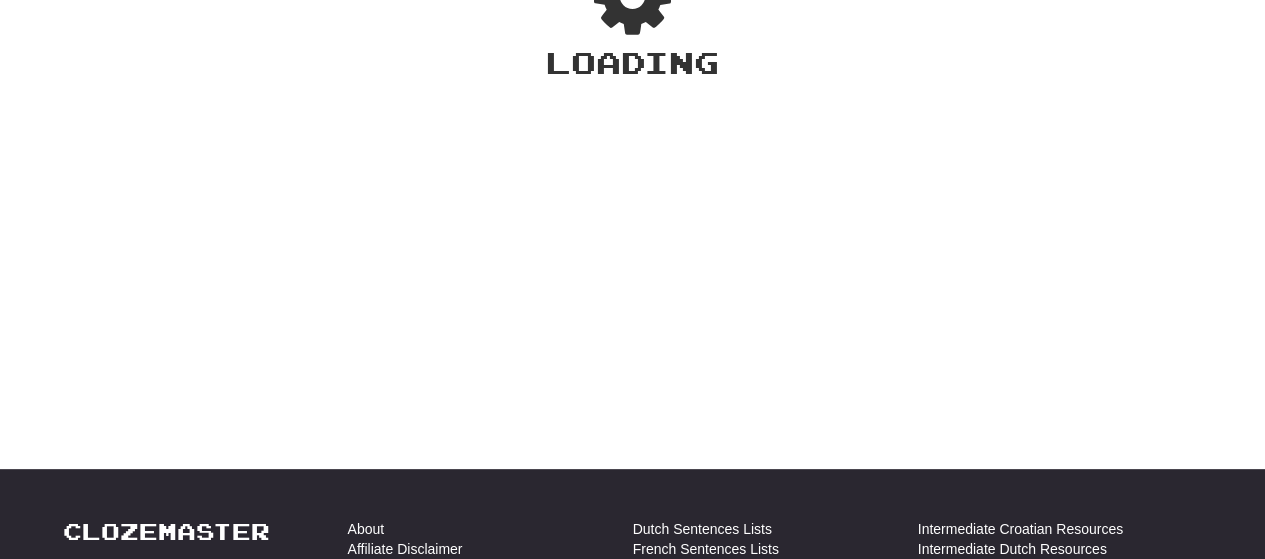 scroll, scrollTop: 100, scrollLeft: 0, axis: vertical 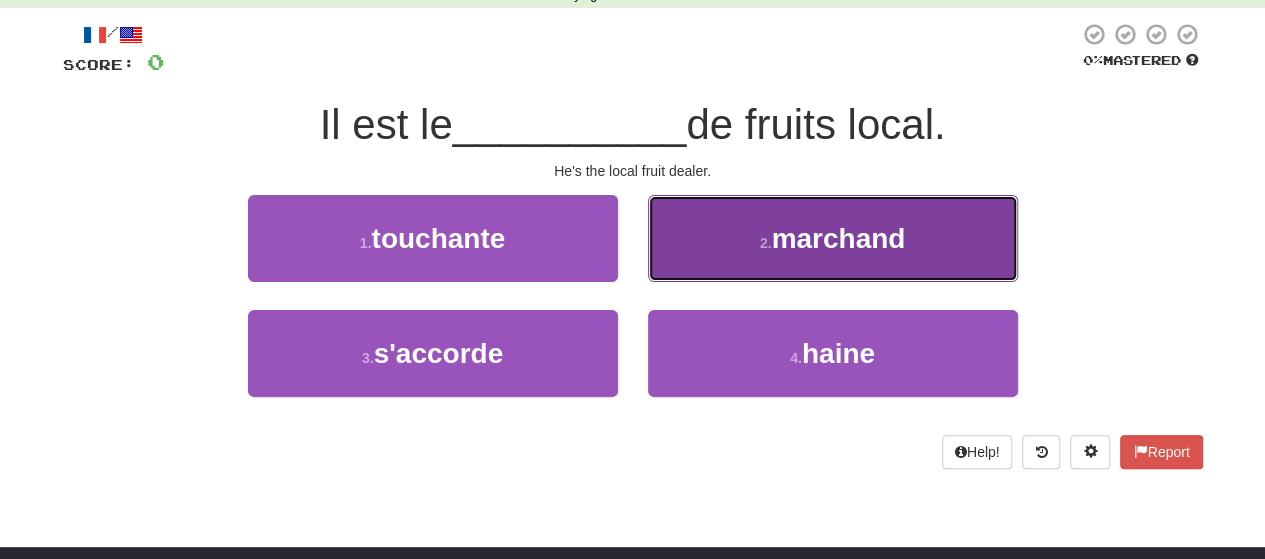 click on "2 .  marchand" at bounding box center (833, 238) 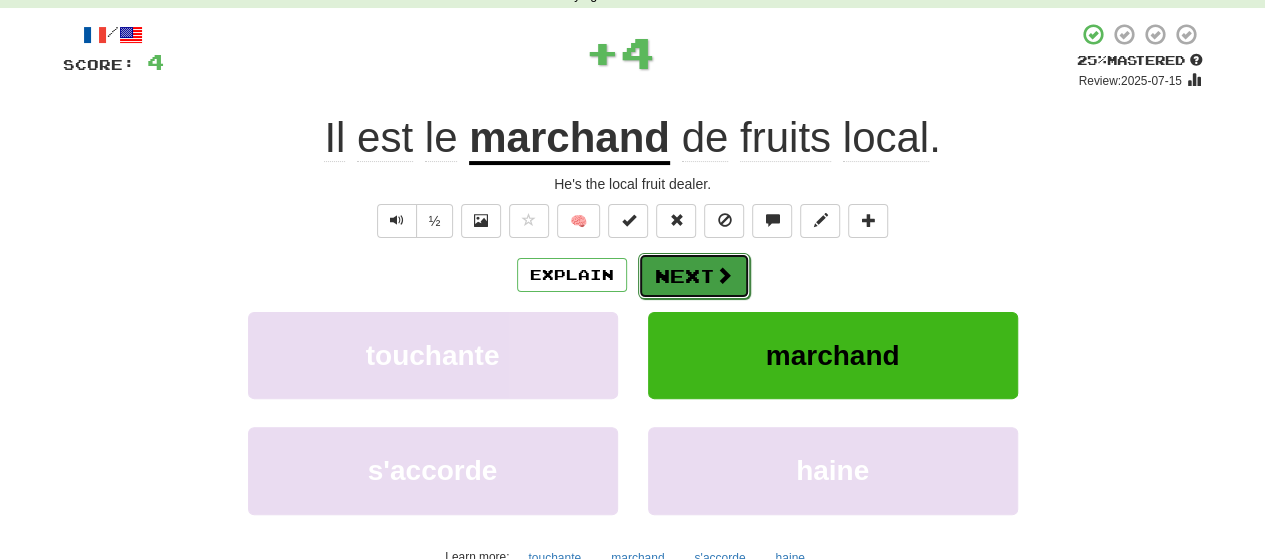 click on "Next" at bounding box center (694, 276) 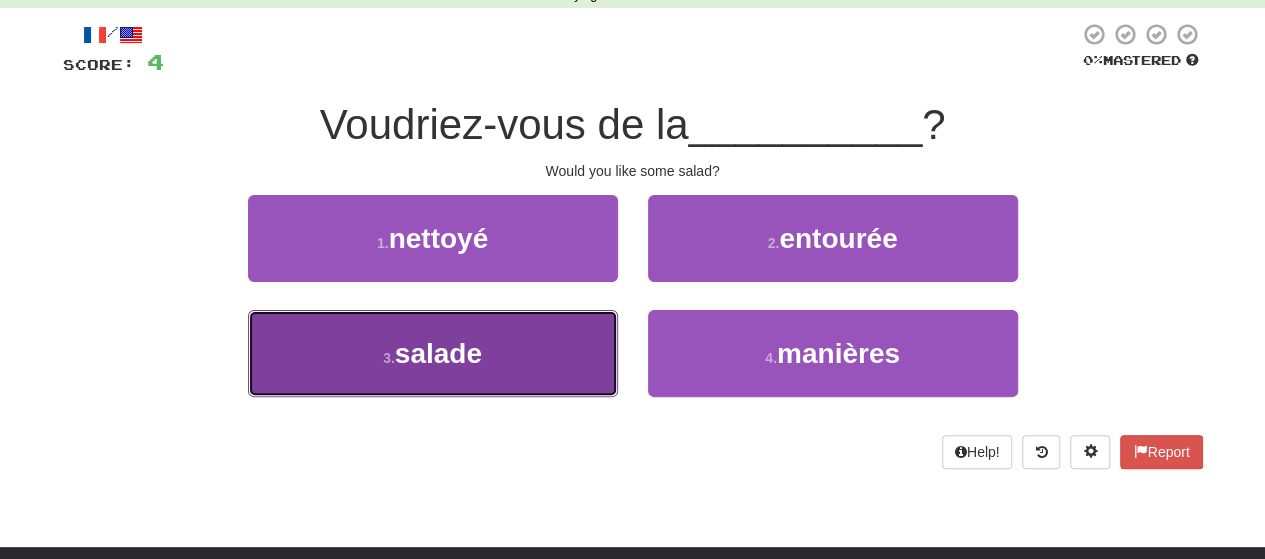 click on "3 .  salade" at bounding box center (433, 353) 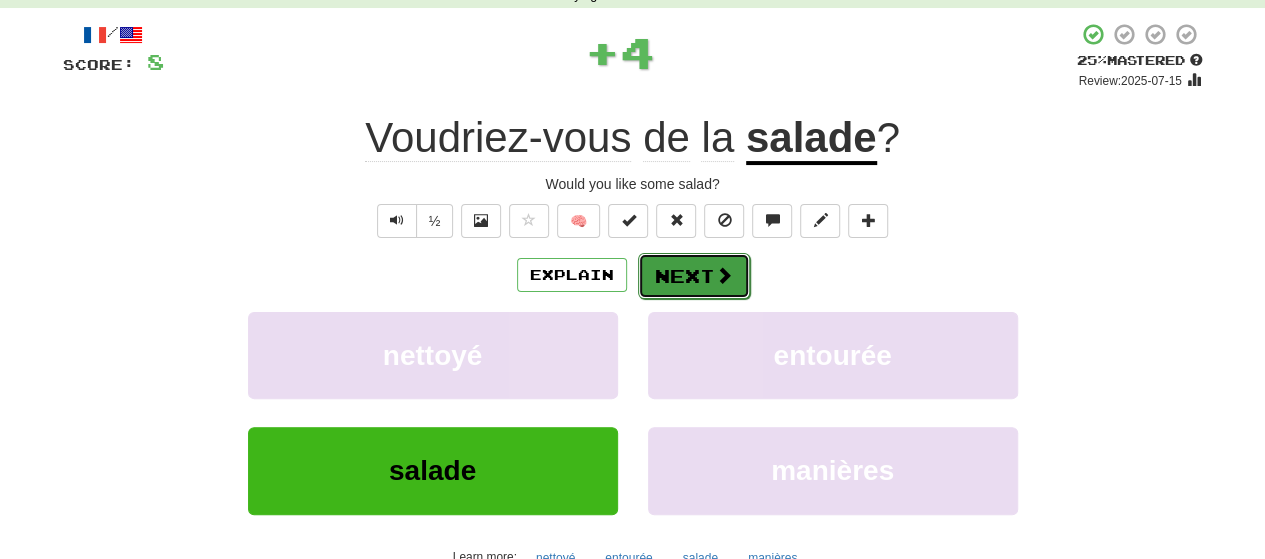 click on "Next" at bounding box center [694, 276] 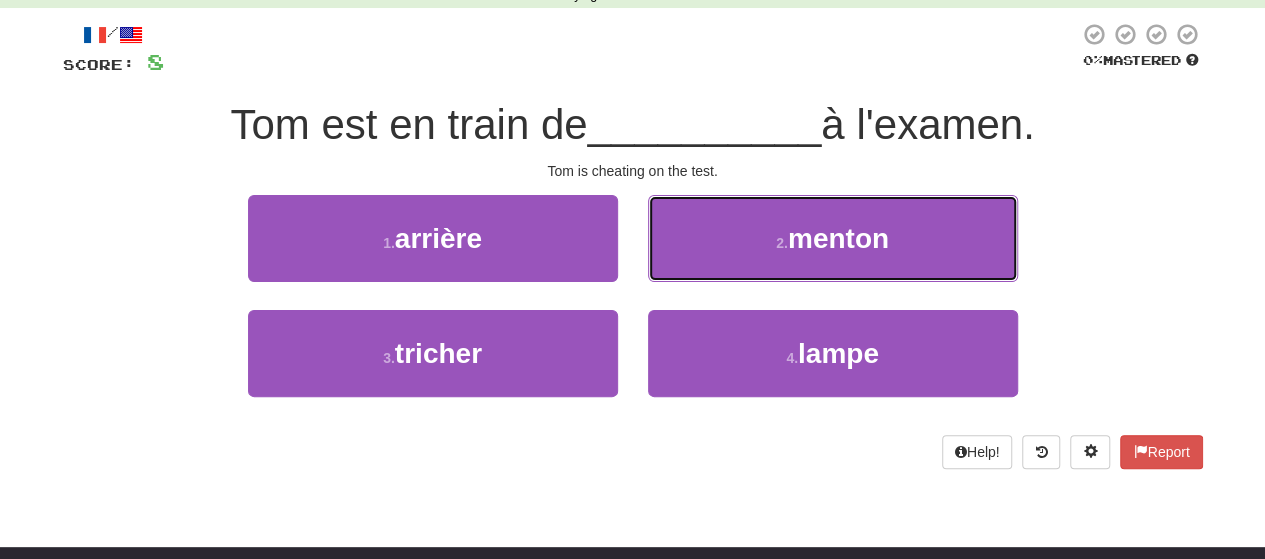 click on "2 .  menton" at bounding box center [833, 238] 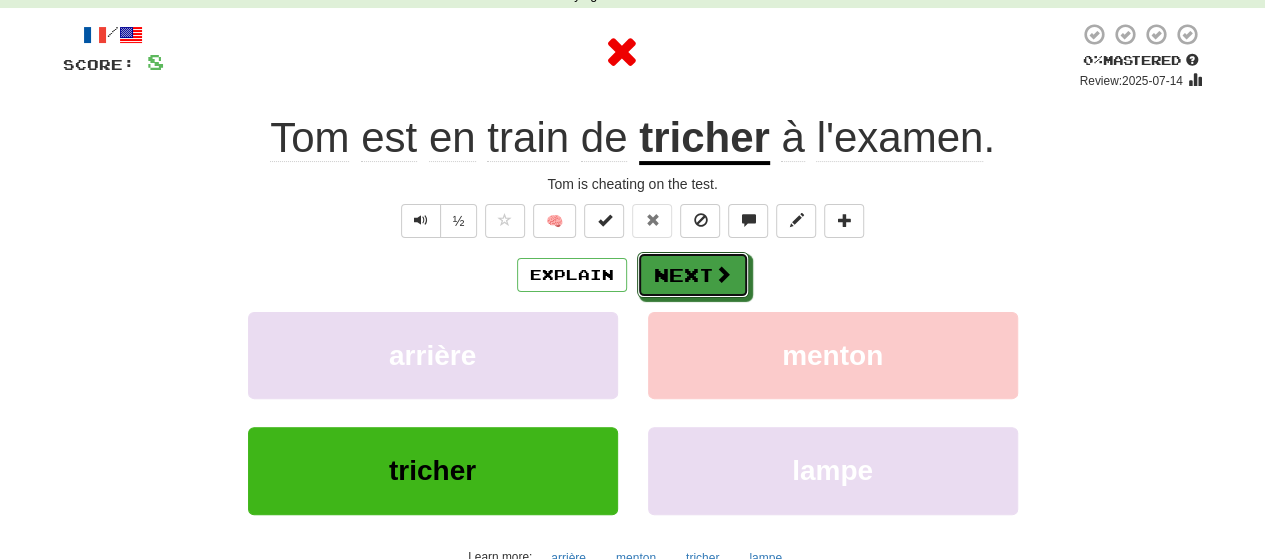 click on "Next" at bounding box center [693, 275] 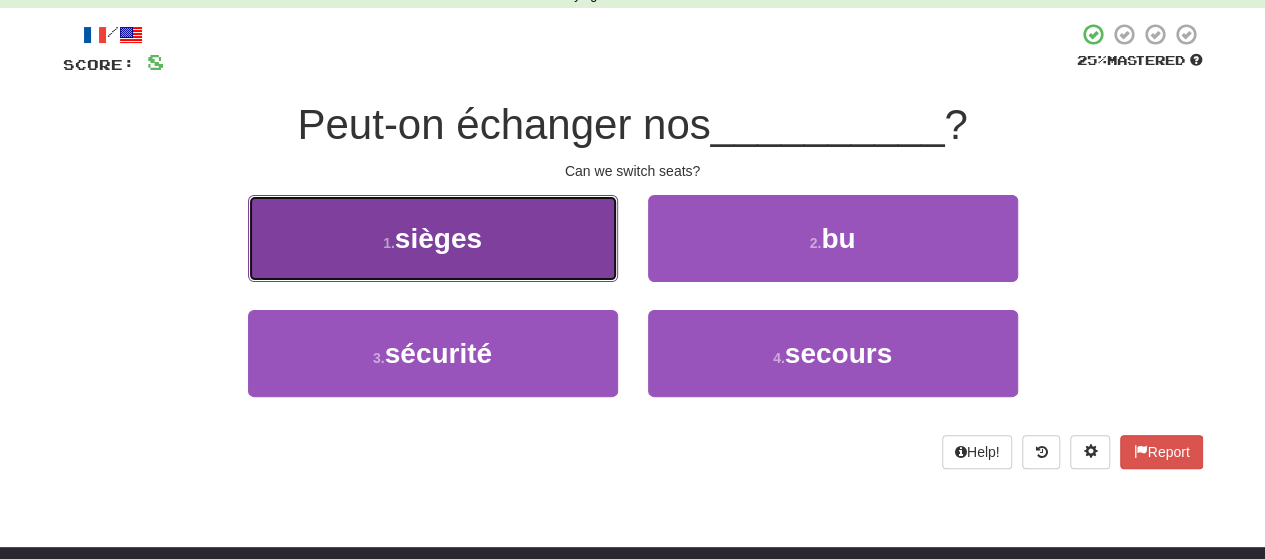 click on "sièges" at bounding box center (438, 238) 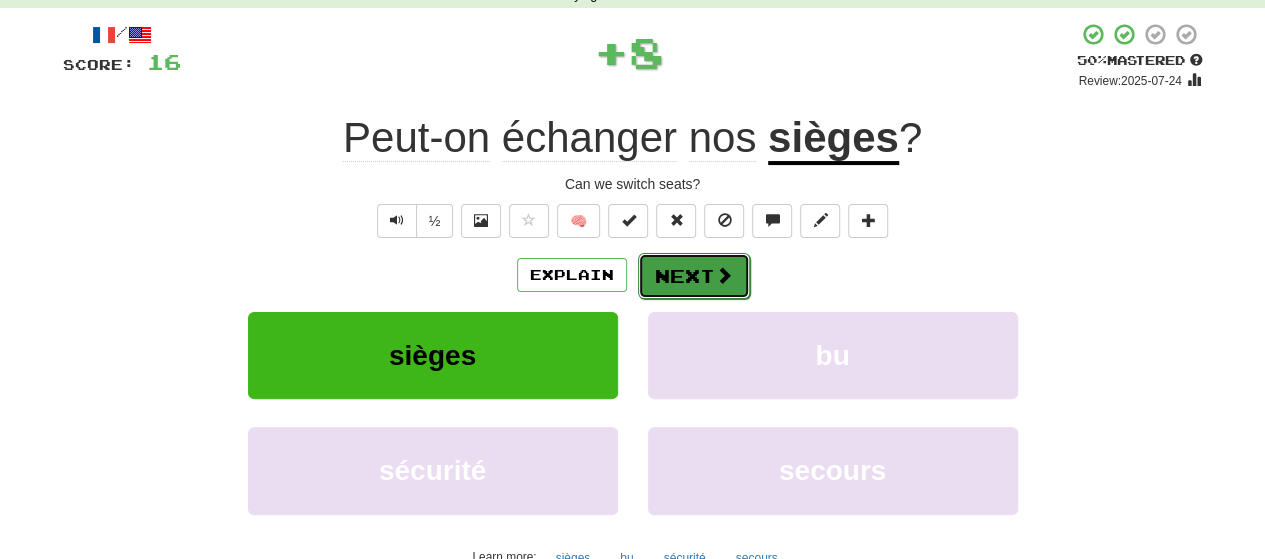 click on "Next" at bounding box center [694, 276] 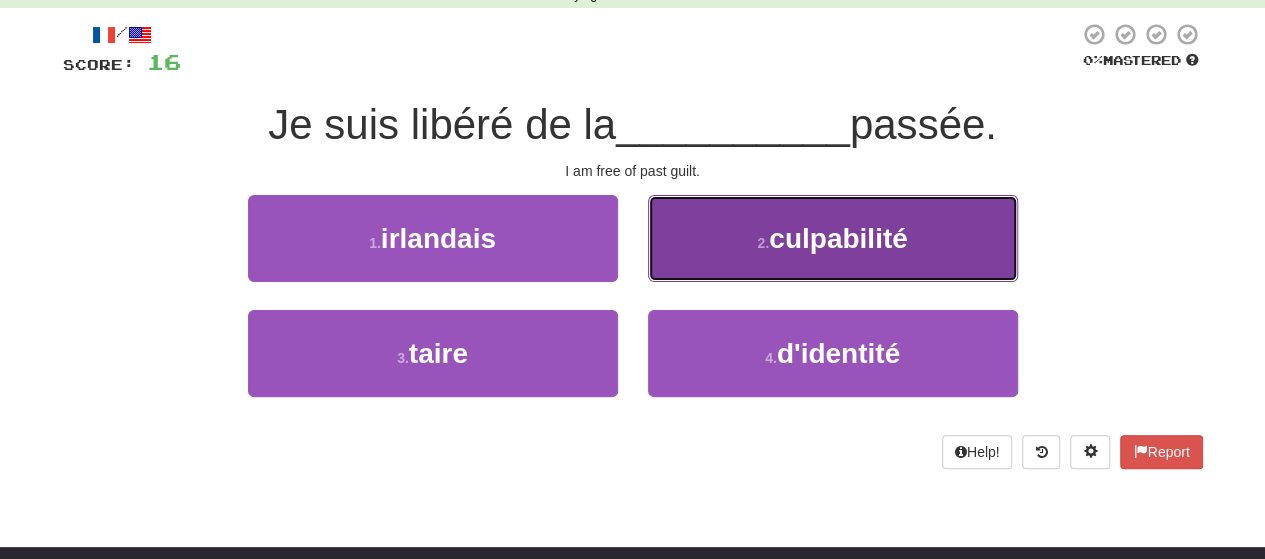 click on "2 .  culpabilité" at bounding box center [833, 238] 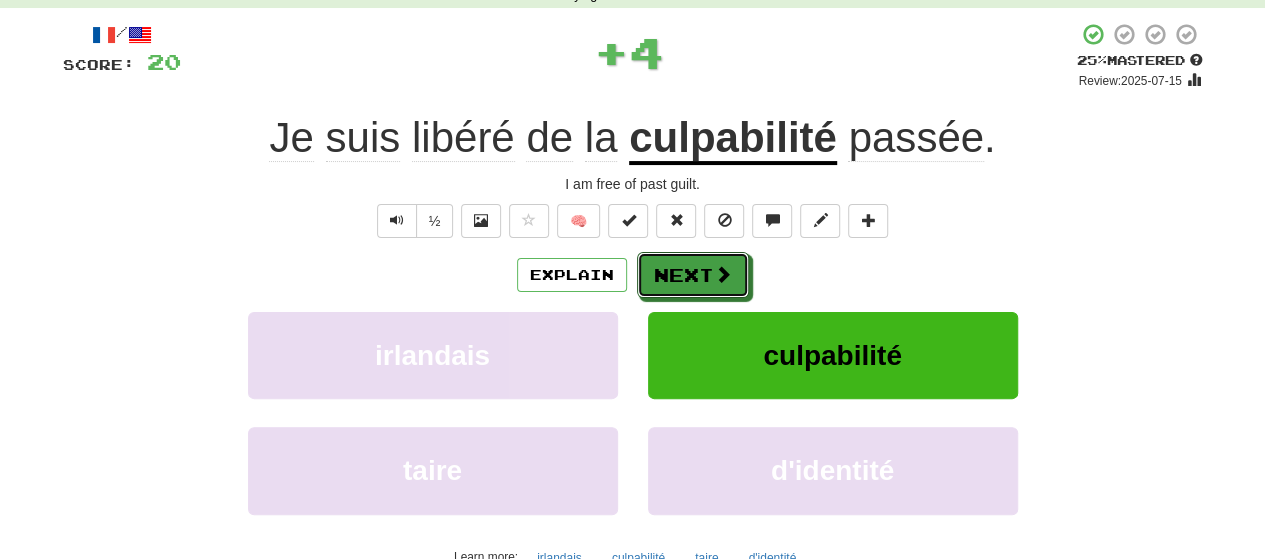 click on "Next" at bounding box center [693, 275] 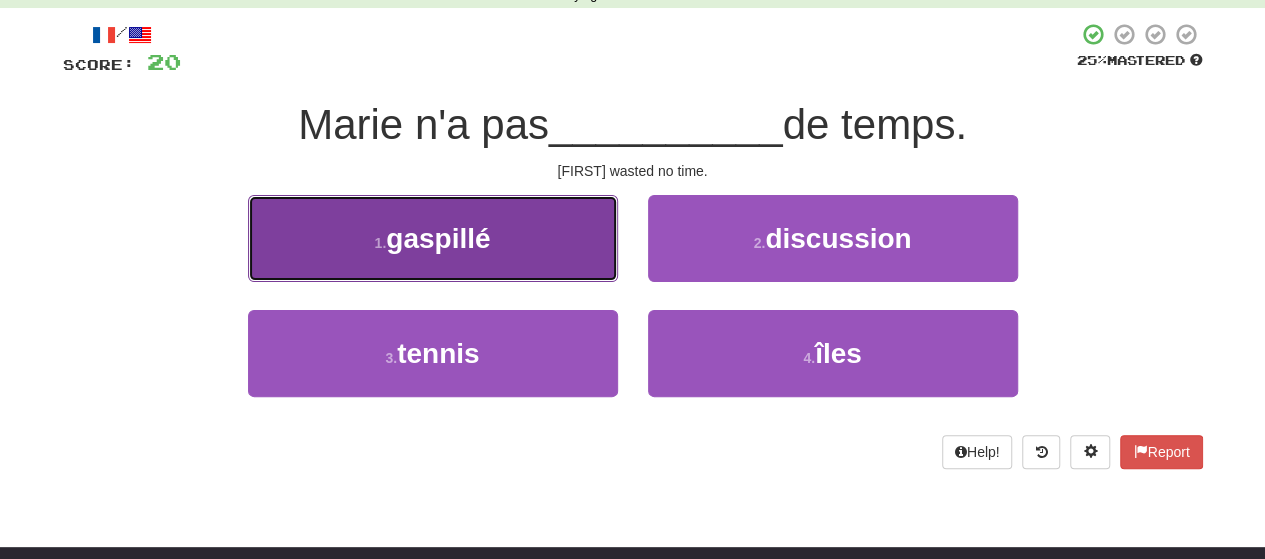 click on "1 .  gaspillé" at bounding box center [433, 238] 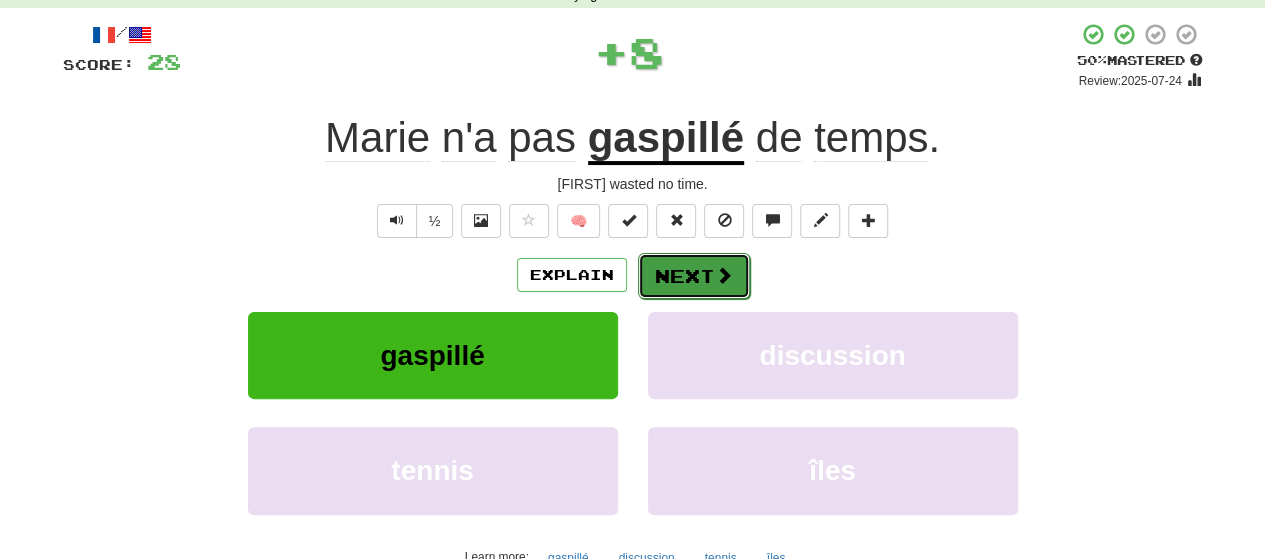 click on "Next" at bounding box center (694, 276) 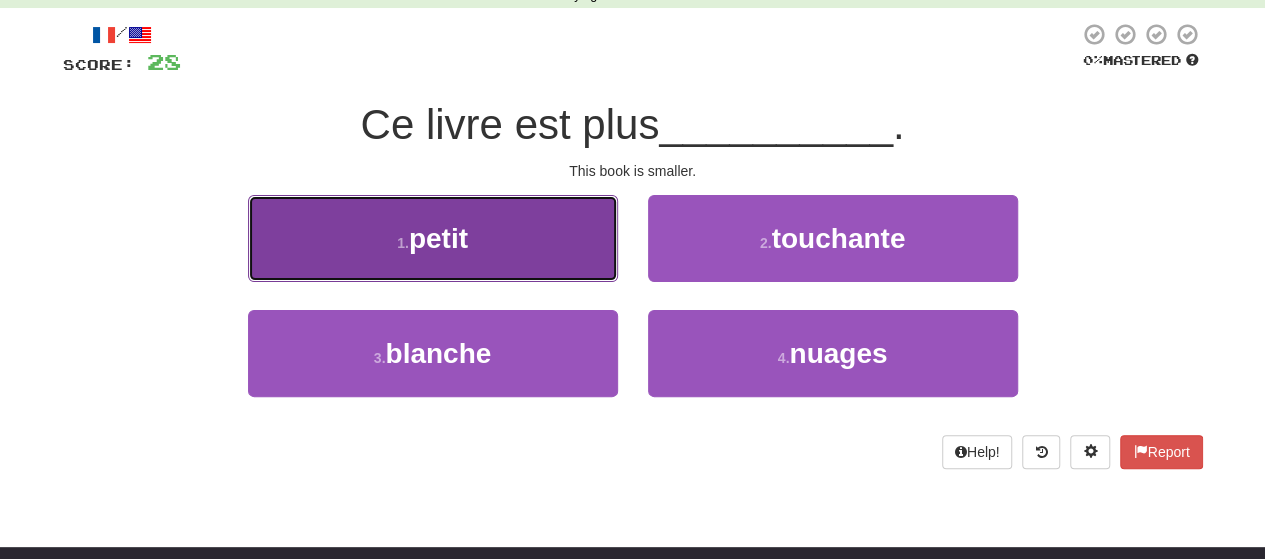 click on "1 .  petit" at bounding box center [433, 238] 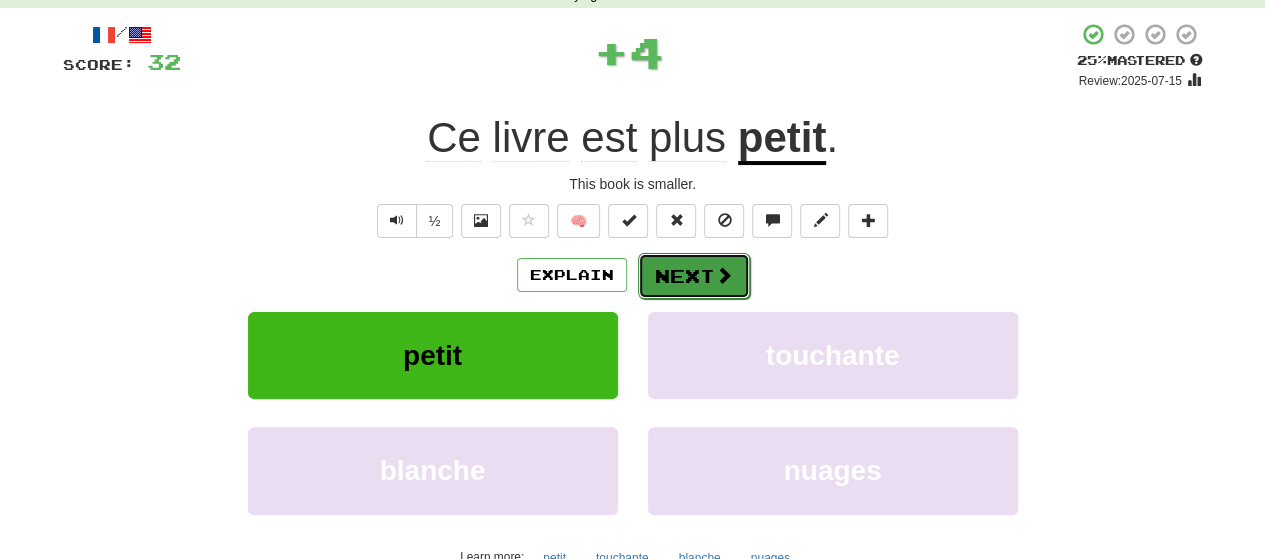 click at bounding box center (724, 275) 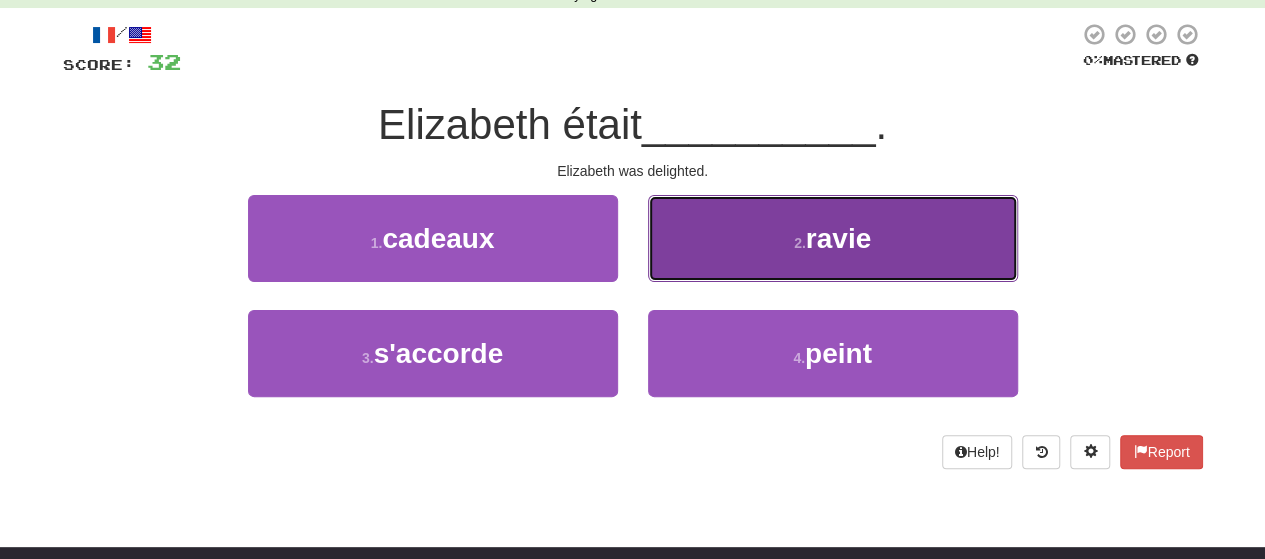 click on "2 .  ravie" at bounding box center (833, 238) 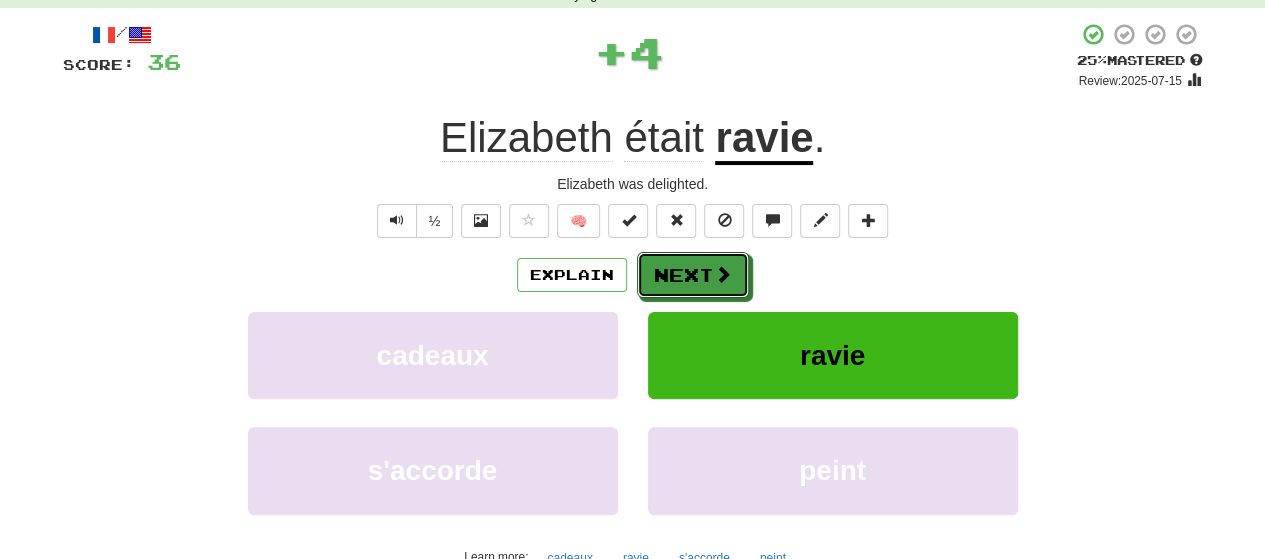 click on "Next" at bounding box center [693, 275] 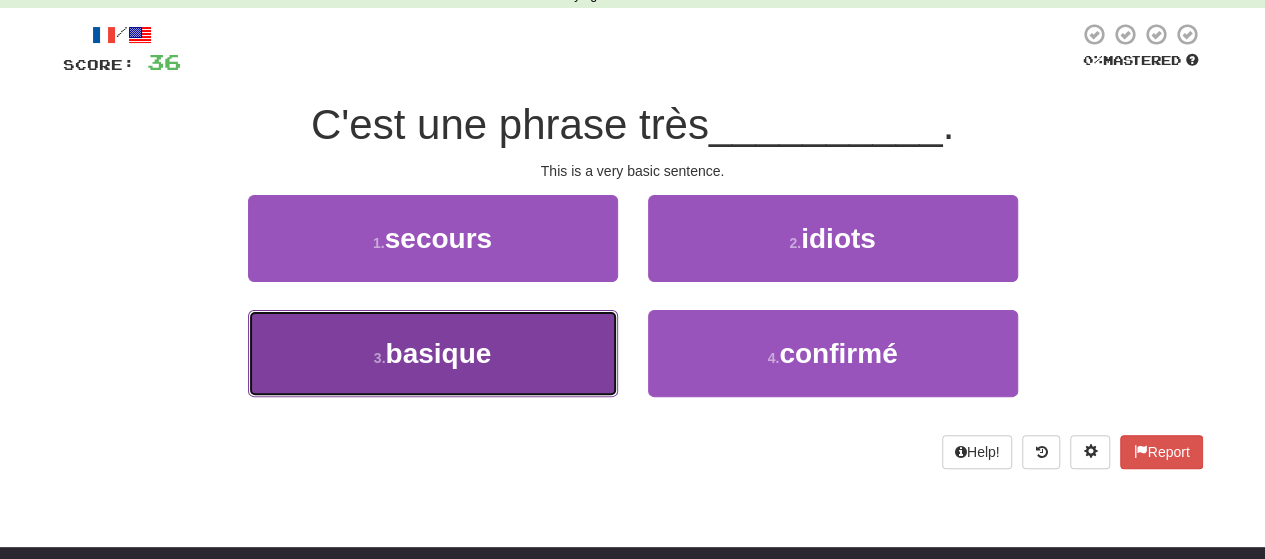 click on "3 .  basique" at bounding box center [433, 353] 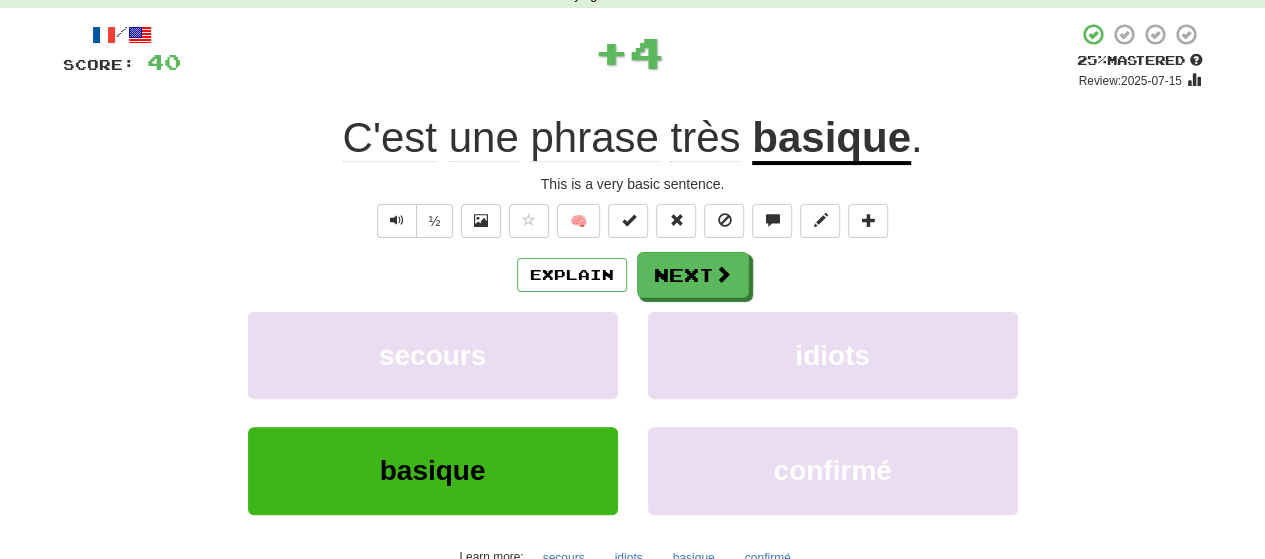 click on "Explain Next" at bounding box center [633, 275] 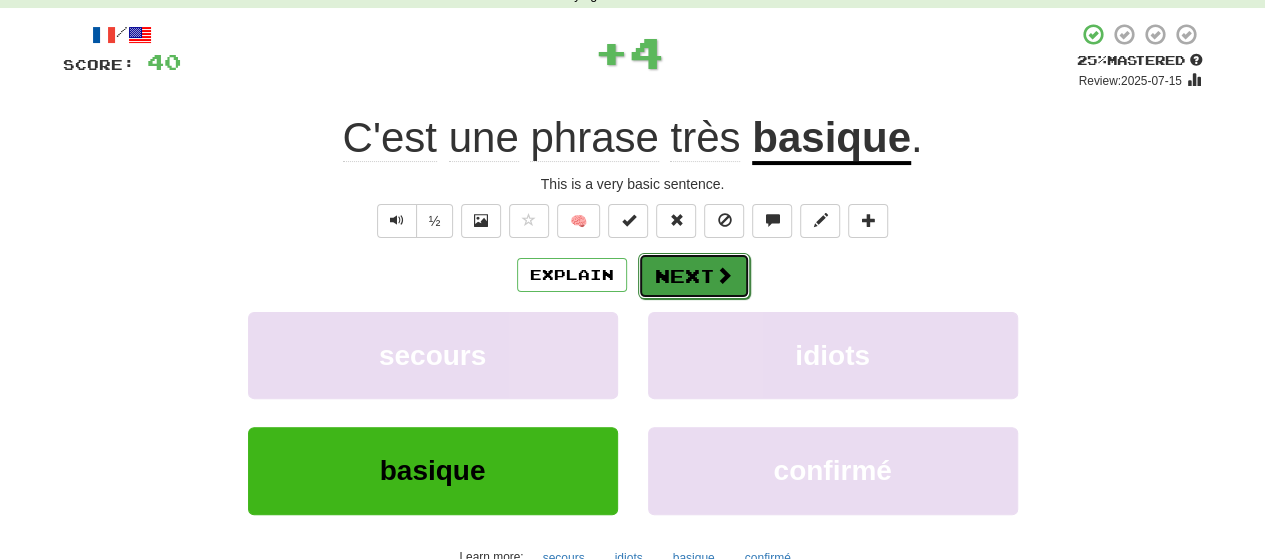 click on "Next" at bounding box center [694, 276] 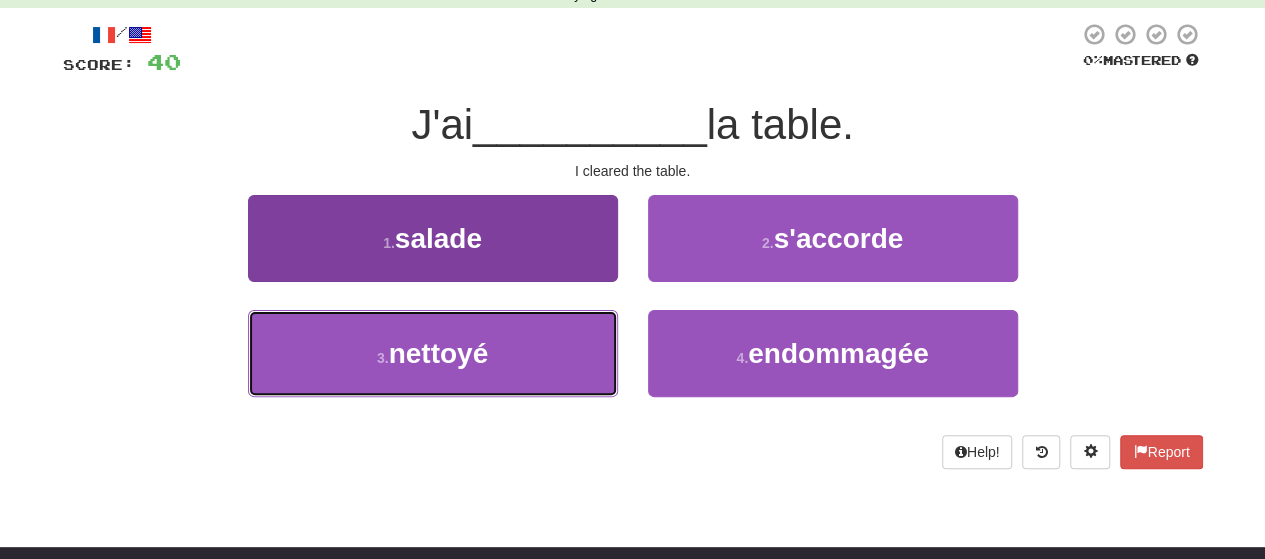 drag, startPoint x: 502, startPoint y: 369, endPoint x: 550, endPoint y: 340, distance: 56.0803 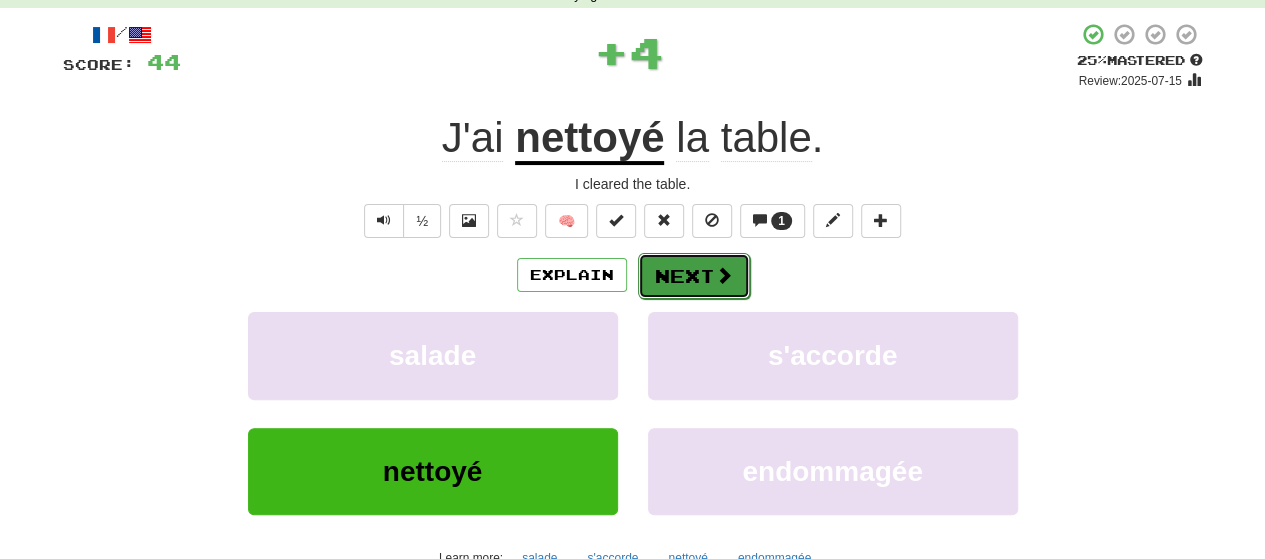 click on "Next" at bounding box center [694, 276] 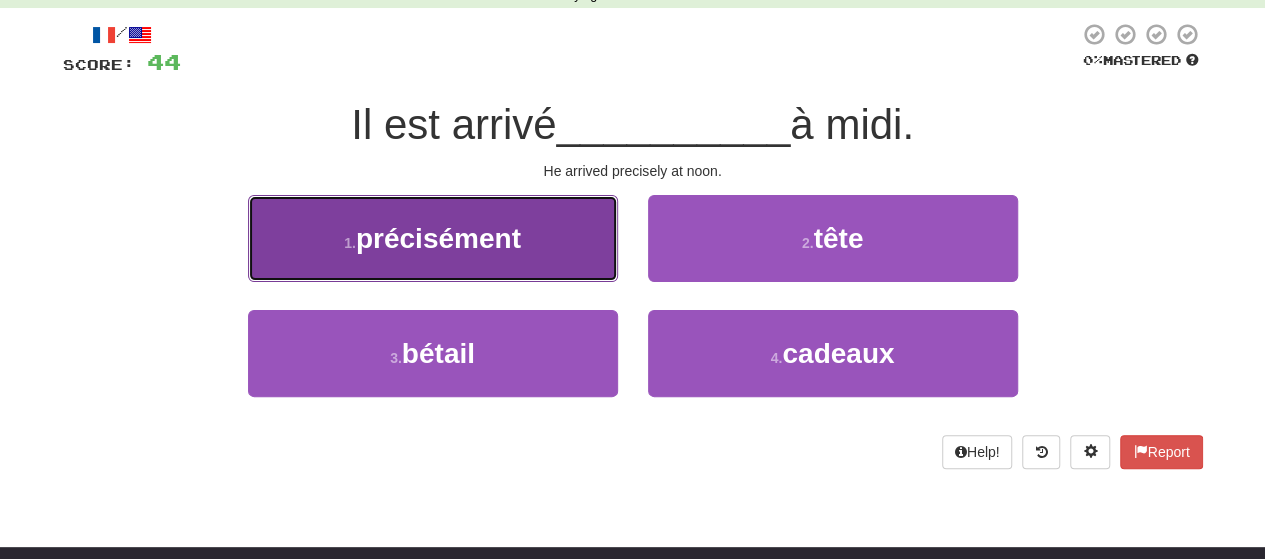 click on "1 .  précisément" at bounding box center [433, 238] 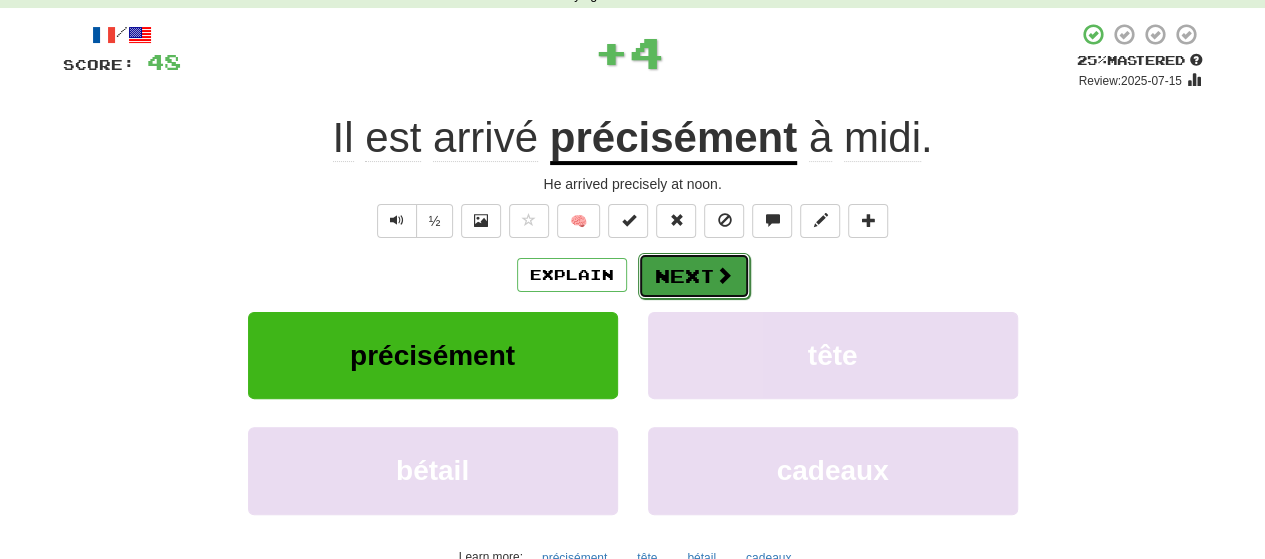 click on "Next" at bounding box center [694, 276] 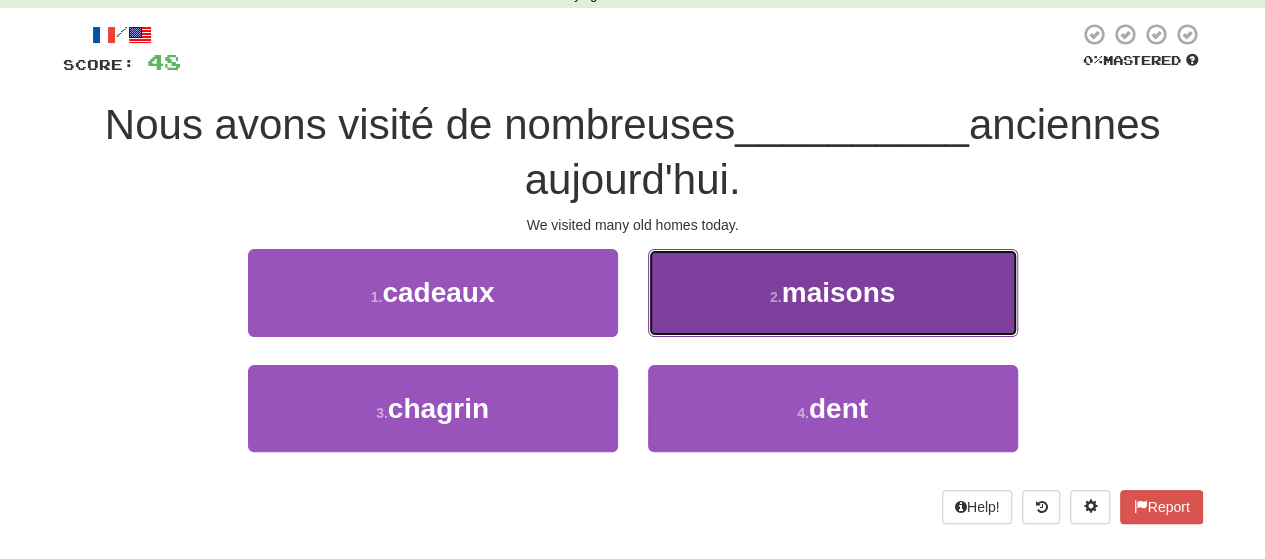 click on "2 .  maisons" at bounding box center (833, 292) 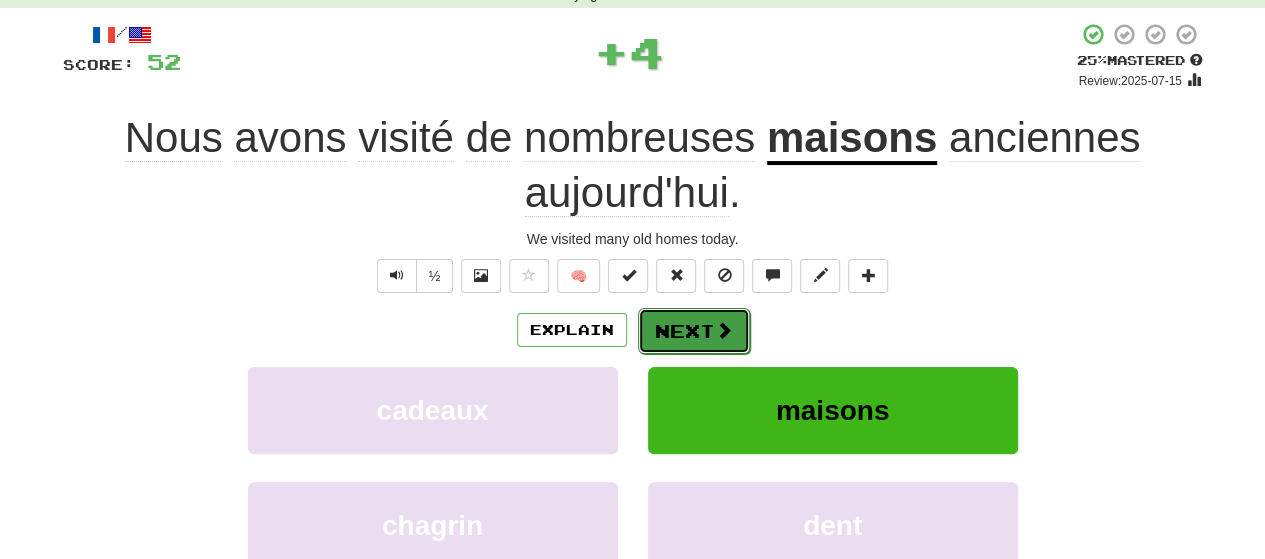 click on "Next" at bounding box center (694, 331) 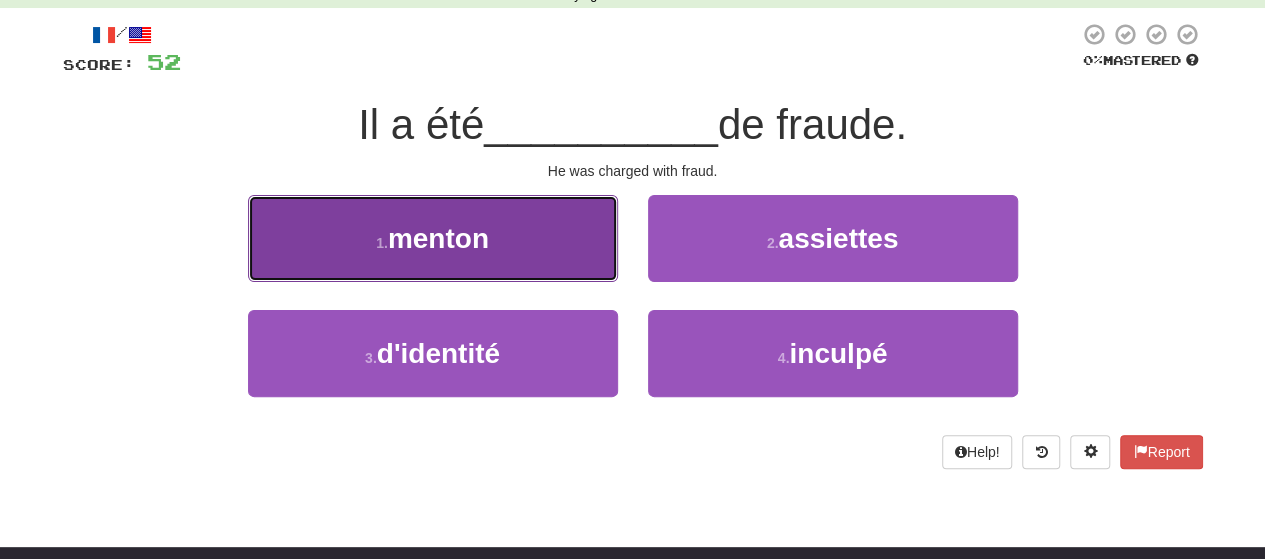 click on "1 .  menton" at bounding box center (433, 238) 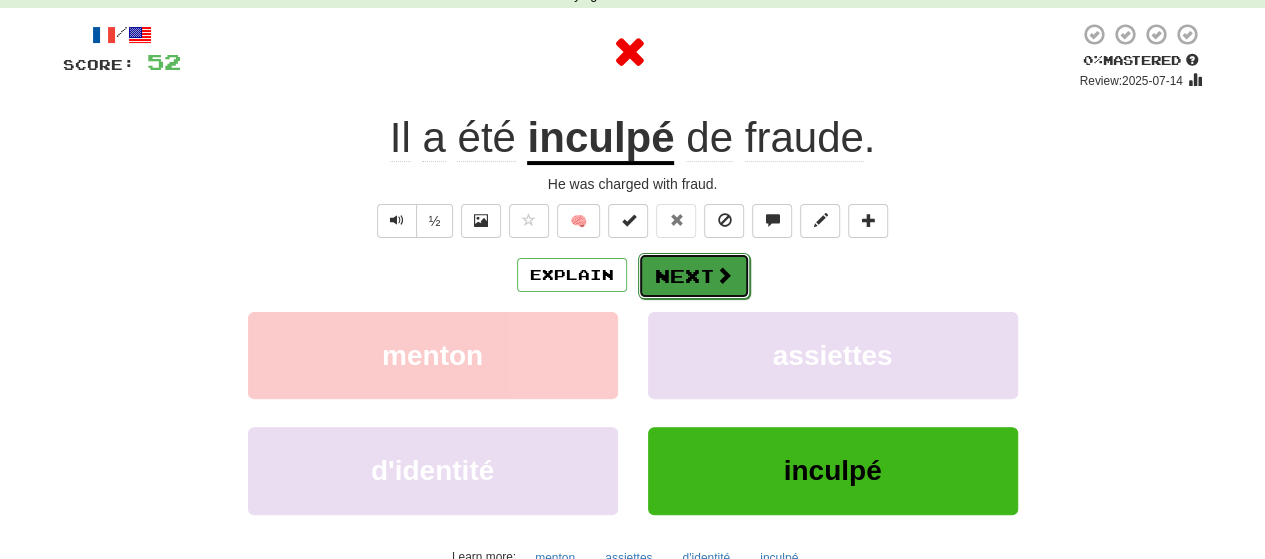 click on "Next" at bounding box center (694, 276) 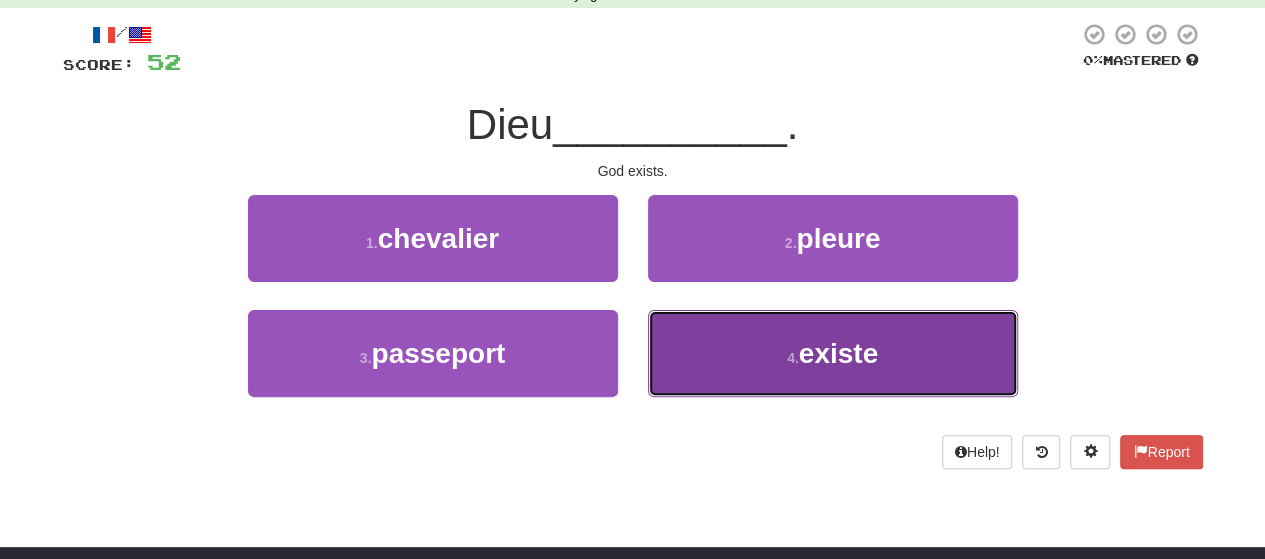 drag, startPoint x: 722, startPoint y: 368, endPoint x: 719, endPoint y: 297, distance: 71.063354 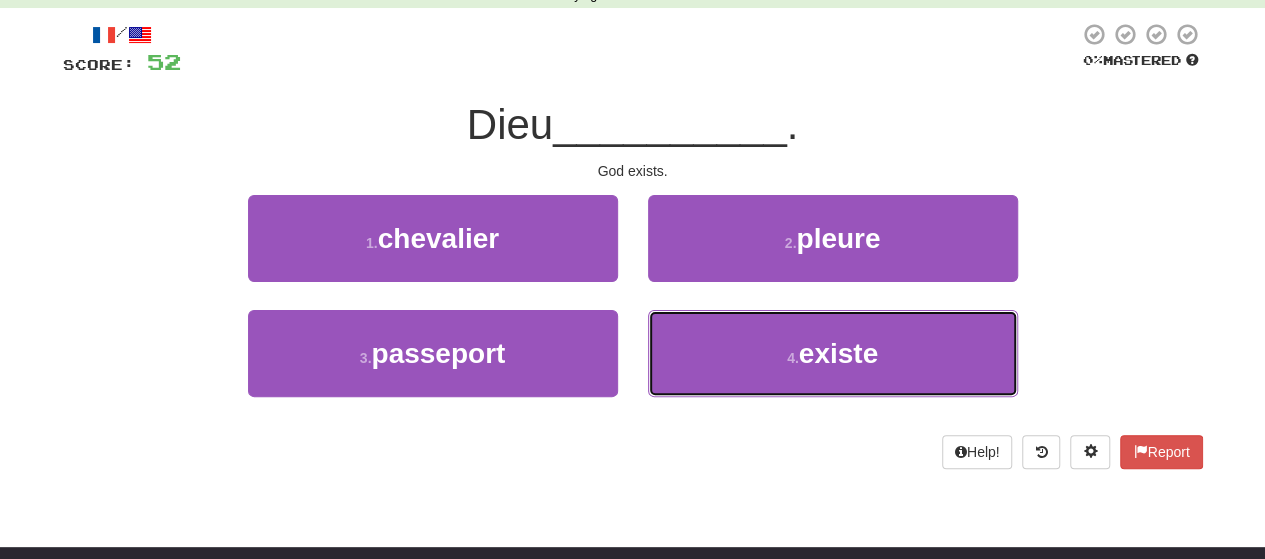 click on "4 .  existe" at bounding box center (833, 353) 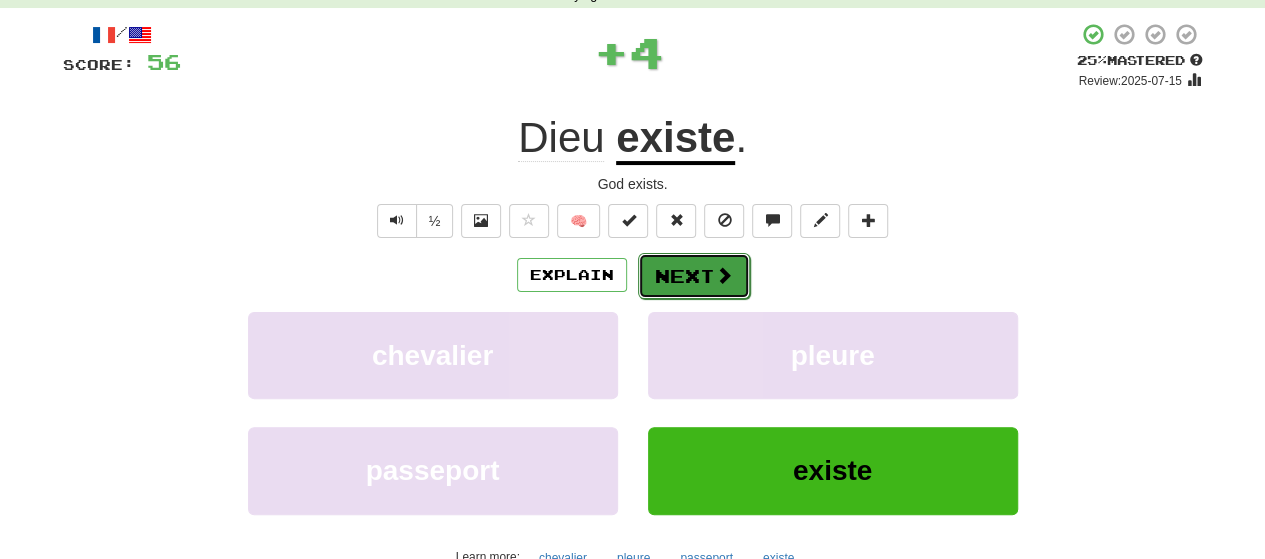 click at bounding box center (724, 275) 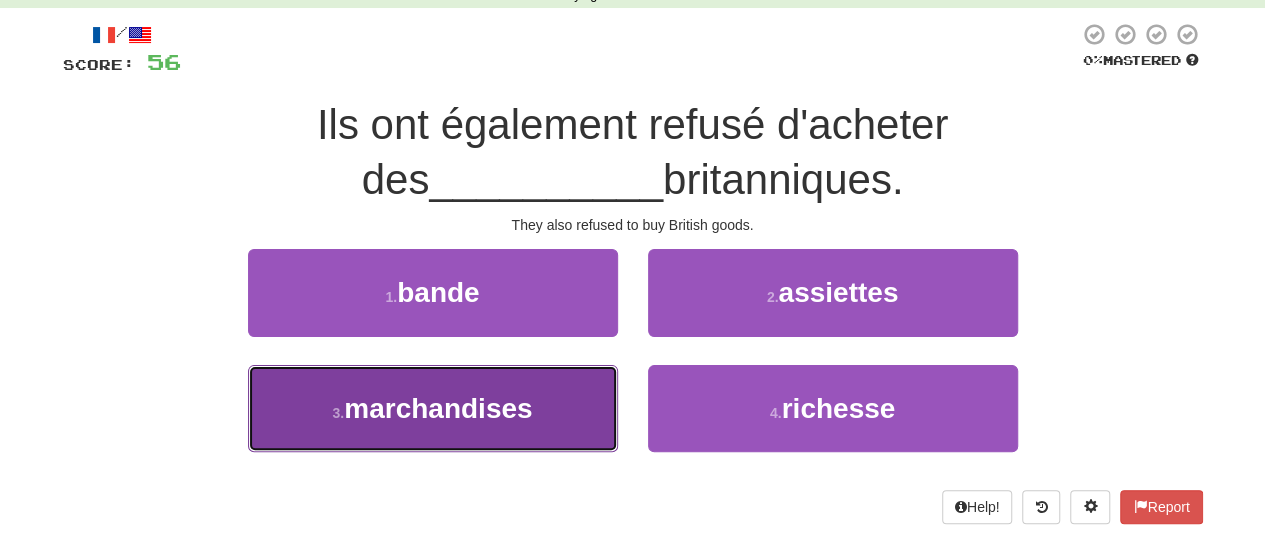 click on "3 .  marchandises" at bounding box center [433, 408] 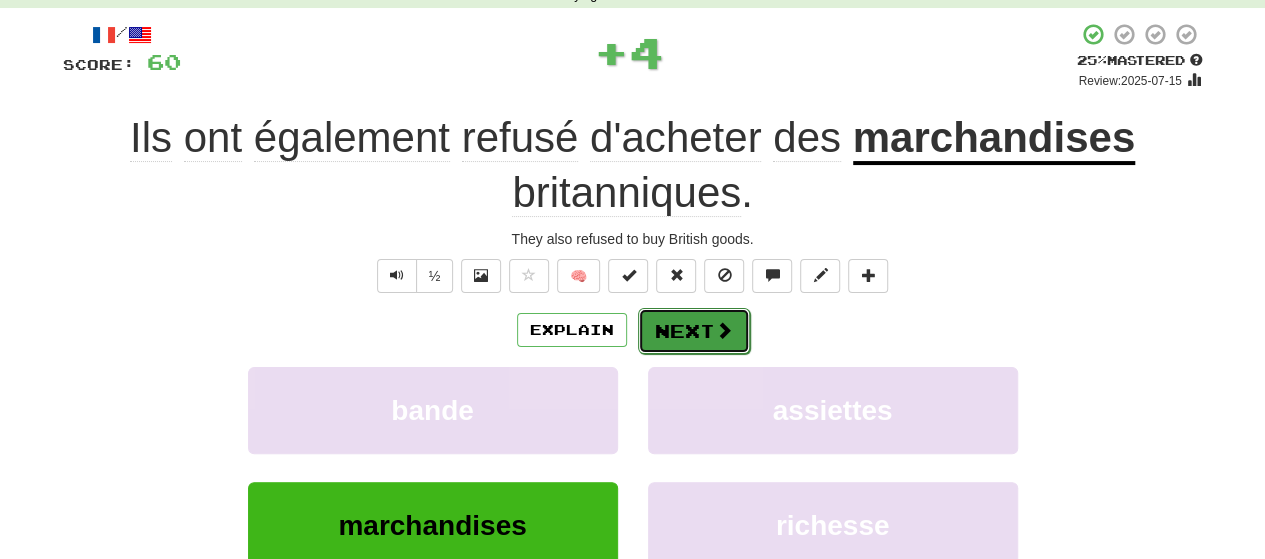click on "Next" at bounding box center [694, 331] 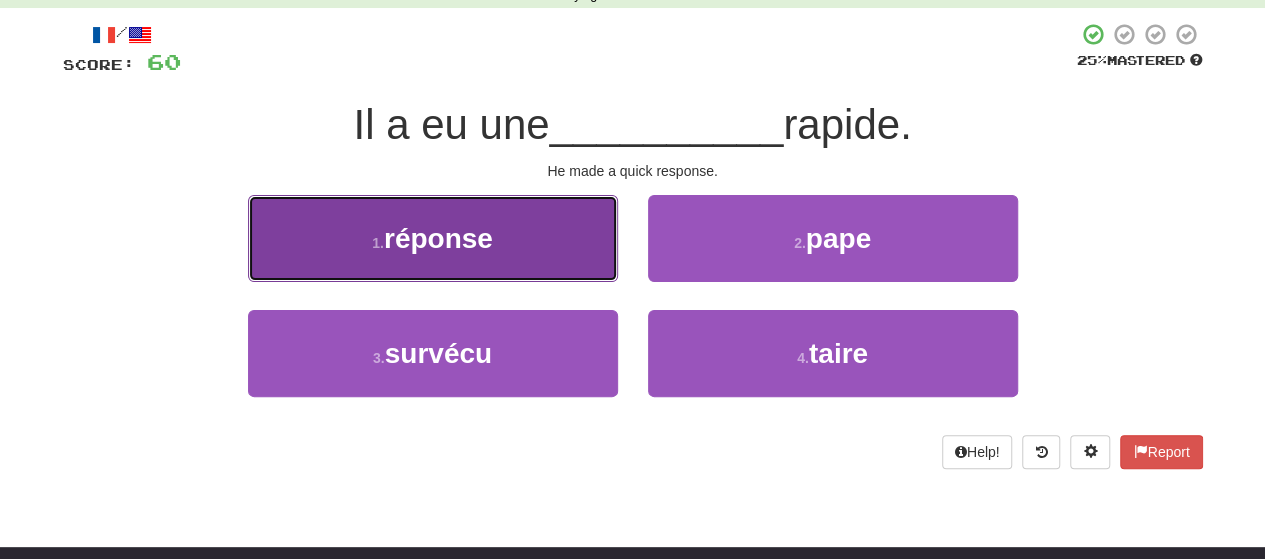 click on "1 .  réponse" at bounding box center [433, 238] 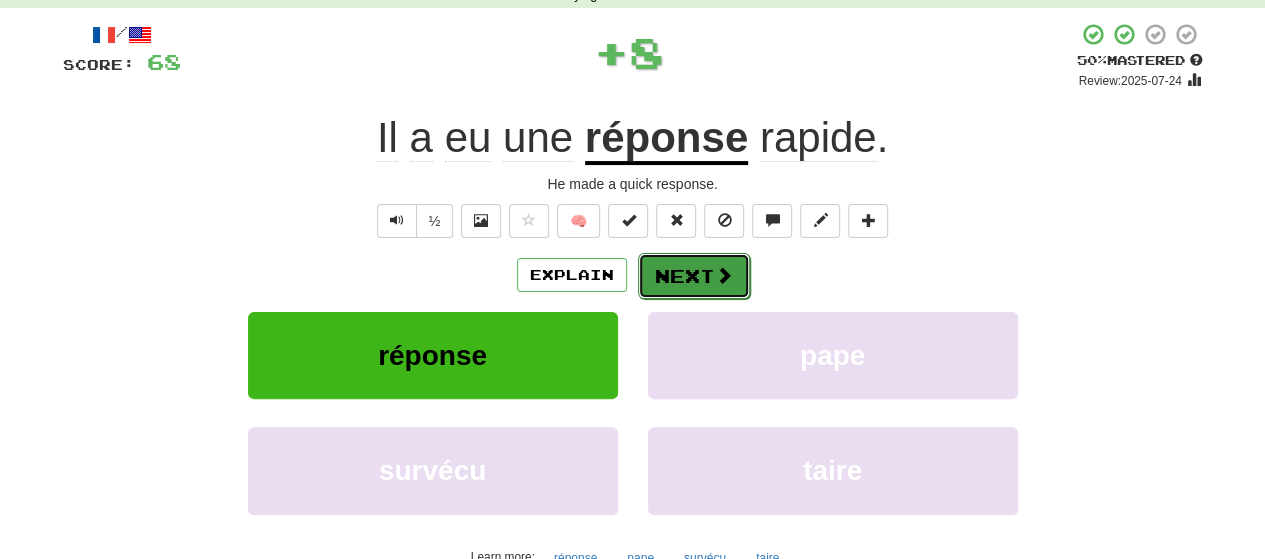 click on "Next" at bounding box center [694, 276] 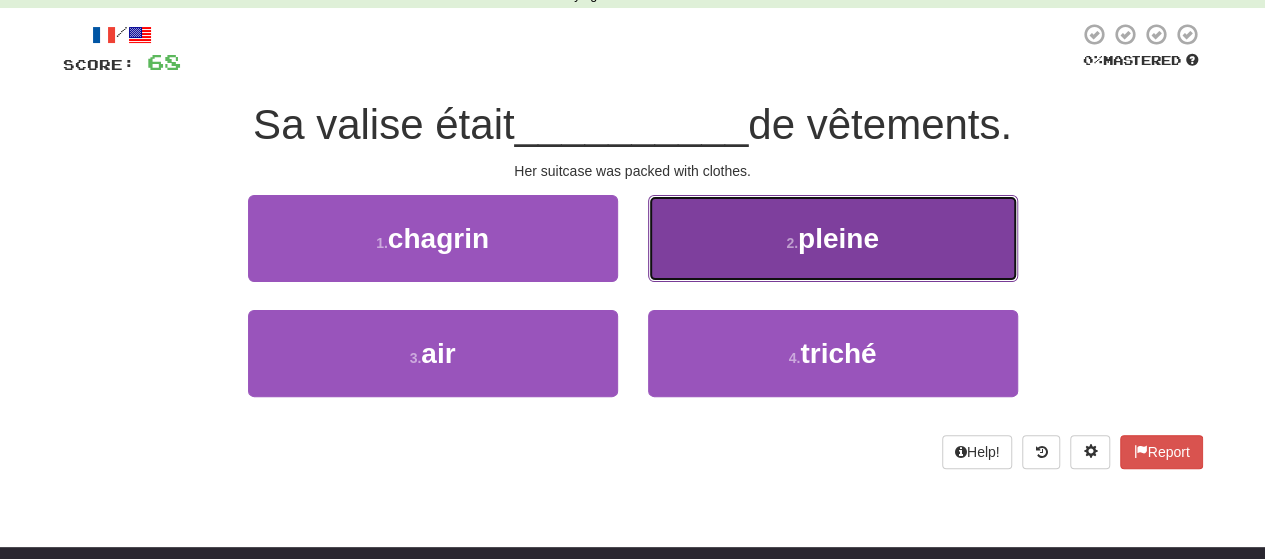click on "2 .  pleine" at bounding box center [833, 238] 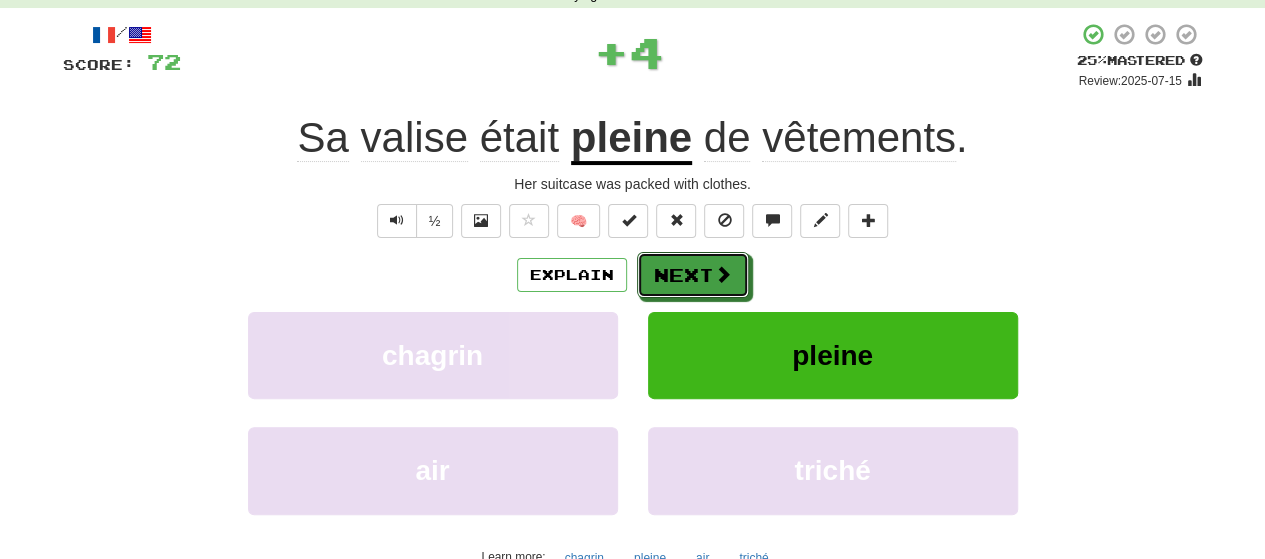 click on "Next" at bounding box center [693, 275] 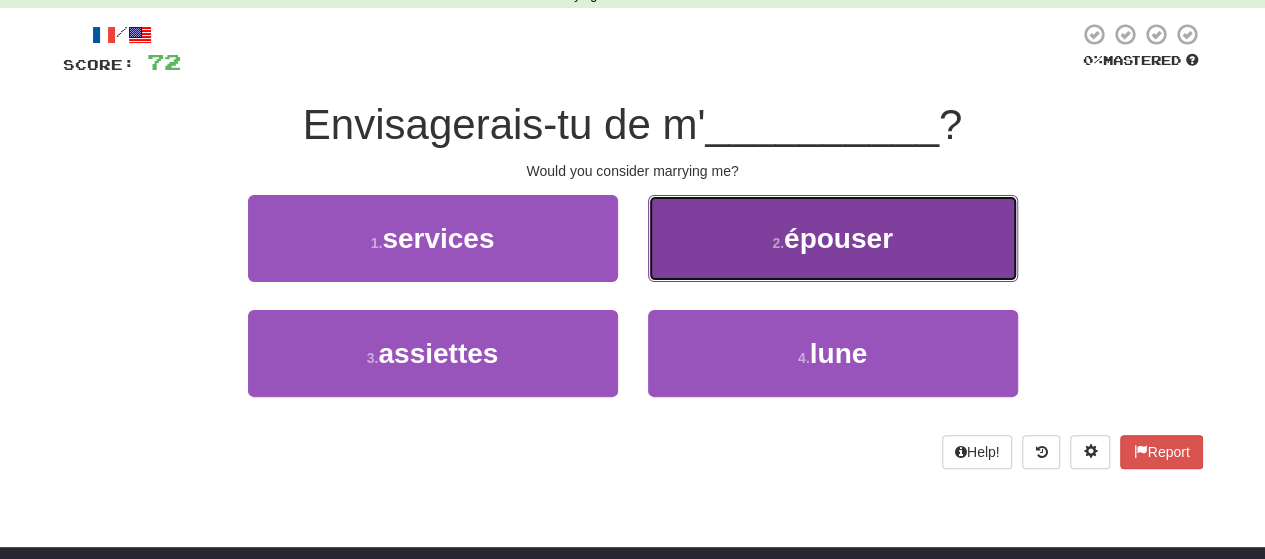 click on "2 .  épouser" at bounding box center (833, 238) 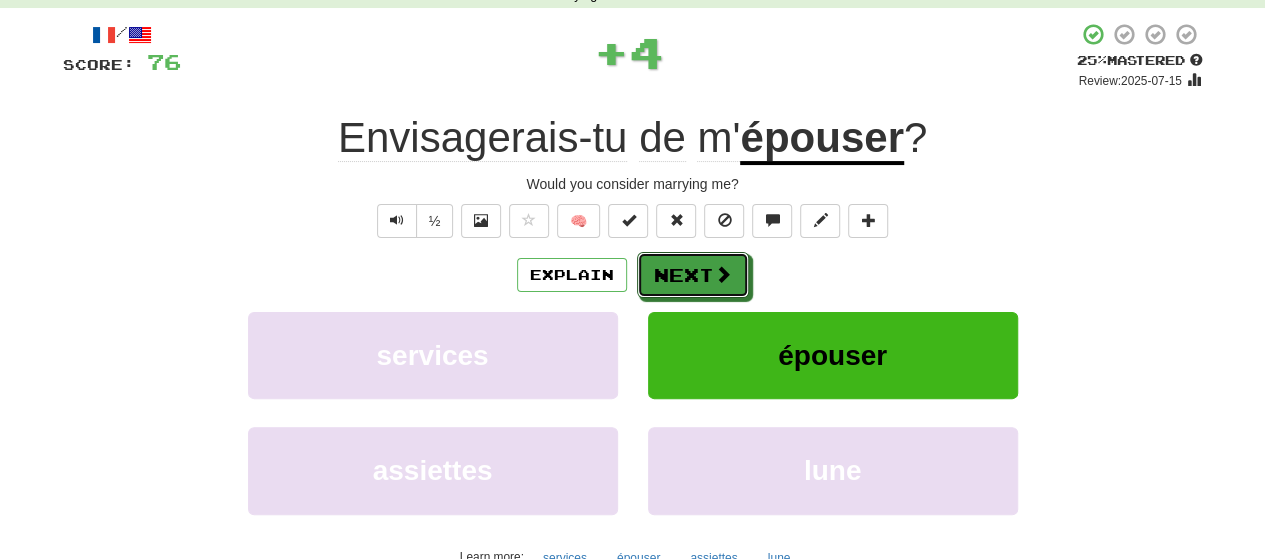 click on "Next" at bounding box center (693, 275) 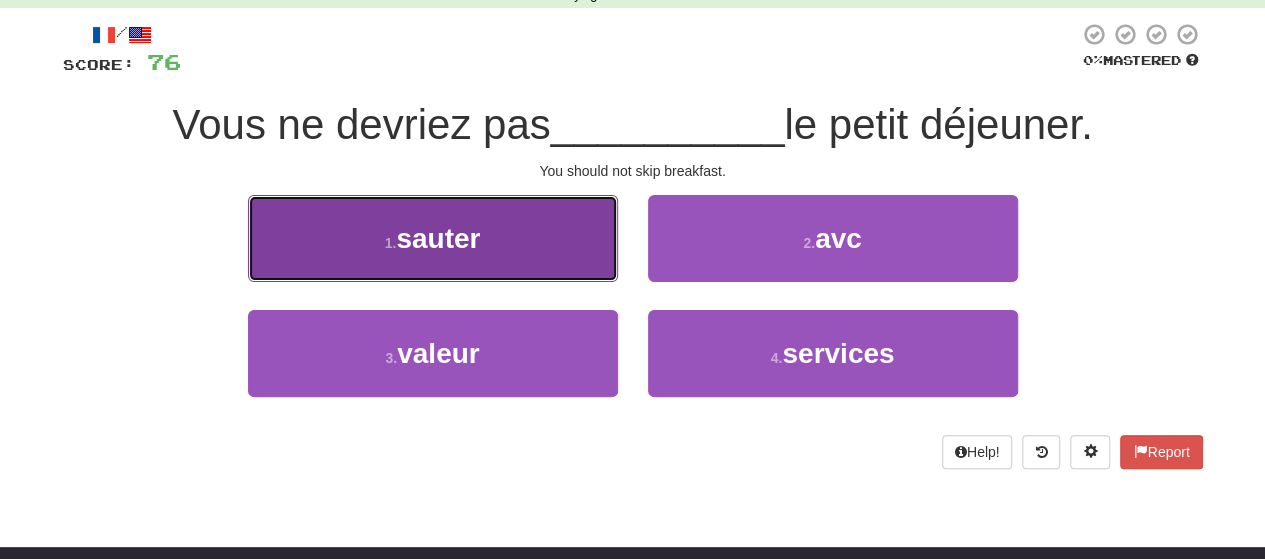 click on "1 .  sauter" at bounding box center [433, 238] 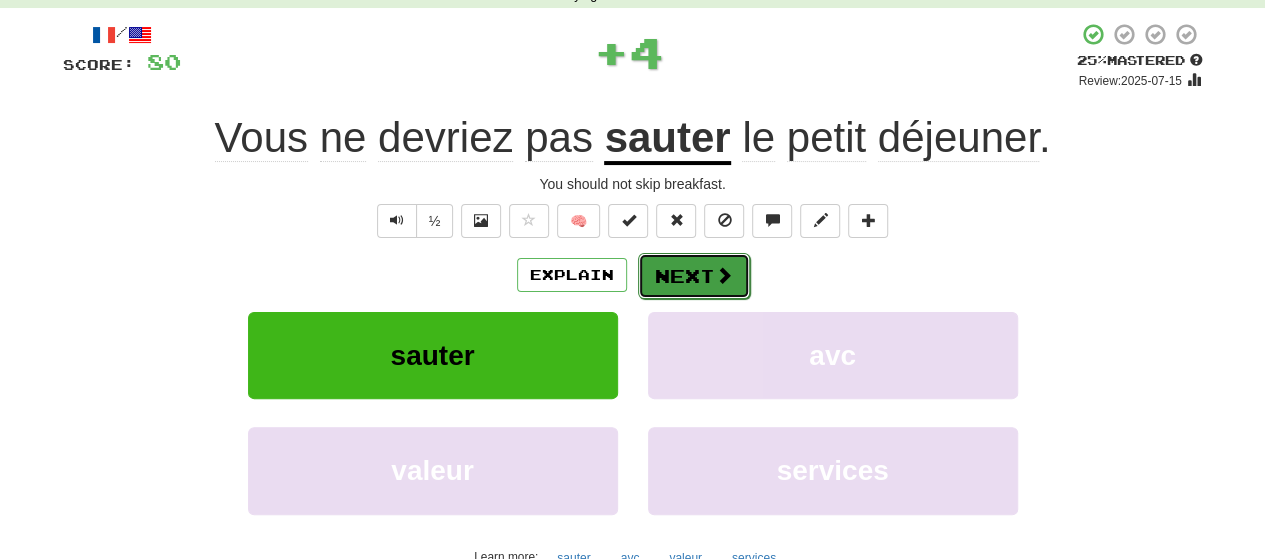 click on "Next" at bounding box center [694, 276] 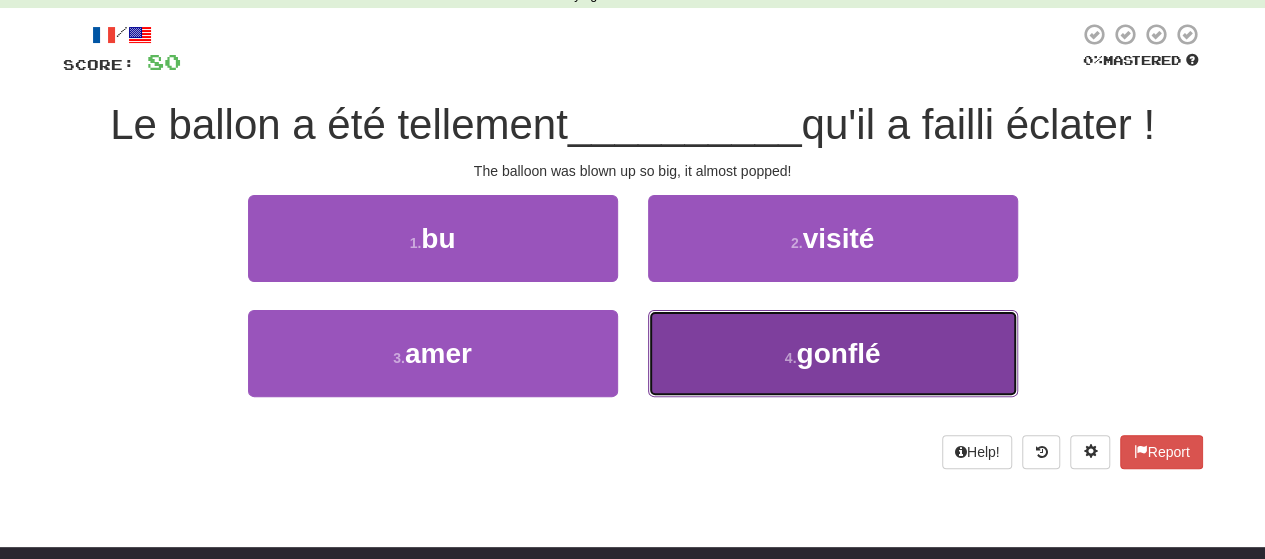 click on "4 .  gonflé" at bounding box center [833, 353] 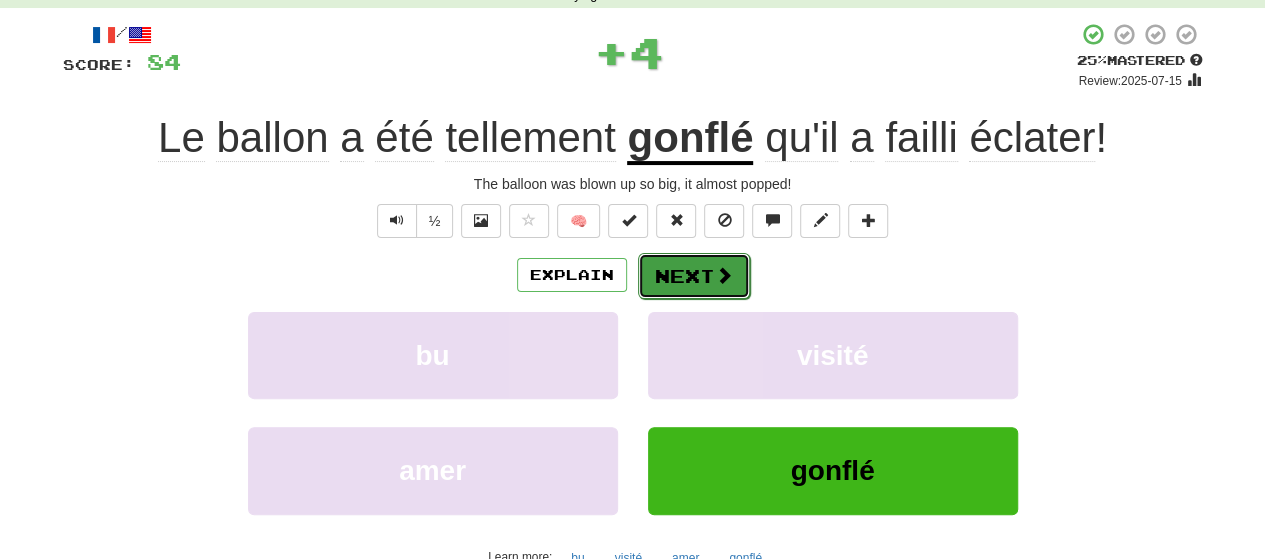 click on "Next" at bounding box center [694, 276] 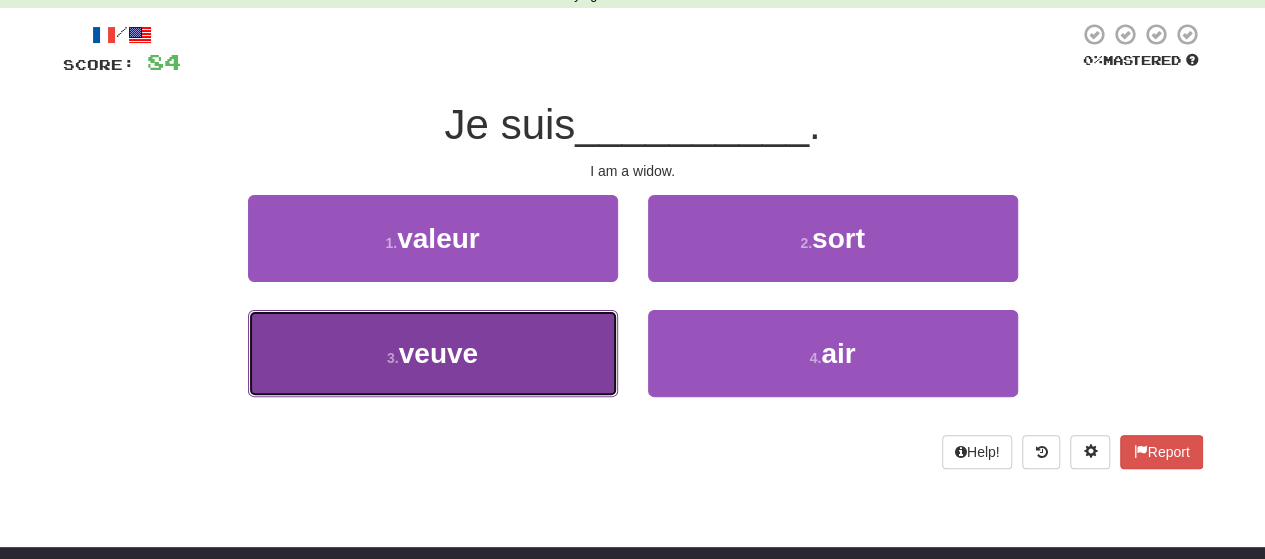 click on "3 .  veuve" at bounding box center [433, 353] 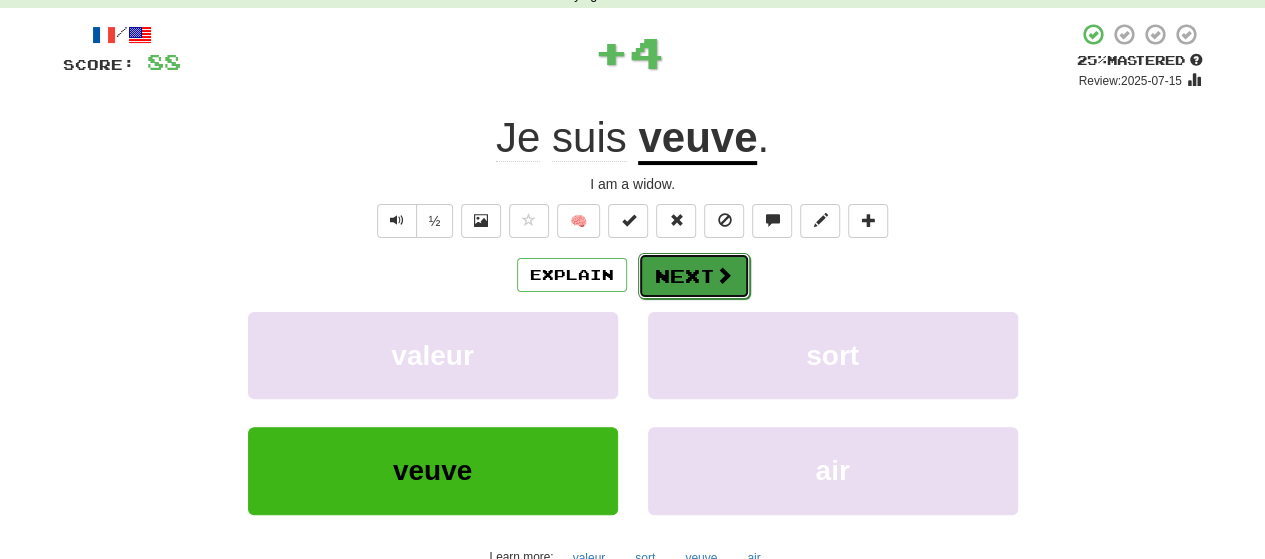 click on "Next" at bounding box center [694, 276] 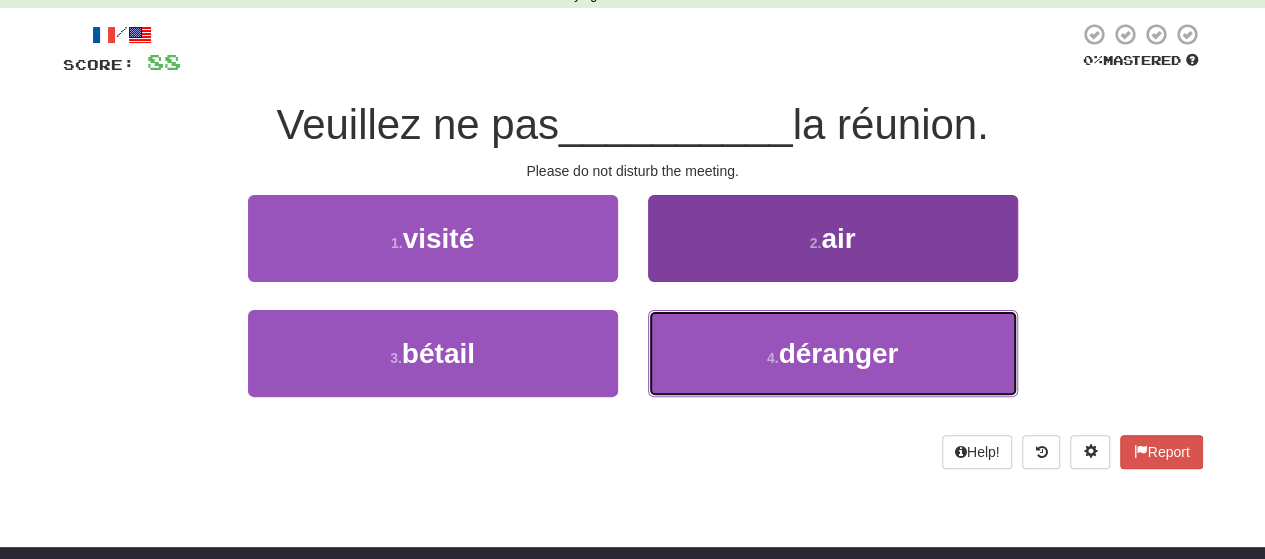 drag, startPoint x: 708, startPoint y: 355, endPoint x: 710, endPoint y: 333, distance: 22.090721 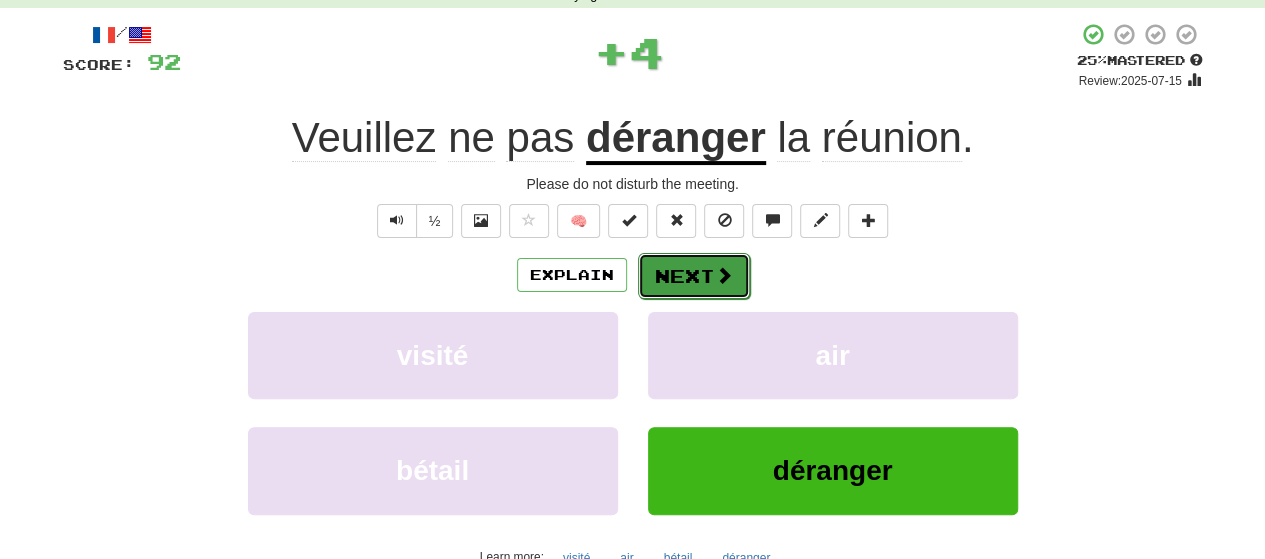 click on "Next" at bounding box center (694, 276) 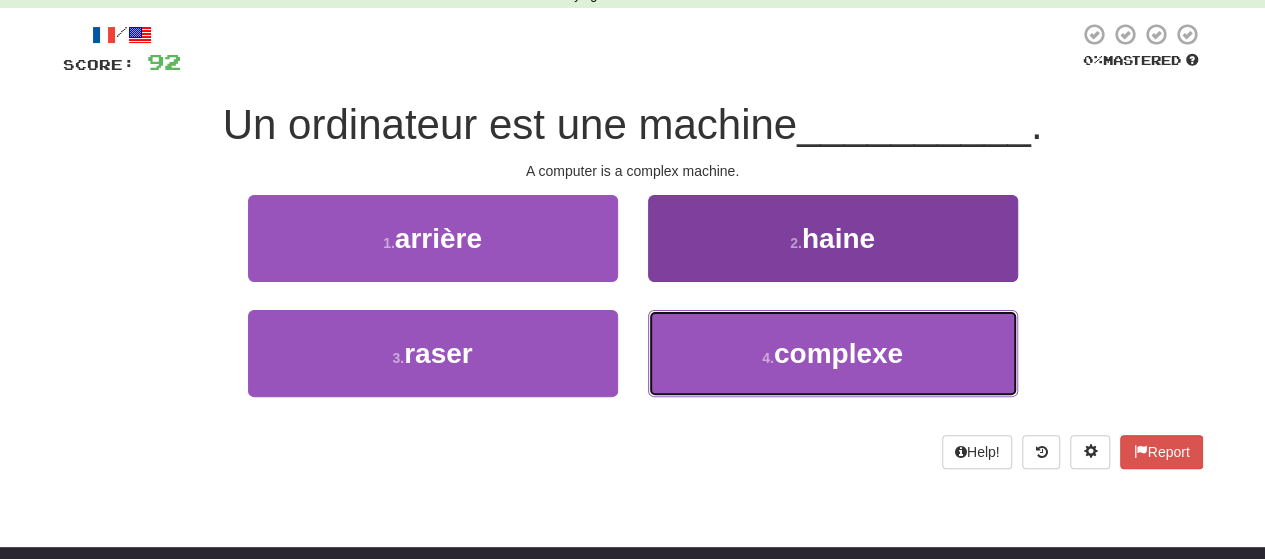 click on "4 .  complexe" at bounding box center (833, 353) 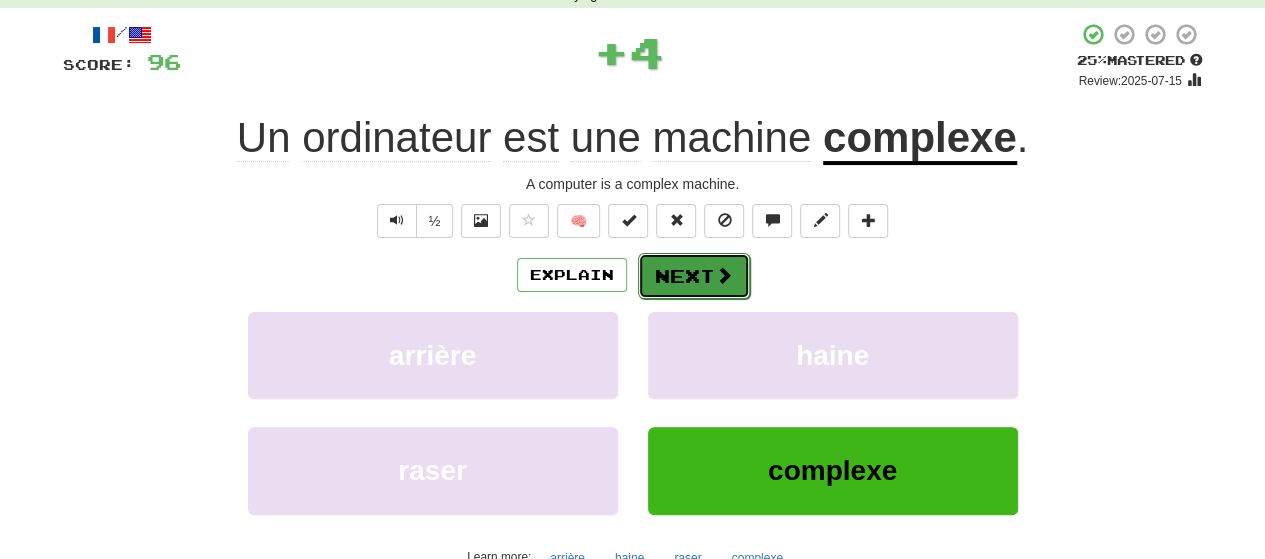 click on "Next" at bounding box center (694, 276) 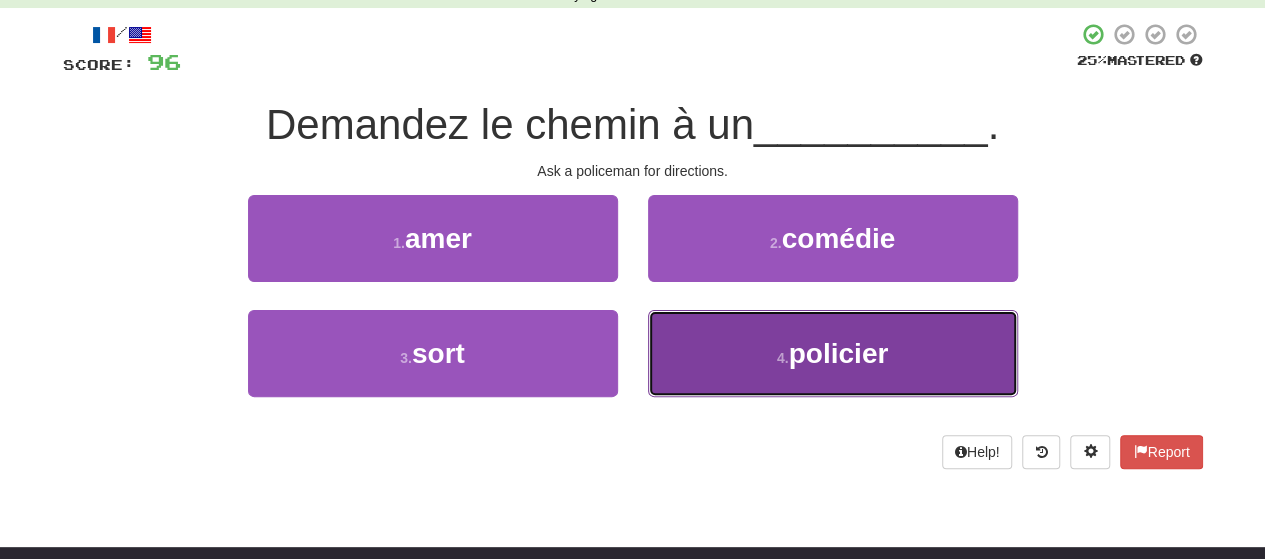 click on "4 .  policier" at bounding box center (833, 353) 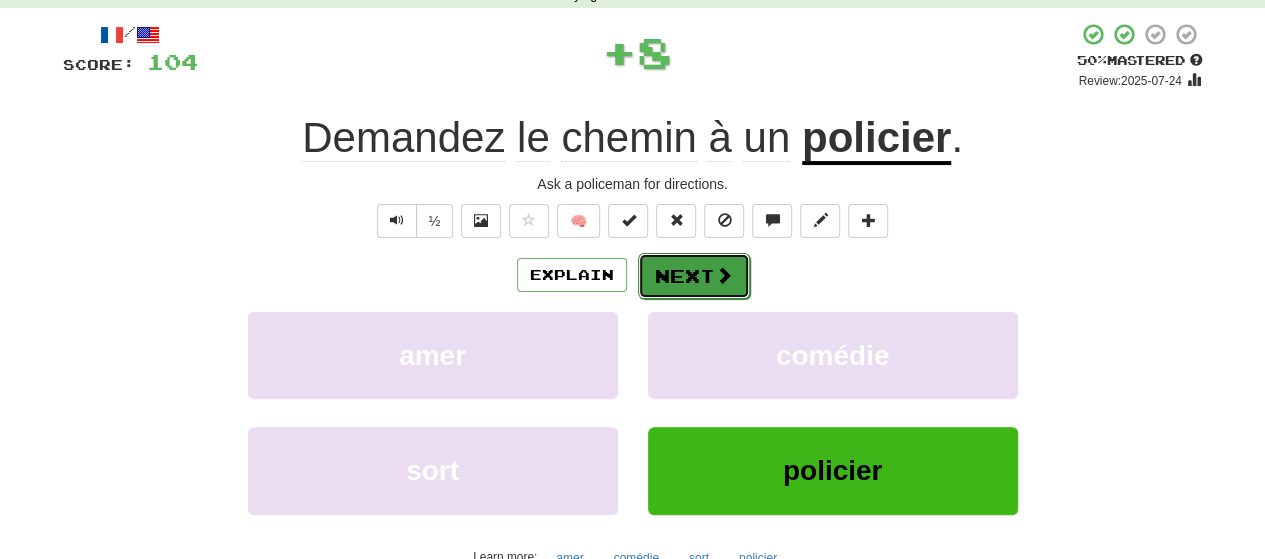 click on "Next" at bounding box center (694, 276) 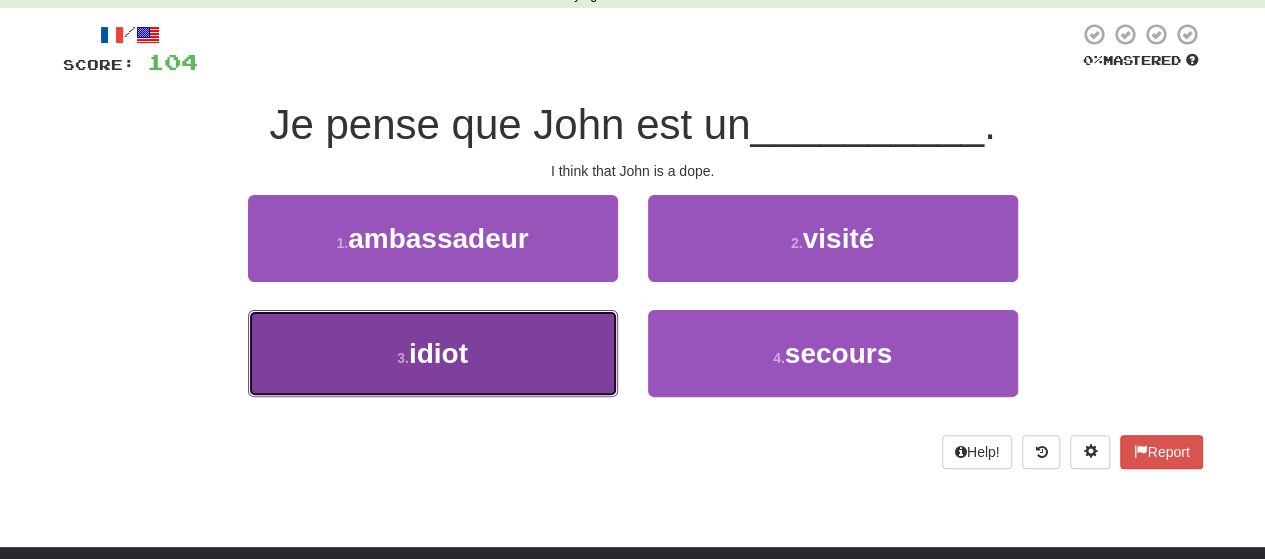 click on "3 .  idiot" at bounding box center (433, 353) 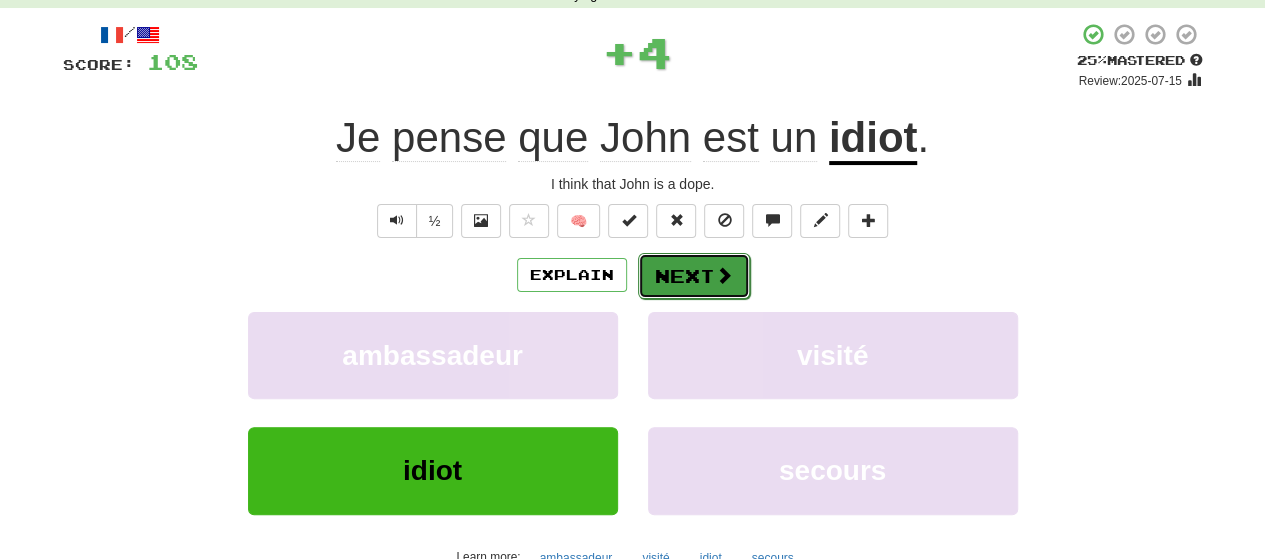 click on "Next" at bounding box center (694, 276) 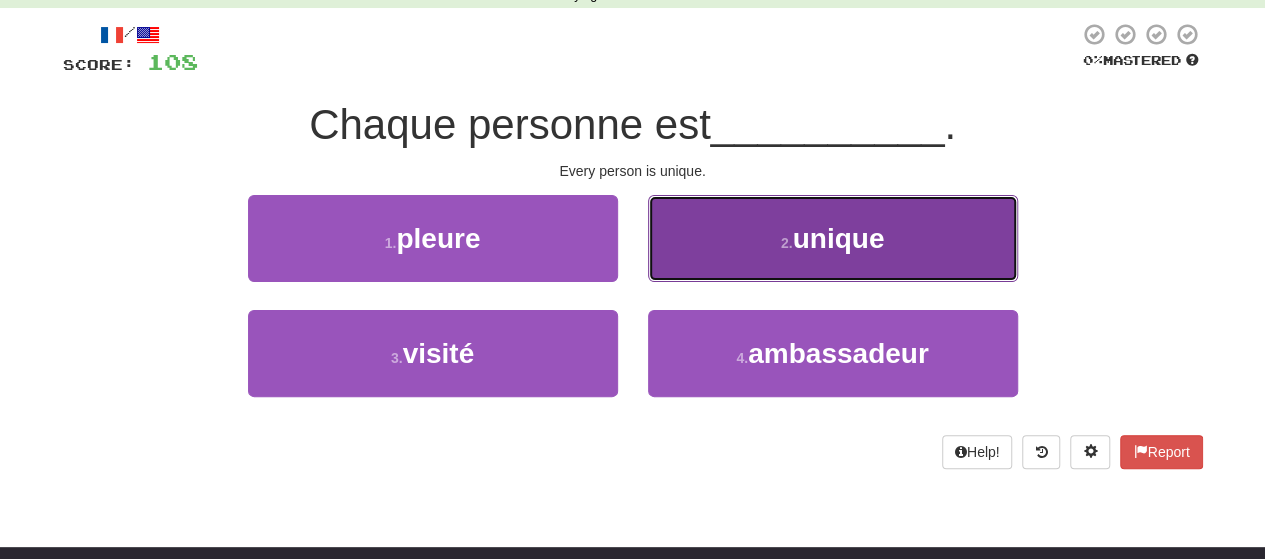 click on "2 .  unique" at bounding box center [833, 238] 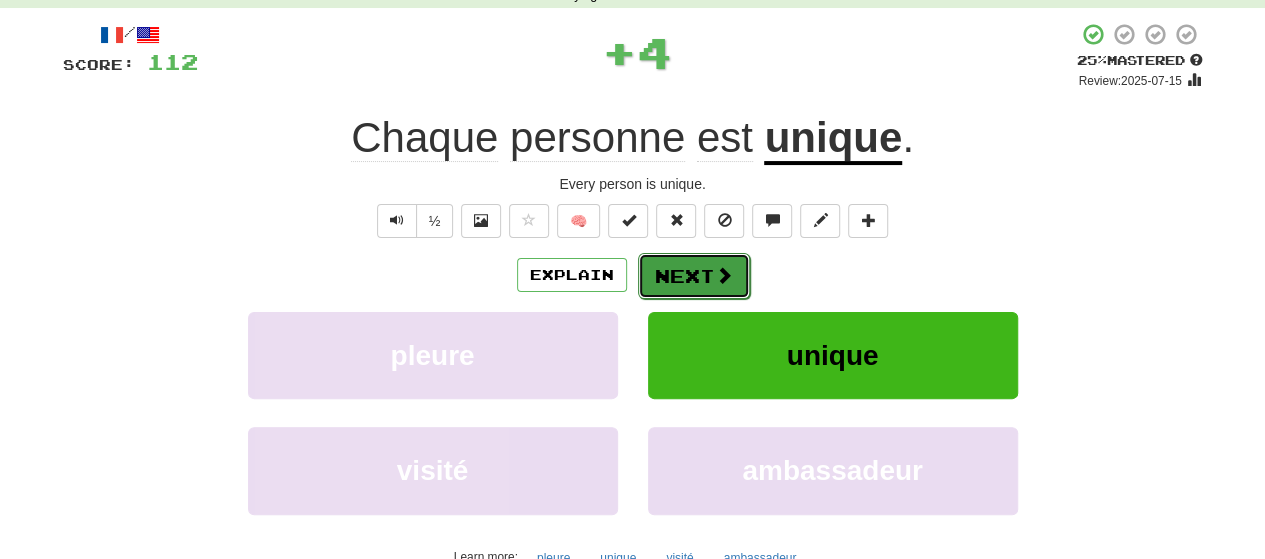 click on "Next" at bounding box center (694, 276) 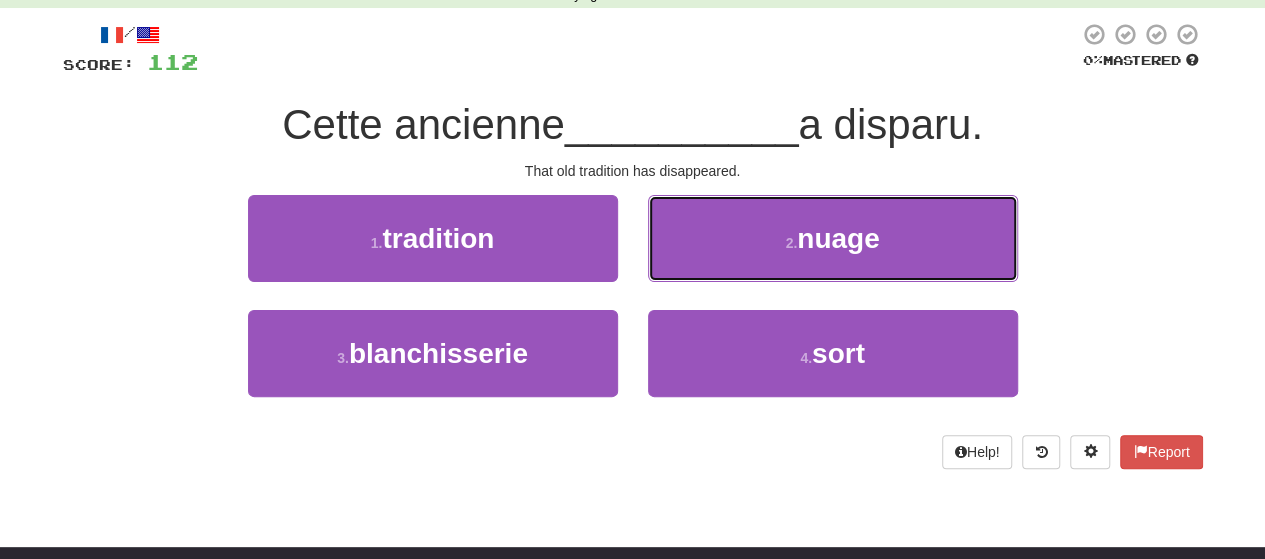 click on "2 .  nuage" at bounding box center [833, 238] 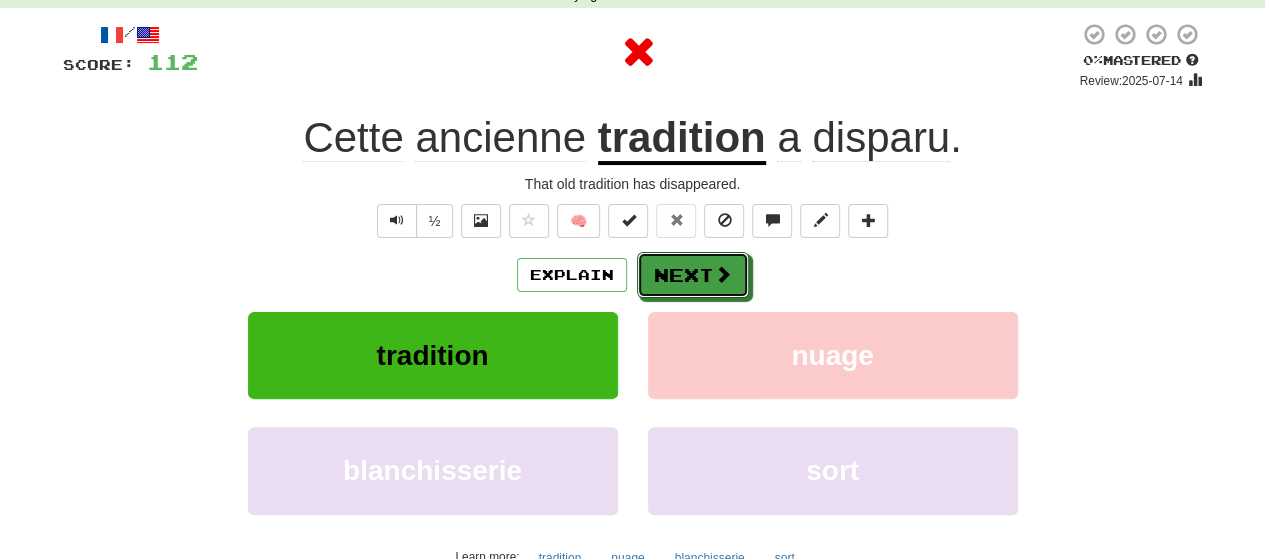 click on "Next" at bounding box center [693, 275] 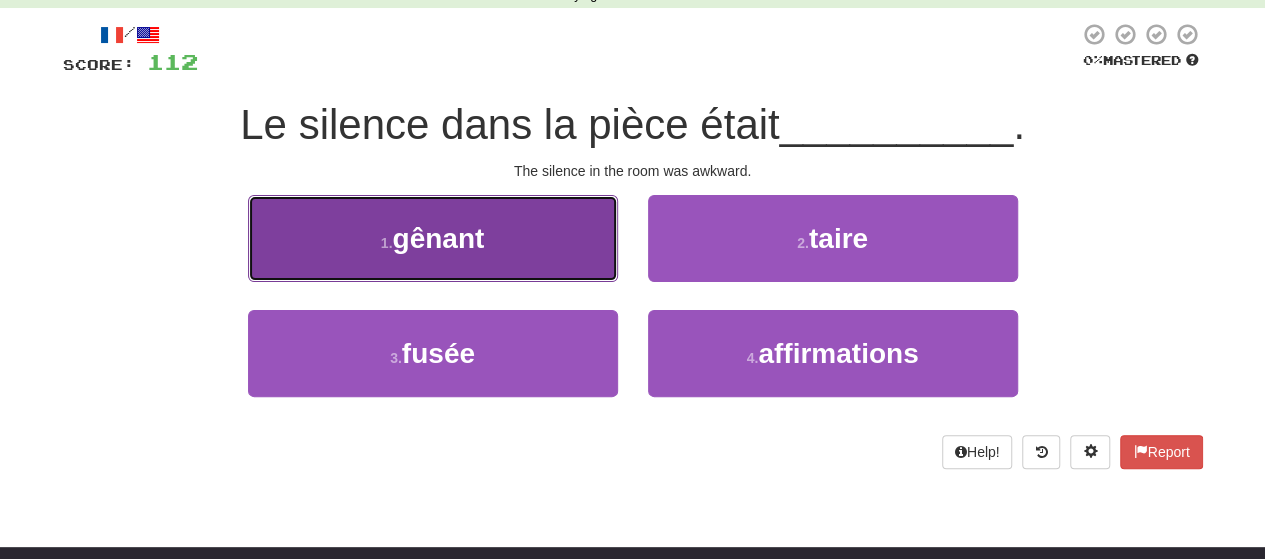 click on "1 .  gênant" at bounding box center (433, 238) 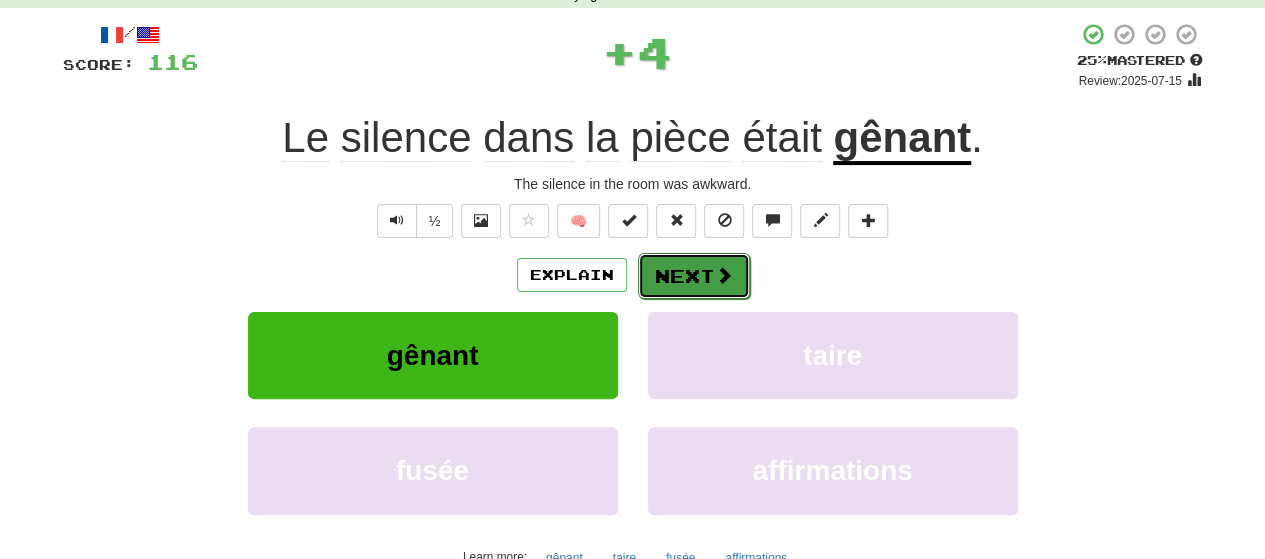click on "Next" at bounding box center [694, 276] 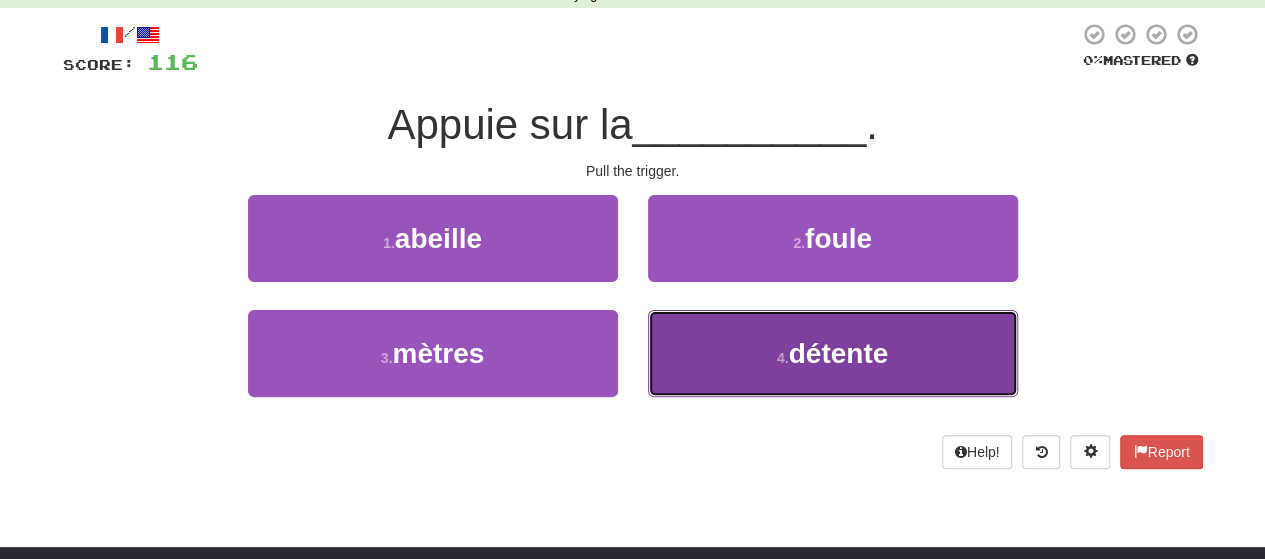 click on "4 .  détente" at bounding box center (833, 353) 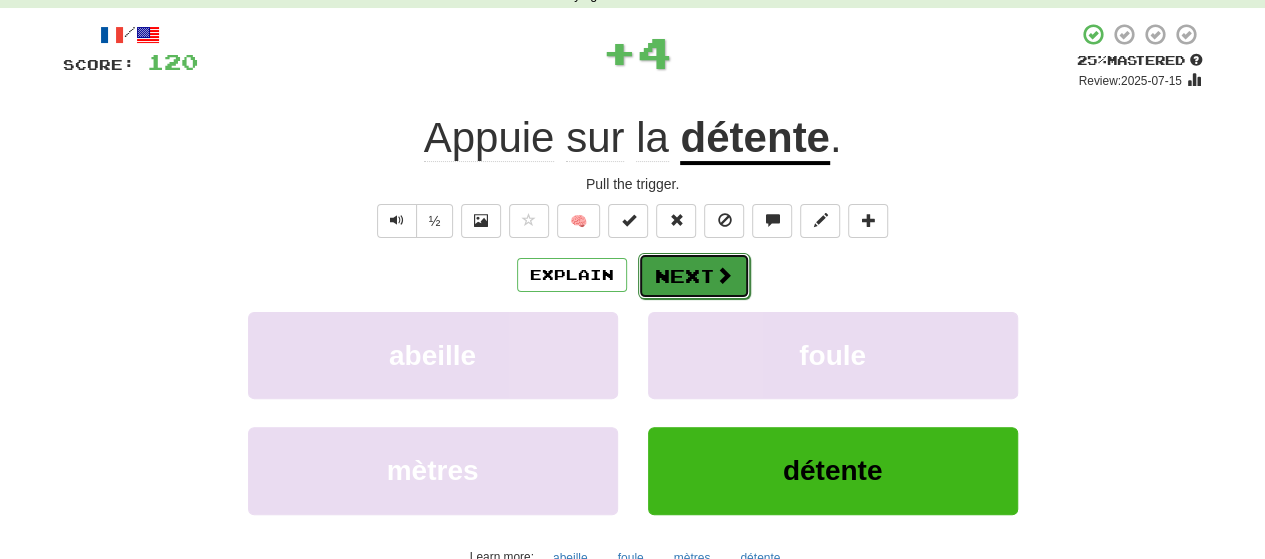 click at bounding box center [724, 275] 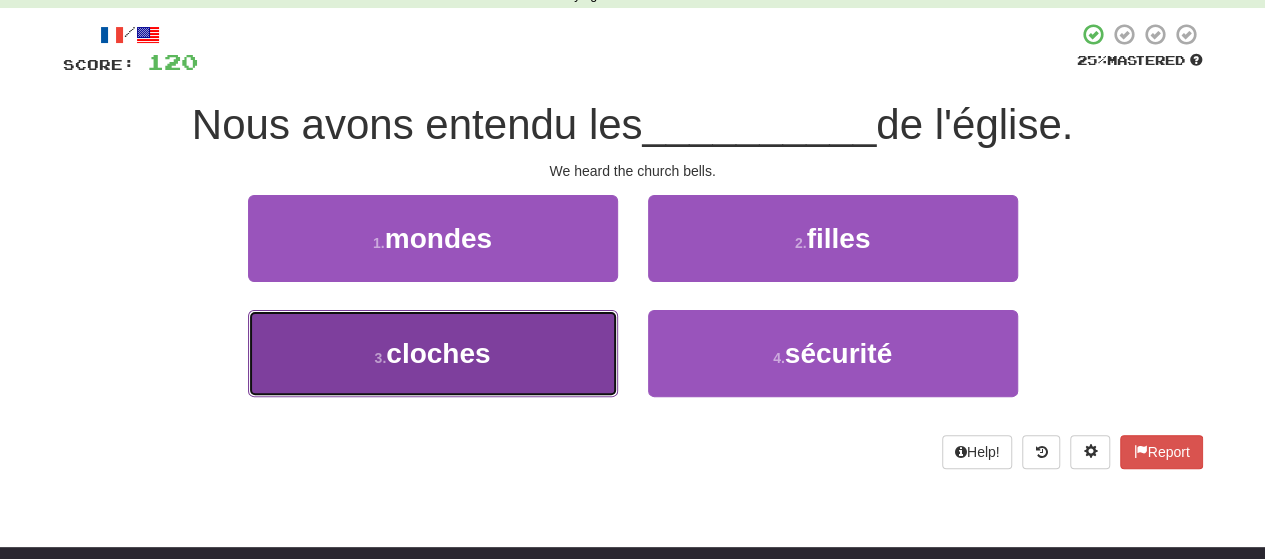 click on "3 .  cloches" at bounding box center [433, 353] 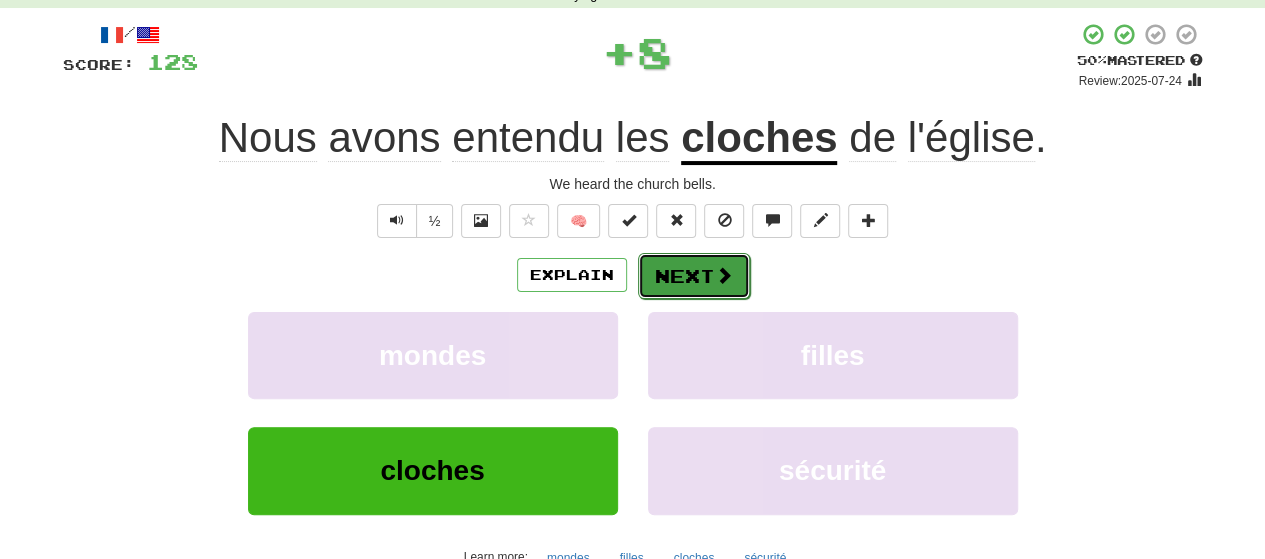 click on "Next" at bounding box center (694, 276) 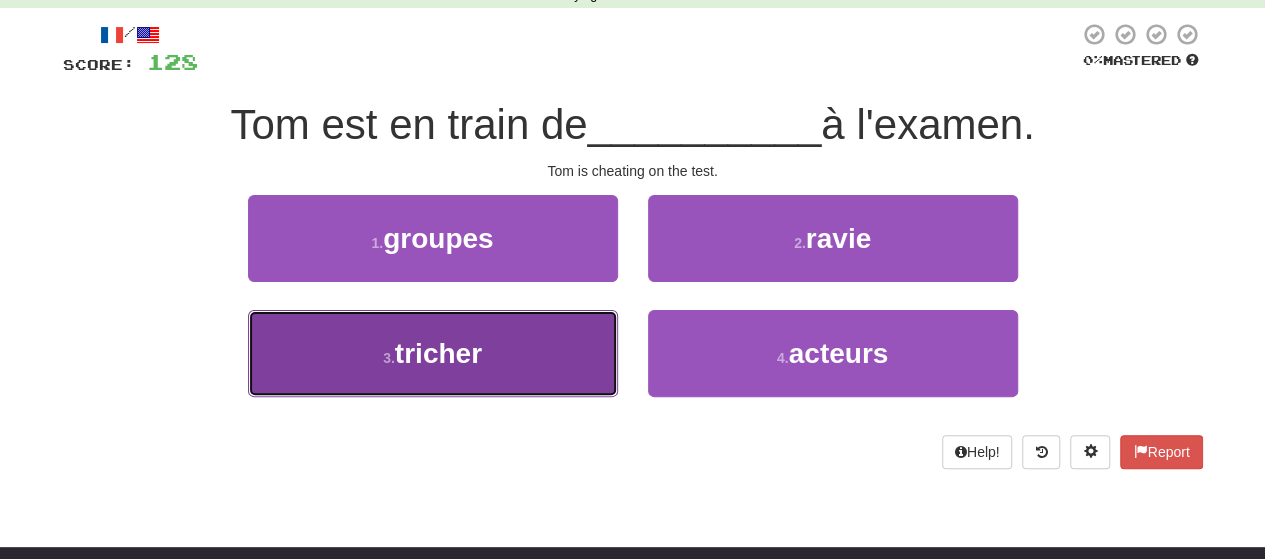 click on "3 .  tricher" at bounding box center [433, 353] 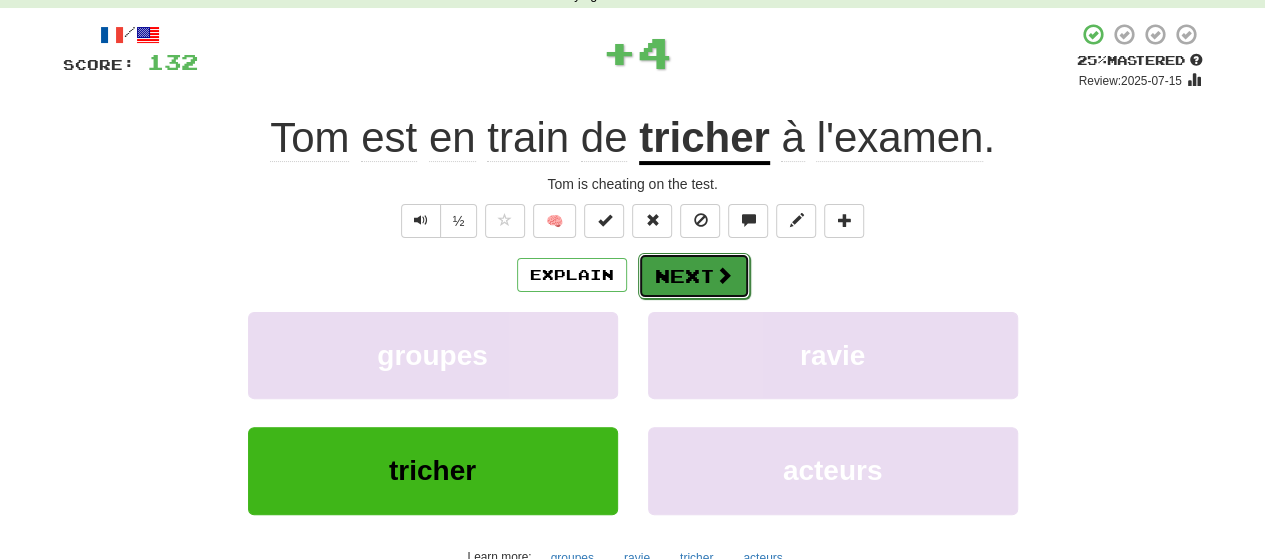 click on "Next" at bounding box center (694, 276) 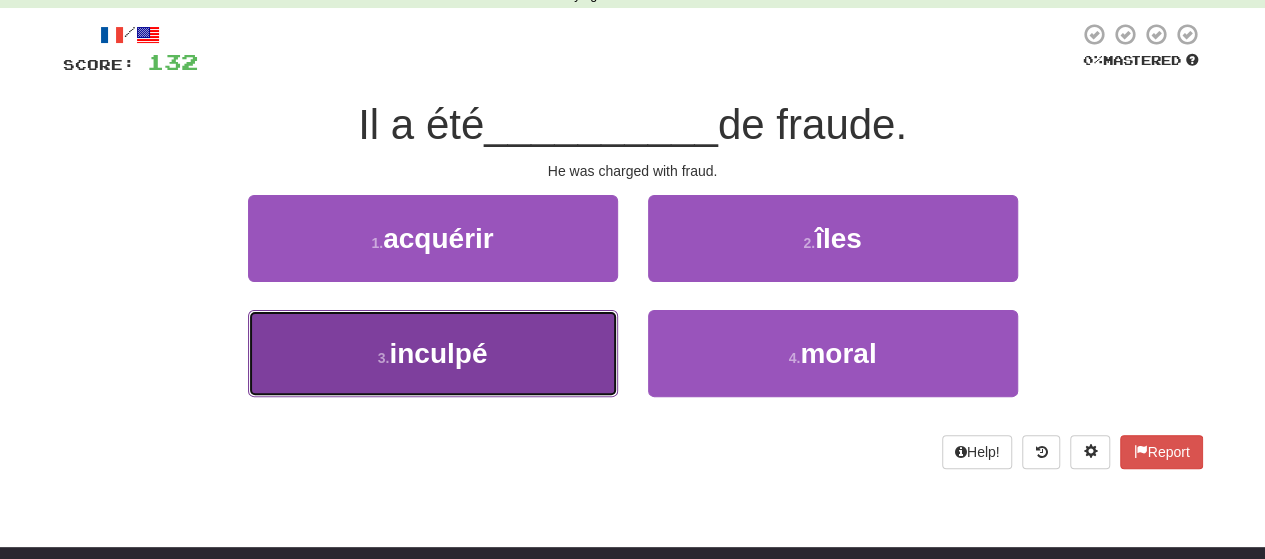 click on "3 .  inculpé" at bounding box center (433, 353) 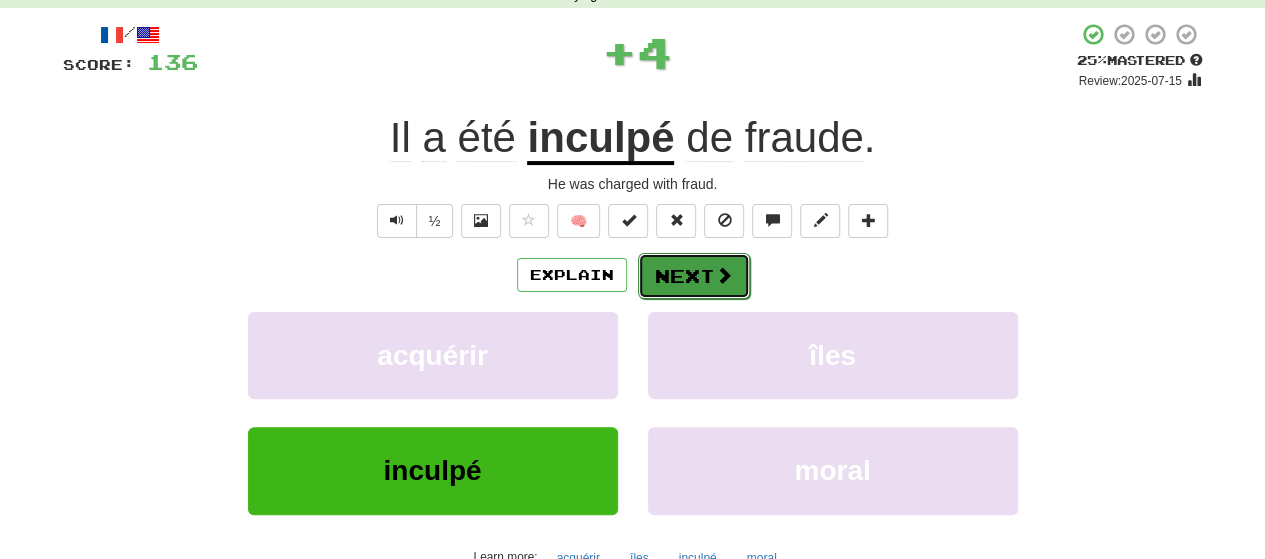click at bounding box center (724, 275) 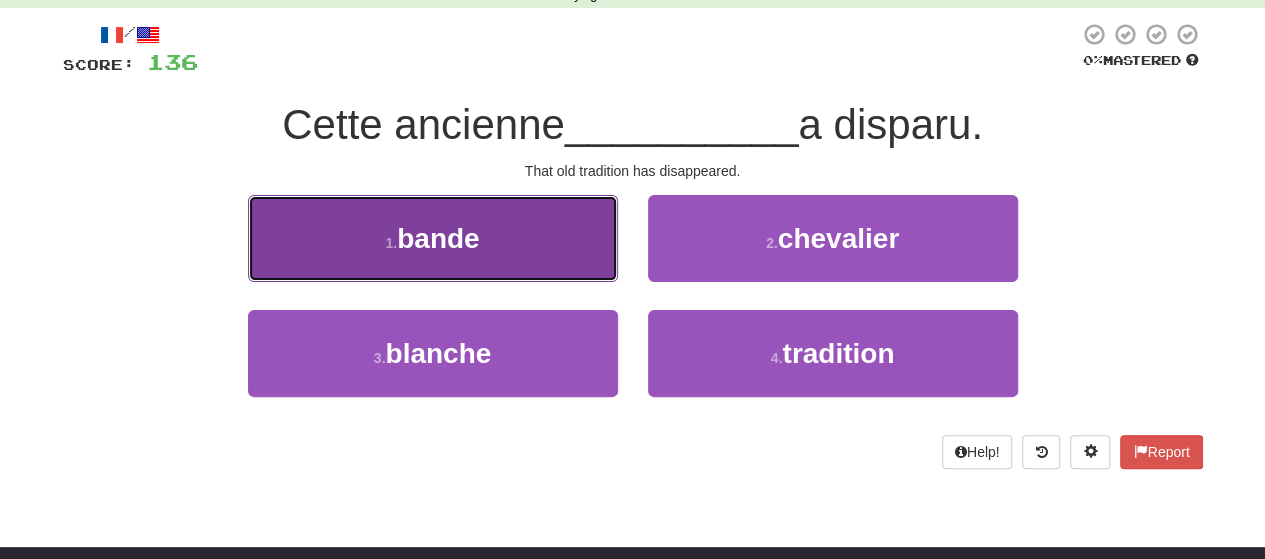 click on "1 .  bande" at bounding box center [433, 238] 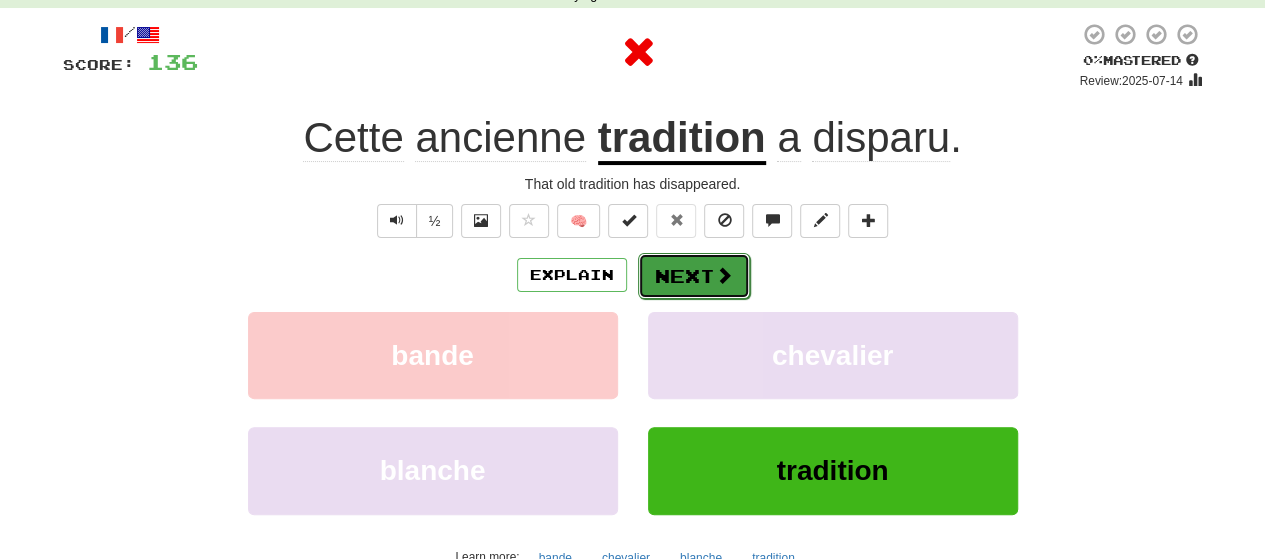 click at bounding box center [724, 275] 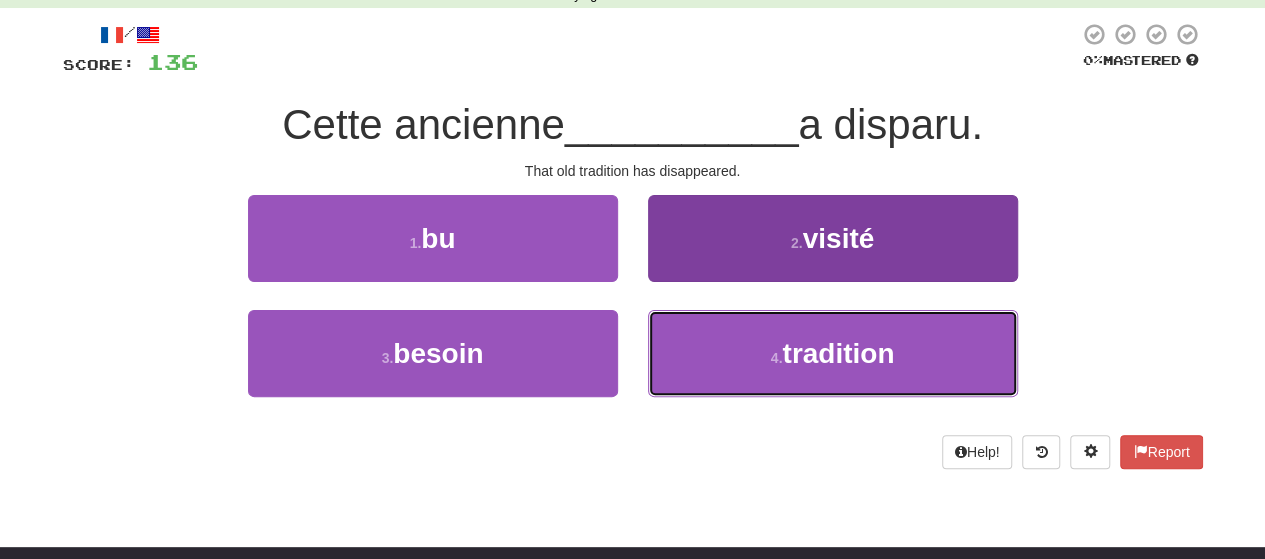 drag, startPoint x: 781, startPoint y: 377, endPoint x: 782, endPoint y: 355, distance: 22.022715 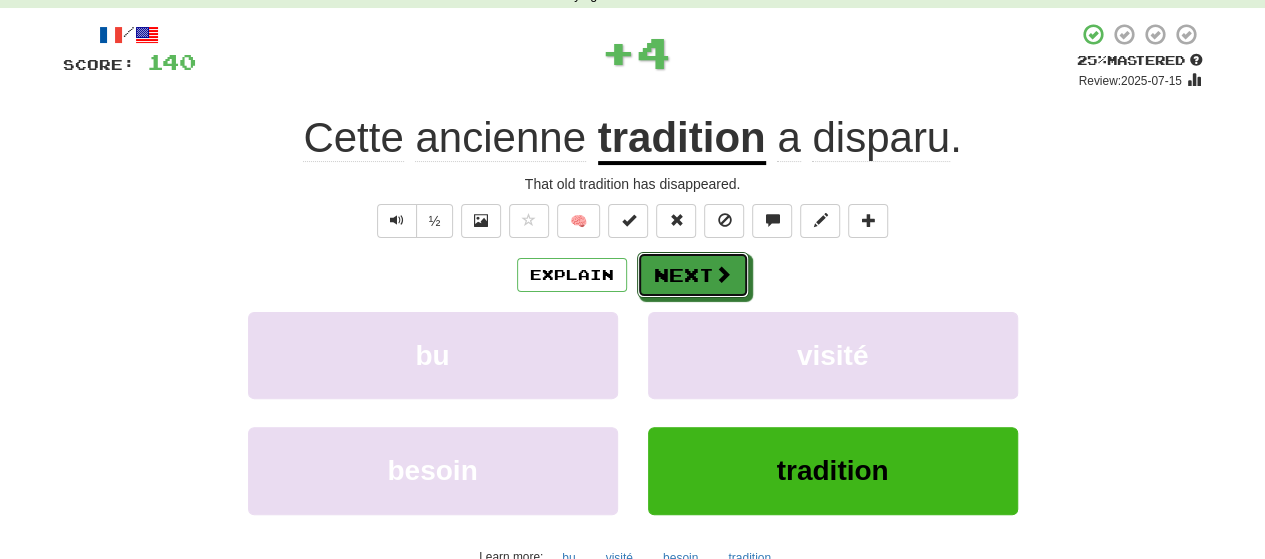 click on "Next" at bounding box center (693, 275) 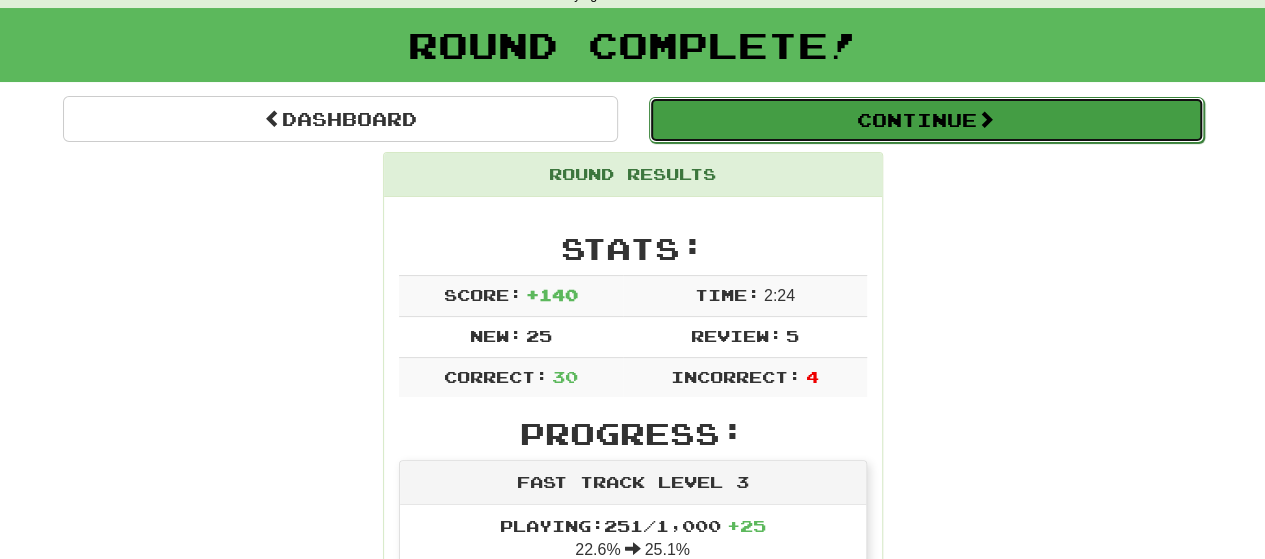 click on "Continue" at bounding box center [926, 120] 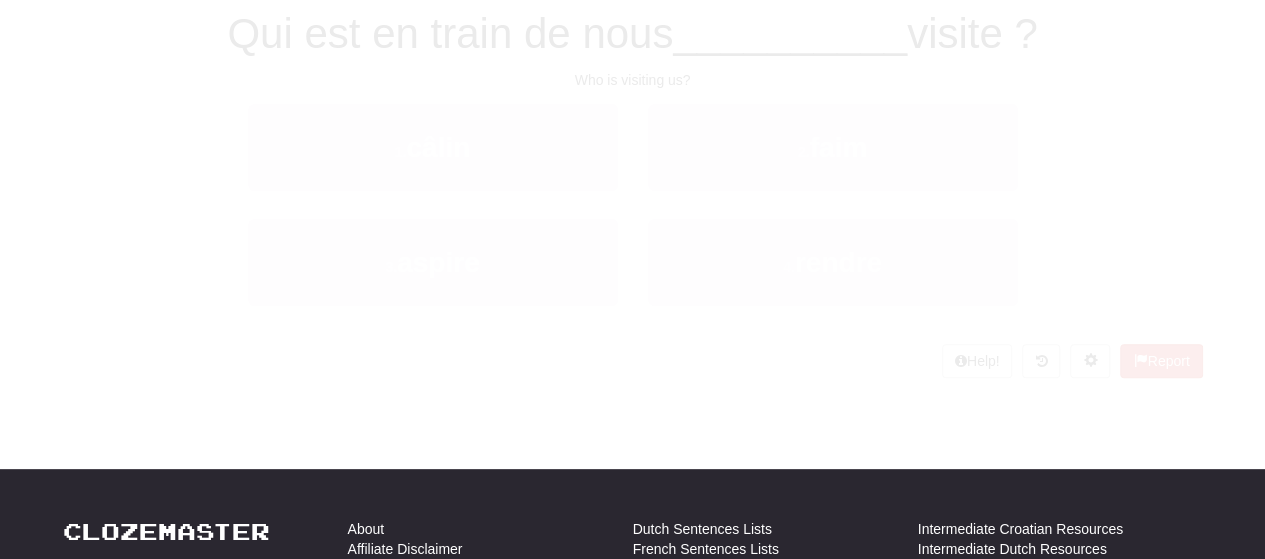 scroll, scrollTop: 100, scrollLeft: 0, axis: vertical 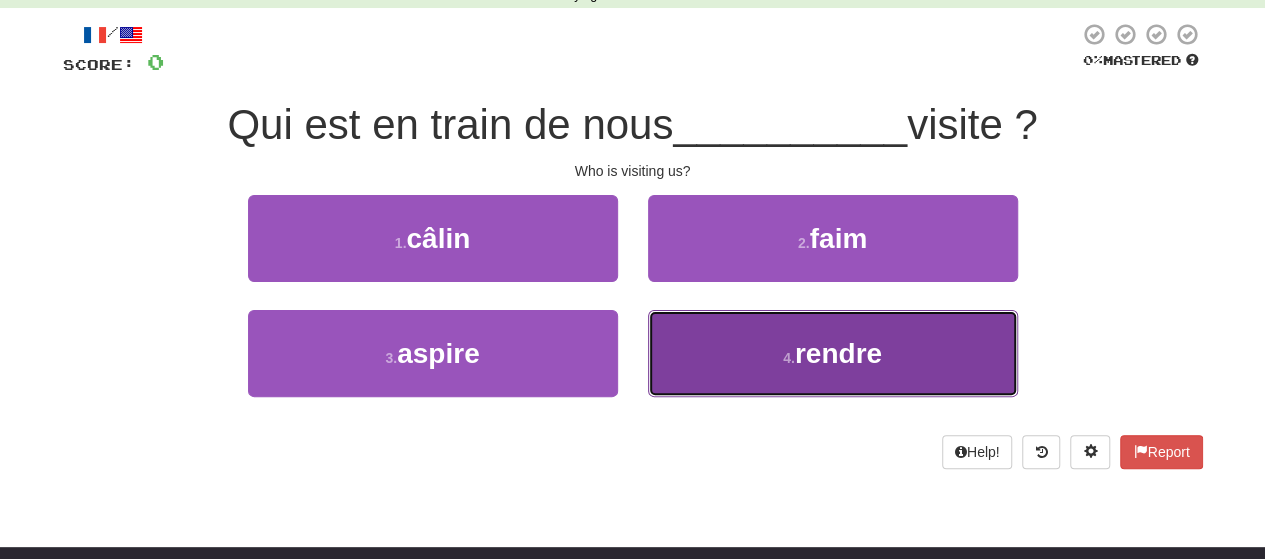 click on "4 .  rendre" at bounding box center [833, 353] 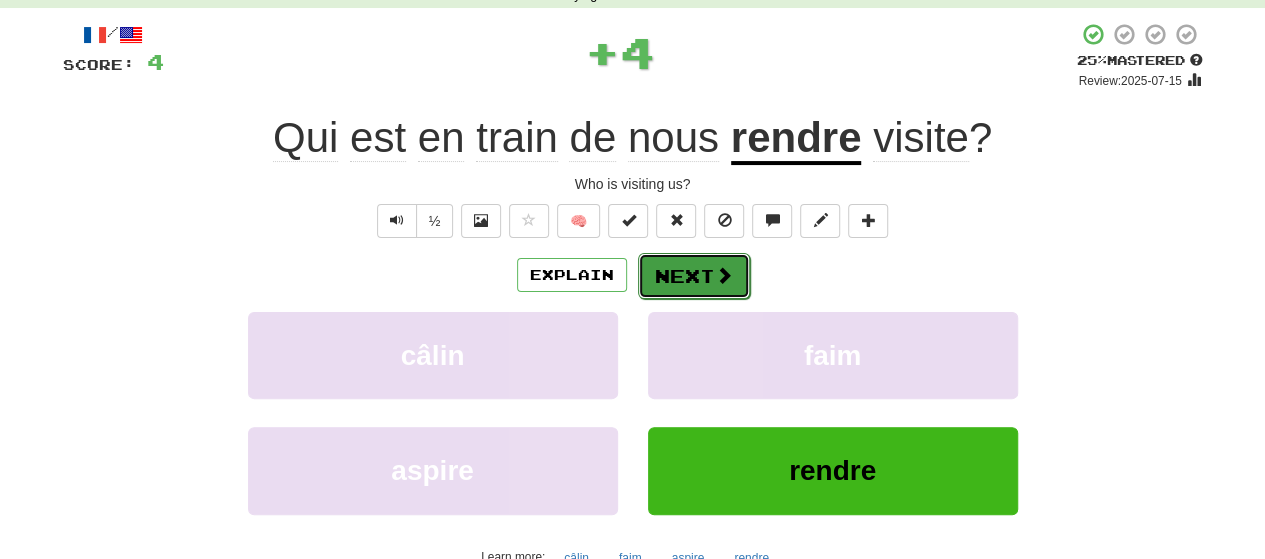 click on "Next" at bounding box center (694, 276) 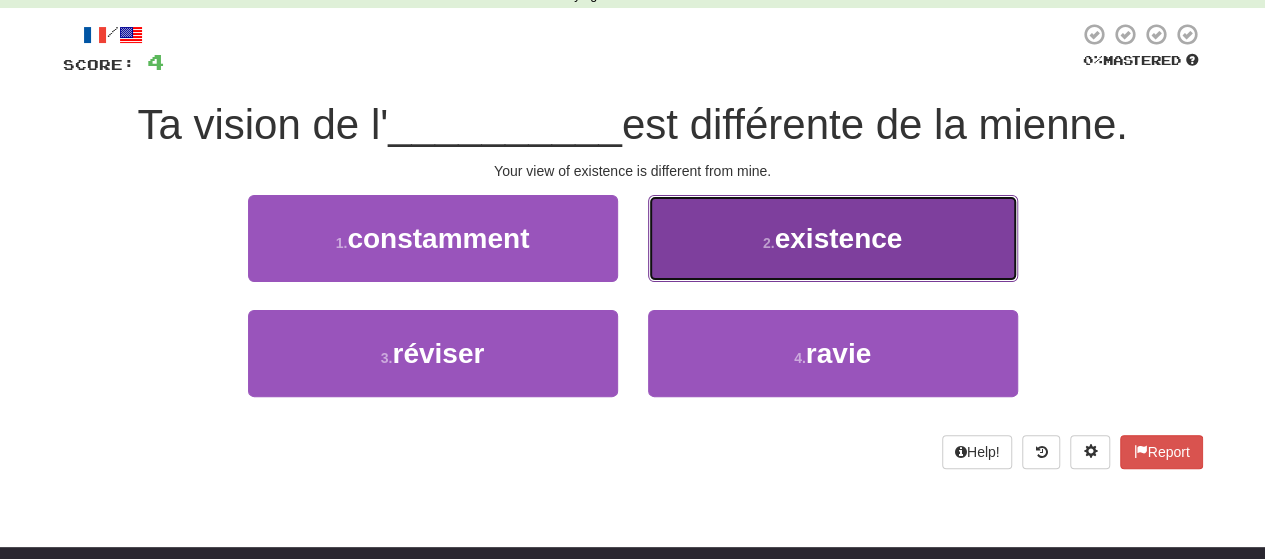 click on "2 .  existence" at bounding box center [833, 238] 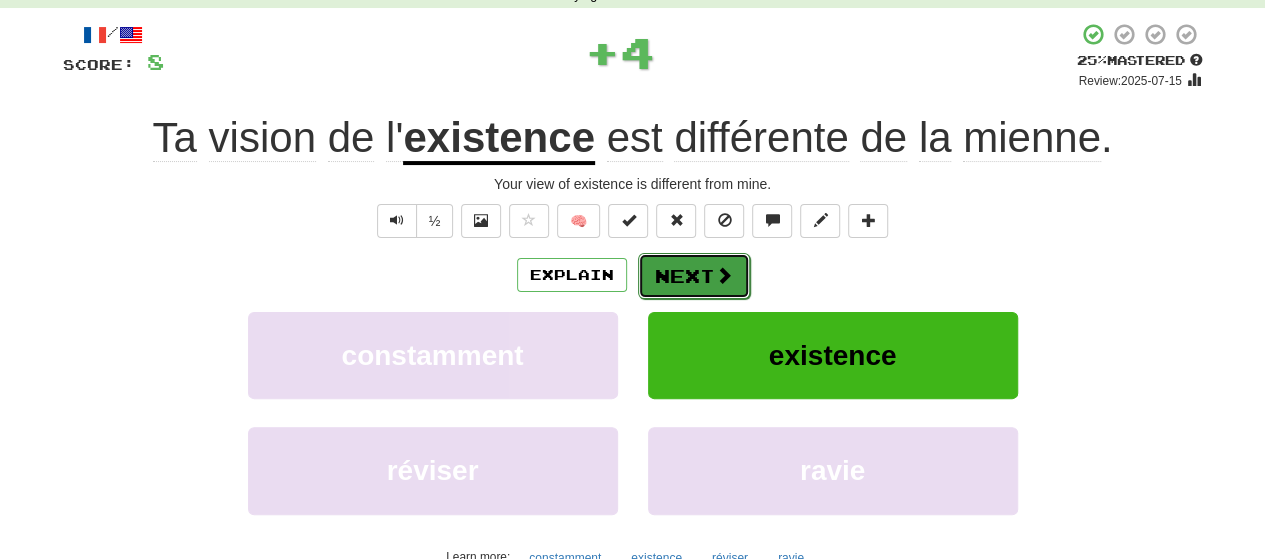 click at bounding box center [724, 275] 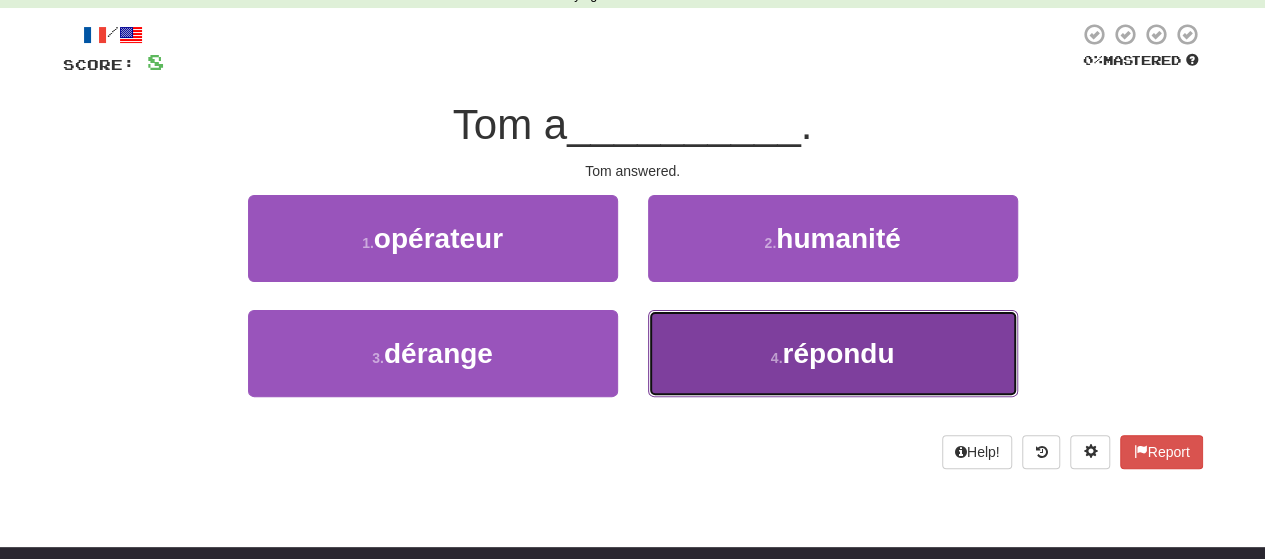 click on "répondu" at bounding box center (838, 353) 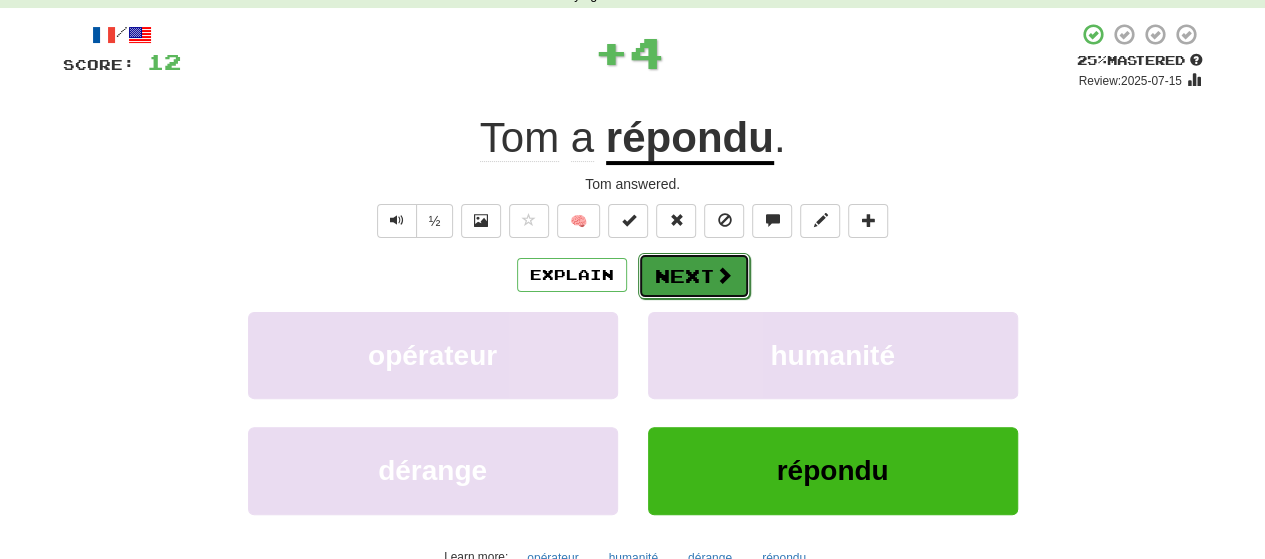 click at bounding box center (724, 275) 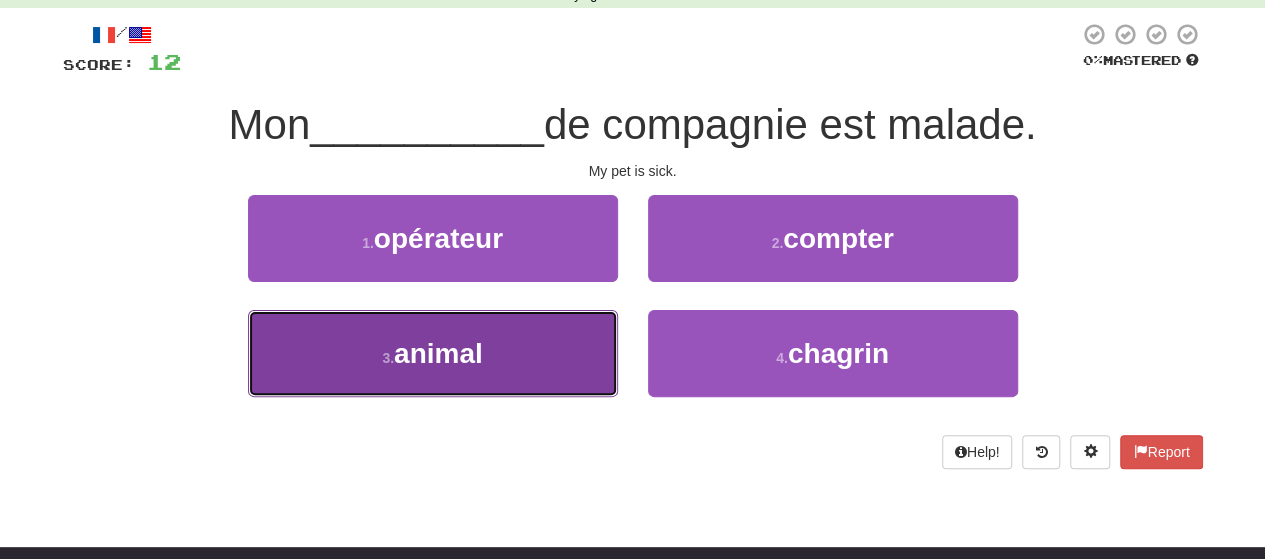 click on "3 .  animal" at bounding box center [433, 353] 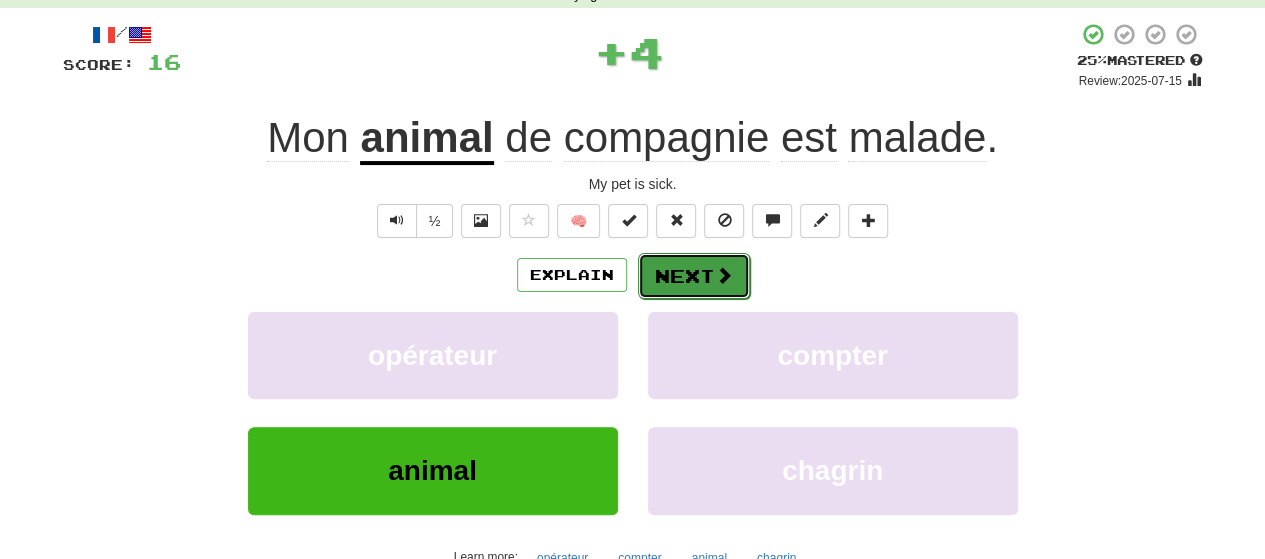 click on "Next" at bounding box center [694, 276] 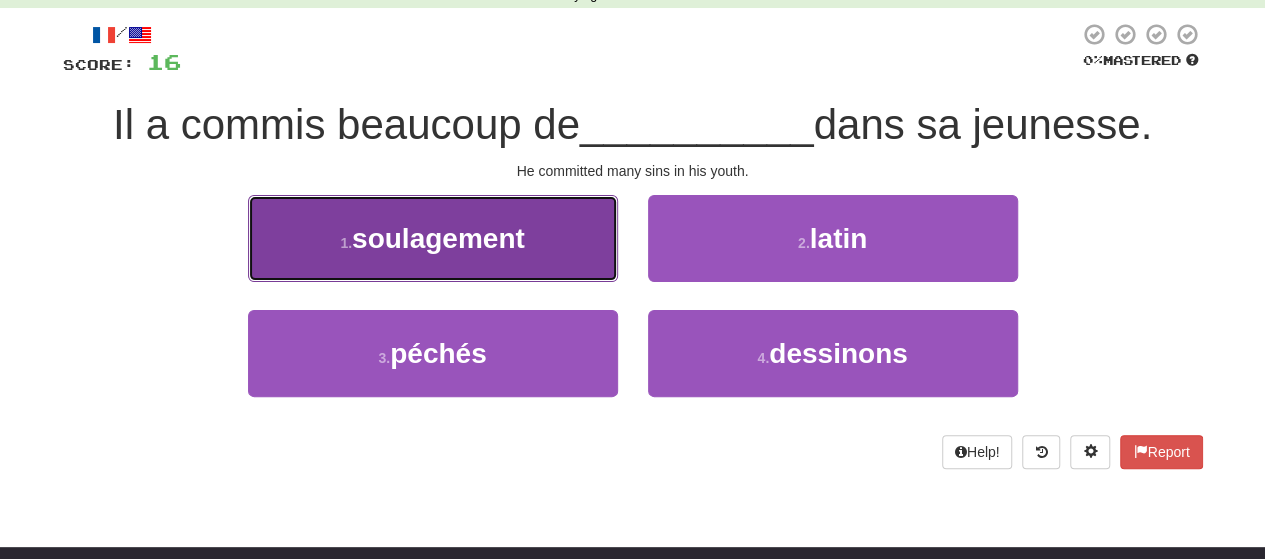 click on "1 .  soulagement" at bounding box center (433, 238) 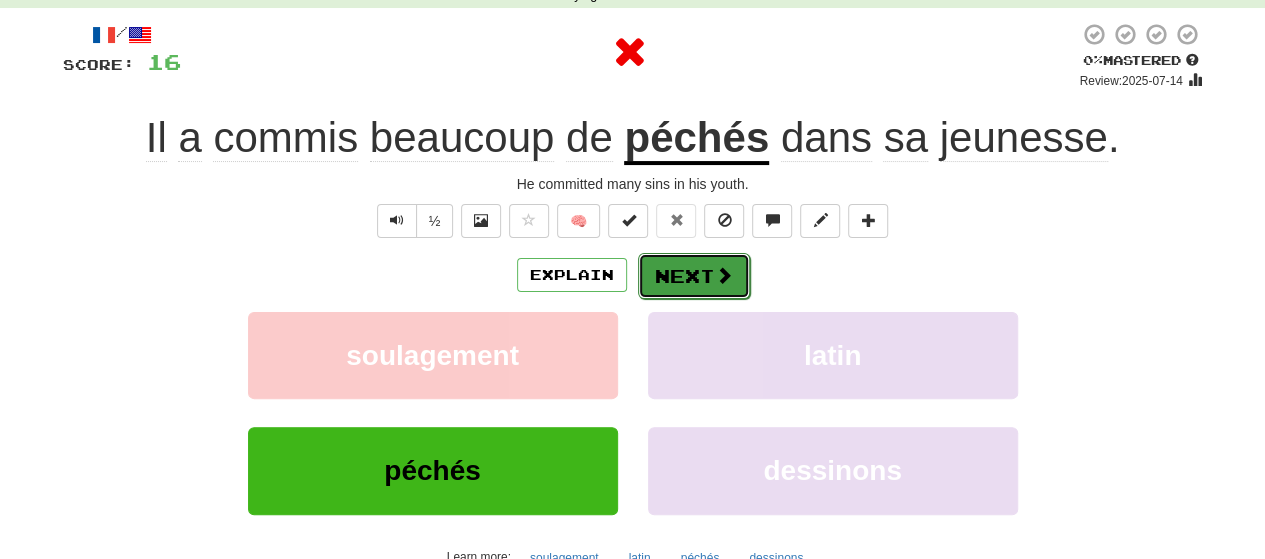 click at bounding box center (724, 275) 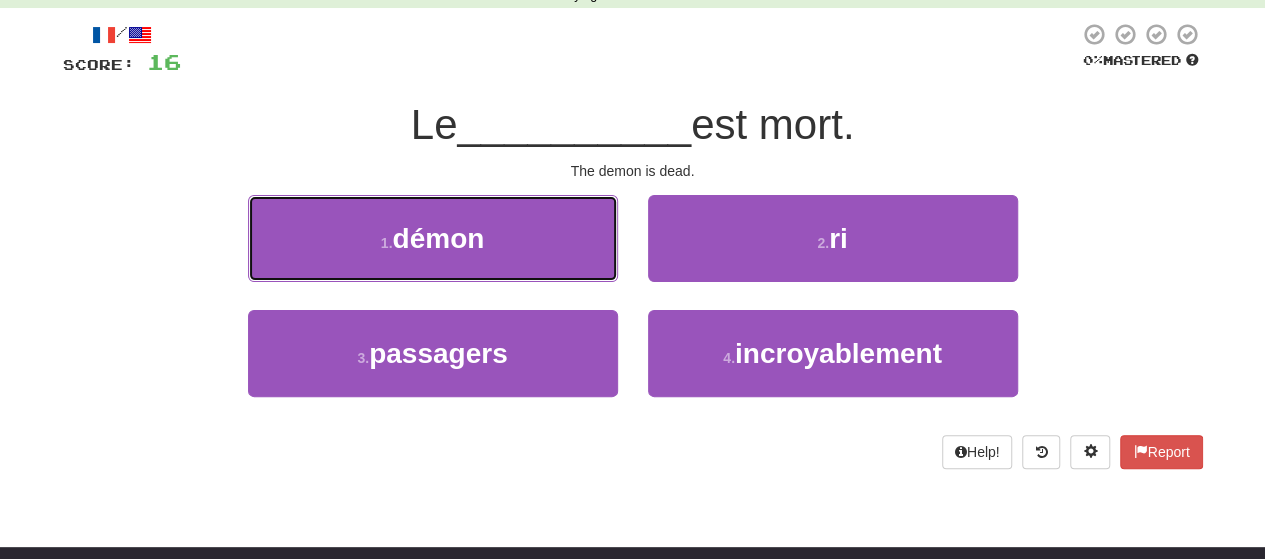 click on "1 .  démon" at bounding box center [433, 238] 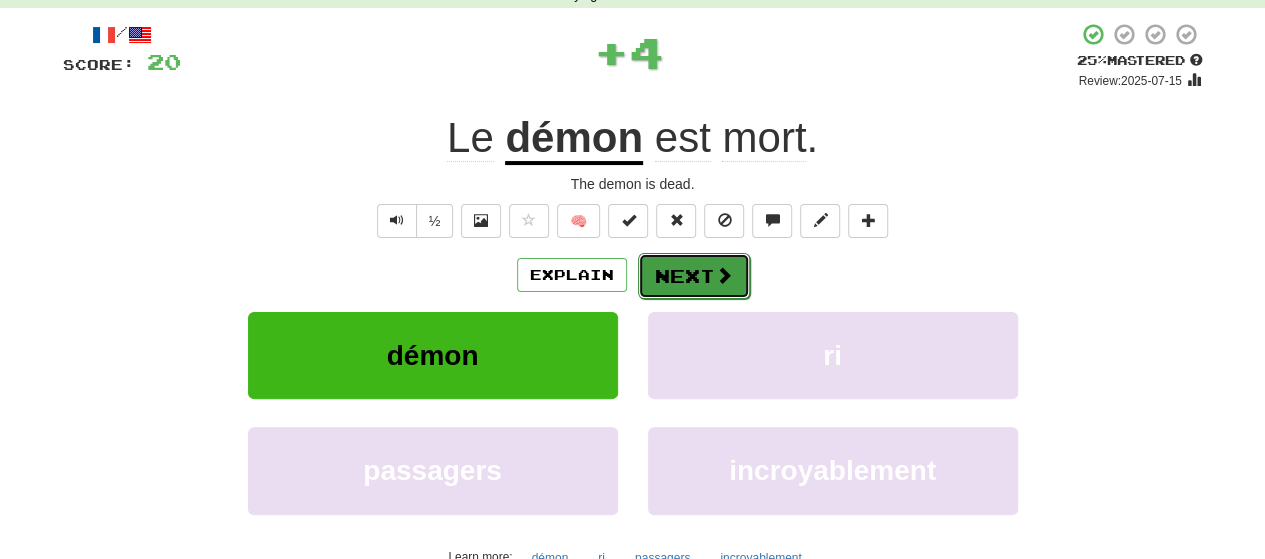 click at bounding box center (724, 275) 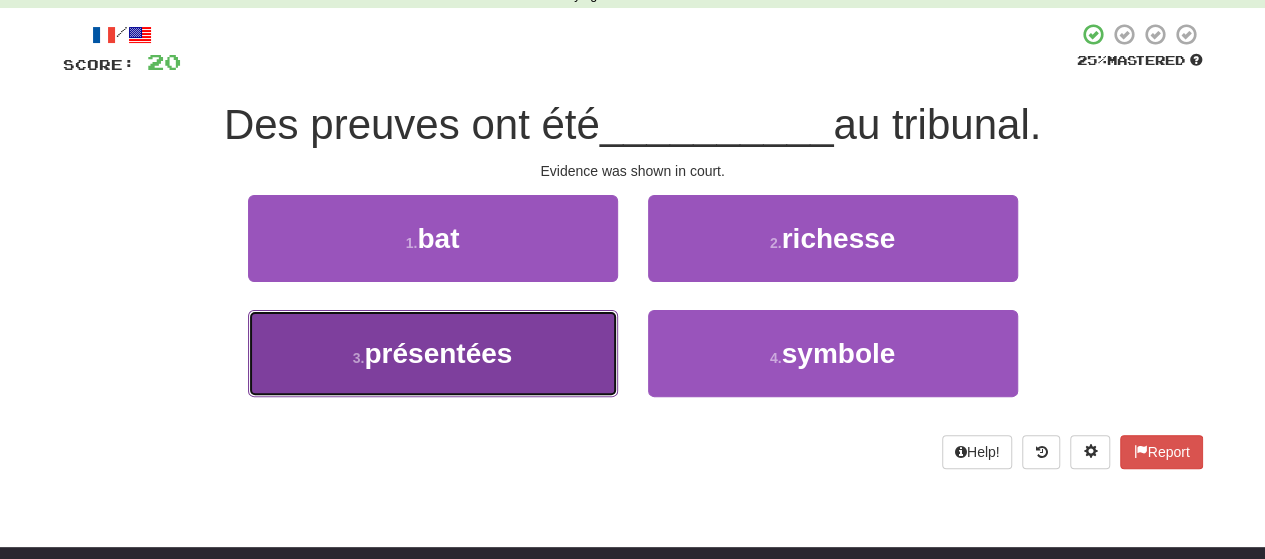 click on "3 .  présentées" at bounding box center (433, 353) 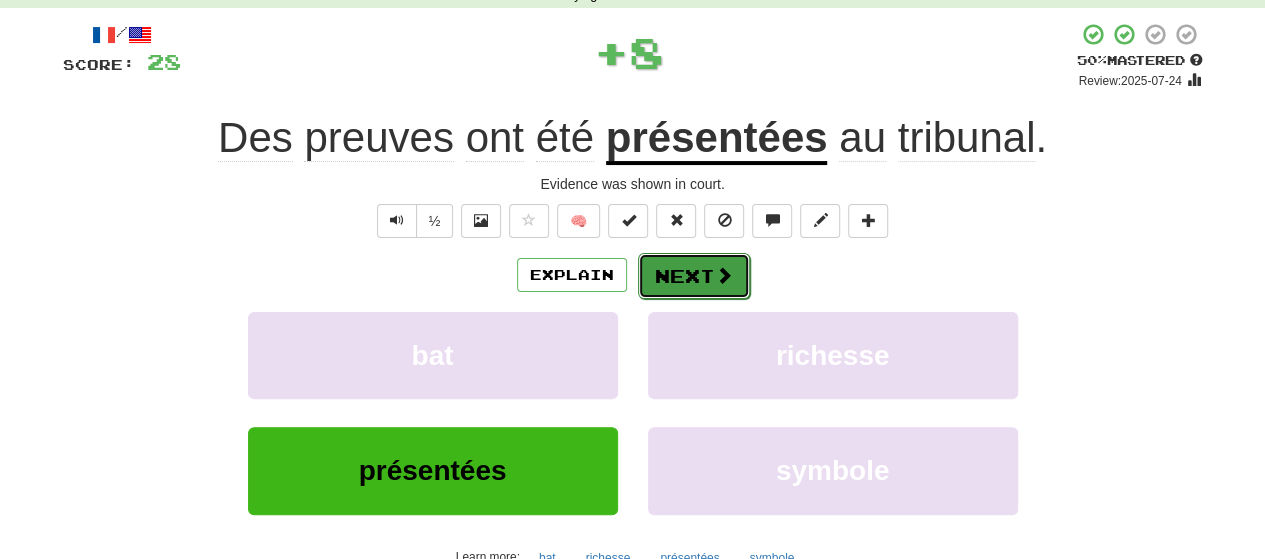 click on "Next" at bounding box center (694, 276) 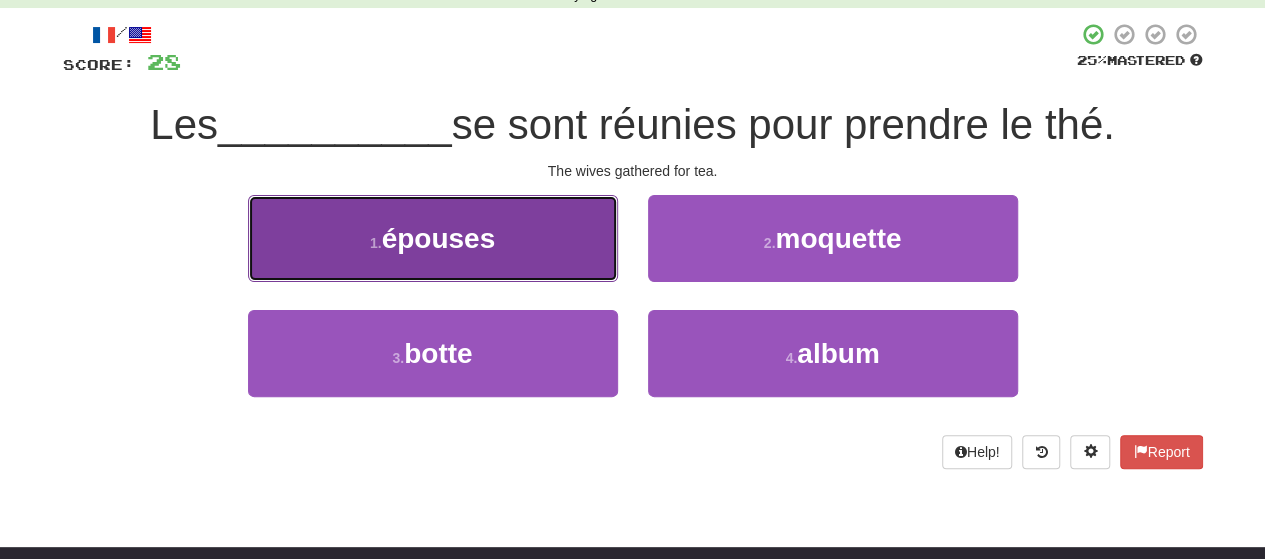 click on "1 .  épouses" at bounding box center [433, 238] 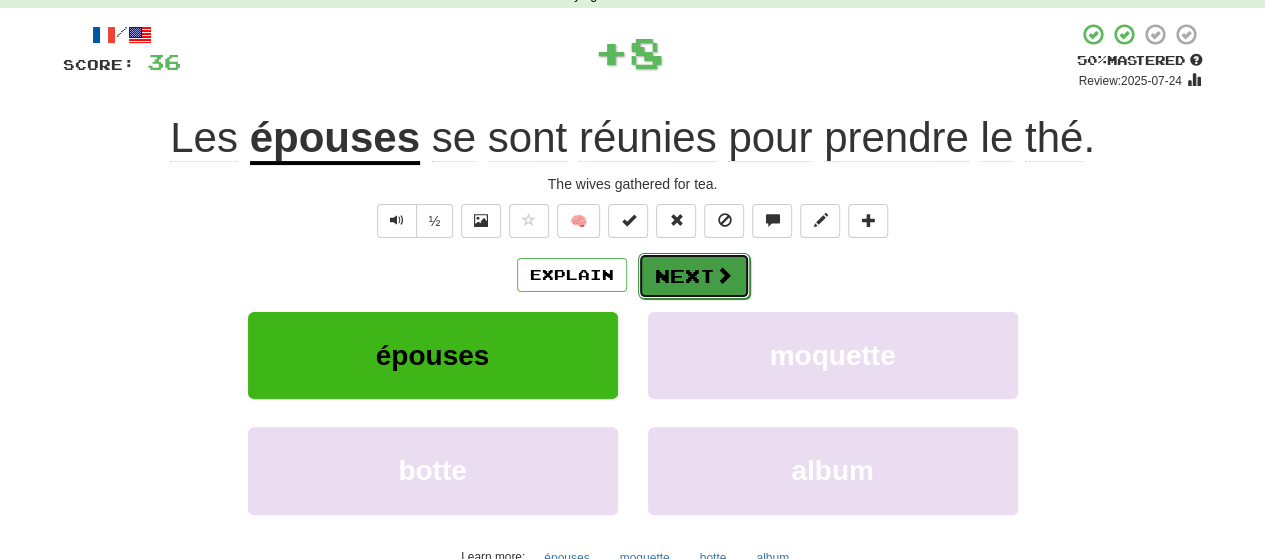 click on "Next" at bounding box center [694, 276] 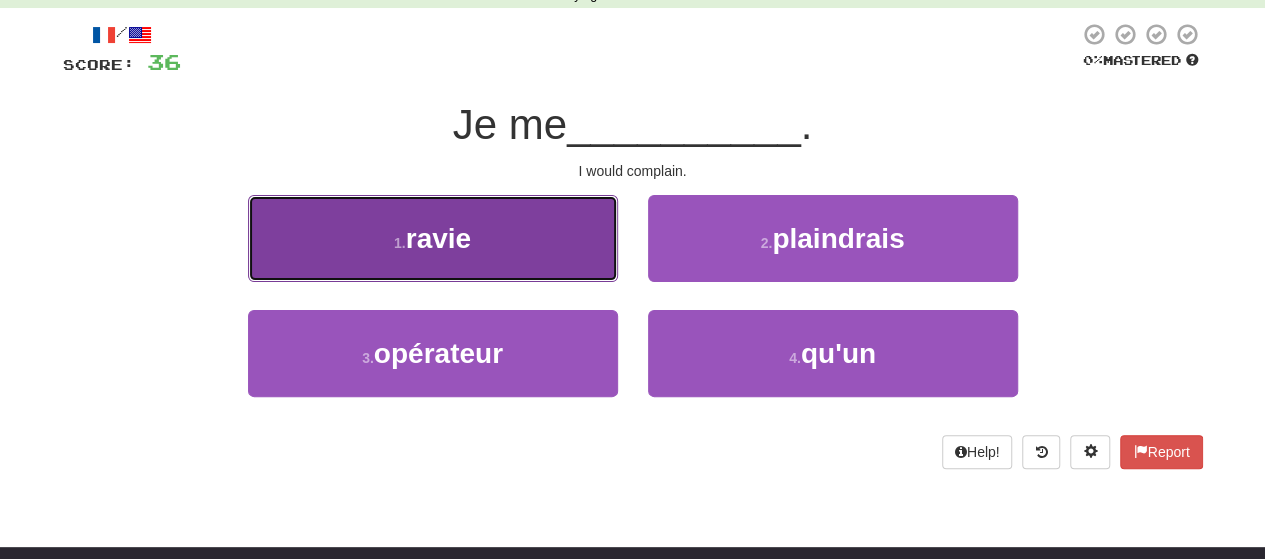 click on "1 .  ravie" at bounding box center (433, 238) 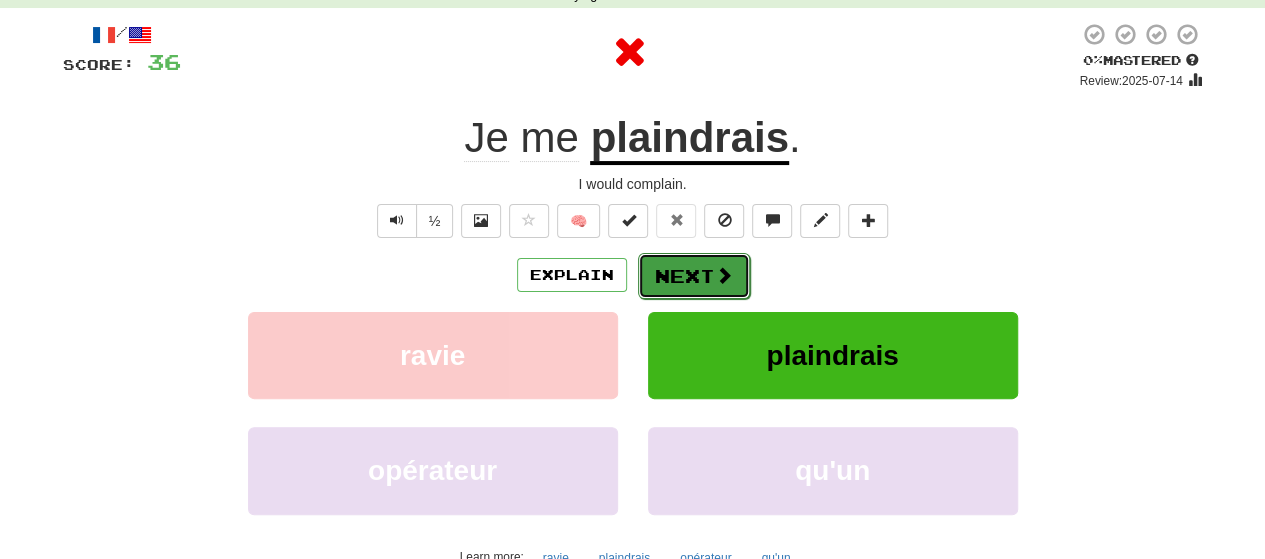 click on "Next" at bounding box center (694, 276) 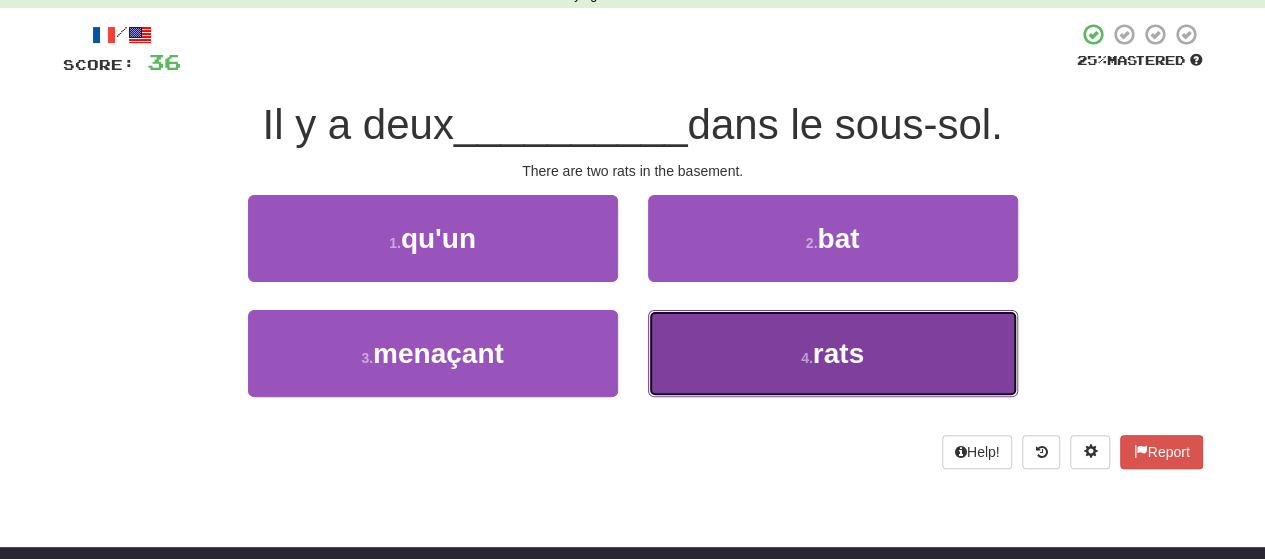 click on "4 .  rats" at bounding box center (833, 353) 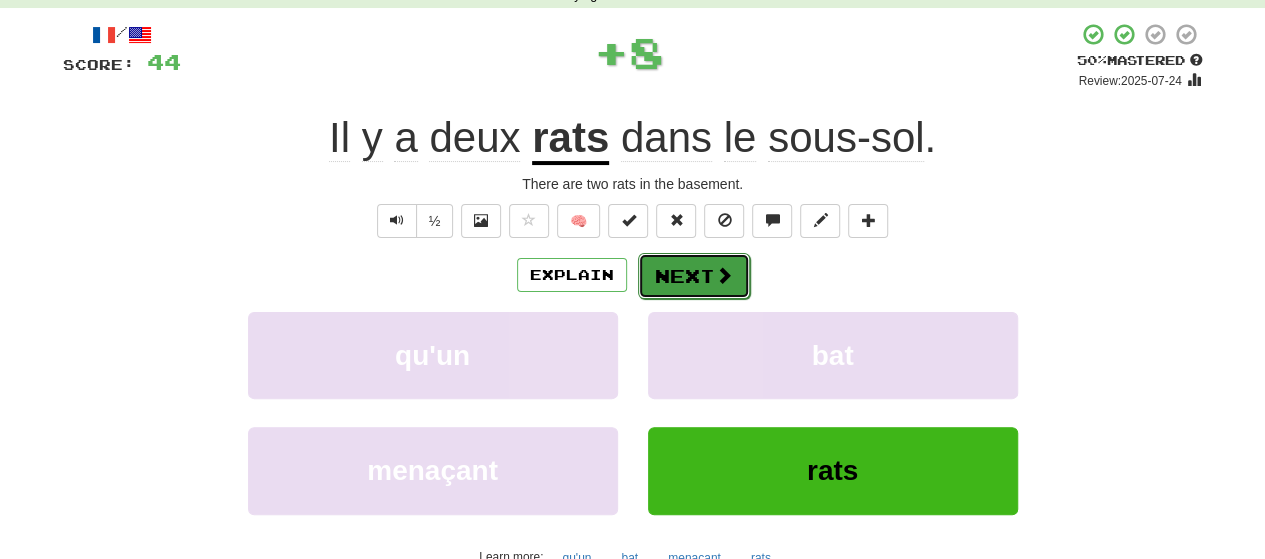 click at bounding box center (724, 275) 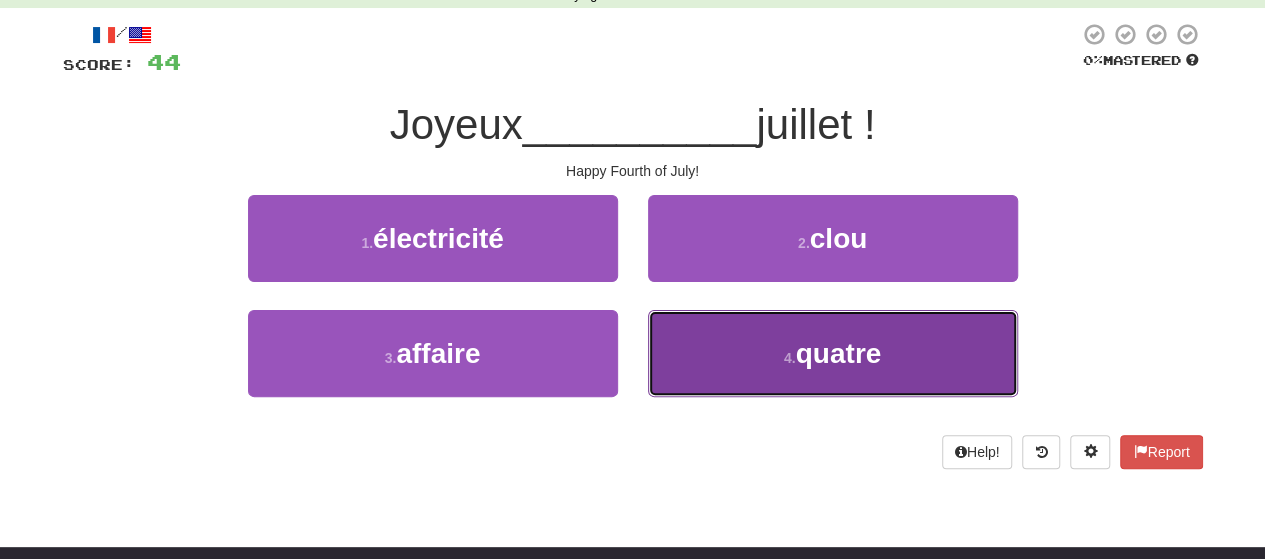click on "4 .  quatre" at bounding box center [833, 353] 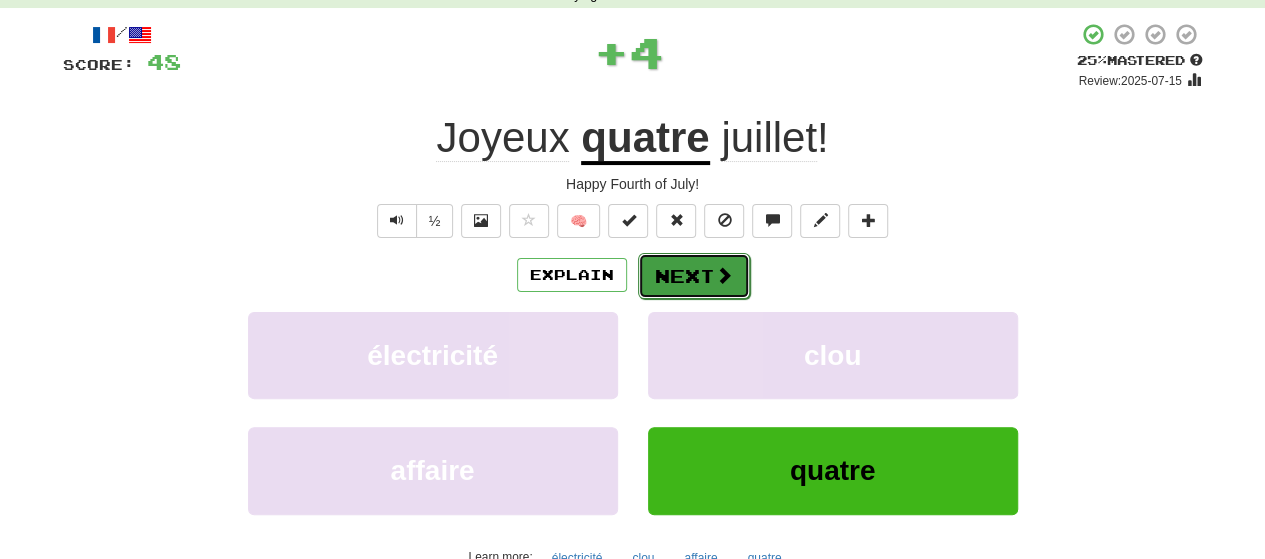 click at bounding box center (724, 275) 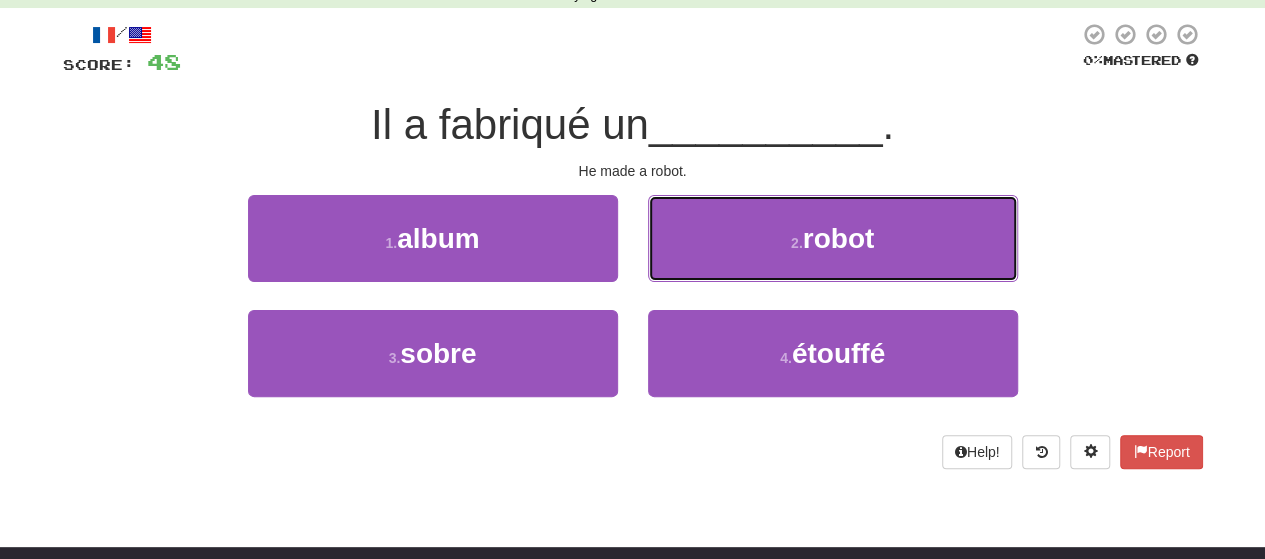 click on "2 .  robot" at bounding box center [833, 238] 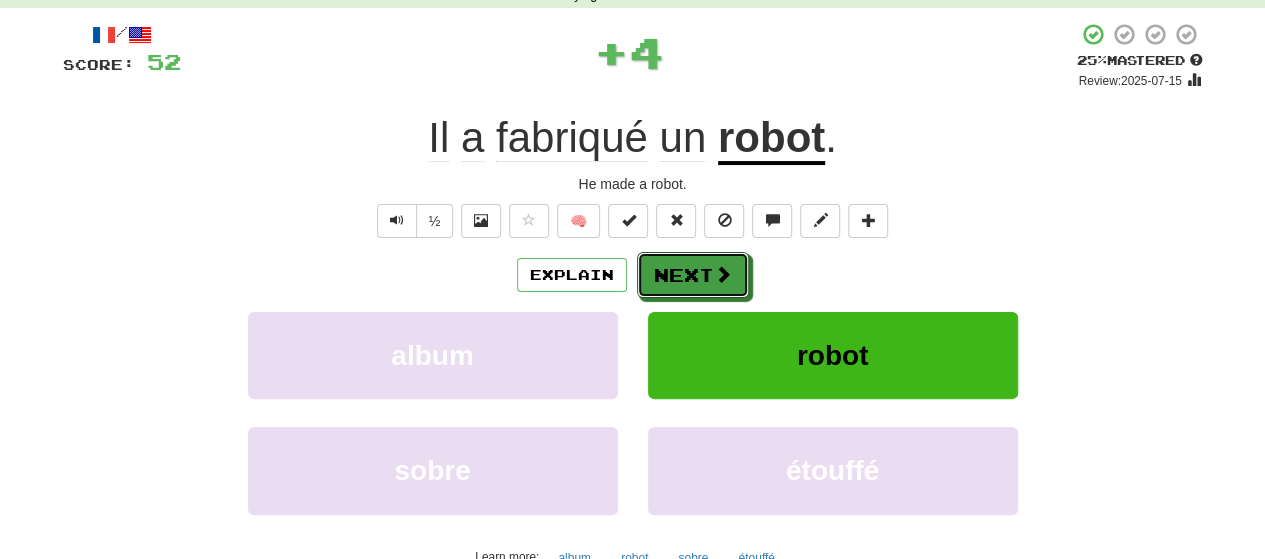 click at bounding box center [723, 274] 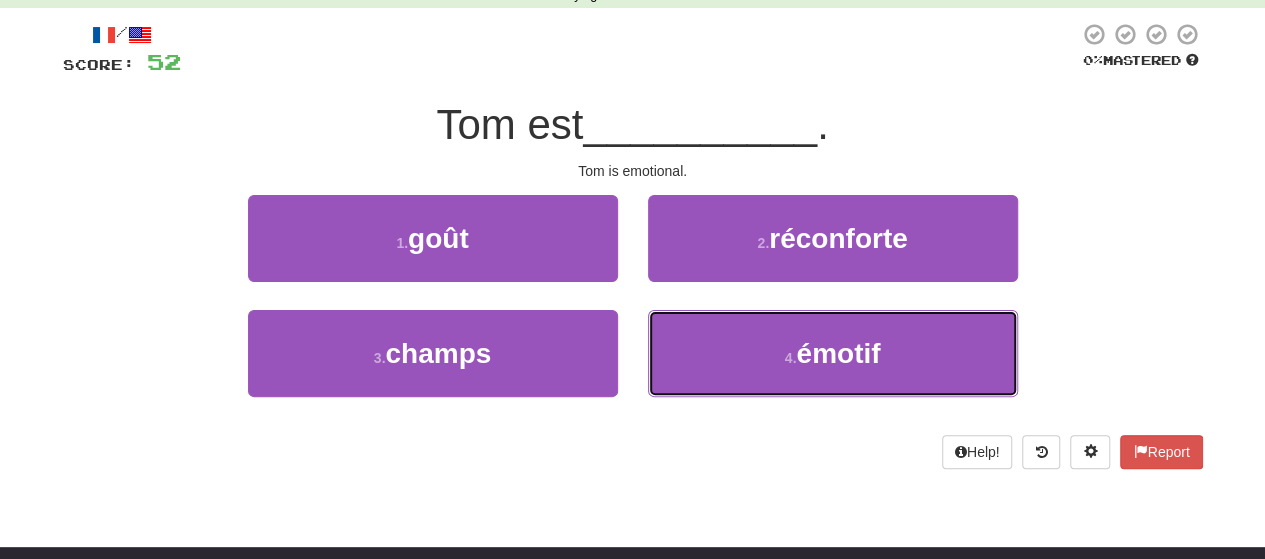 drag, startPoint x: 709, startPoint y: 362, endPoint x: 716, endPoint y: 303, distance: 59.413803 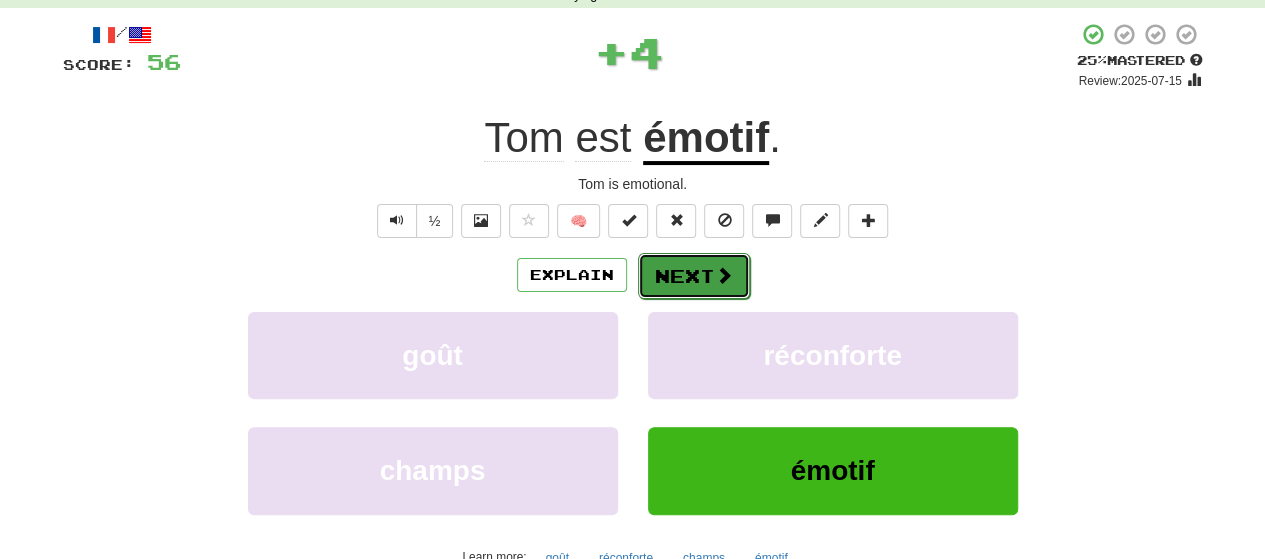 click on "Next" at bounding box center (694, 276) 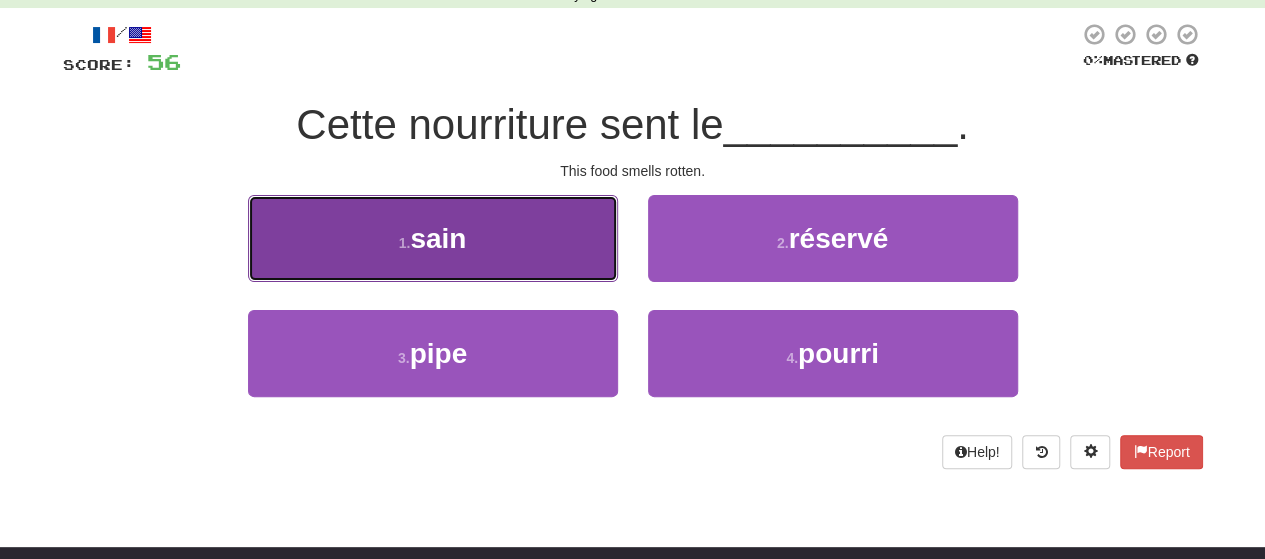 click on "1 .  sain" at bounding box center [433, 238] 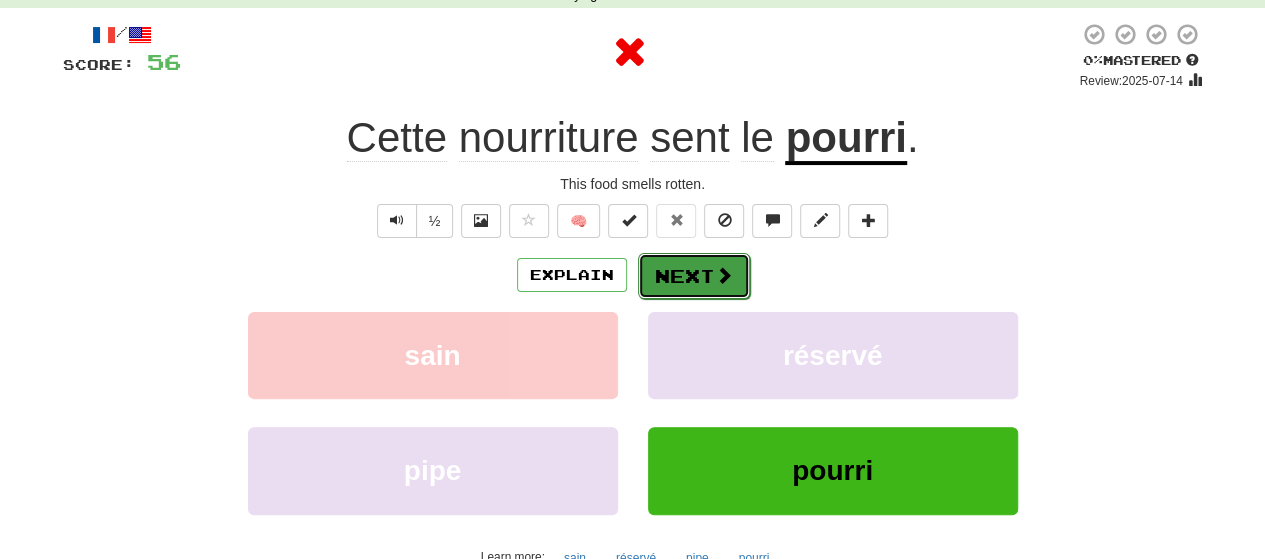 click on "Next" at bounding box center (694, 276) 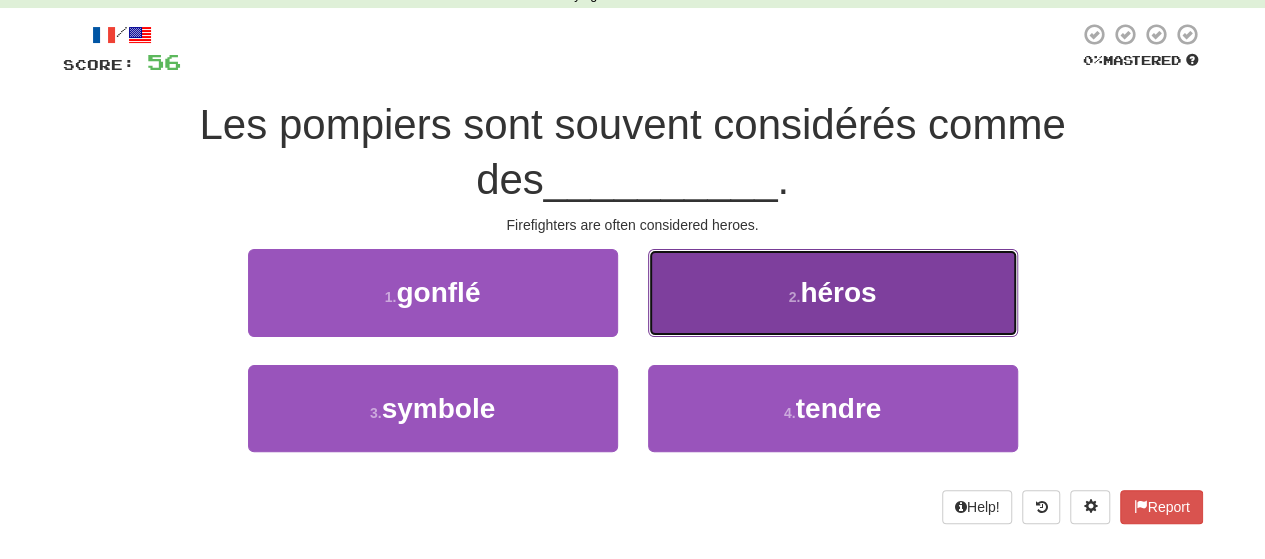 click on "2 .  héros" at bounding box center (833, 292) 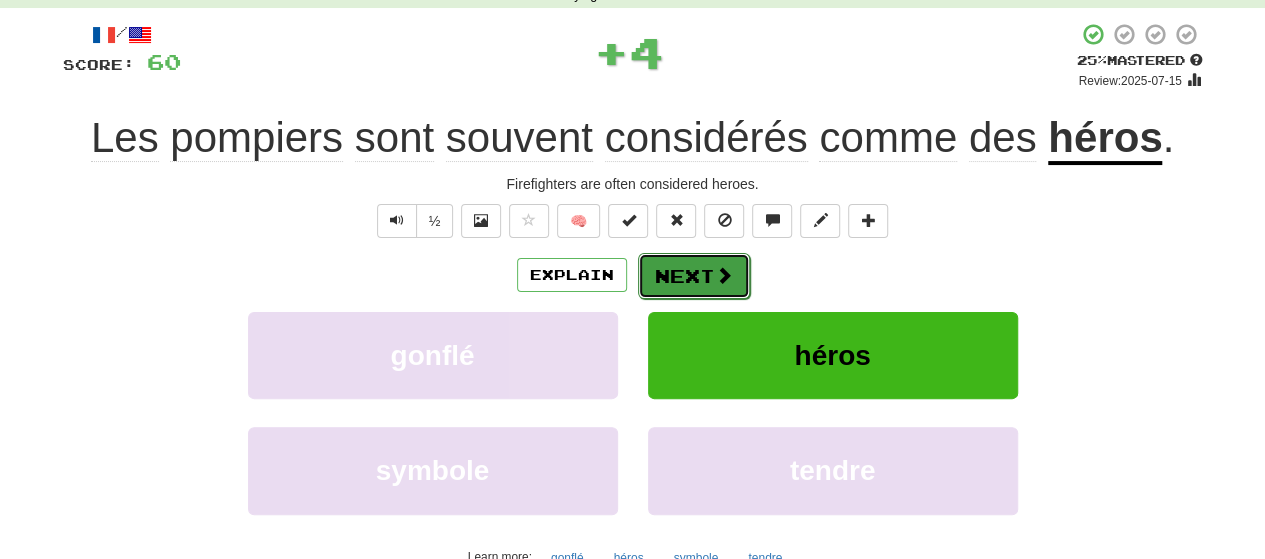 click on "Next" at bounding box center (694, 276) 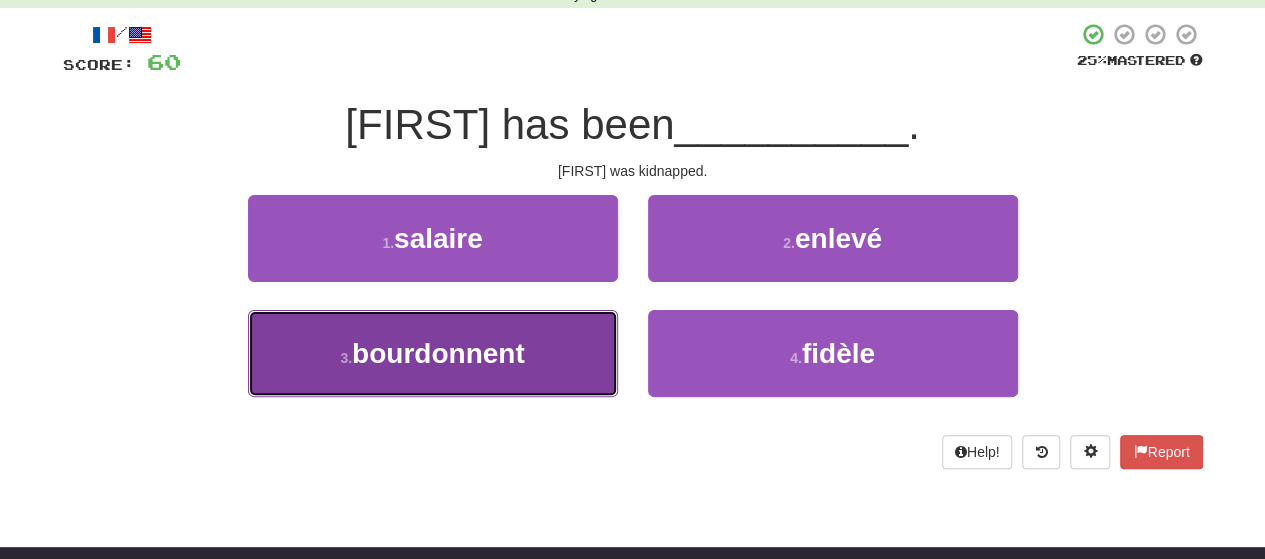 click on "3 .  bourdonnent" at bounding box center (433, 353) 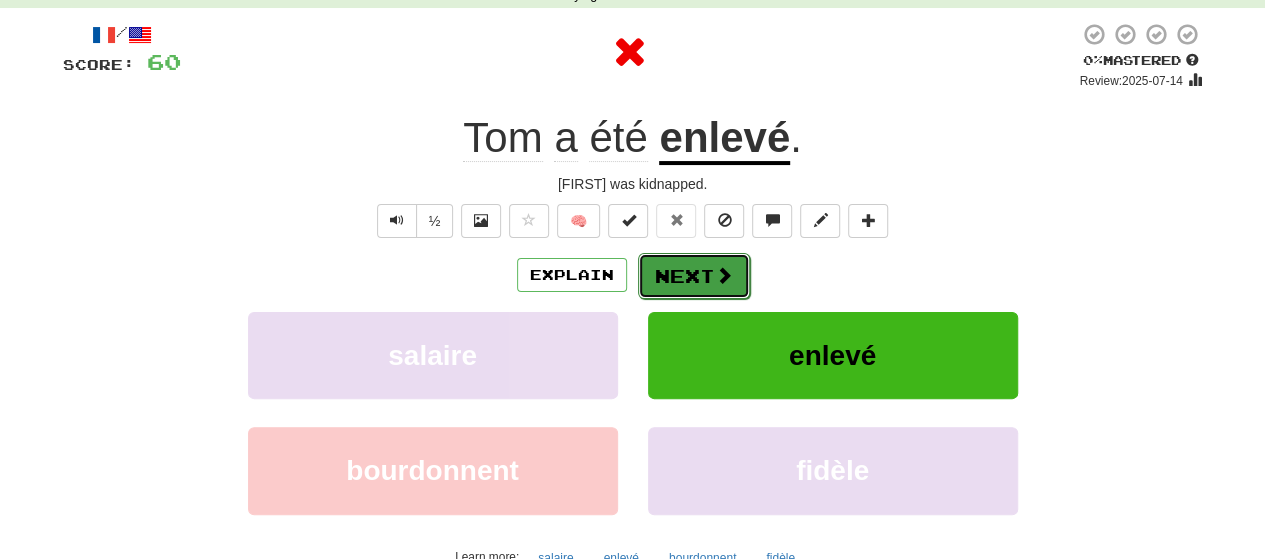 click on "Next" at bounding box center [694, 276] 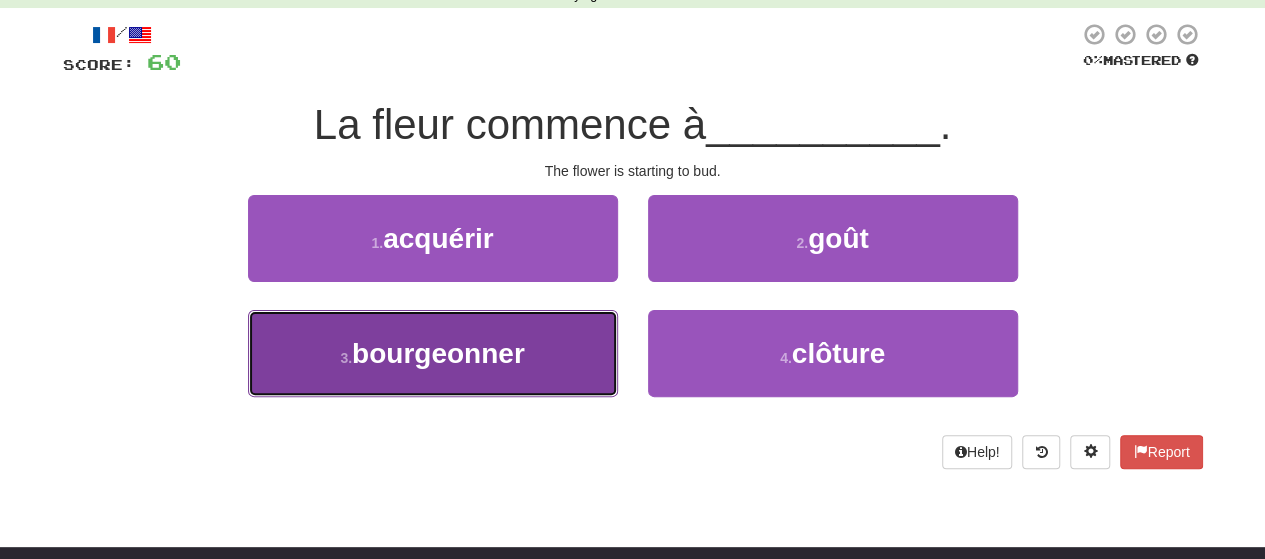 click on "bourgeonner" at bounding box center [438, 353] 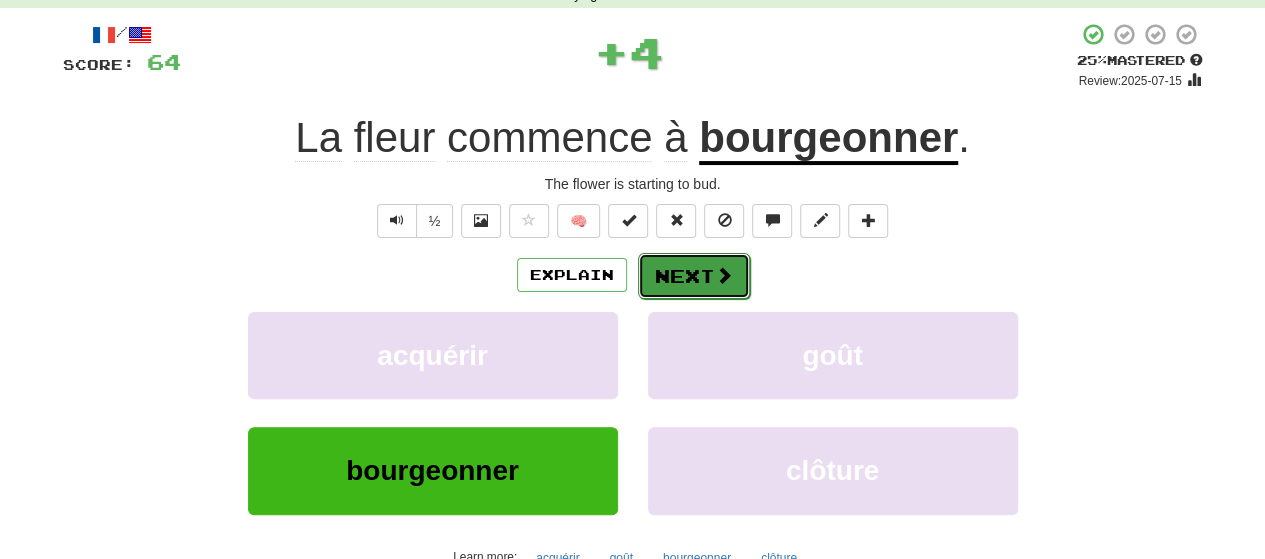 click on "Next" at bounding box center (694, 276) 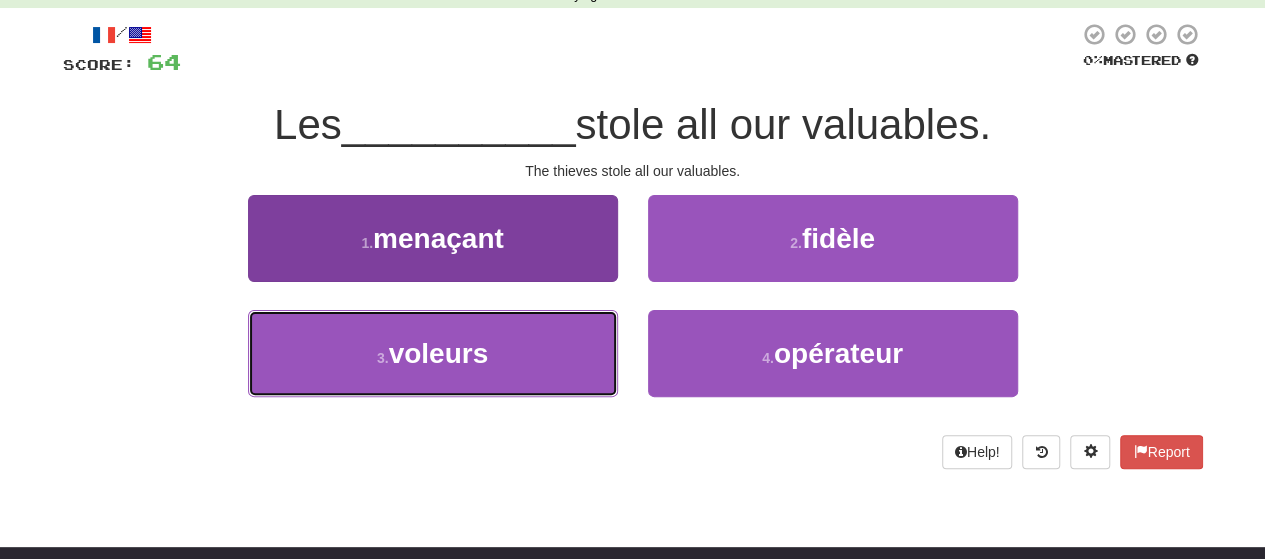 click on "3 .  voleurs" at bounding box center (433, 353) 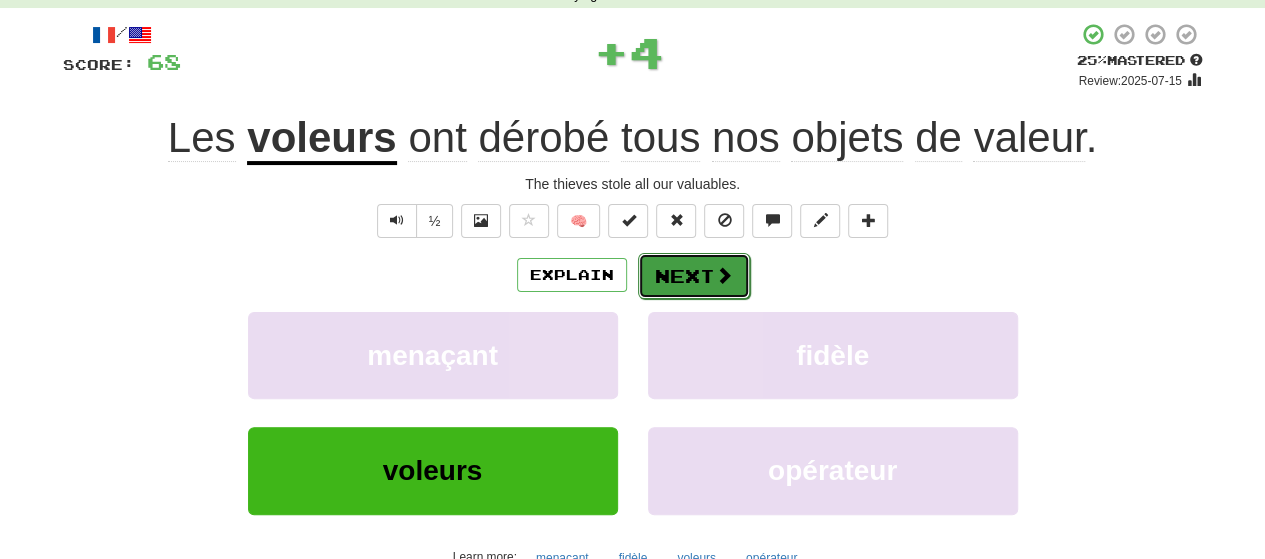 click on "Next" at bounding box center [694, 276] 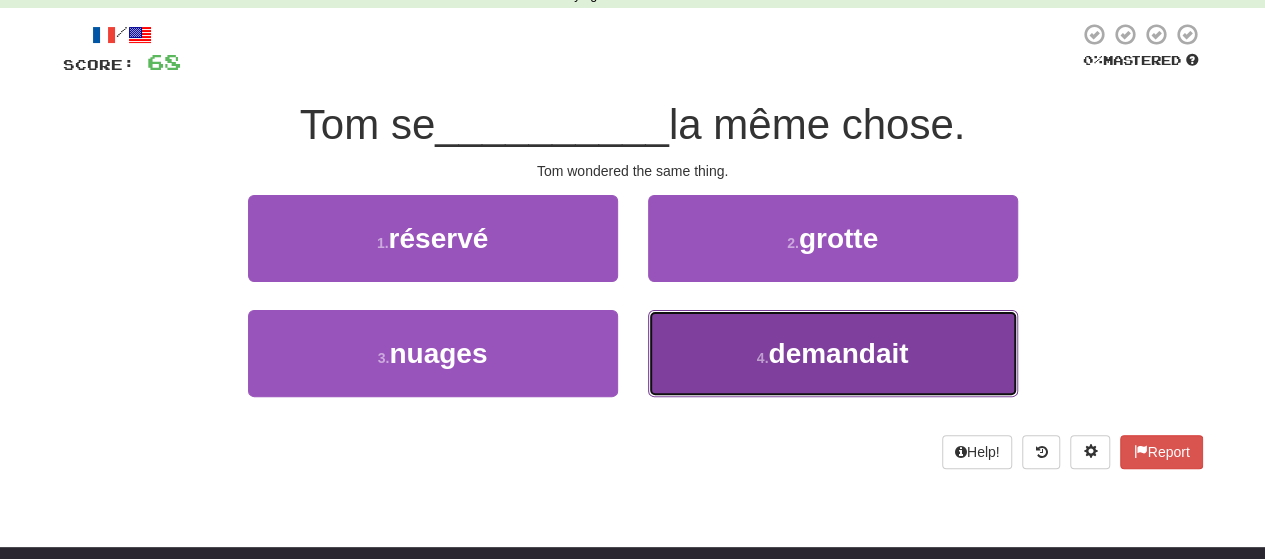 click on "4 .  demandait" at bounding box center [833, 353] 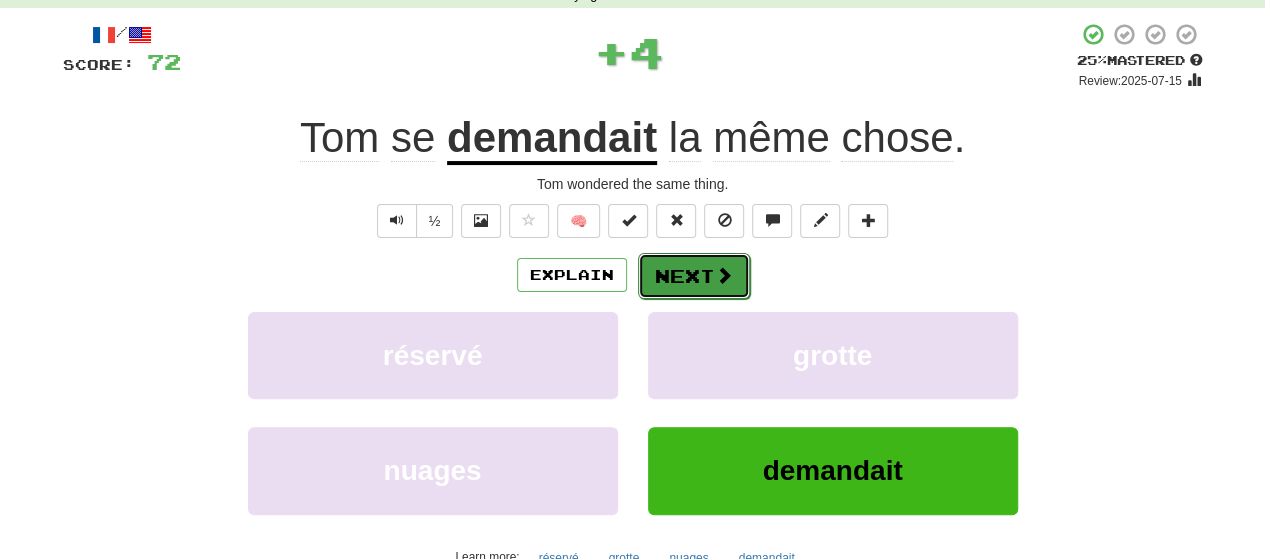 click on "Next" at bounding box center (694, 276) 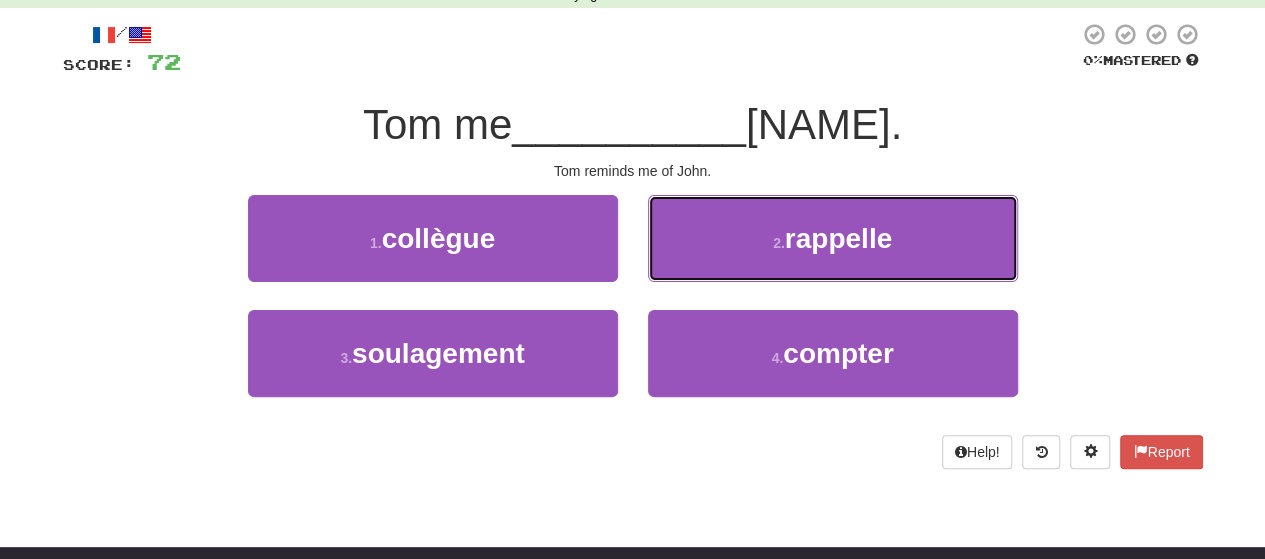click on "2 .  rappelle" at bounding box center [833, 238] 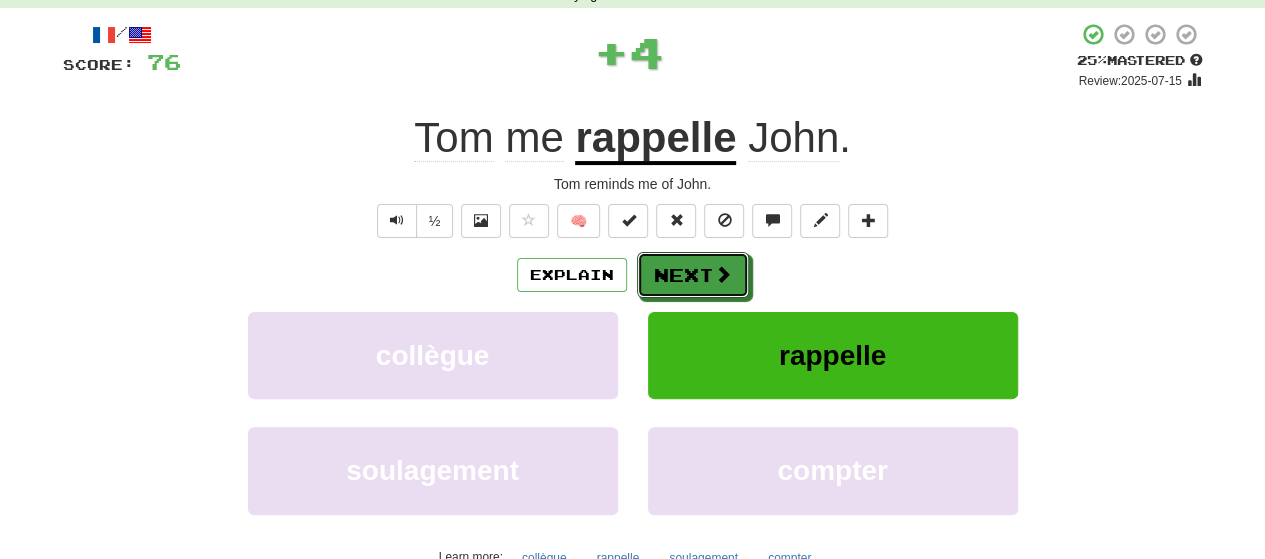 click on "Next" at bounding box center [693, 275] 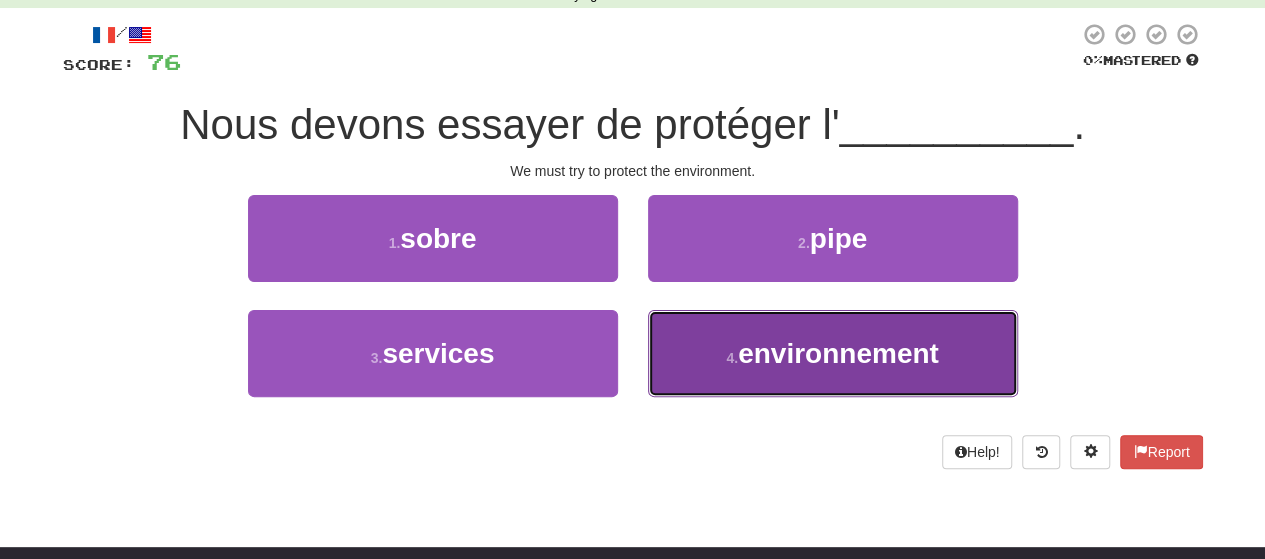 click on "4 .  environnement" at bounding box center [833, 353] 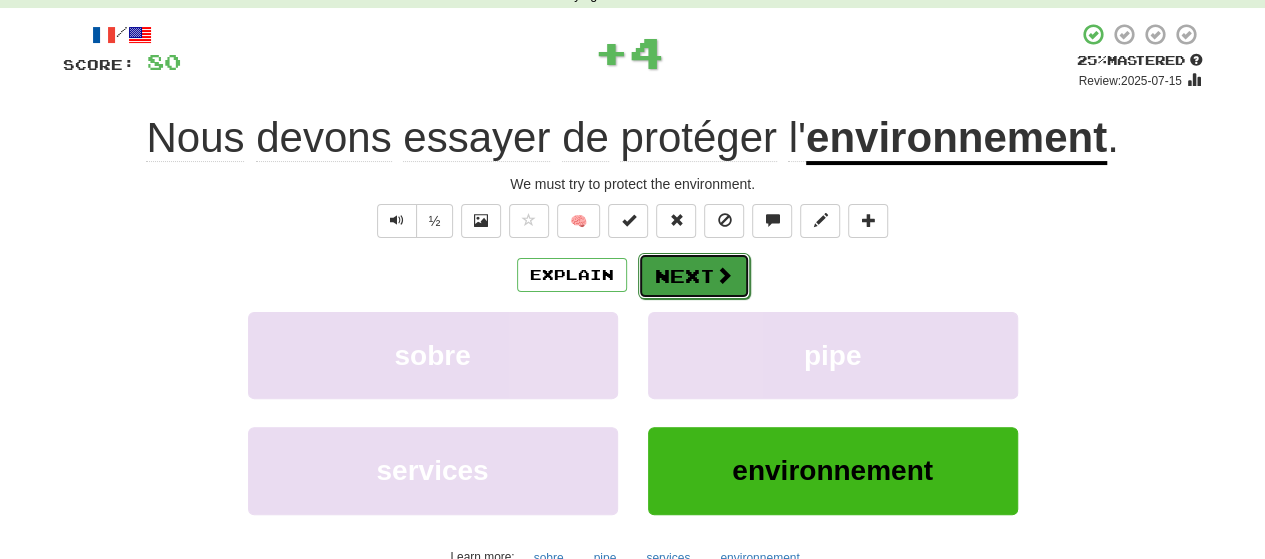 click on "Next" at bounding box center [694, 276] 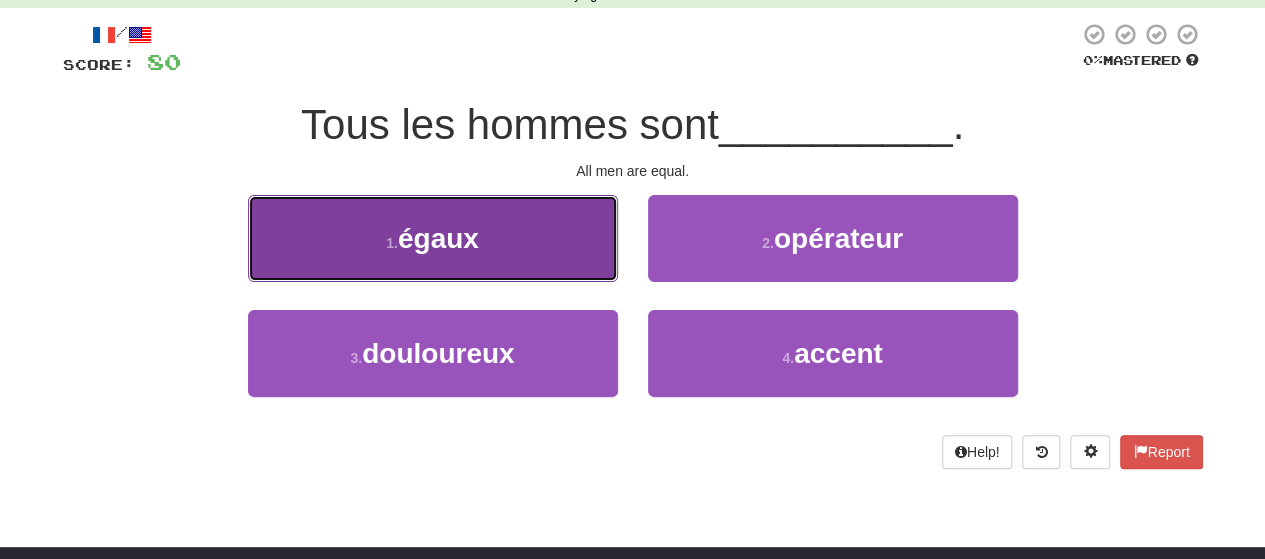 click on "1 .  égaux" at bounding box center (433, 238) 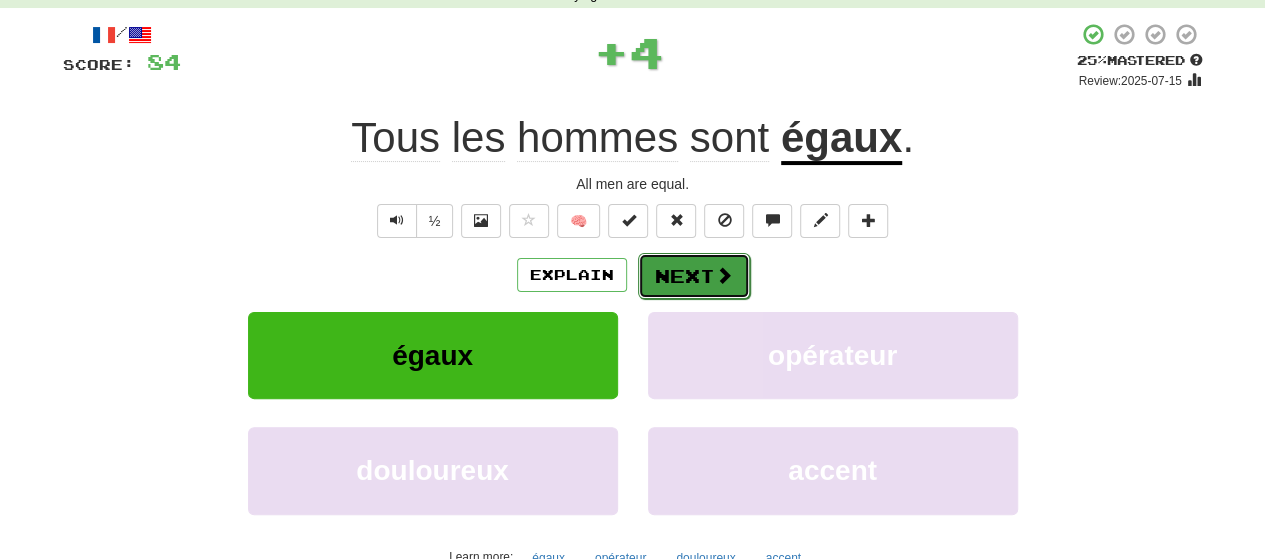 click on "Next" at bounding box center (694, 276) 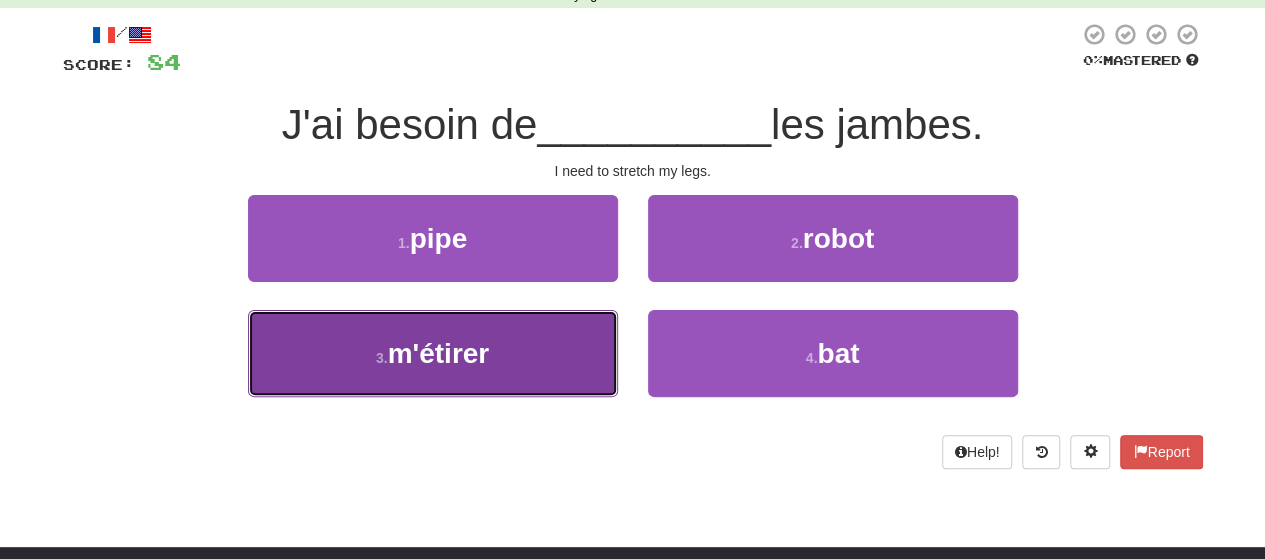 click on "3 .  m'étirer" at bounding box center [433, 353] 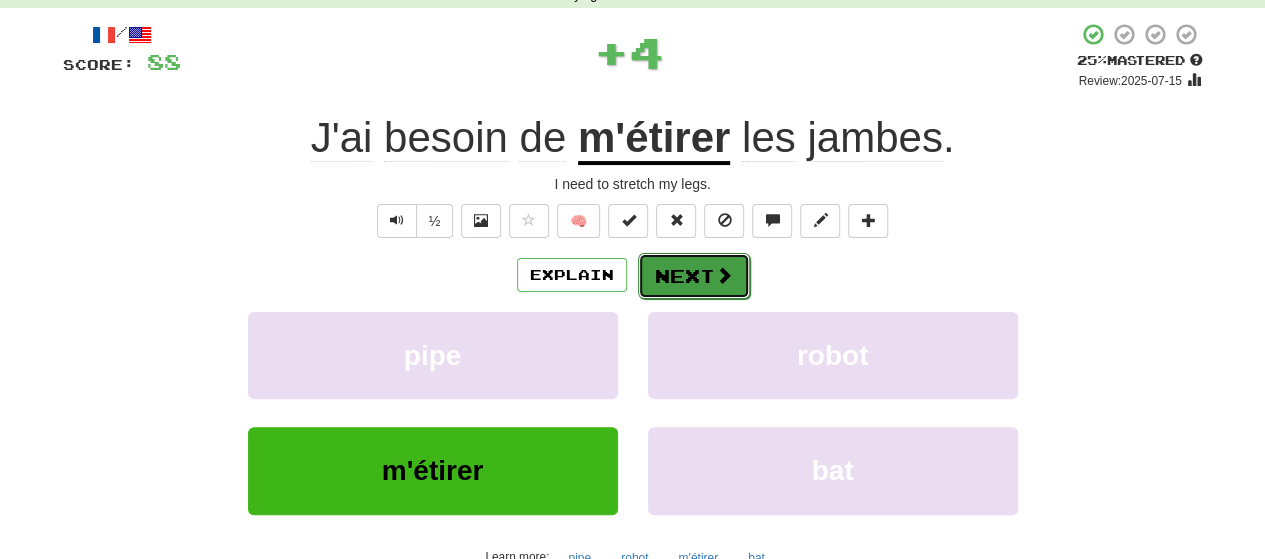 click on "Next" at bounding box center [694, 276] 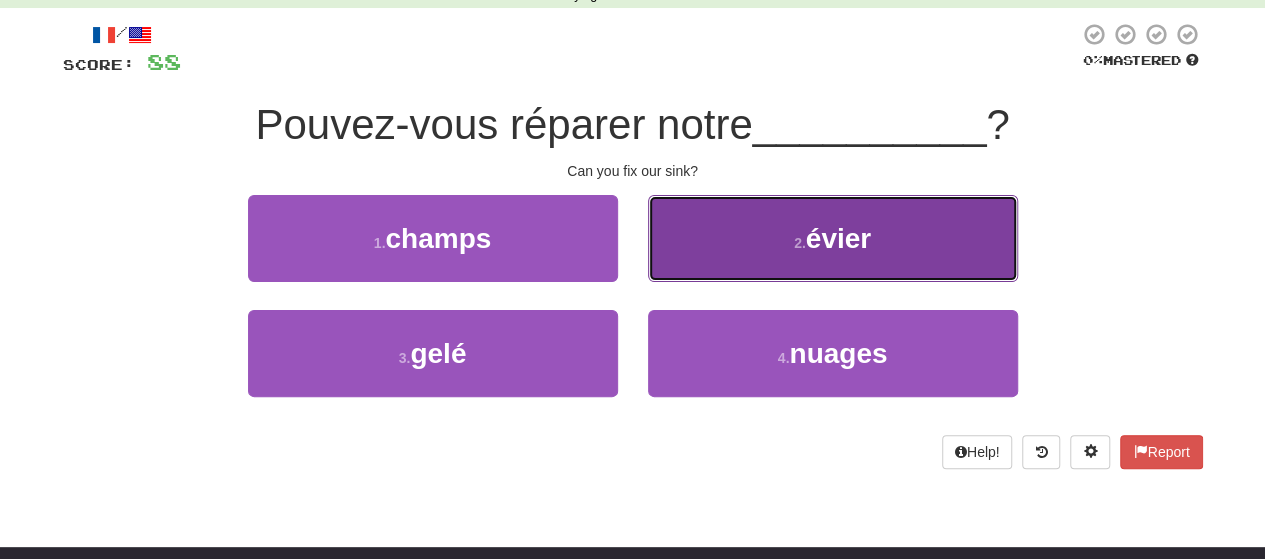 click on "2 .  évier" at bounding box center (833, 238) 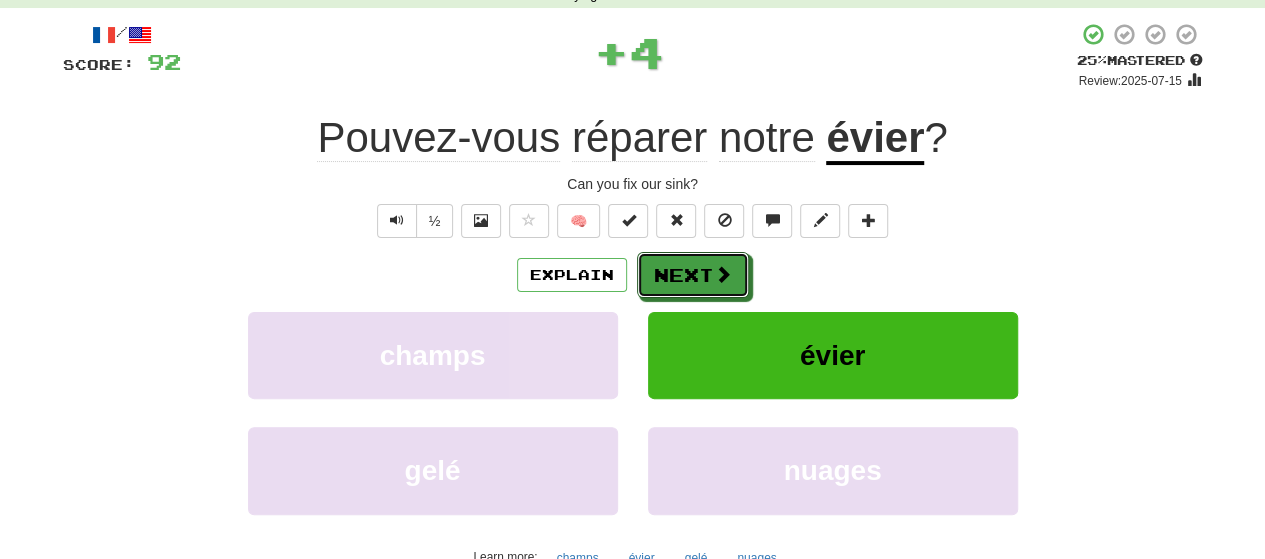 click on "Next" at bounding box center (693, 275) 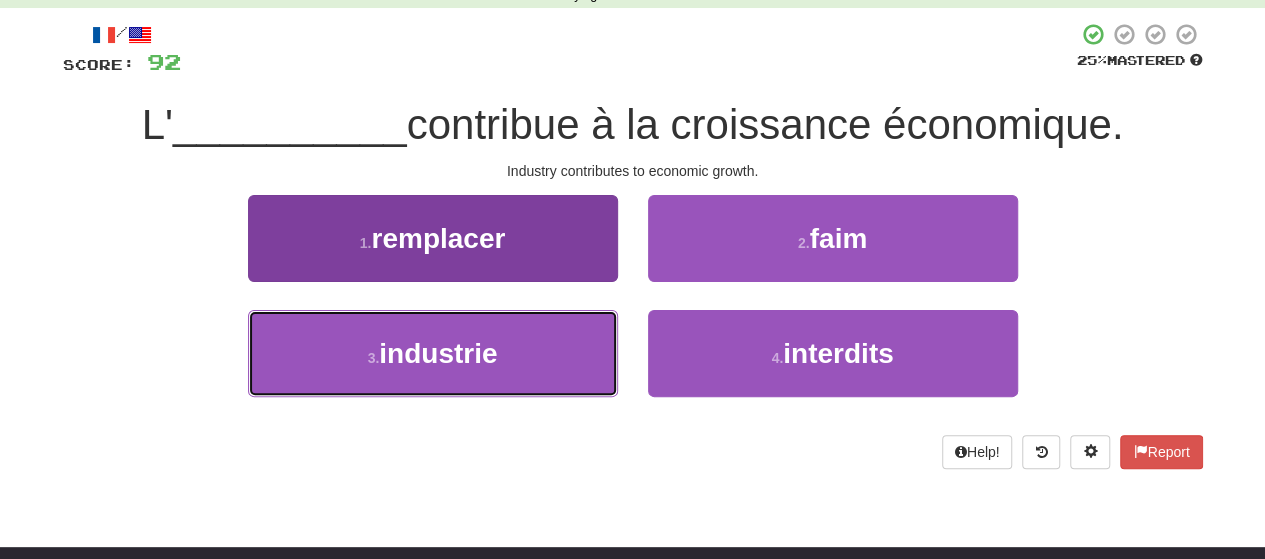 drag, startPoint x: 552, startPoint y: 363, endPoint x: 594, endPoint y: 311, distance: 66.8431 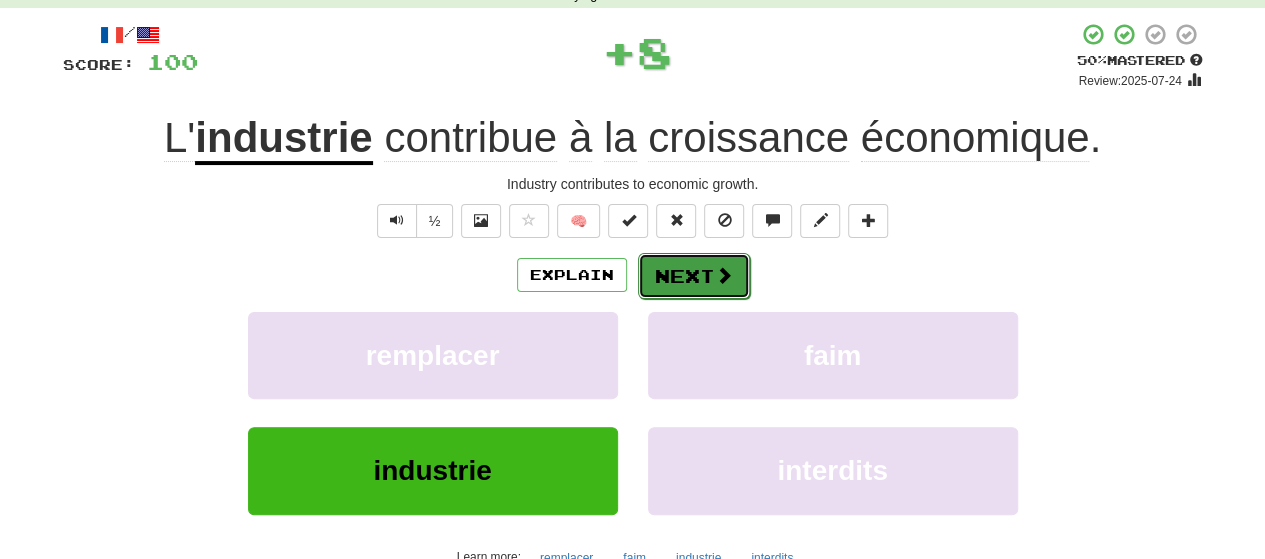 click on "Next" at bounding box center (694, 276) 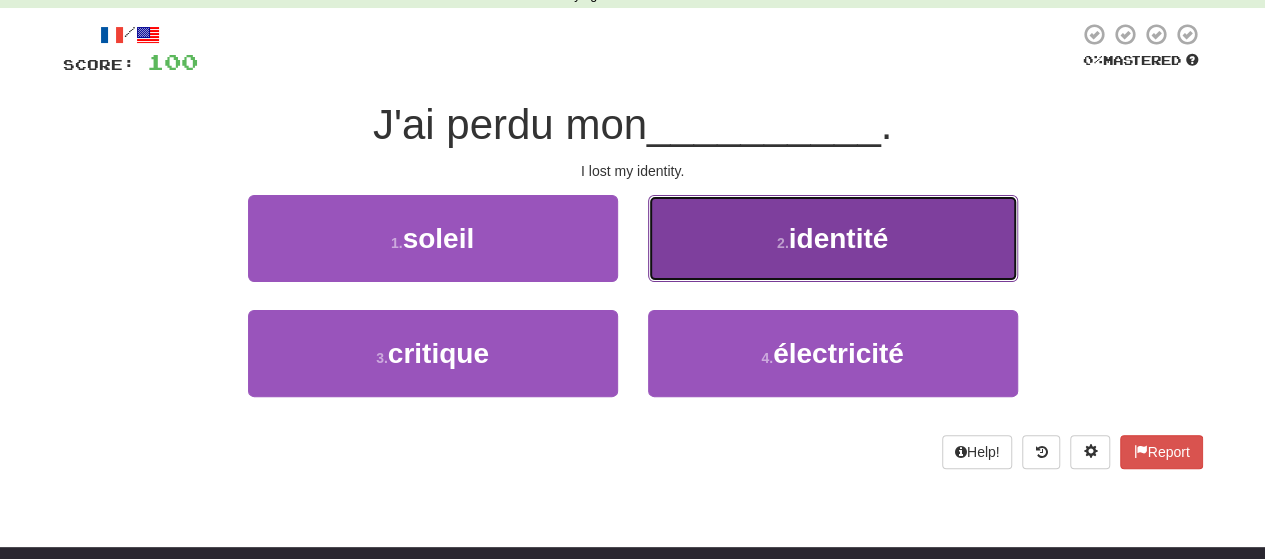 click on "2 .  identité" at bounding box center [833, 238] 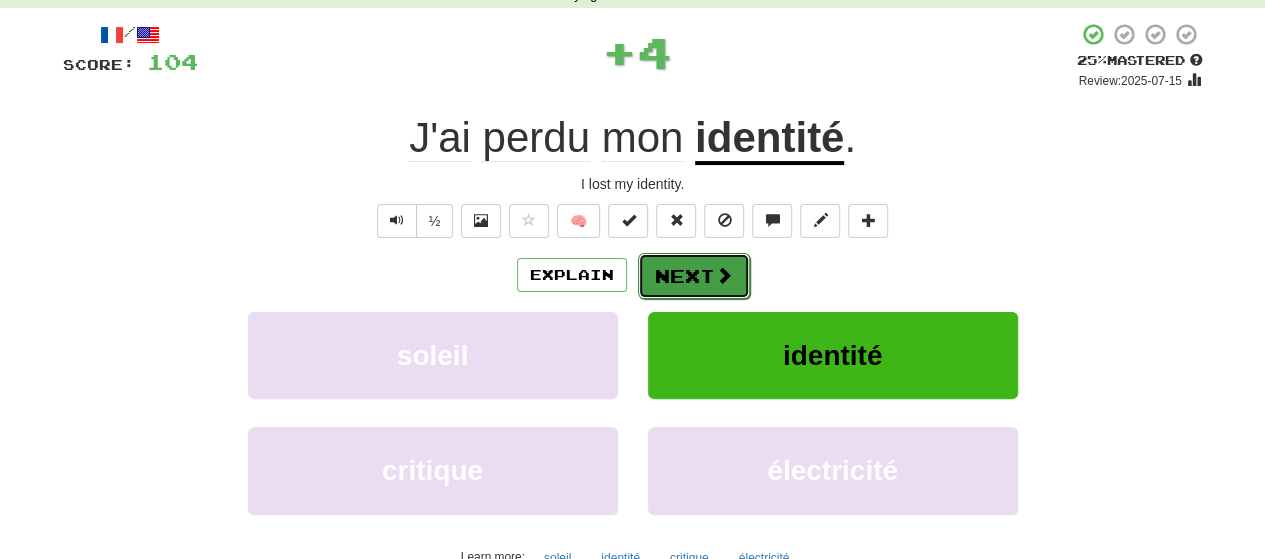click on "Next" at bounding box center [694, 276] 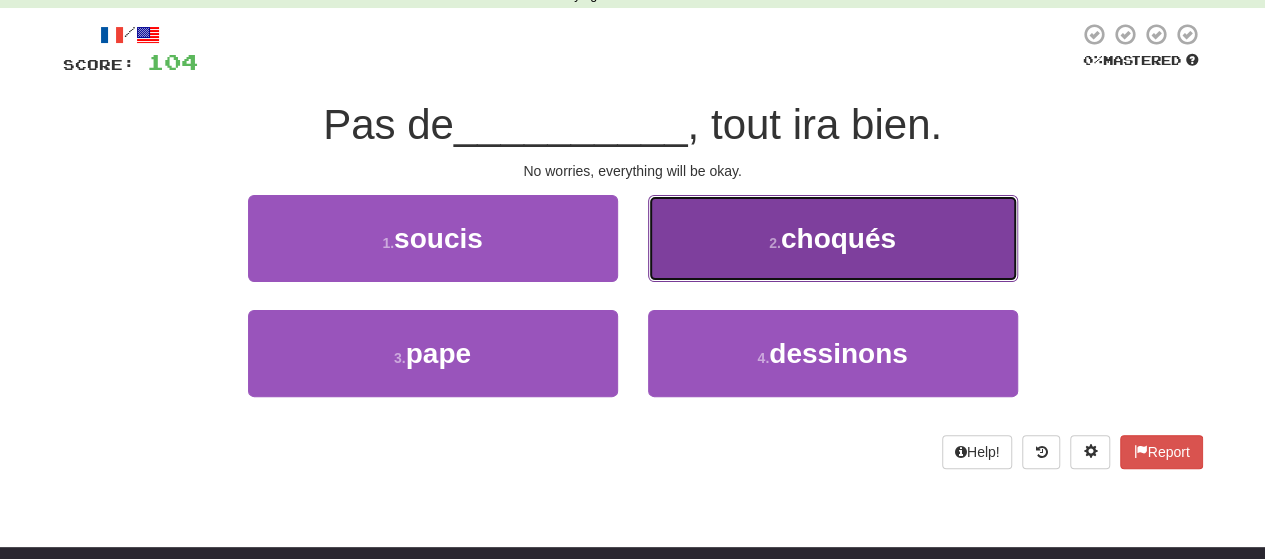 click on "2 .  choqués" at bounding box center (833, 238) 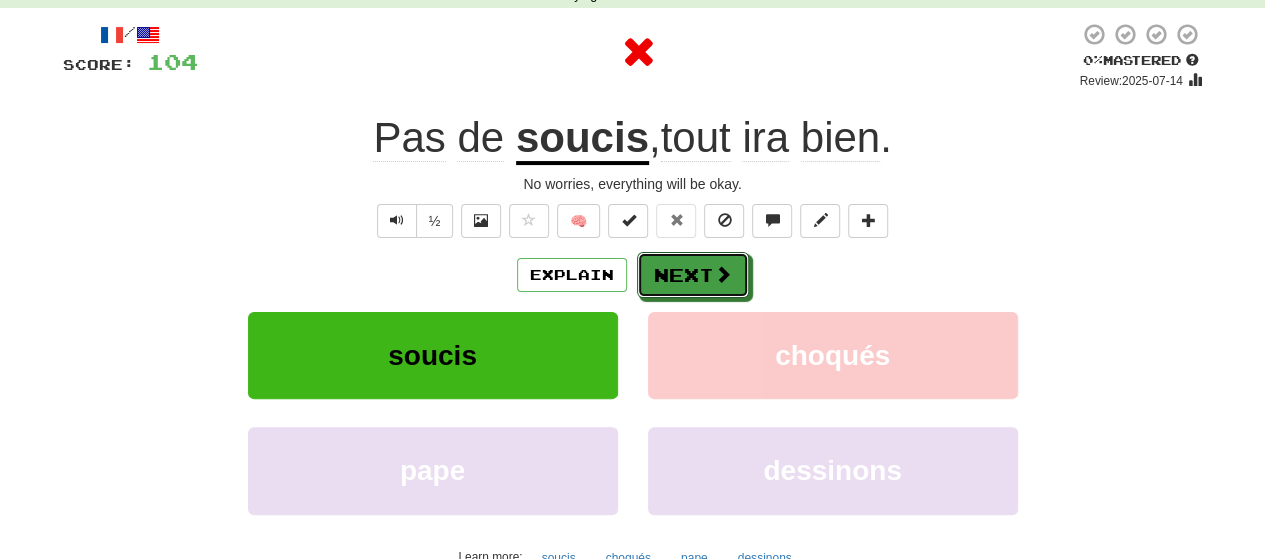 click on "Next" at bounding box center [693, 275] 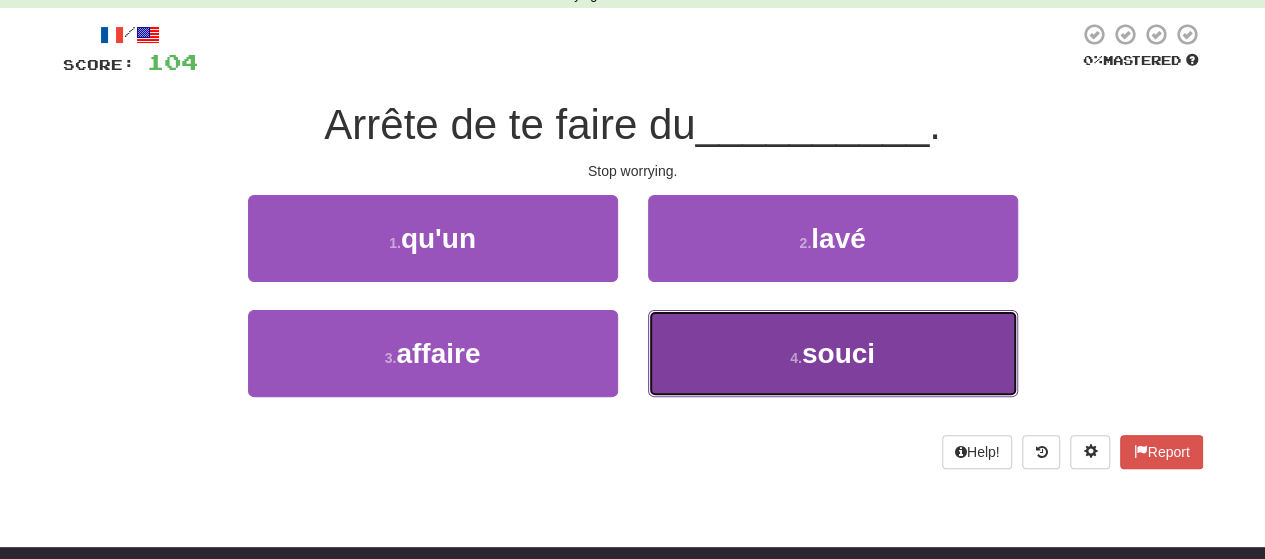 click on "4 .  souci" at bounding box center [833, 353] 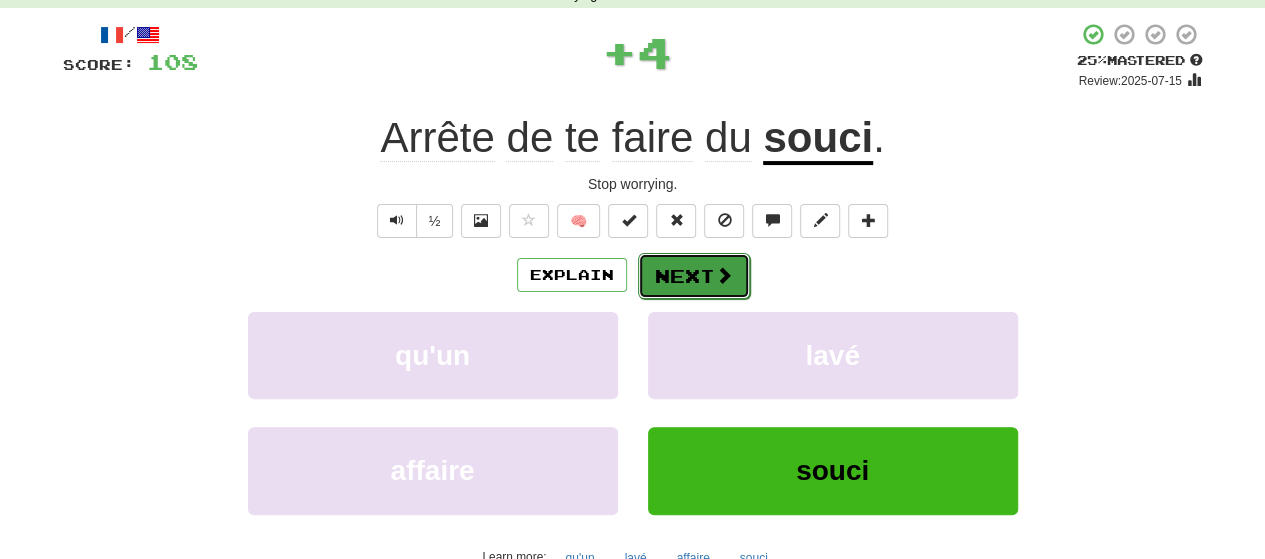 click on "Next" at bounding box center (694, 276) 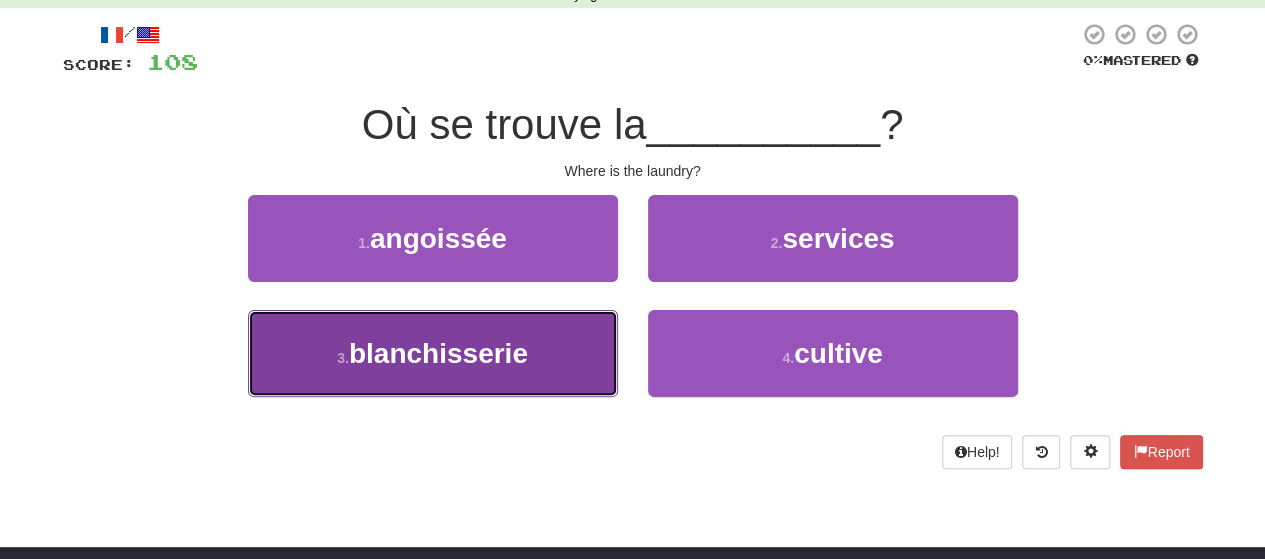 click on "3 .  blanchisserie" at bounding box center [433, 353] 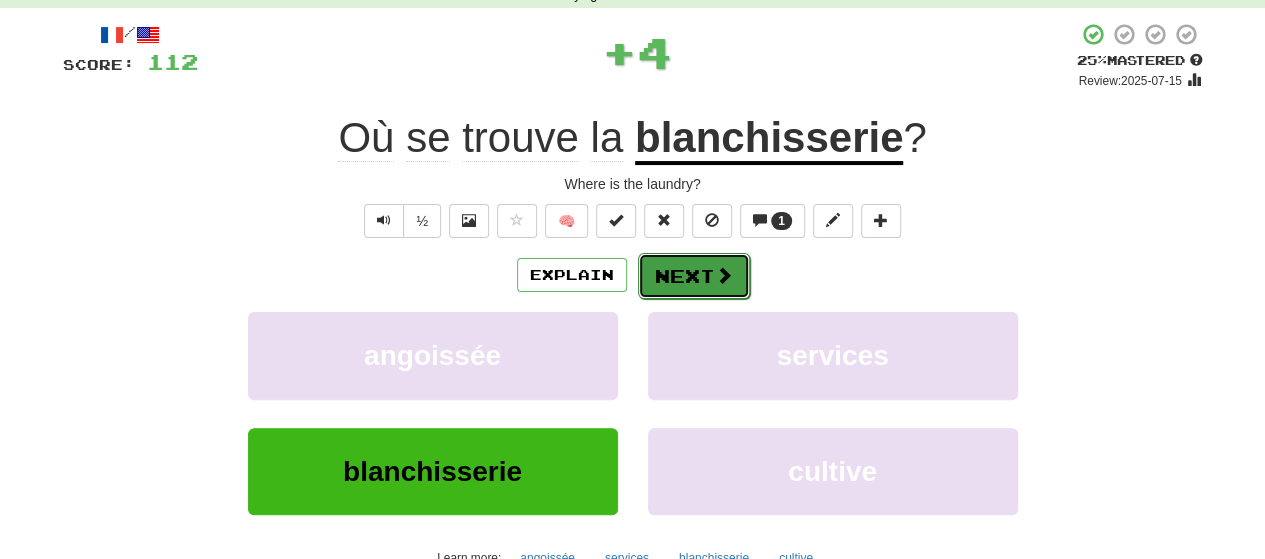 click on "Next" at bounding box center (694, 276) 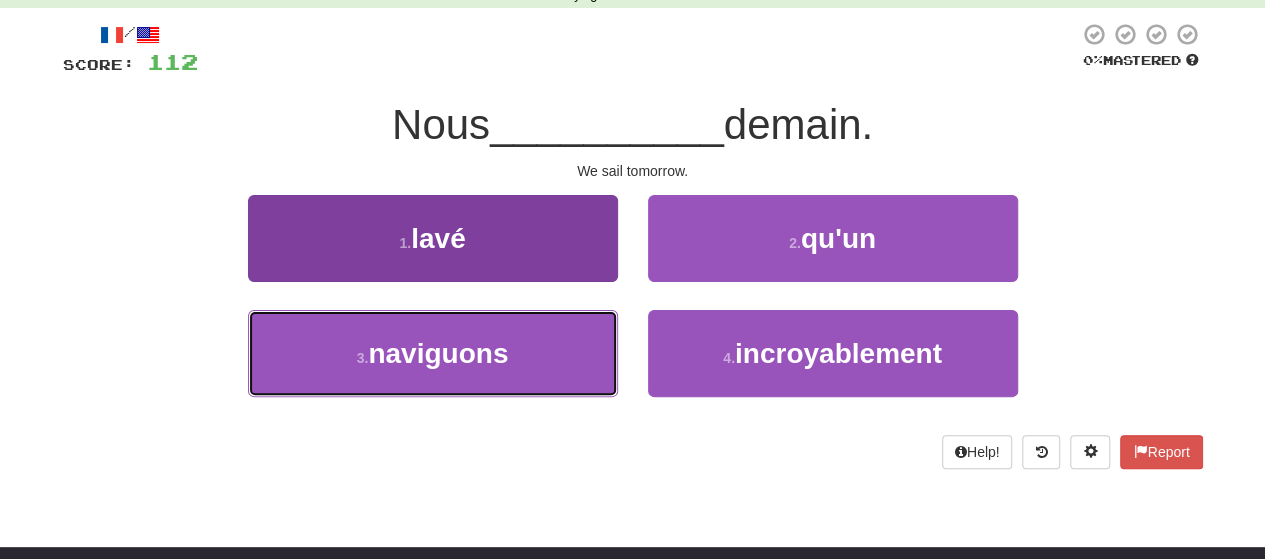 drag, startPoint x: 544, startPoint y: 362, endPoint x: 554, endPoint y: 348, distance: 17.20465 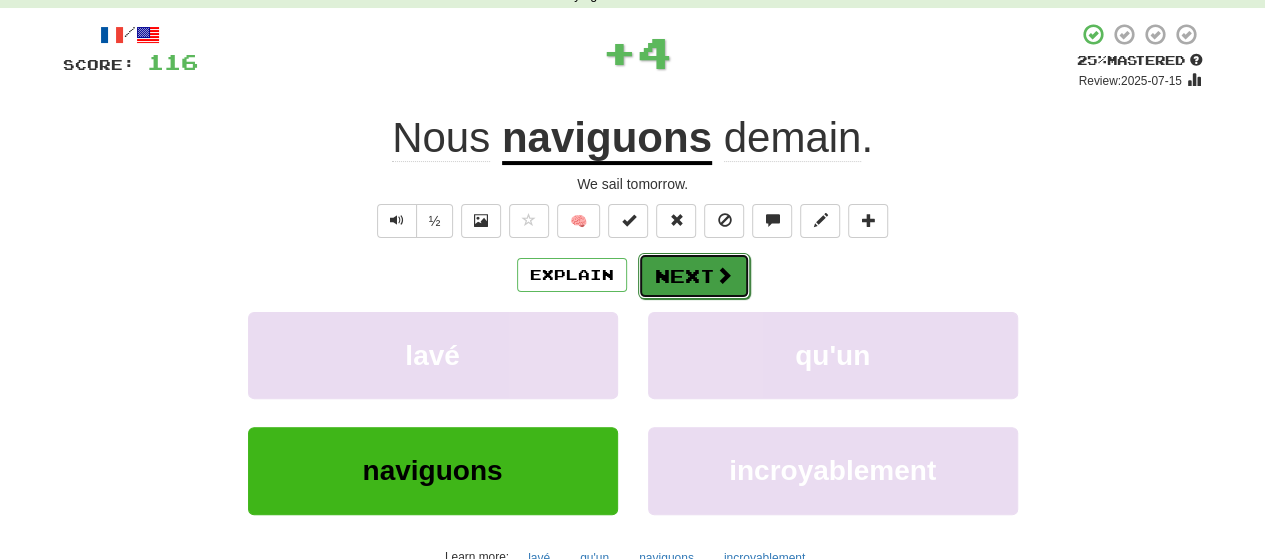 click on "Next" at bounding box center [694, 276] 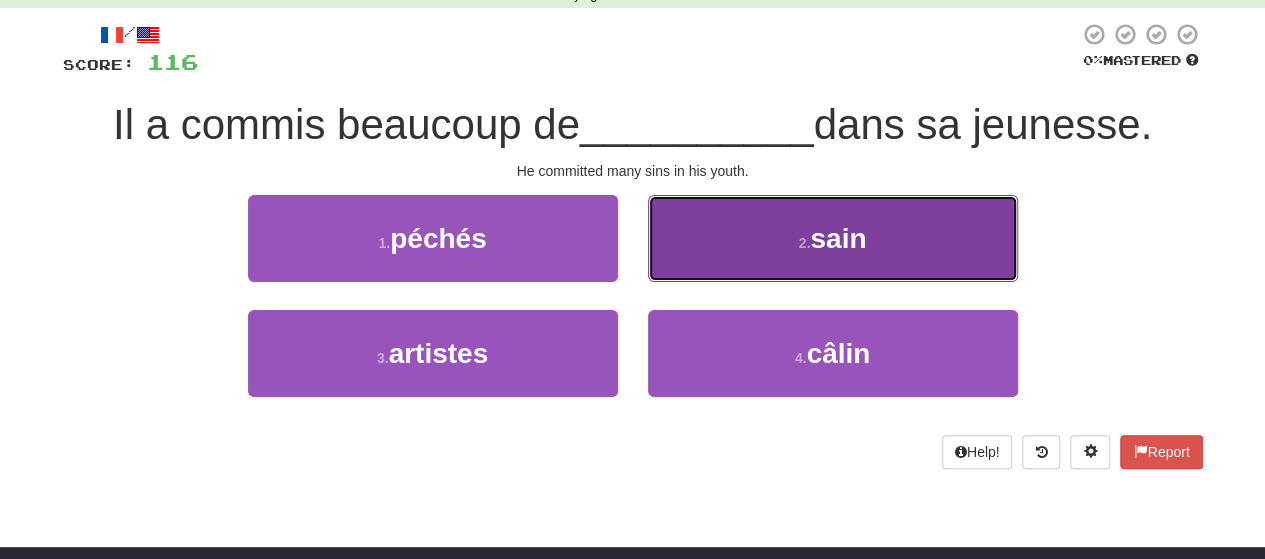 click on "2 .  sain" at bounding box center [833, 238] 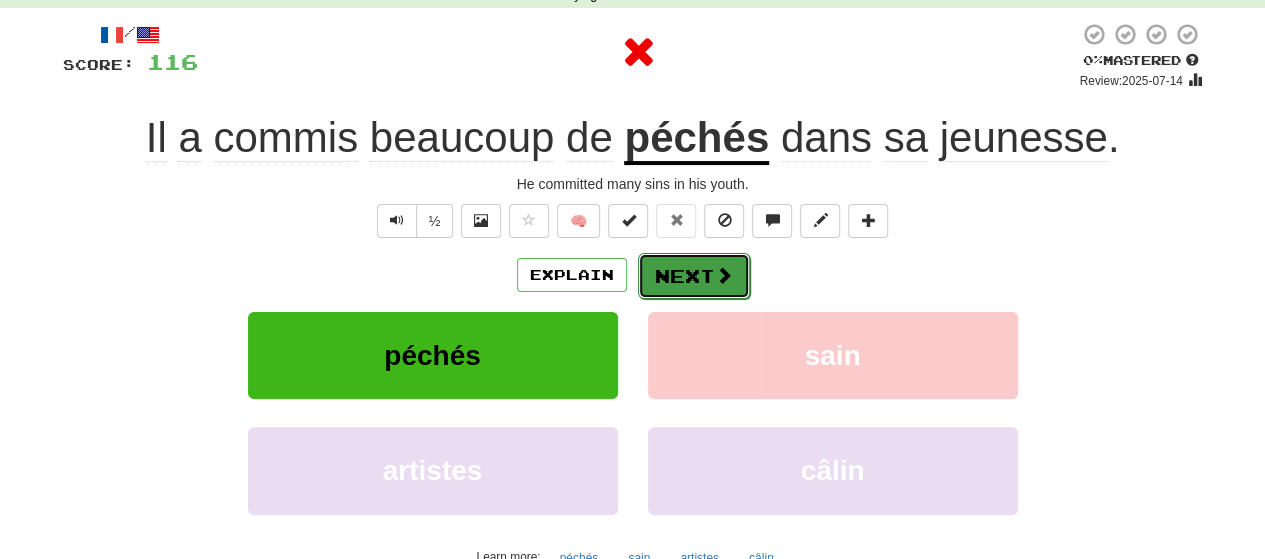 click on "Next" at bounding box center [694, 276] 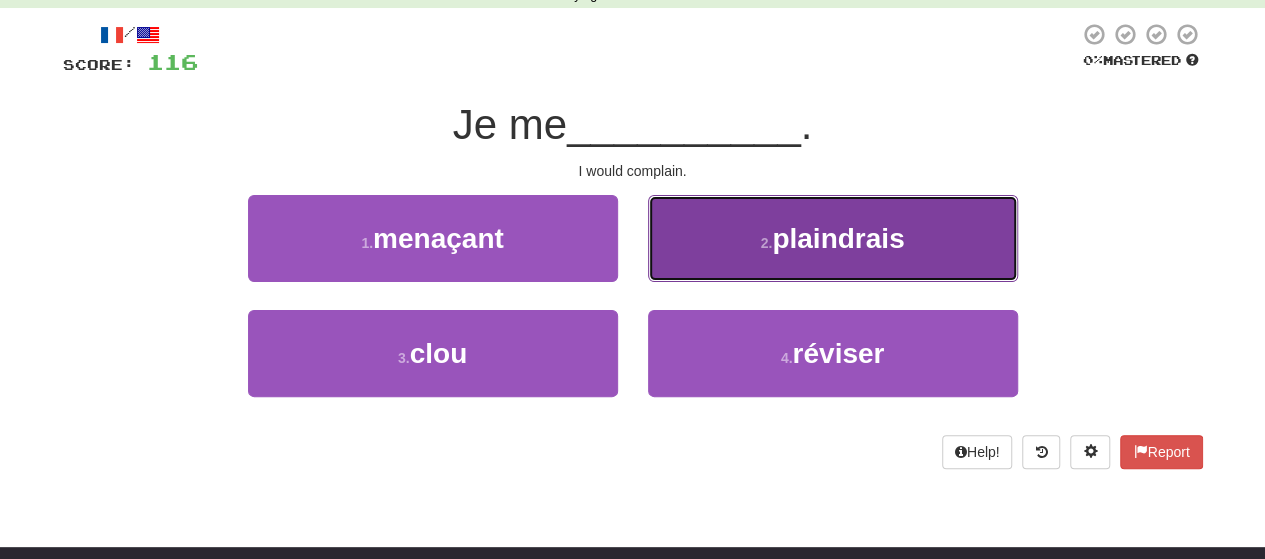 click on "2 .  plaindrais" at bounding box center (833, 238) 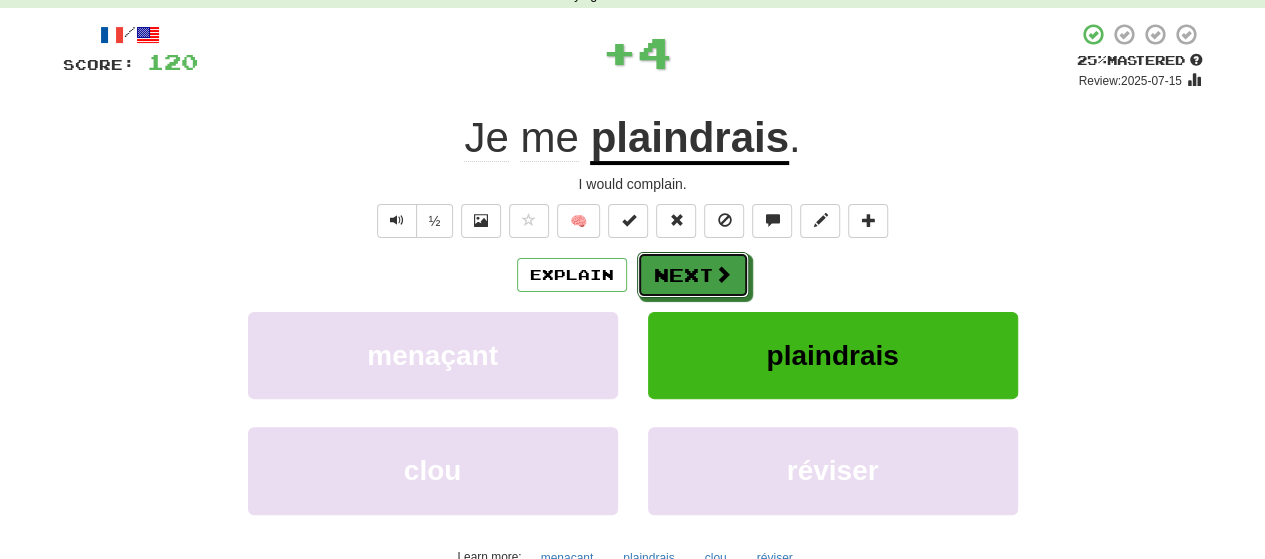 click on "Next" at bounding box center (693, 275) 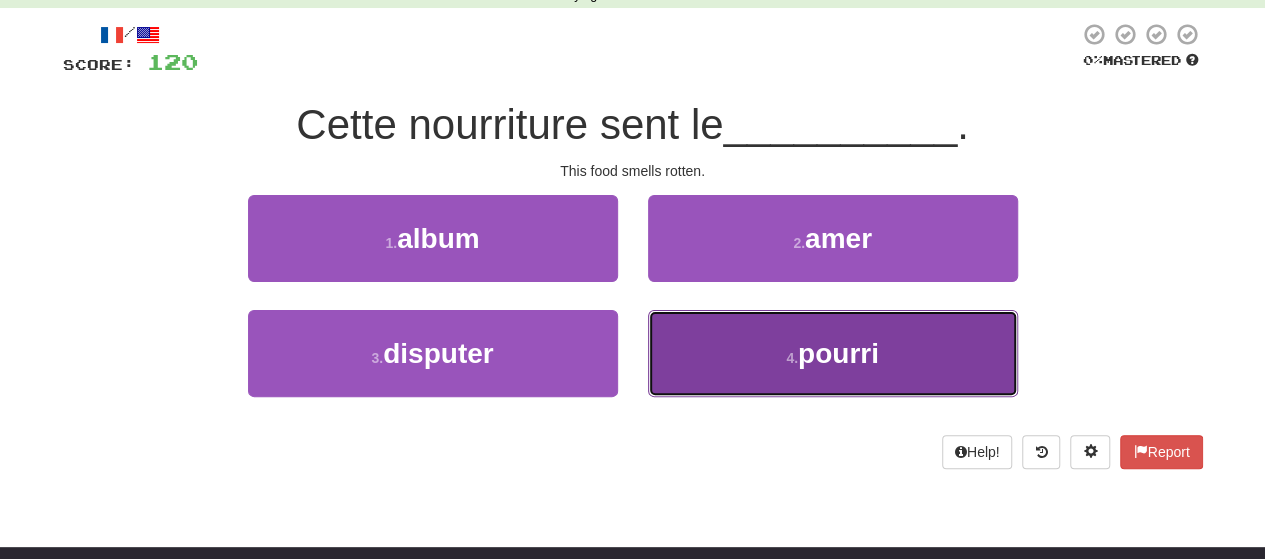 click on "4 .  pourri" at bounding box center [833, 353] 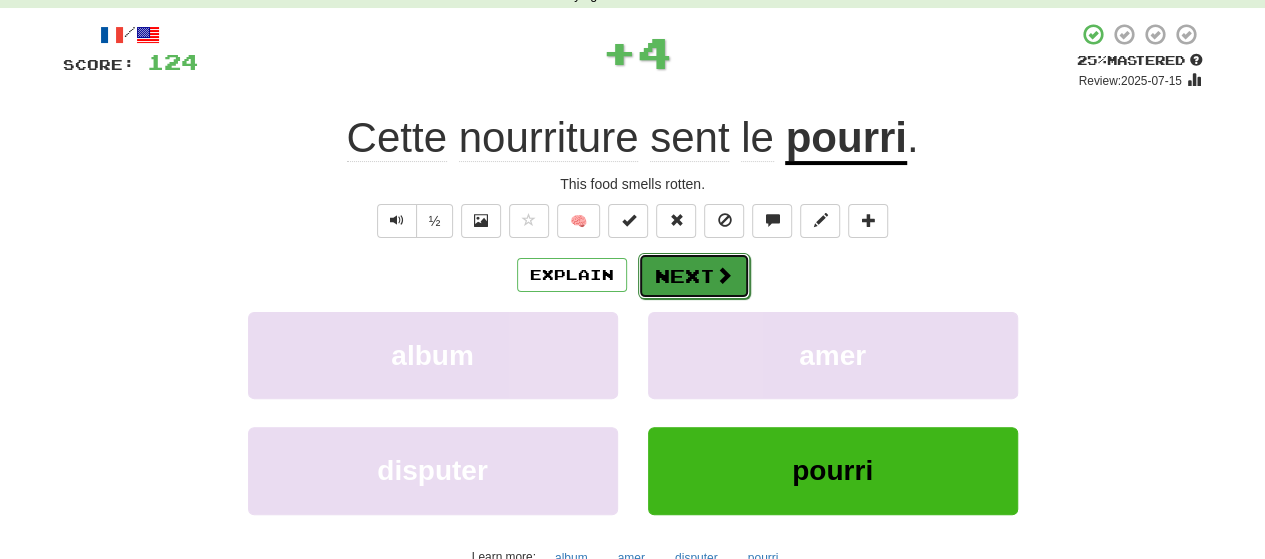 click on "Next" at bounding box center [694, 276] 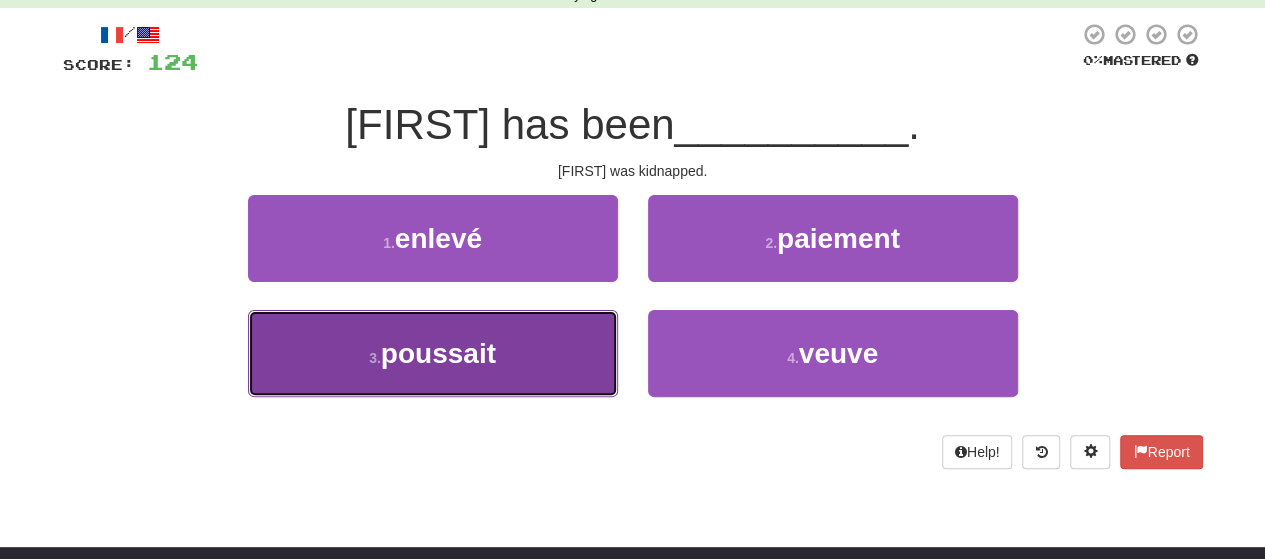 click on "3 .  poussait" at bounding box center (433, 353) 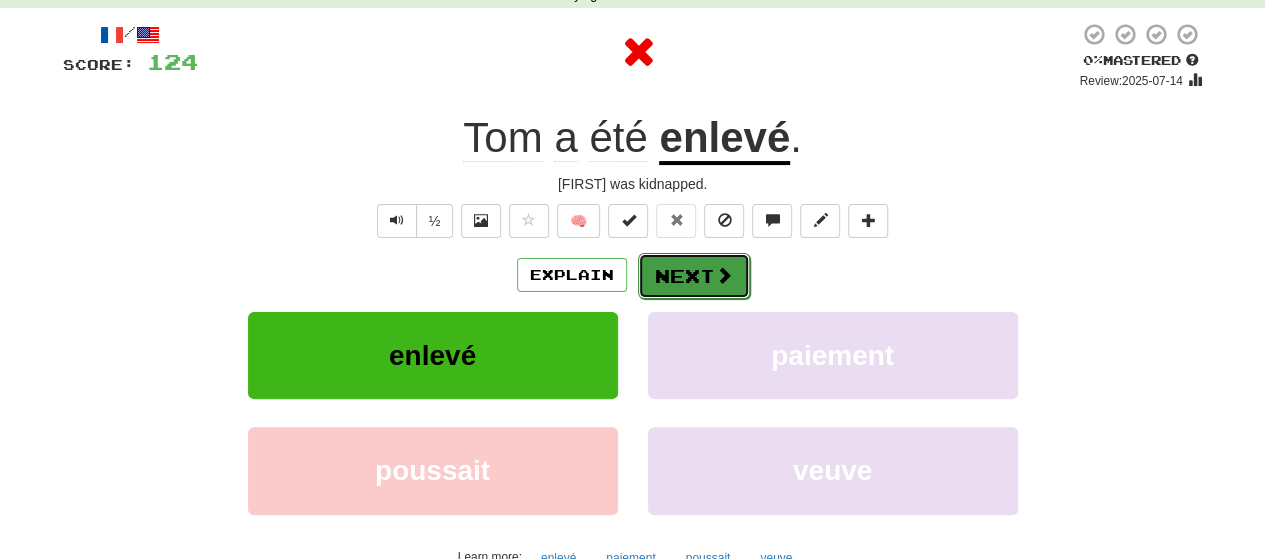 click on "Next" at bounding box center (694, 276) 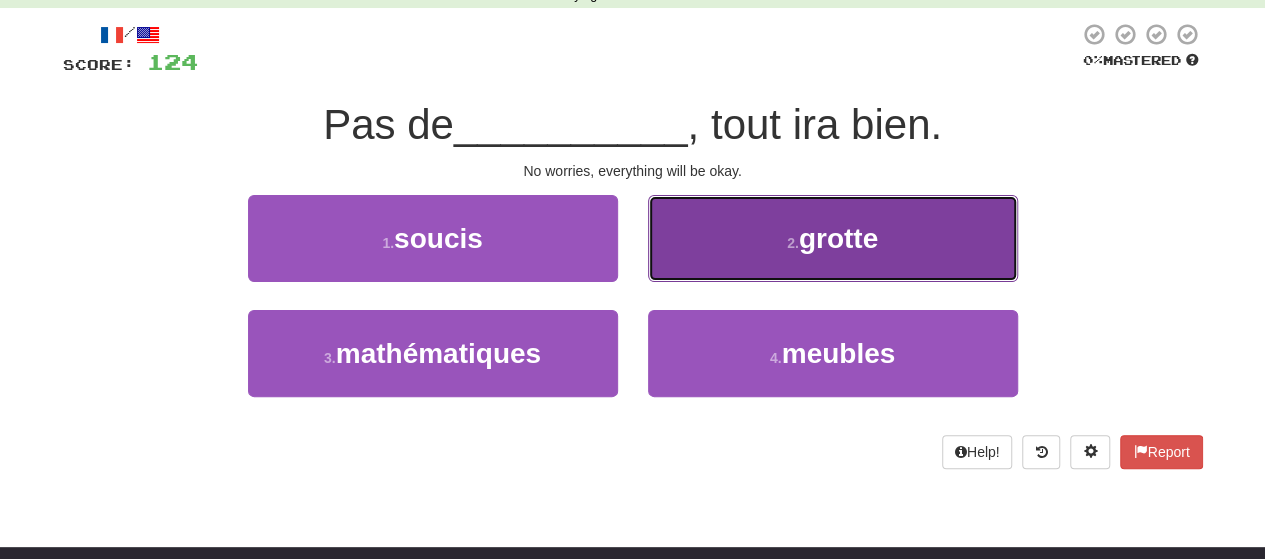 click on "2 .  grotte" at bounding box center (833, 238) 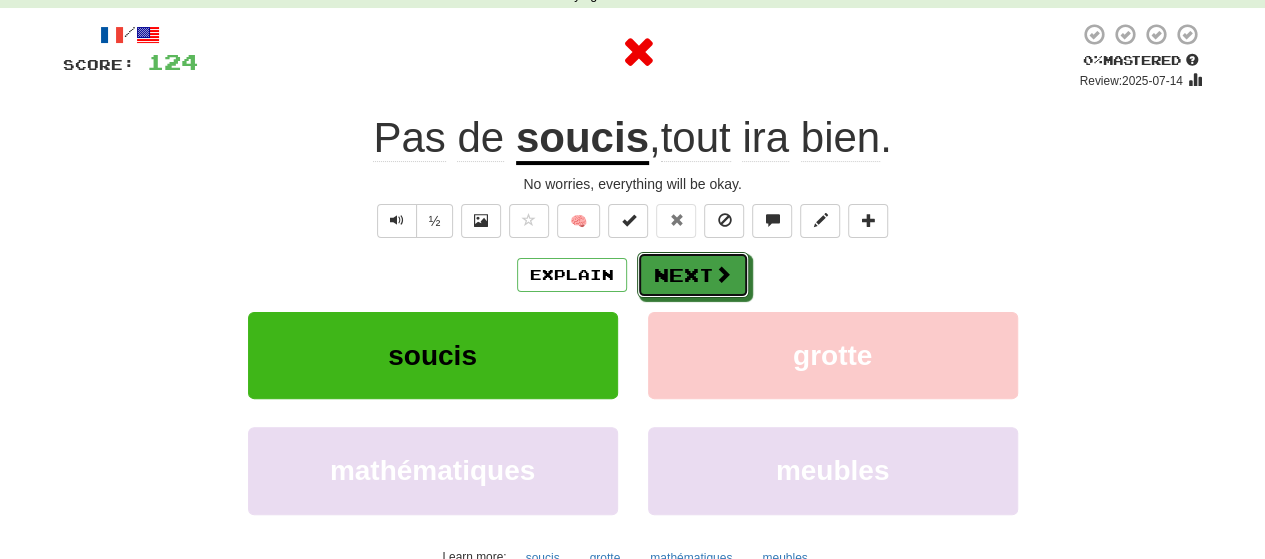 click on "Next" at bounding box center (693, 275) 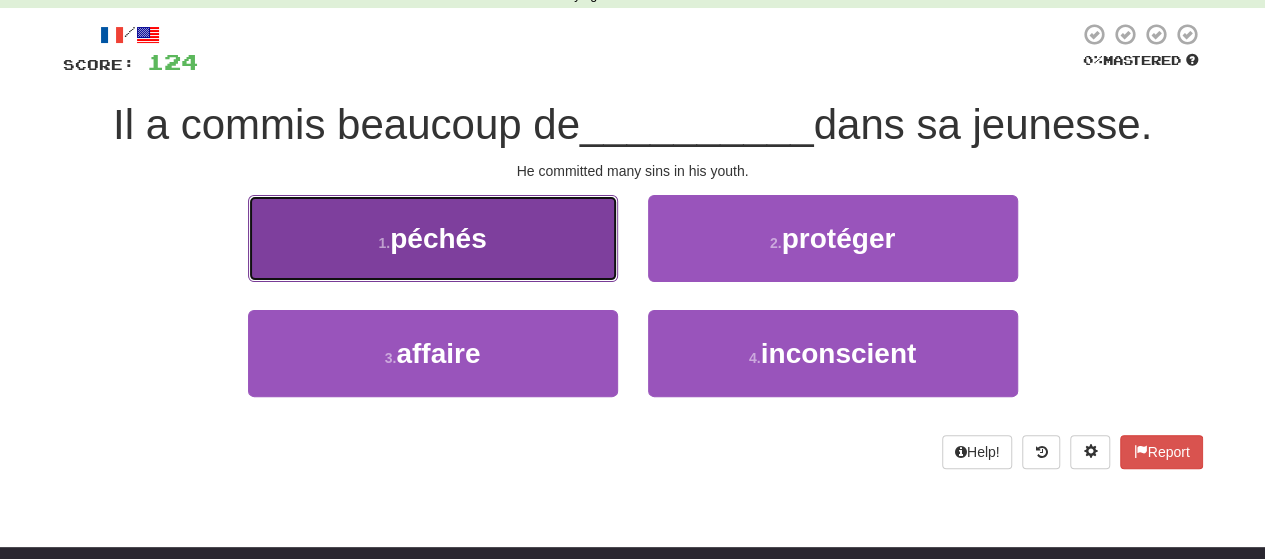 click on "1 .  péchés" at bounding box center (433, 238) 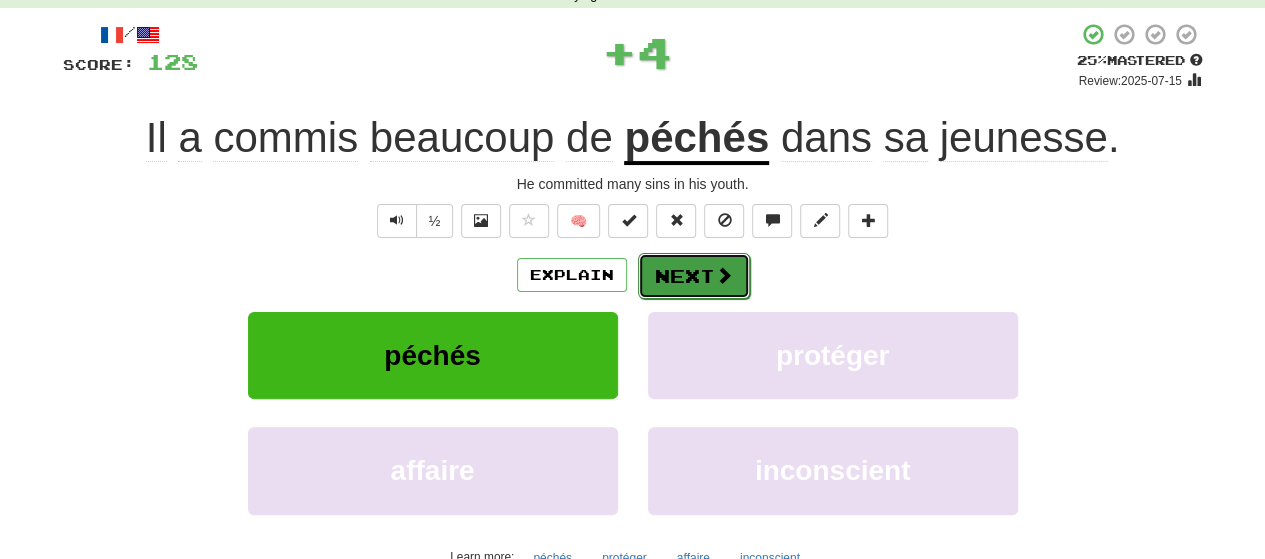 click on "Next" at bounding box center [694, 276] 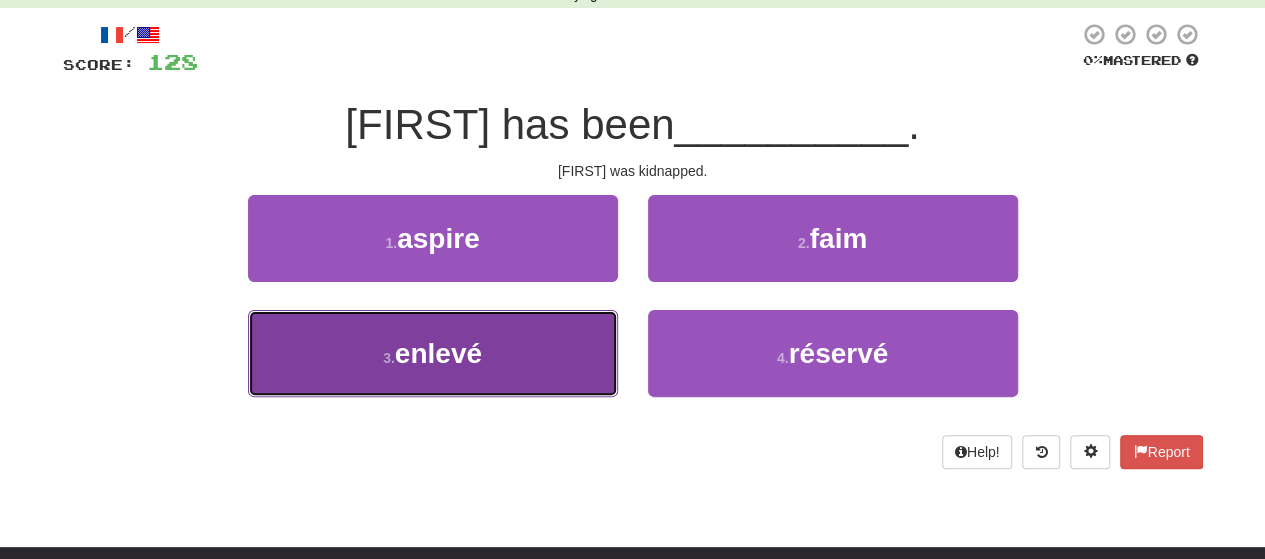 click on "3 .  enlevé" at bounding box center (433, 353) 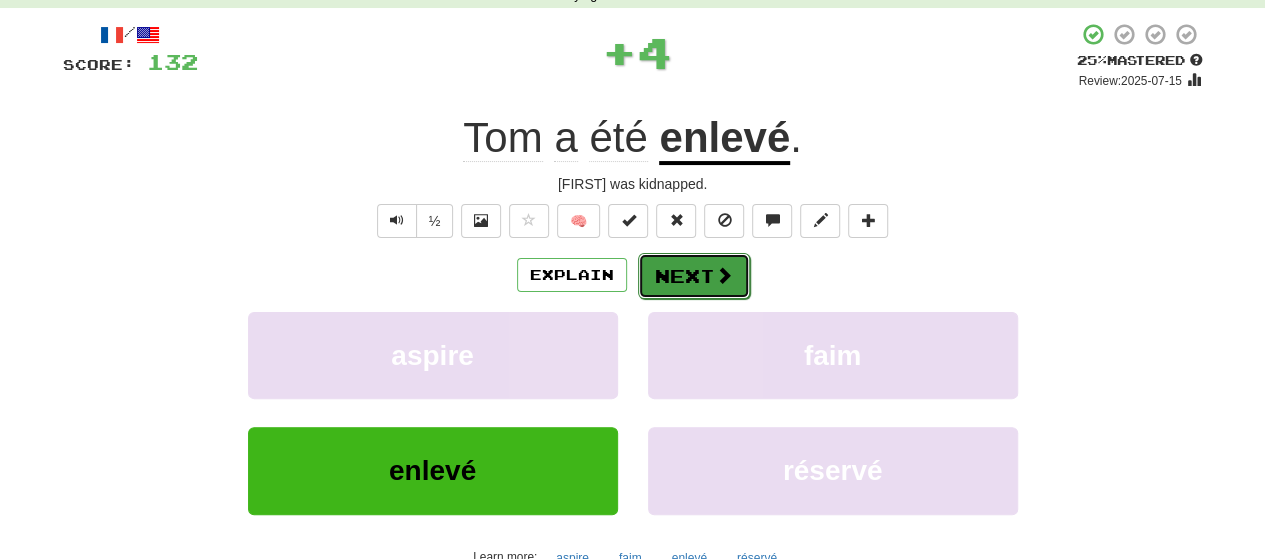 click on "Next" at bounding box center (694, 276) 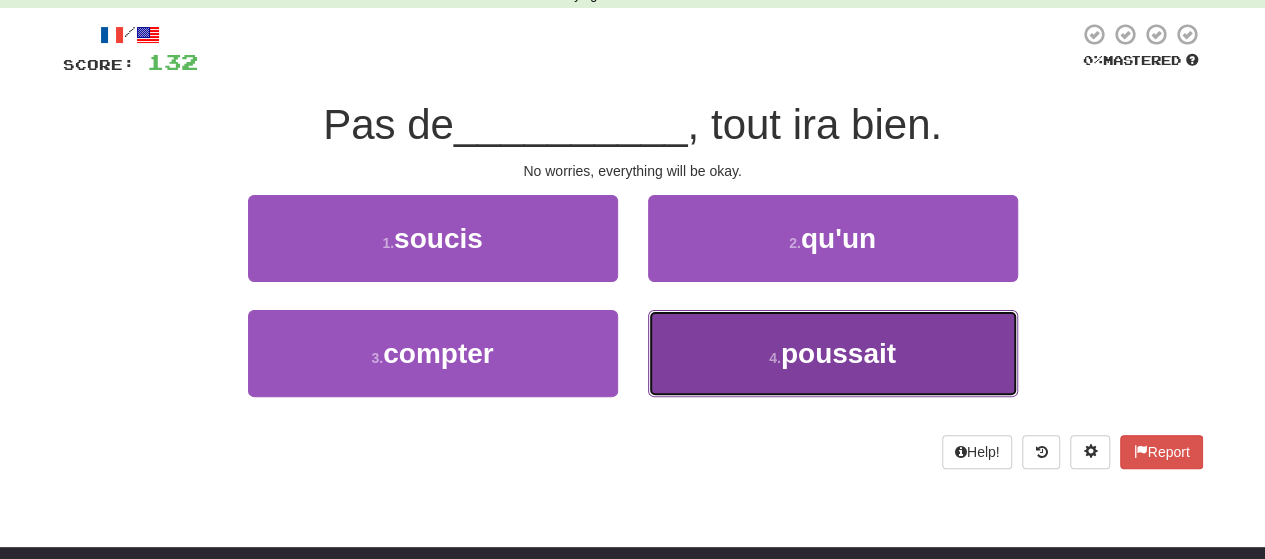click on "4 .  poussait" at bounding box center [833, 353] 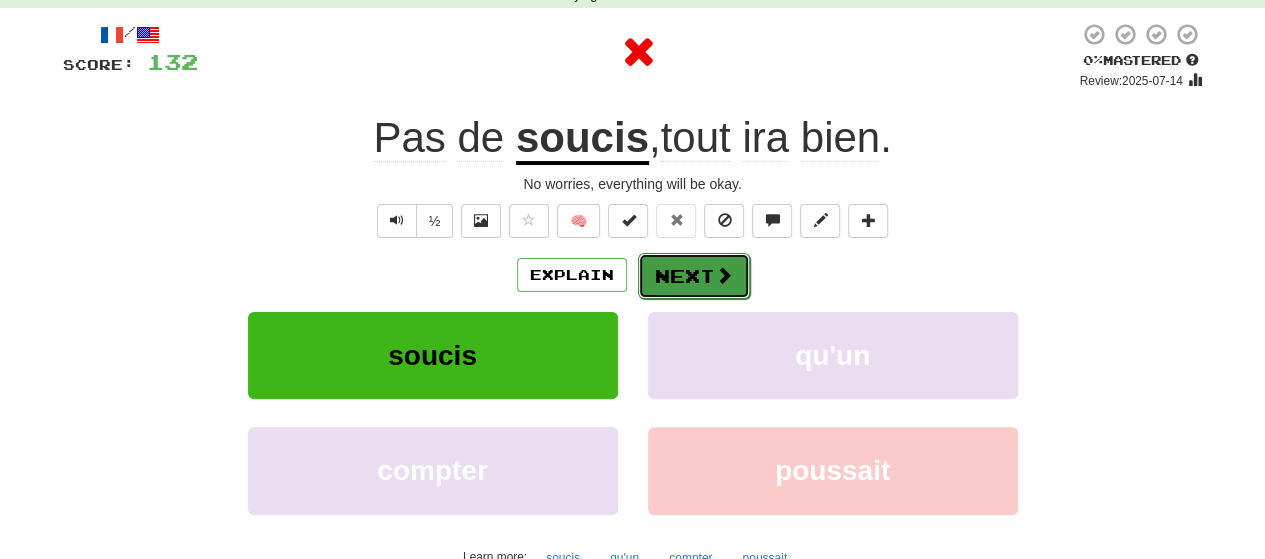 click on "Next" at bounding box center (694, 276) 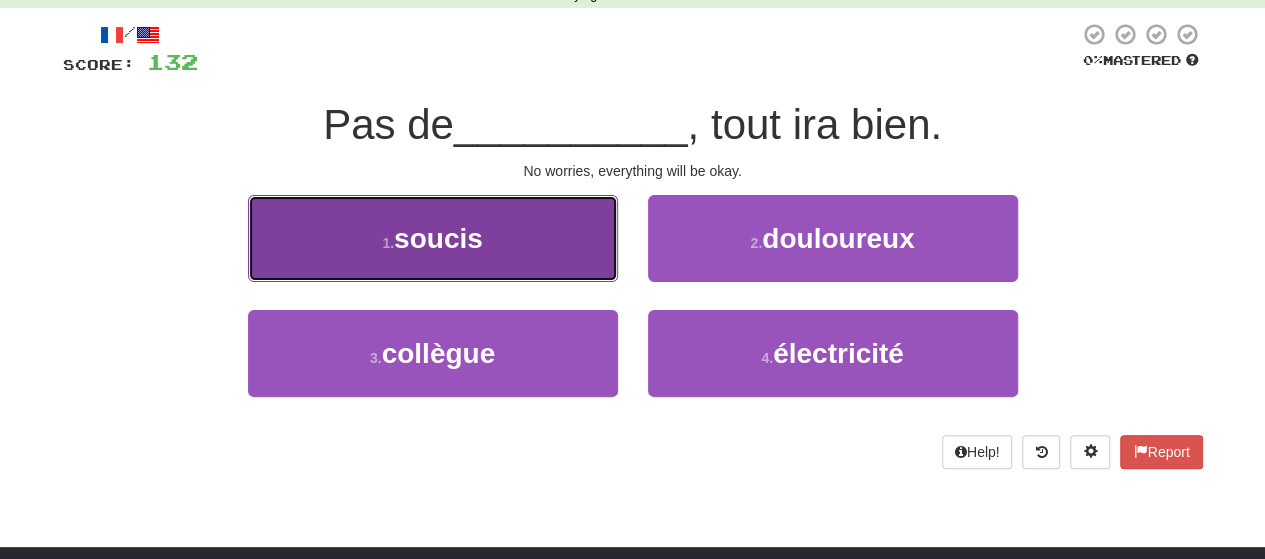 click on "1 .  soucis" at bounding box center (433, 238) 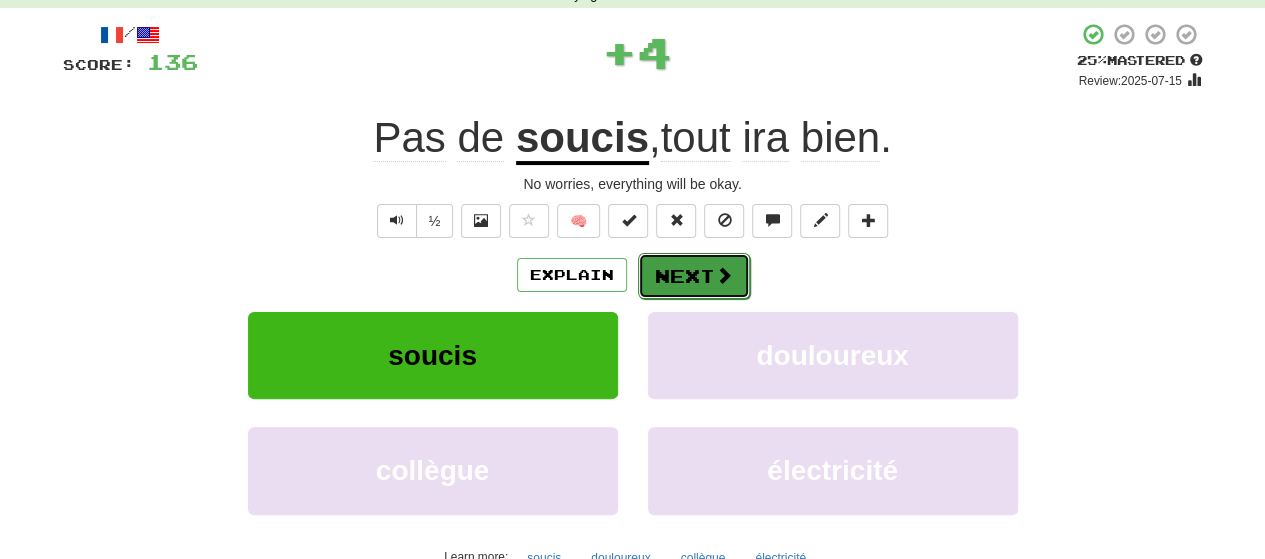 click on "Next" at bounding box center (694, 276) 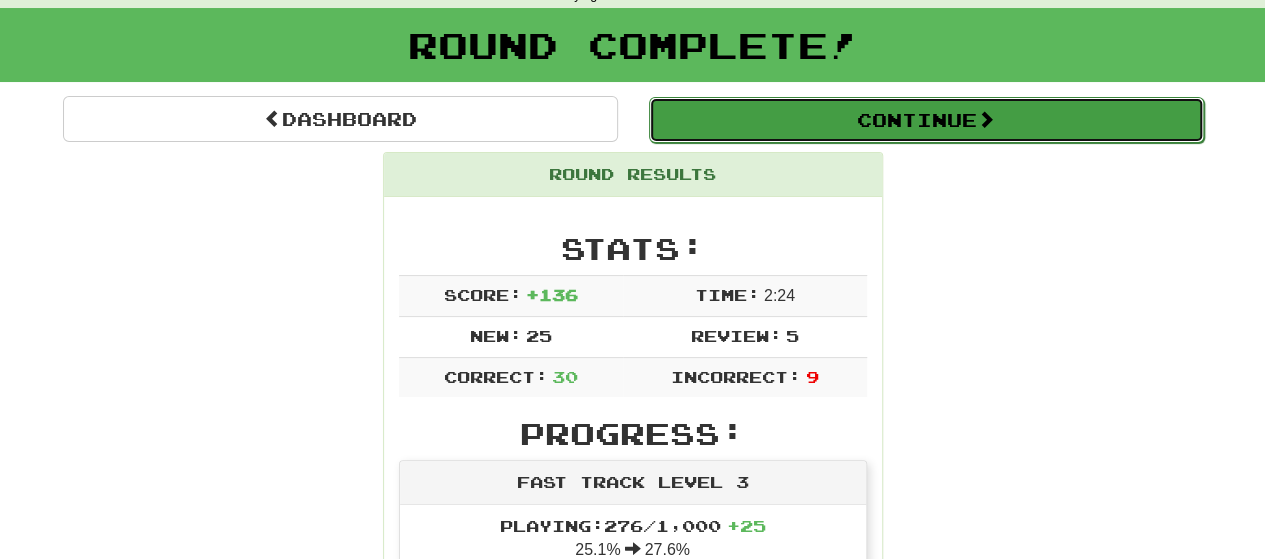 click on "Continue" at bounding box center (926, 120) 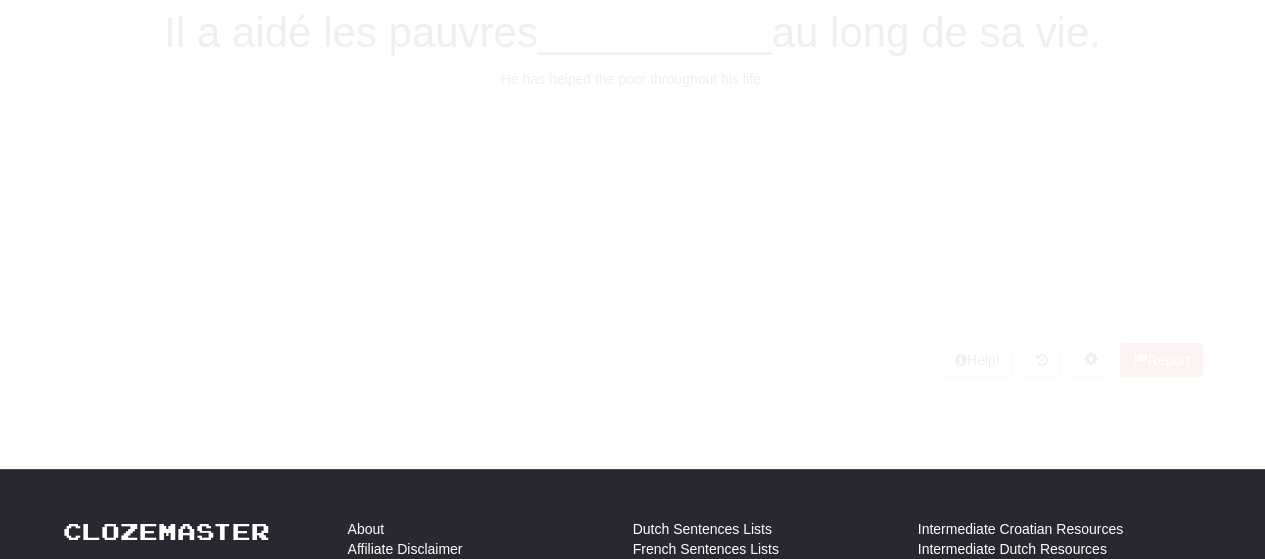 scroll, scrollTop: 100, scrollLeft: 0, axis: vertical 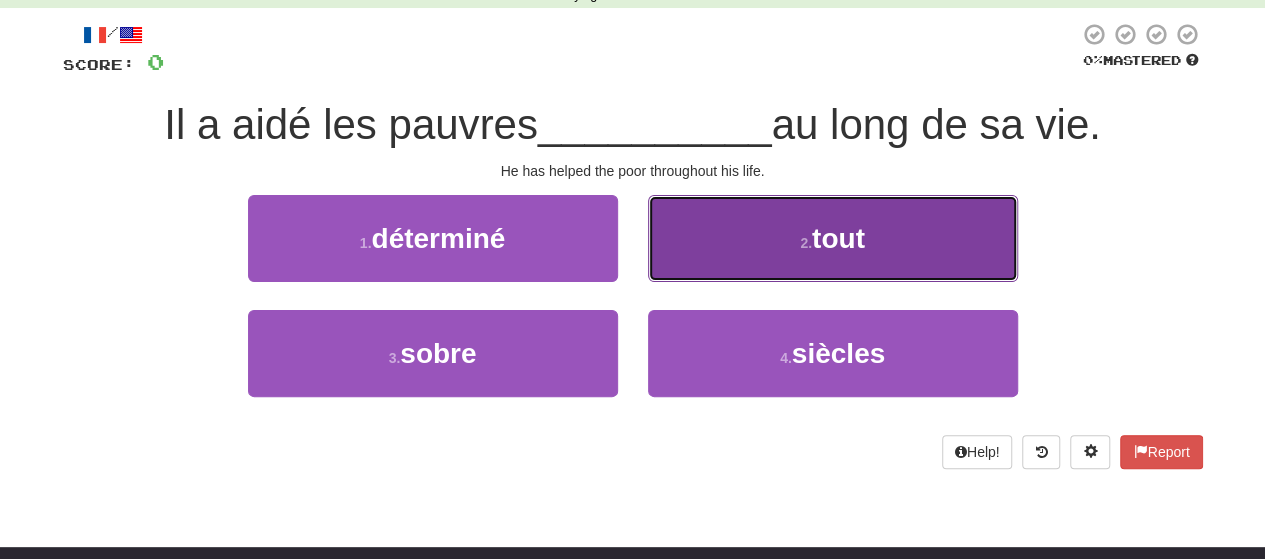 click on "2 .  tout" at bounding box center [833, 238] 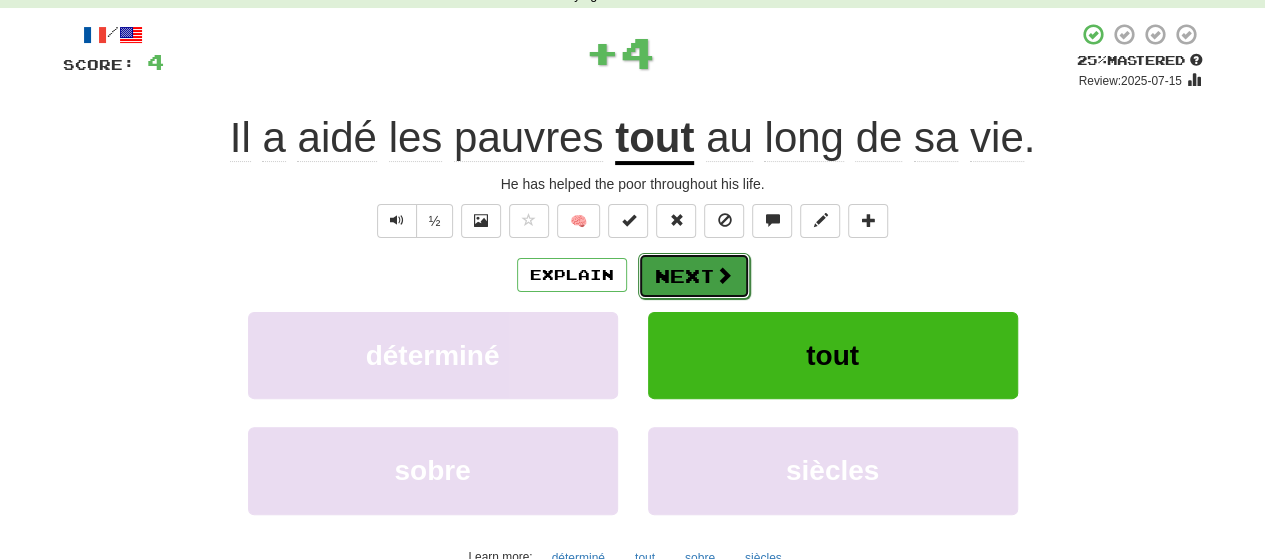 click on "Next" at bounding box center (694, 276) 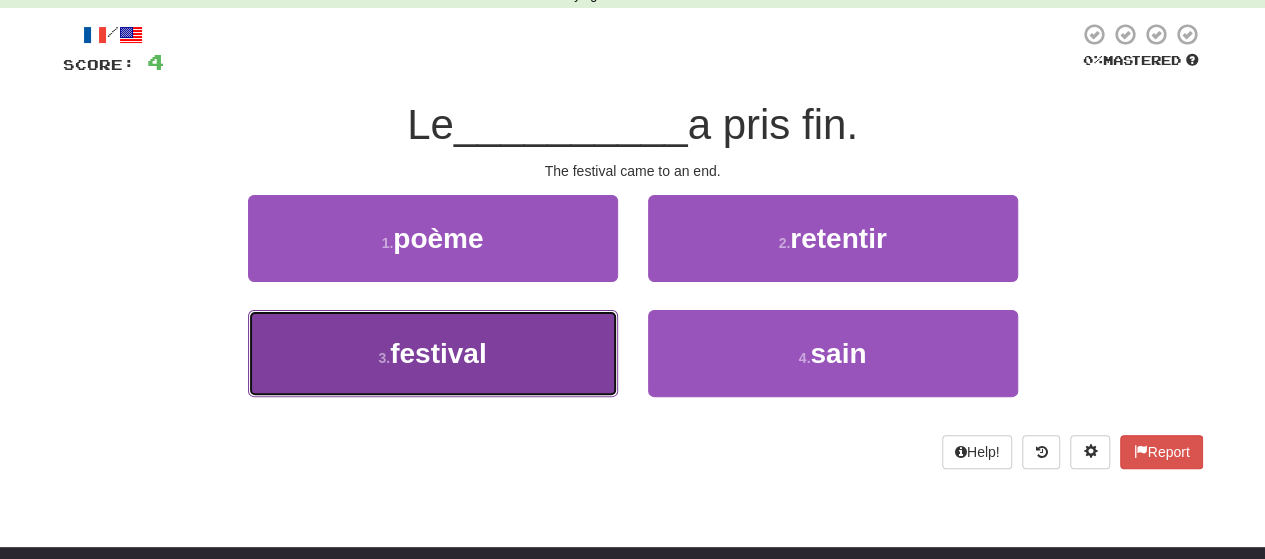 click on "3 .  festival" at bounding box center (433, 353) 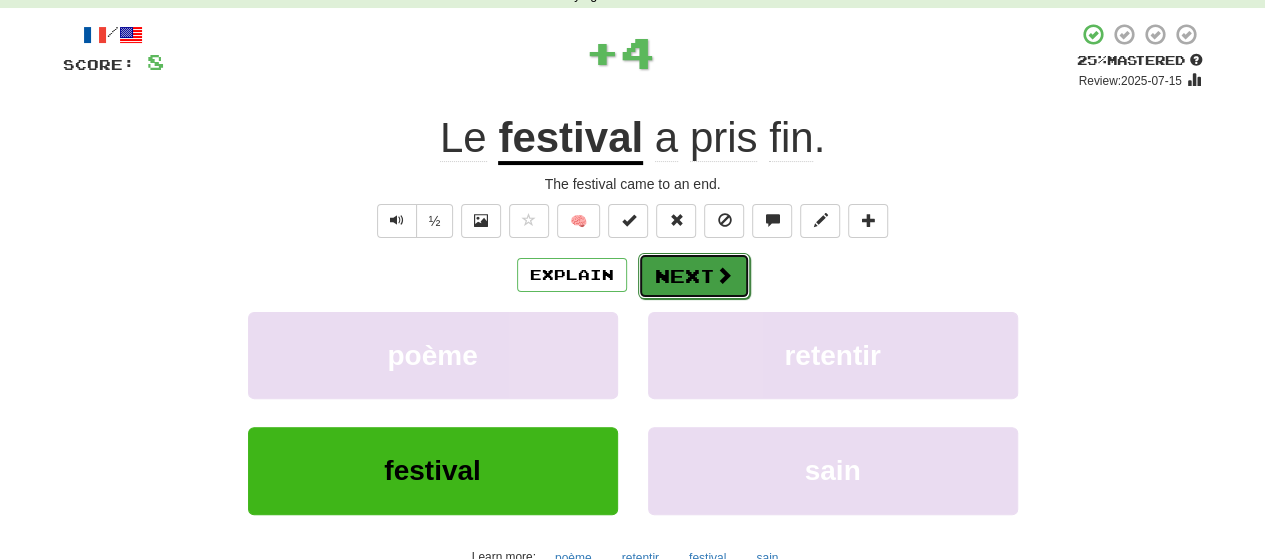 click at bounding box center (724, 275) 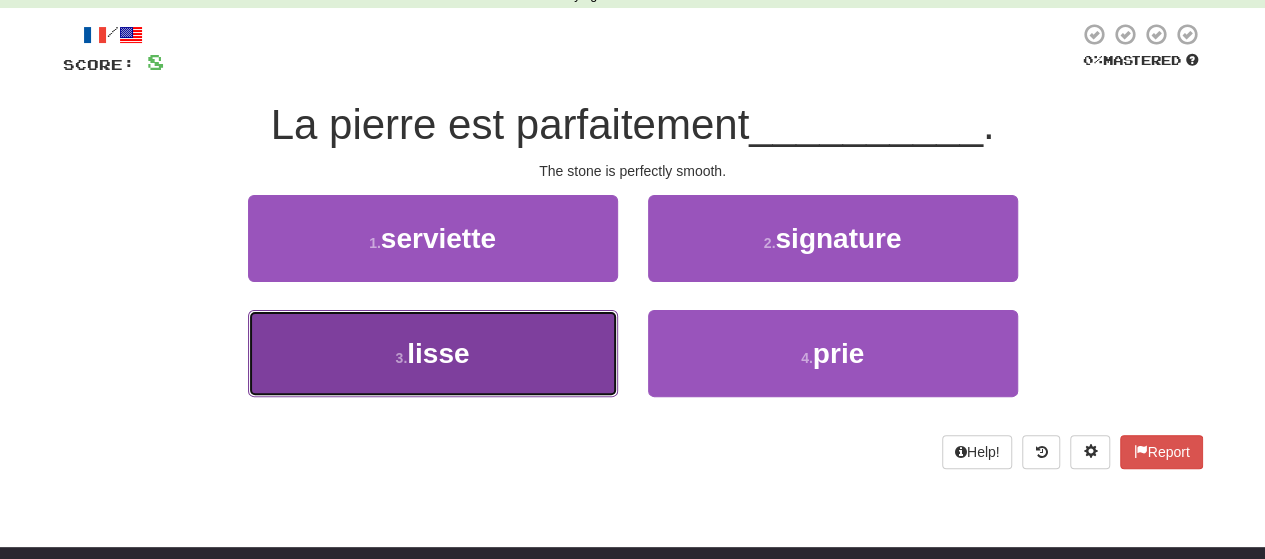 click on "3 .  lisse" at bounding box center (433, 353) 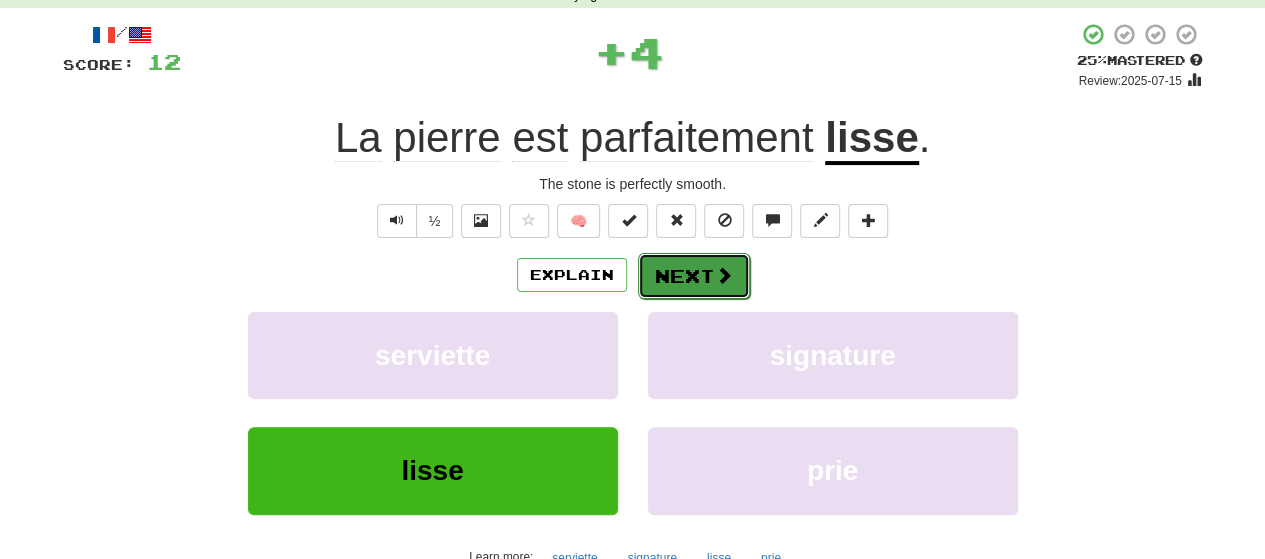 click on "Next" at bounding box center [694, 276] 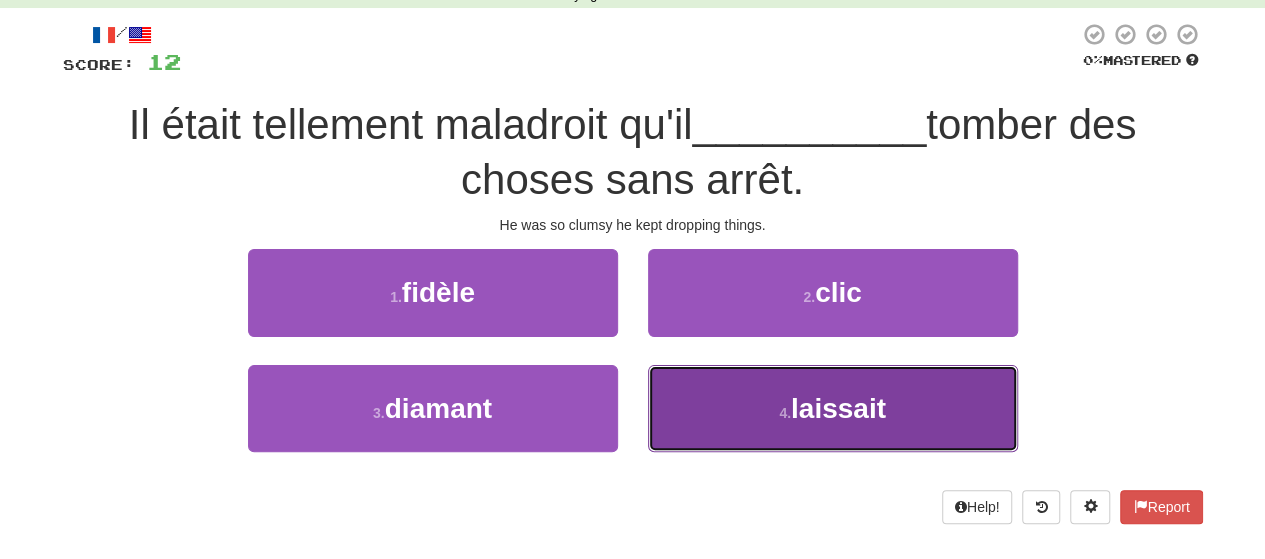 click on "4 .  laissait" at bounding box center (833, 408) 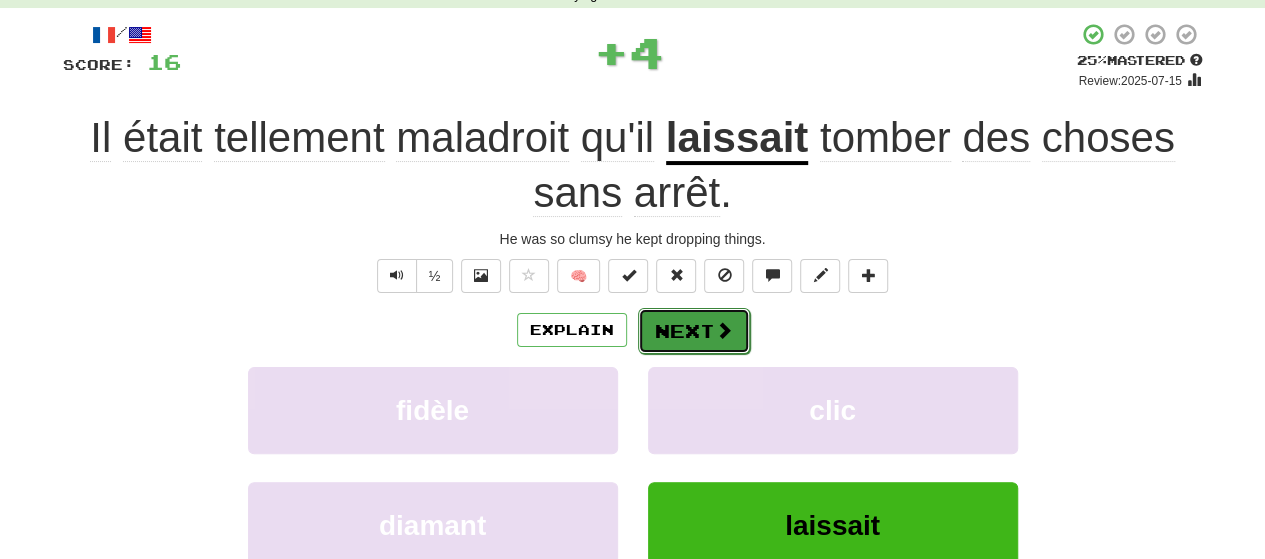click on "Next" at bounding box center (694, 331) 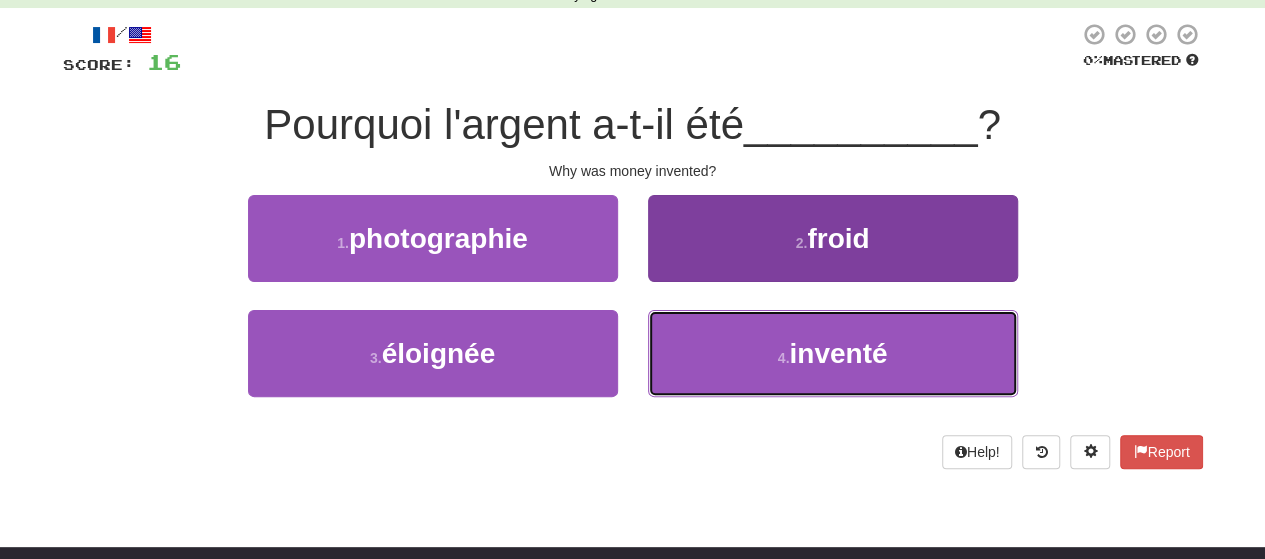 click on "4 .  inventé" at bounding box center (833, 353) 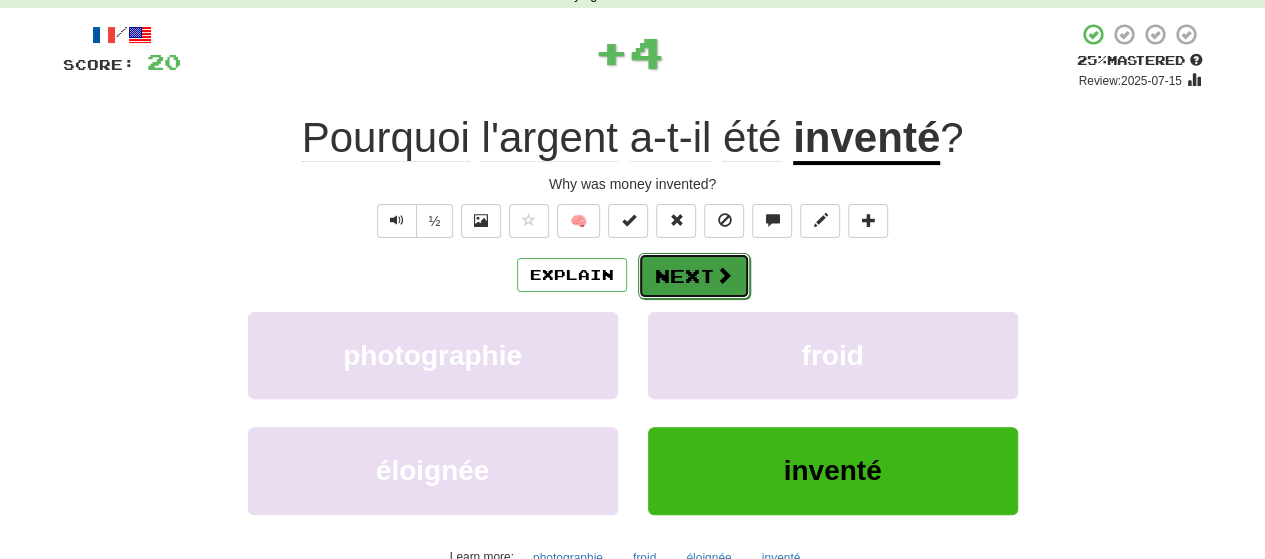 click at bounding box center (724, 275) 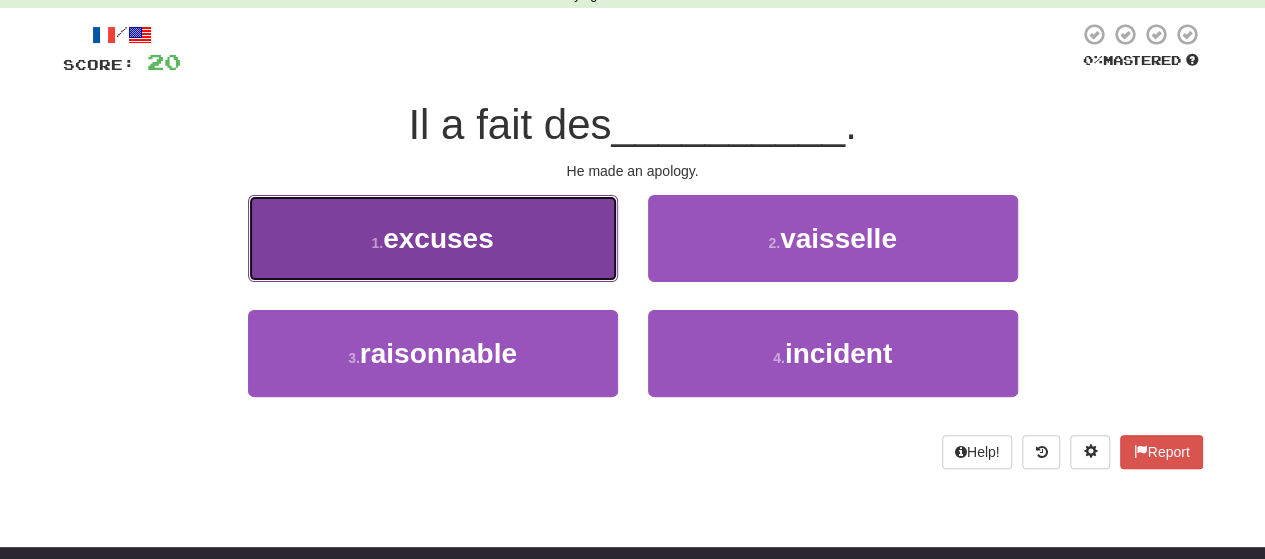click on "1 .  excuses" at bounding box center (433, 238) 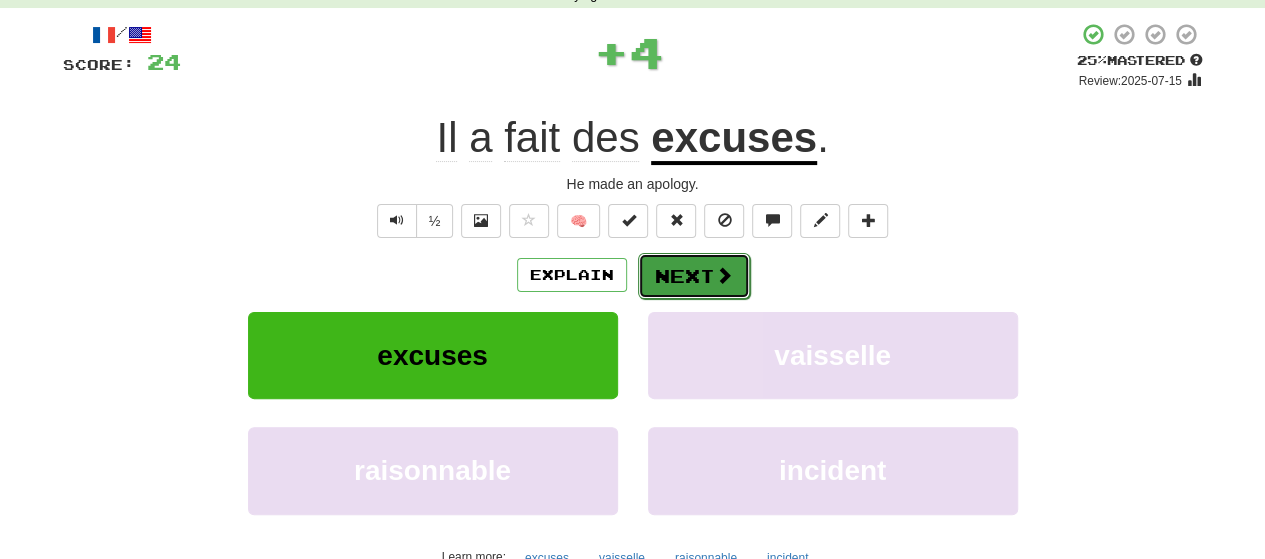 click on "Next" at bounding box center (694, 276) 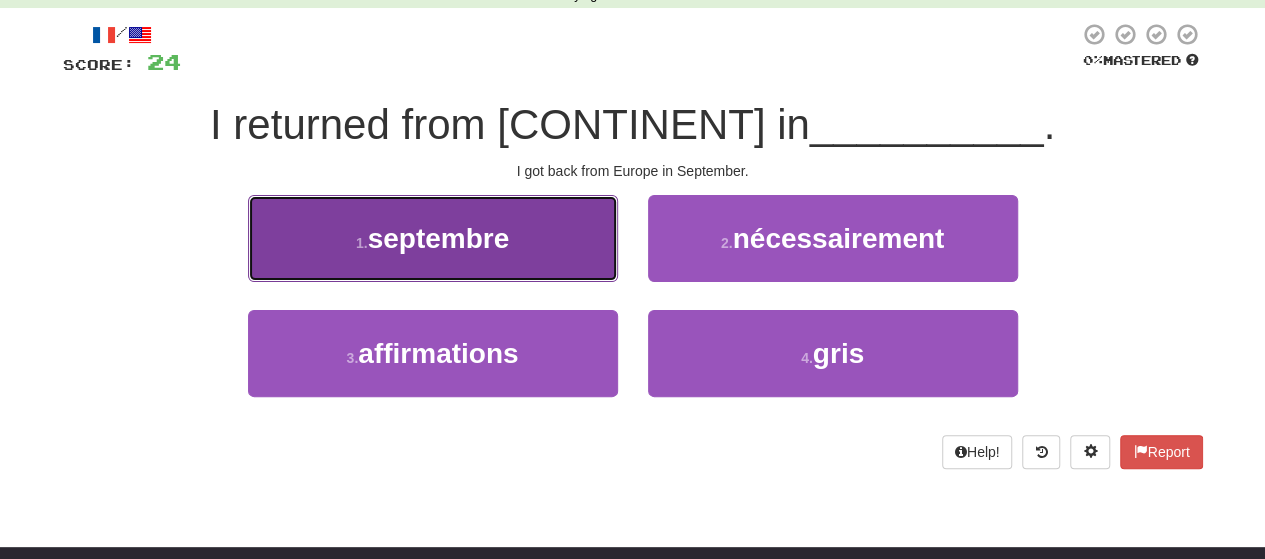 click on "1 .  septembre" at bounding box center (433, 238) 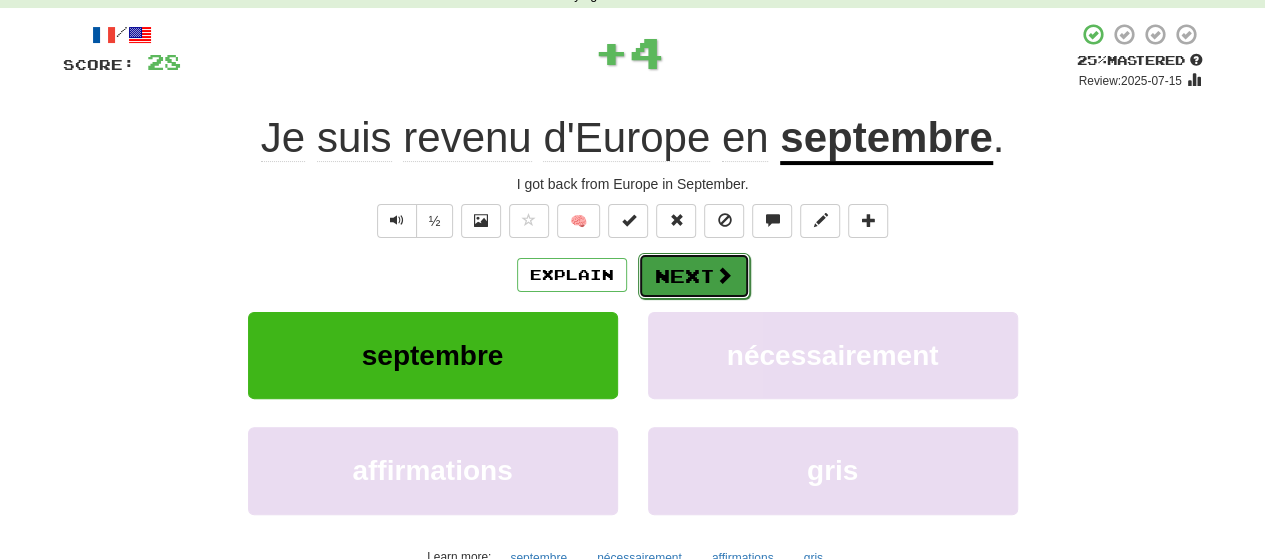 click on "Next" at bounding box center [694, 276] 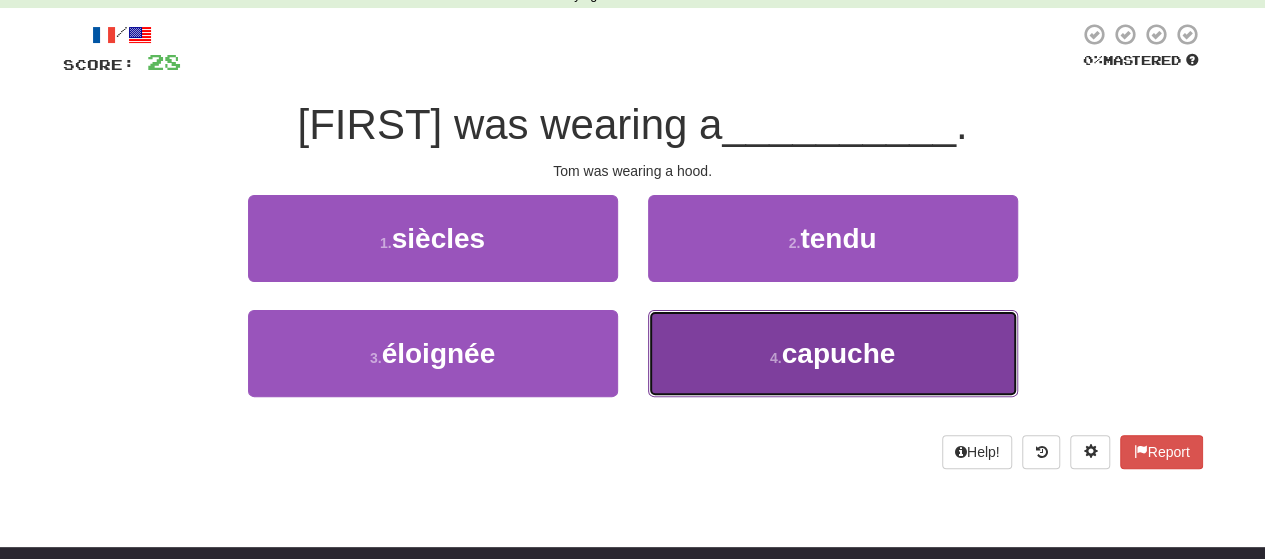 click on "4 .  capuche" at bounding box center [833, 353] 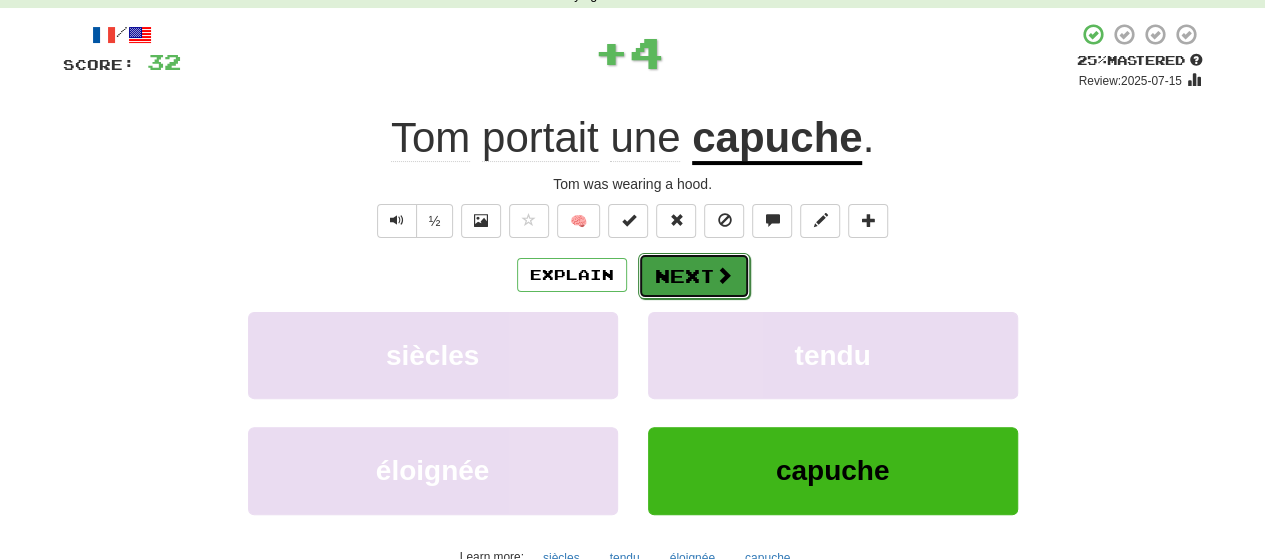 click on "Next" at bounding box center [694, 276] 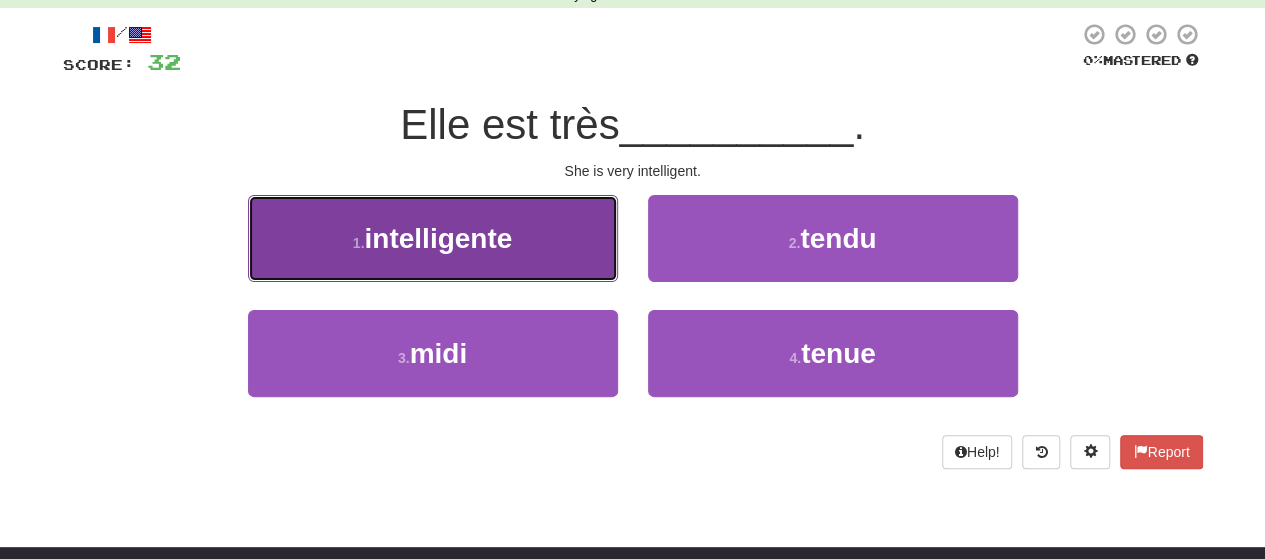 click on "1 .  intelligente" at bounding box center (433, 238) 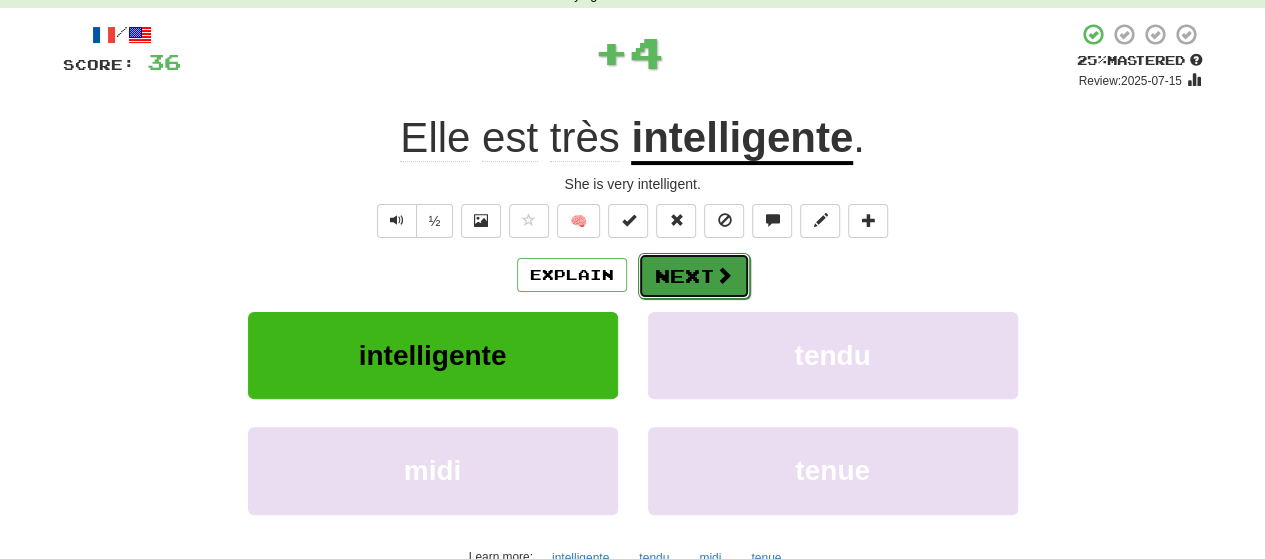 click on "Next" at bounding box center (694, 276) 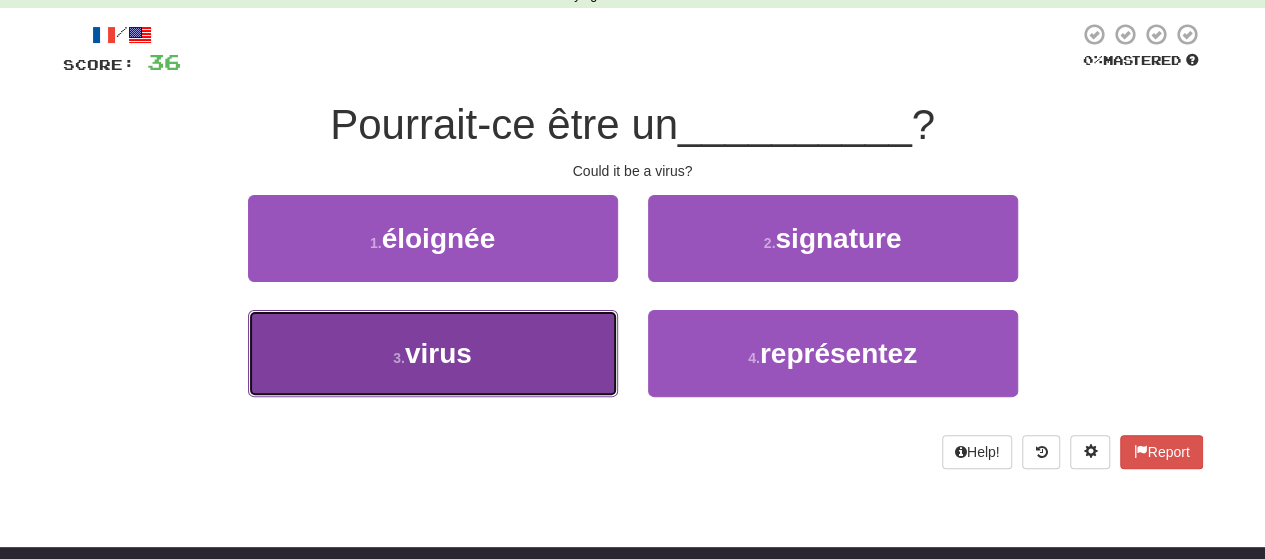 click on "3 .  virus" at bounding box center (433, 353) 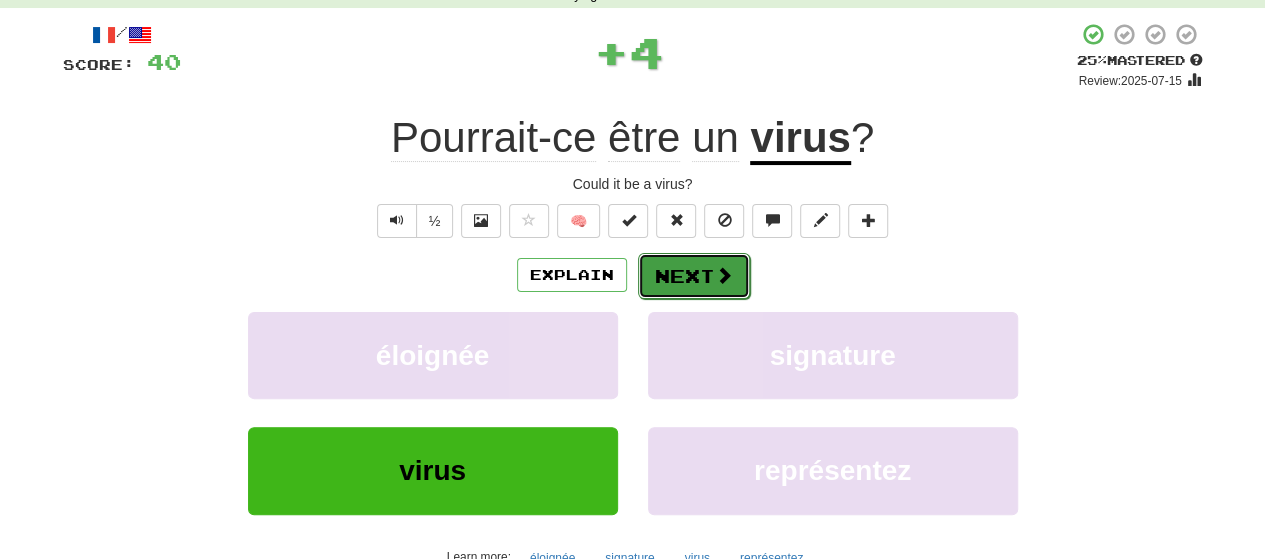 click on "Next" at bounding box center [694, 276] 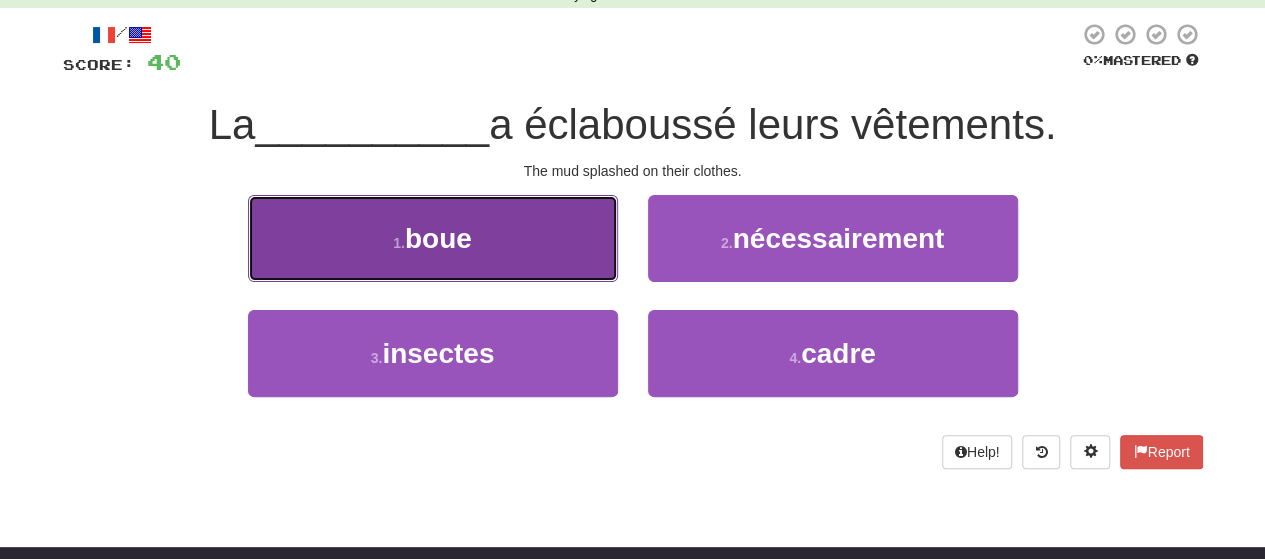 click on "1 .  boue" at bounding box center (433, 238) 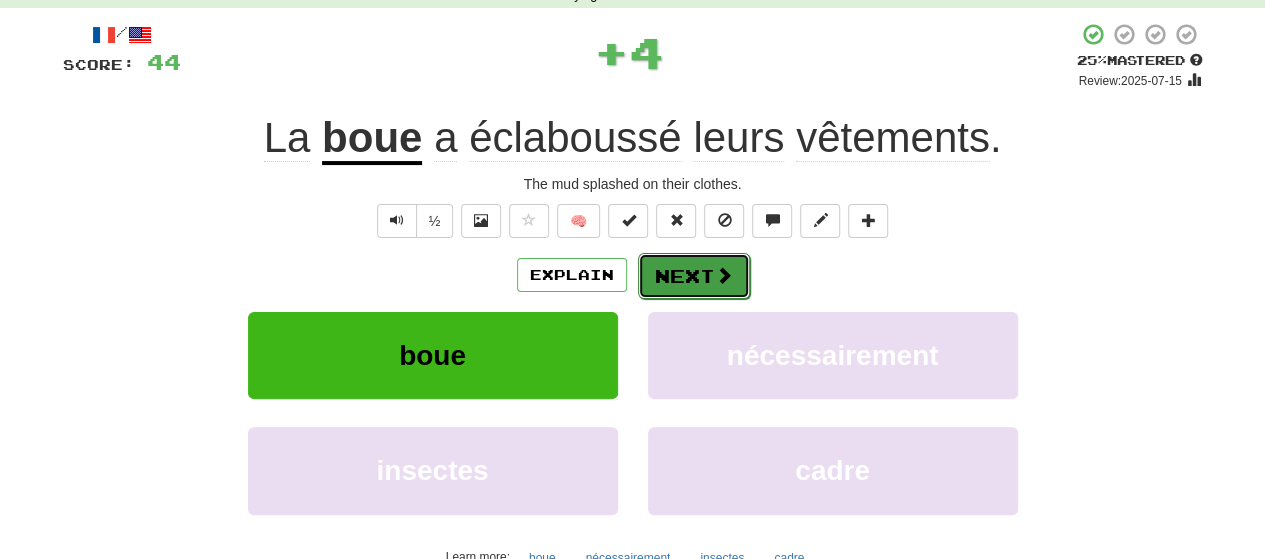 click on "Next" at bounding box center (694, 276) 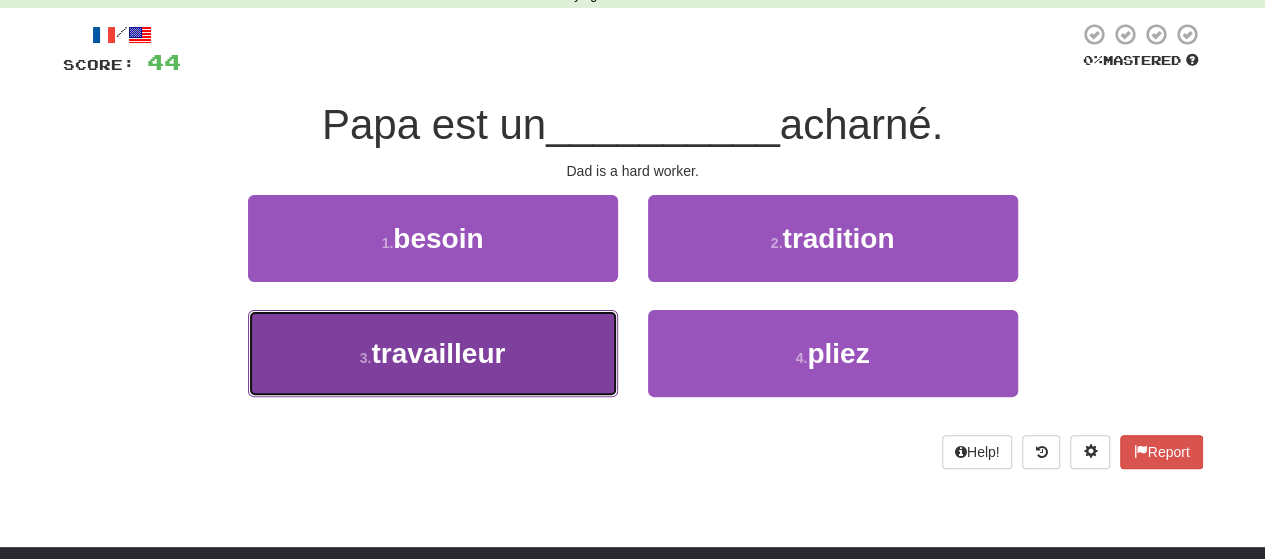 click on "3 .  travailleur" at bounding box center [433, 353] 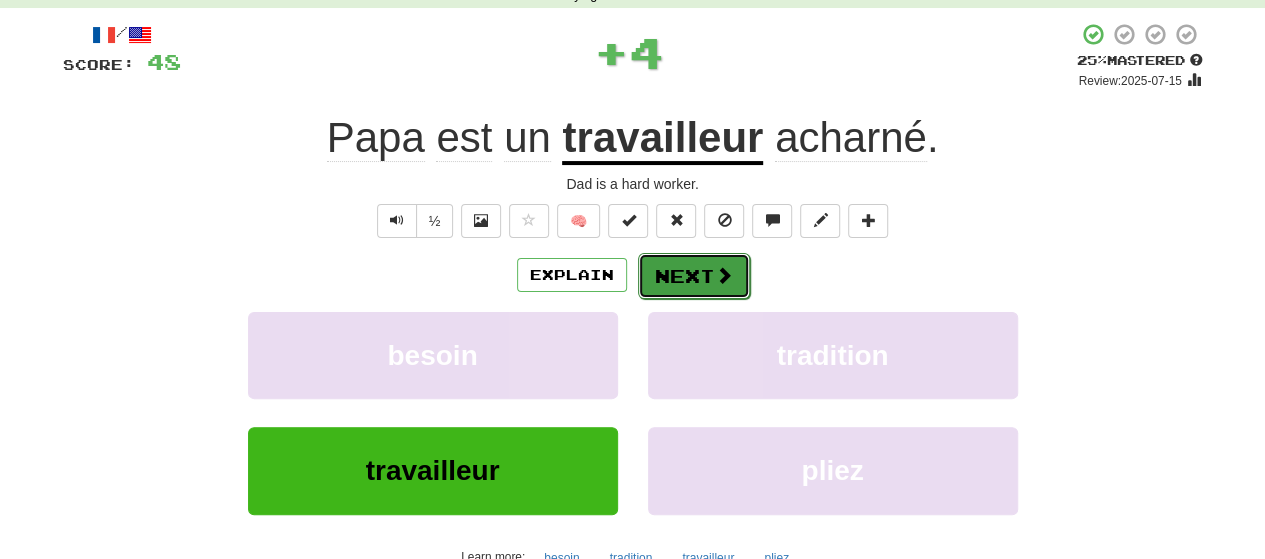 click on "Next" at bounding box center (694, 276) 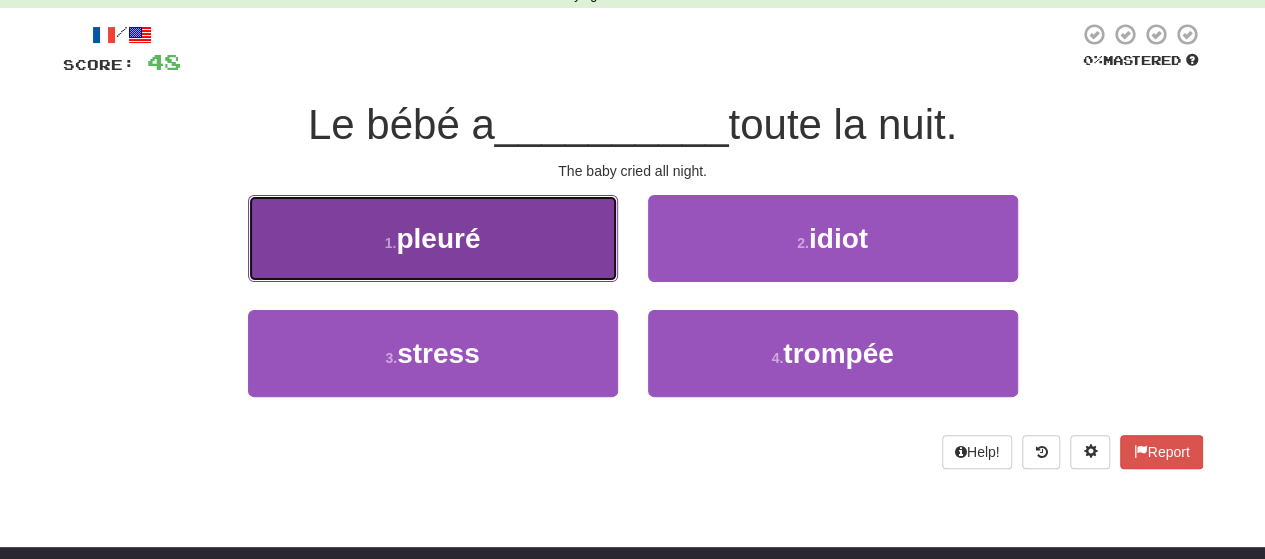 click on "1 .  pleuré" at bounding box center (433, 238) 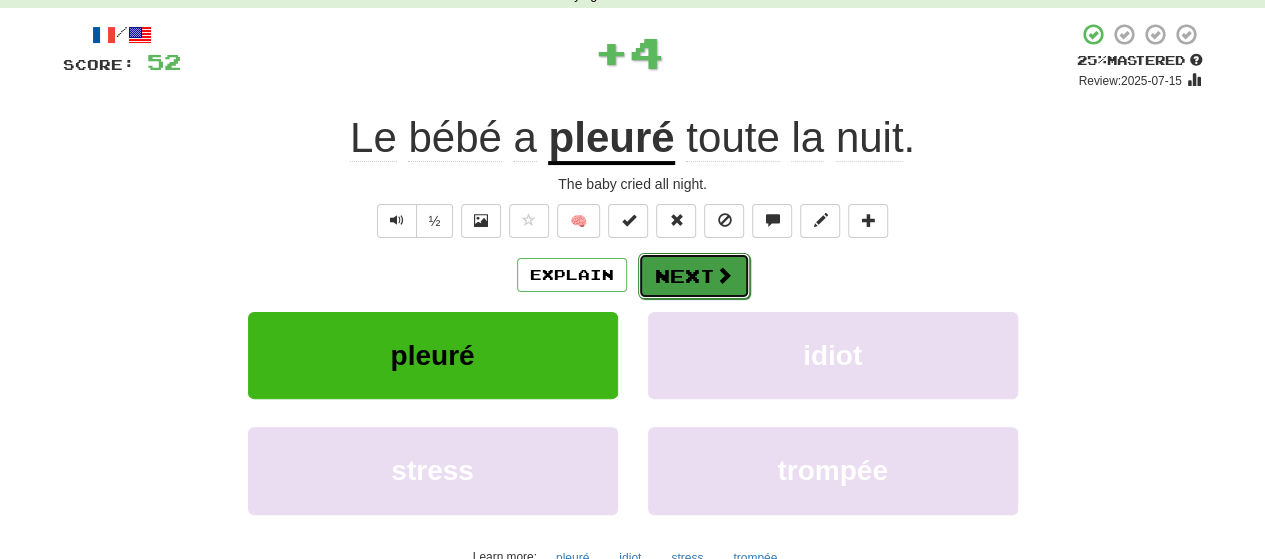 click on "Next" at bounding box center [694, 276] 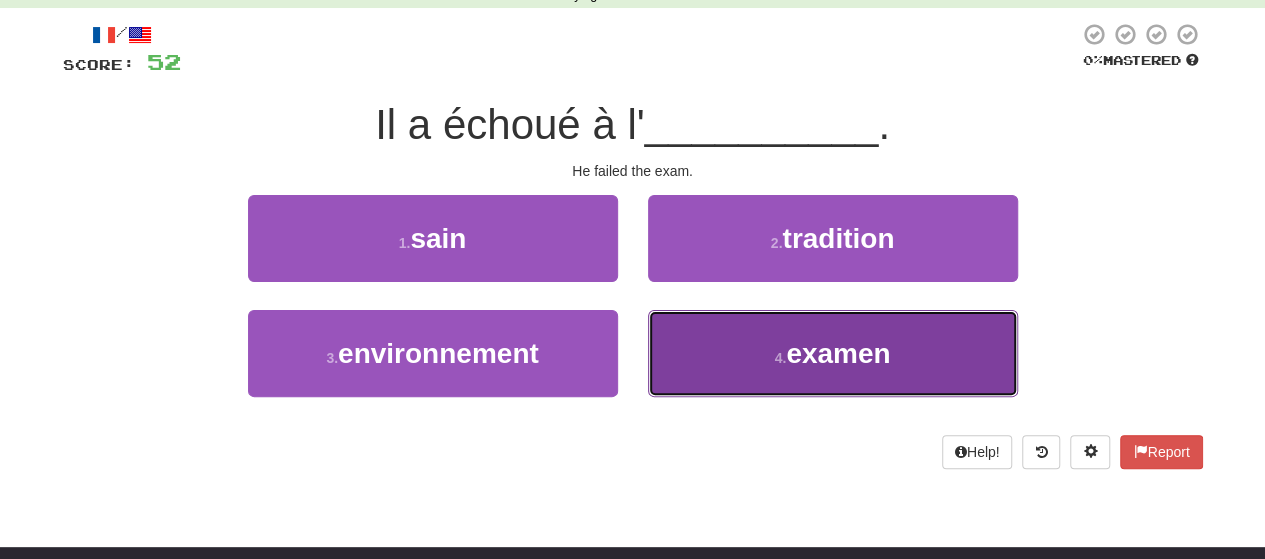 click on "4 .  examen" at bounding box center (833, 353) 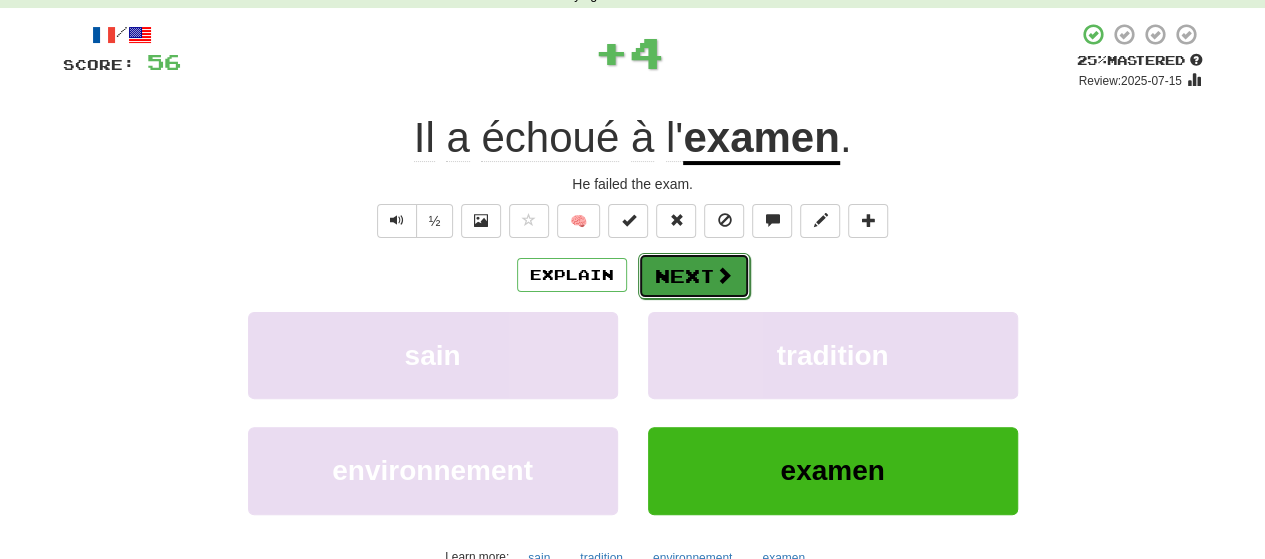 click on "Next" at bounding box center (694, 276) 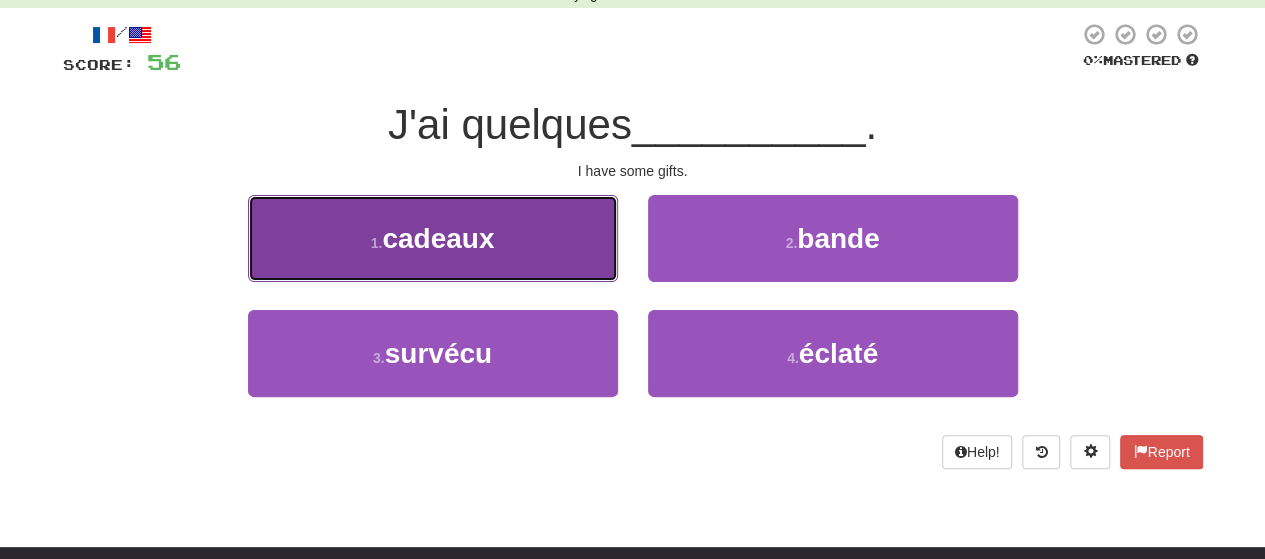 click on "1 .  cadeaux" at bounding box center (433, 238) 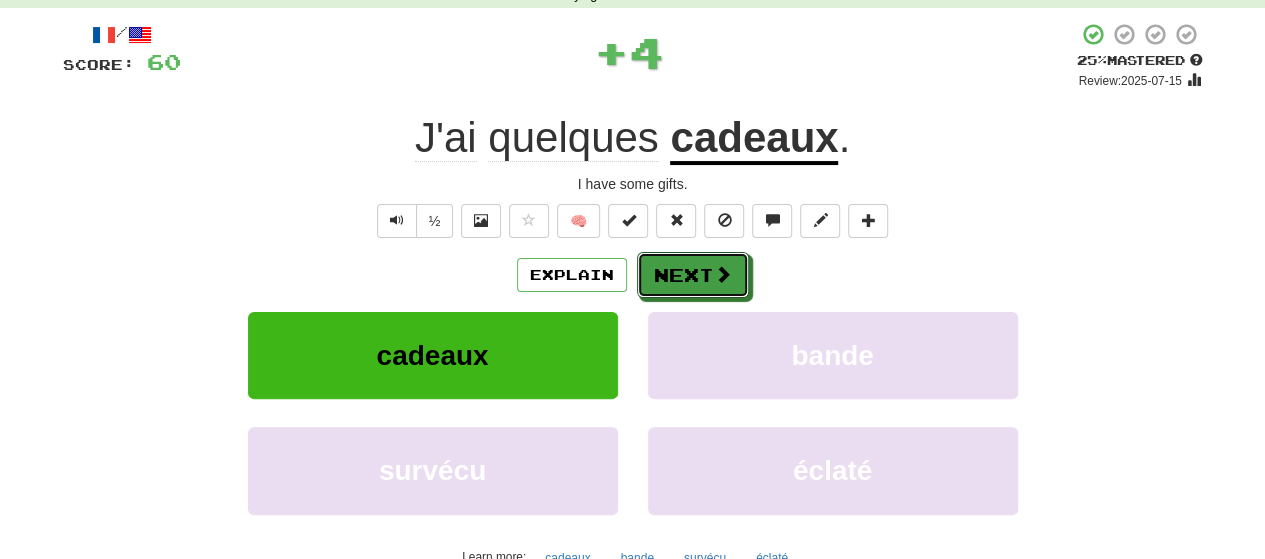 click on "Next" at bounding box center (693, 275) 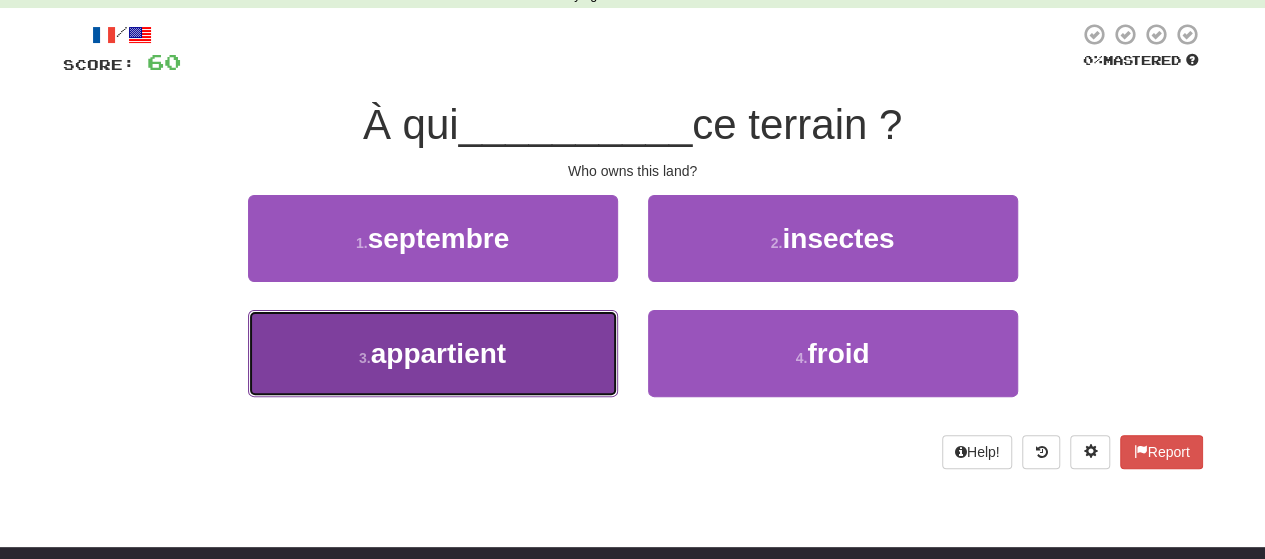 click on "3 .  appartient" at bounding box center [433, 353] 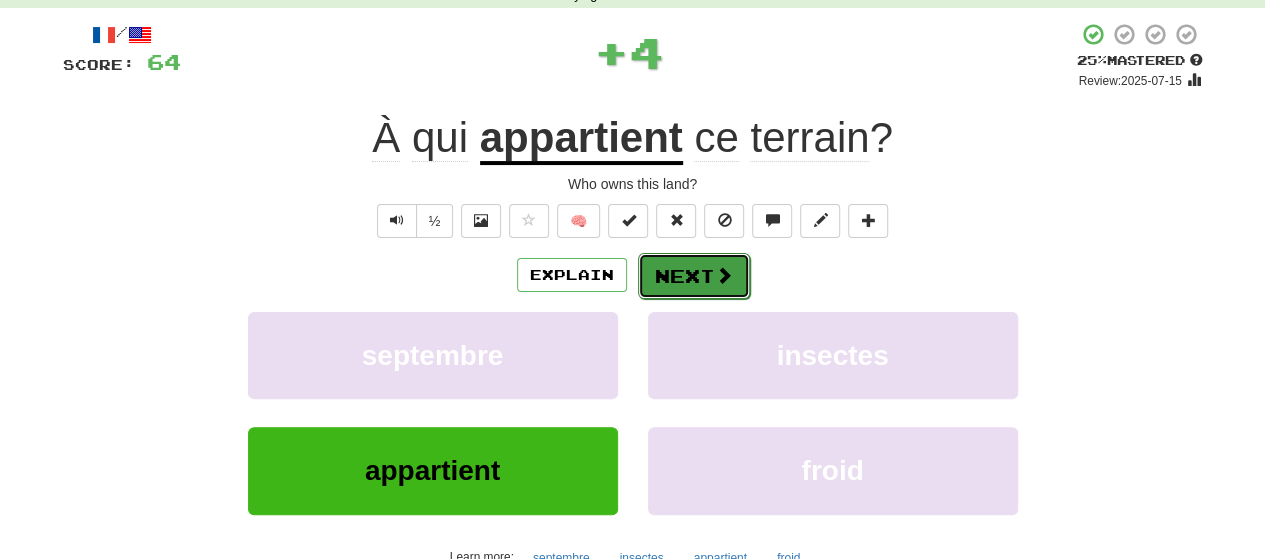 click on "Next" at bounding box center [694, 276] 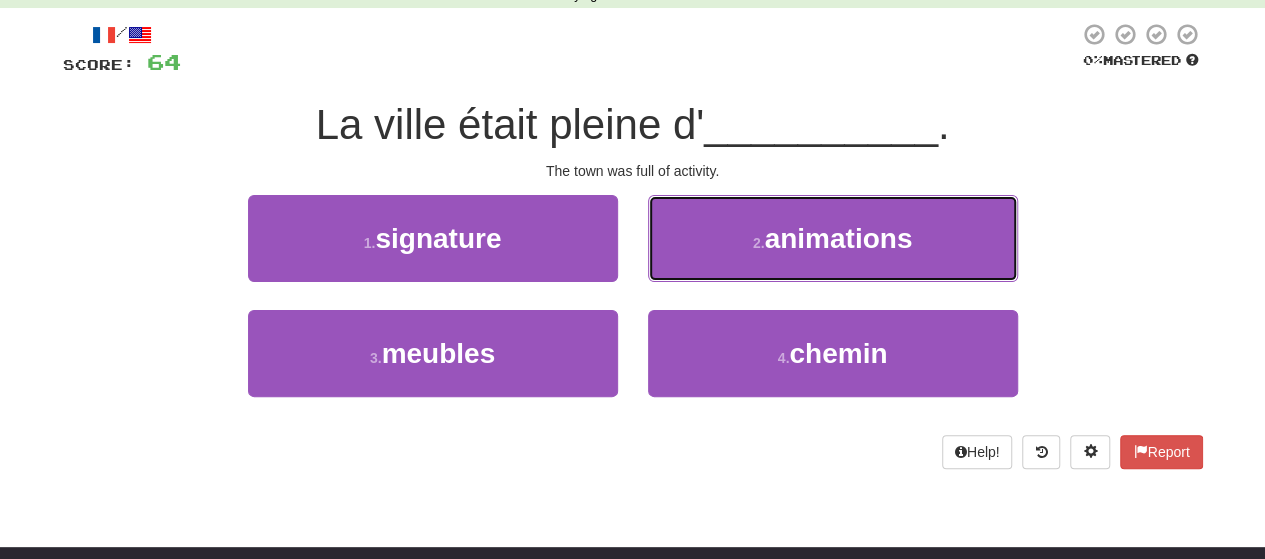 click on "2 .  animations" at bounding box center (833, 238) 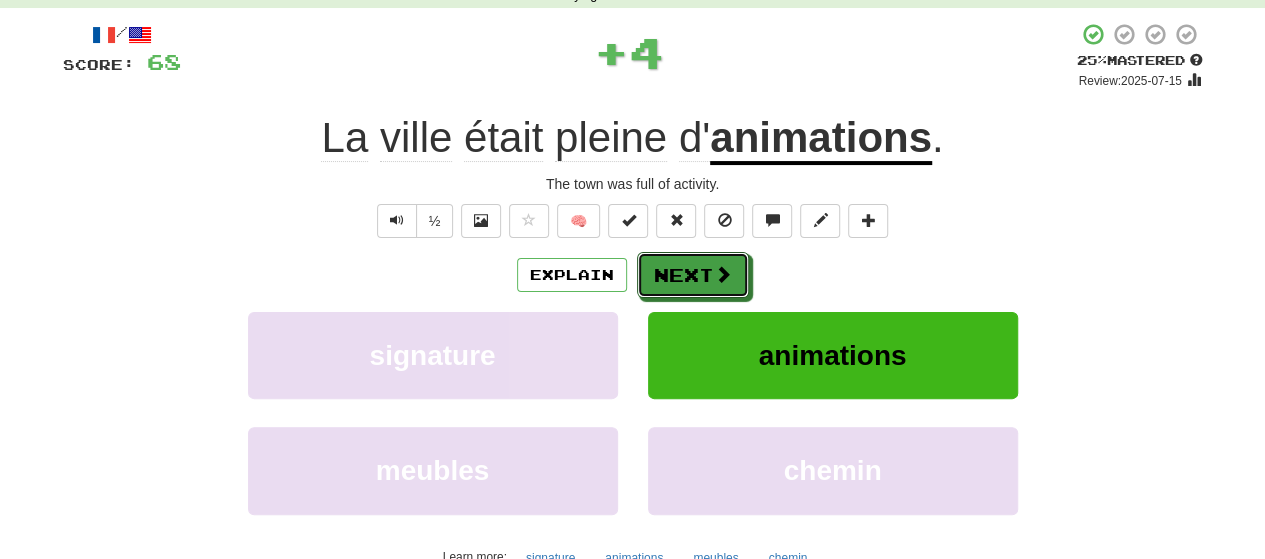 click on "Next" at bounding box center (693, 275) 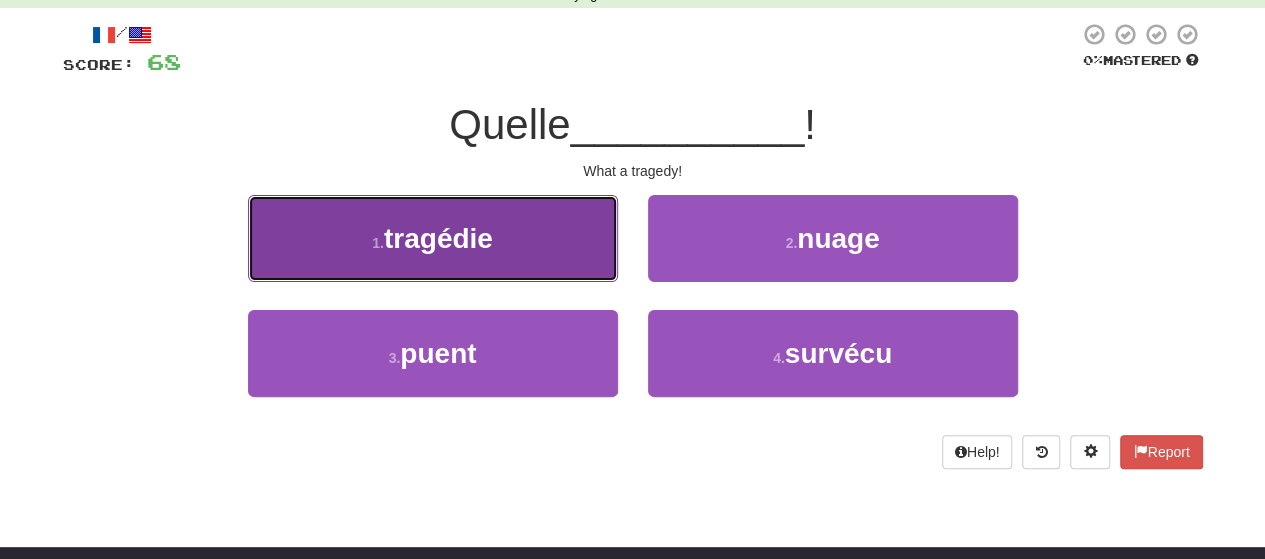 click on "tragédie" at bounding box center (438, 238) 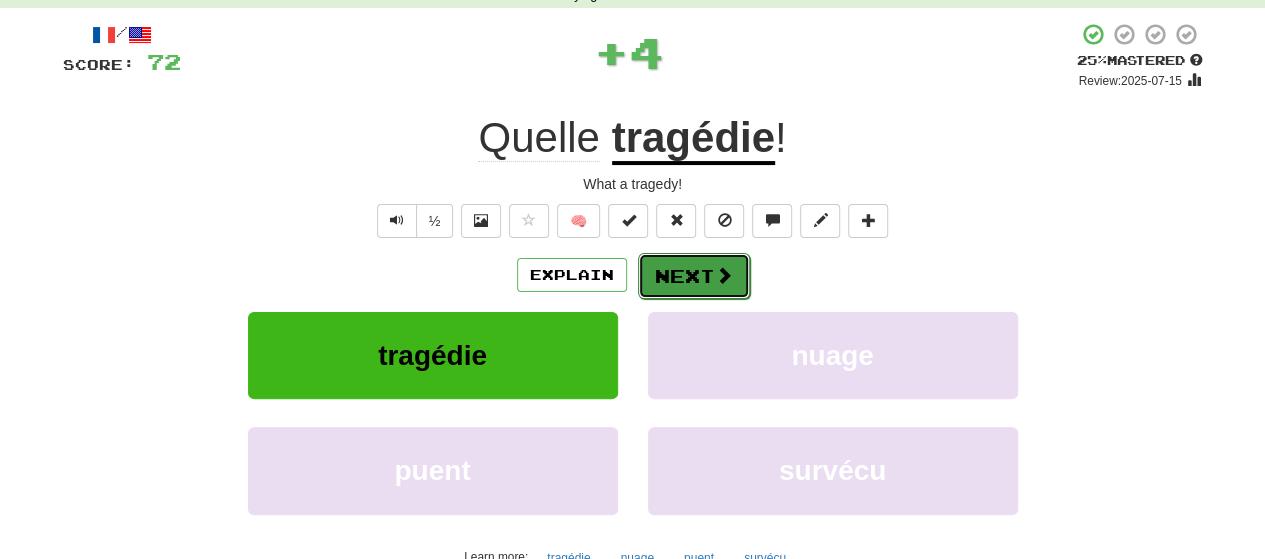 click on "Next" at bounding box center [694, 276] 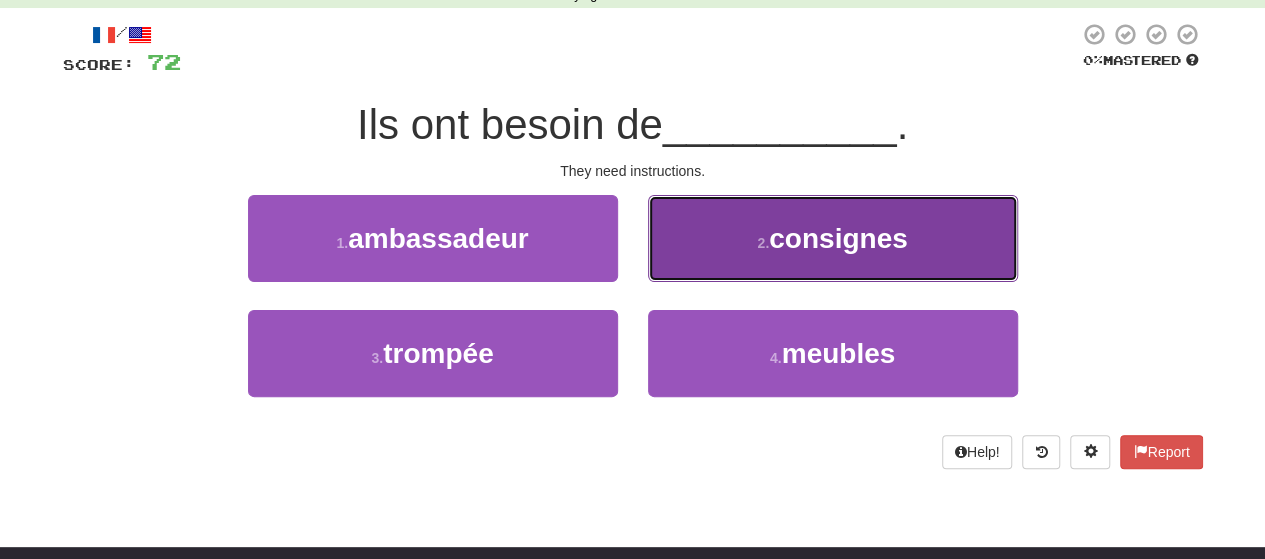 click on "2 .  consignes" at bounding box center (833, 238) 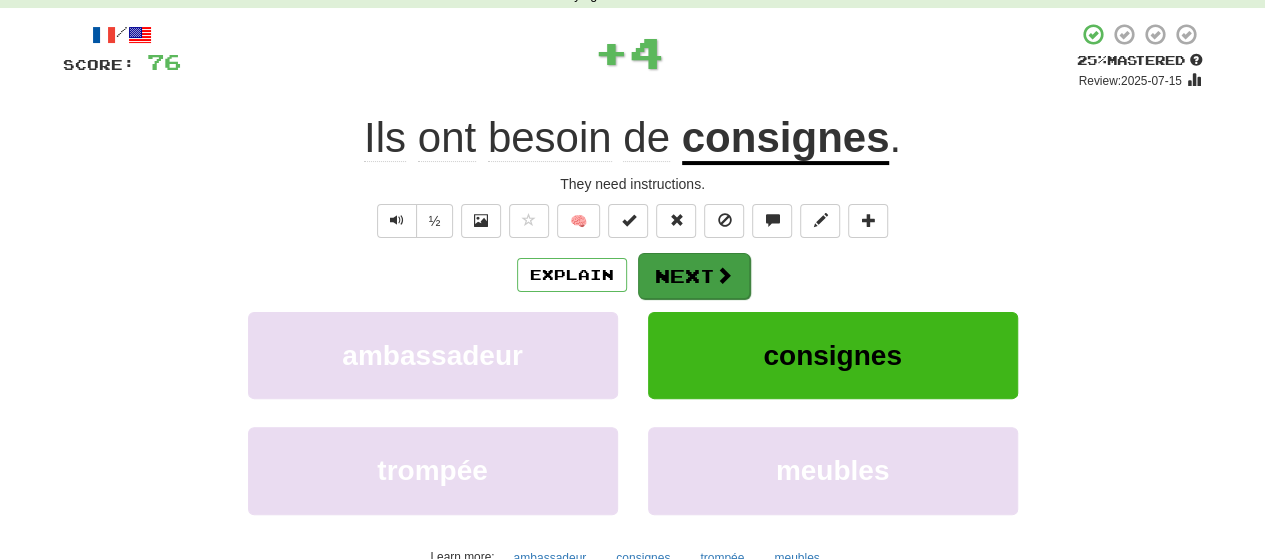 click on "Explain Next" at bounding box center (633, 275) 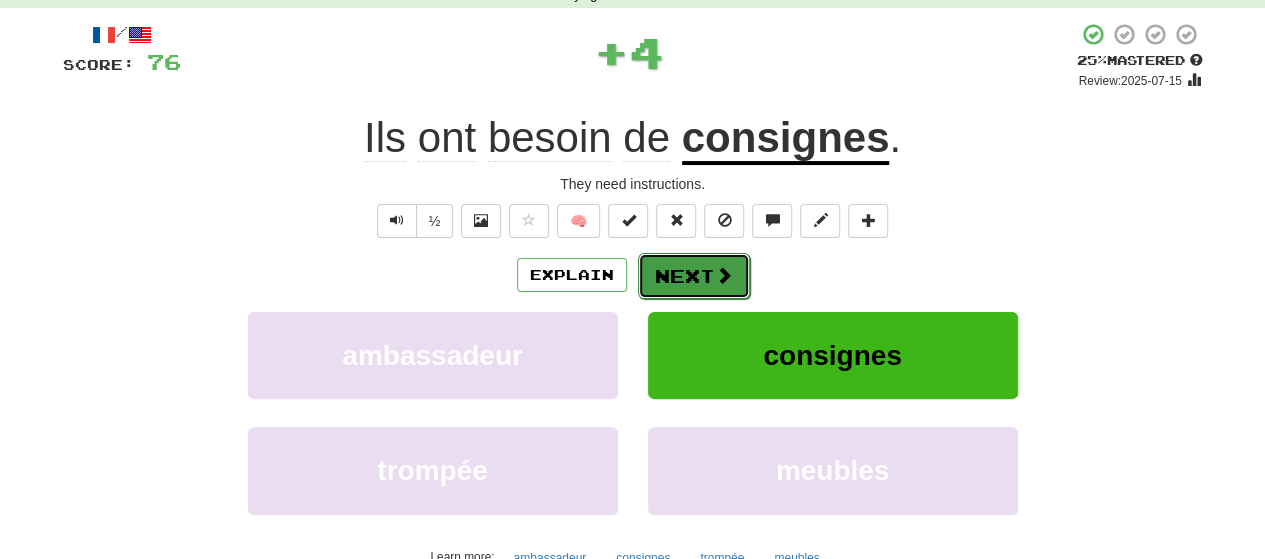 click on "Next" at bounding box center (694, 276) 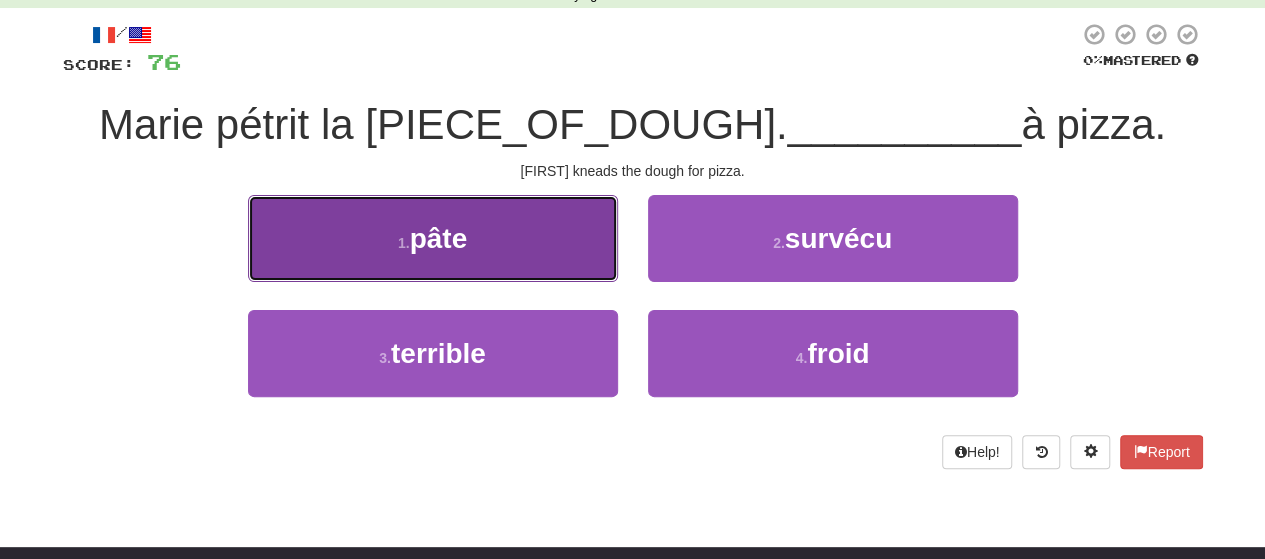 click on "1 .  pâte" at bounding box center (433, 238) 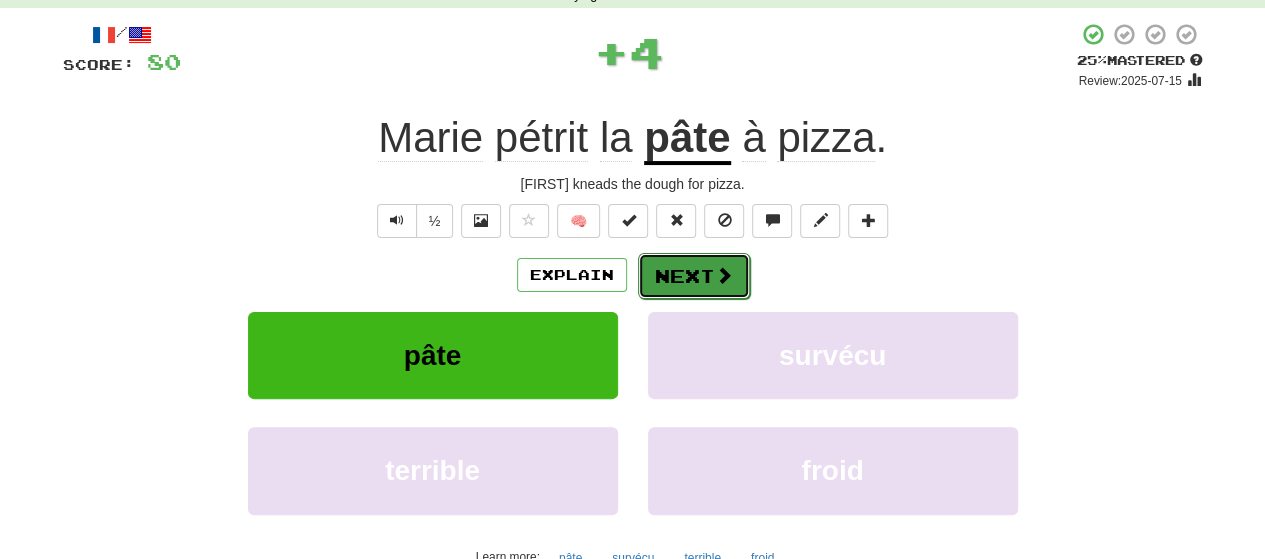 click at bounding box center [724, 275] 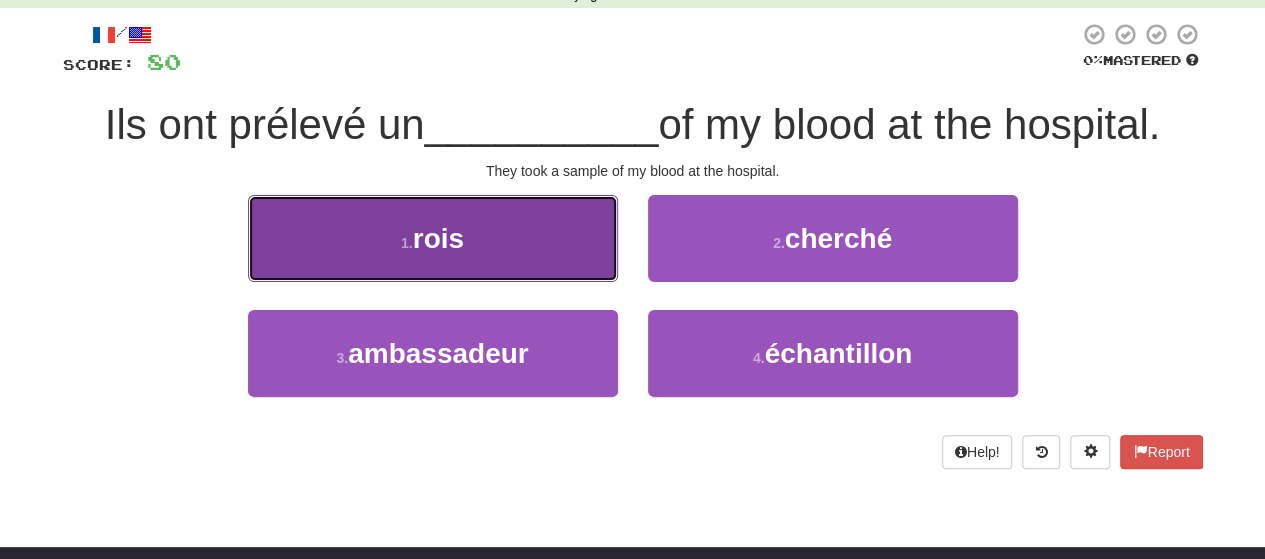click on "1 .  rois" at bounding box center (433, 238) 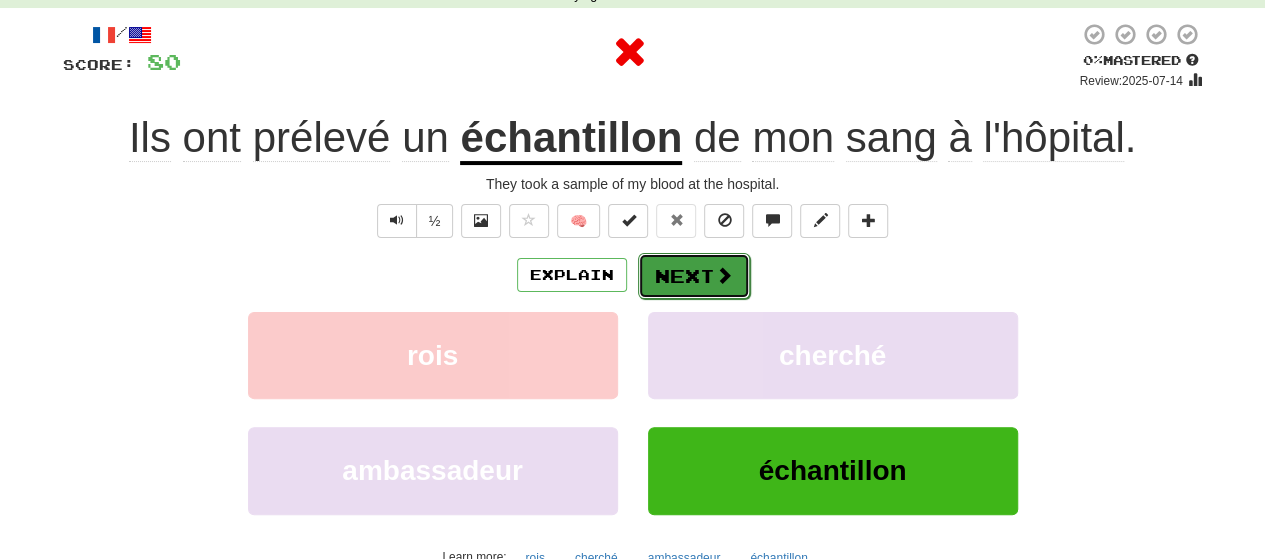 click on "Next" at bounding box center [694, 276] 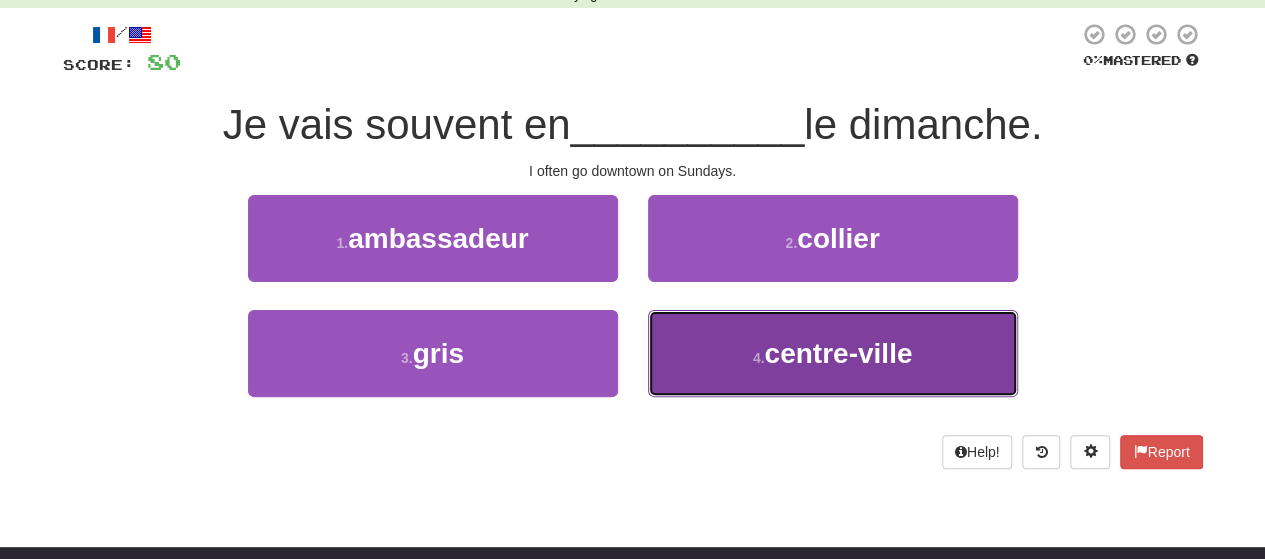 click on "4 .  centre-ville" at bounding box center (833, 353) 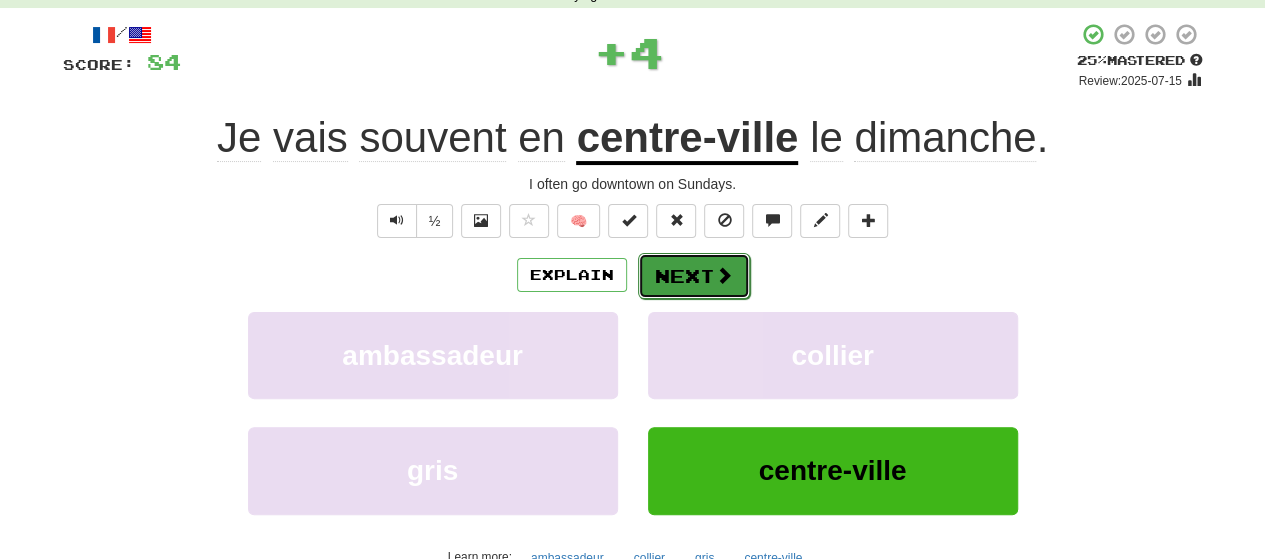 click at bounding box center [724, 275] 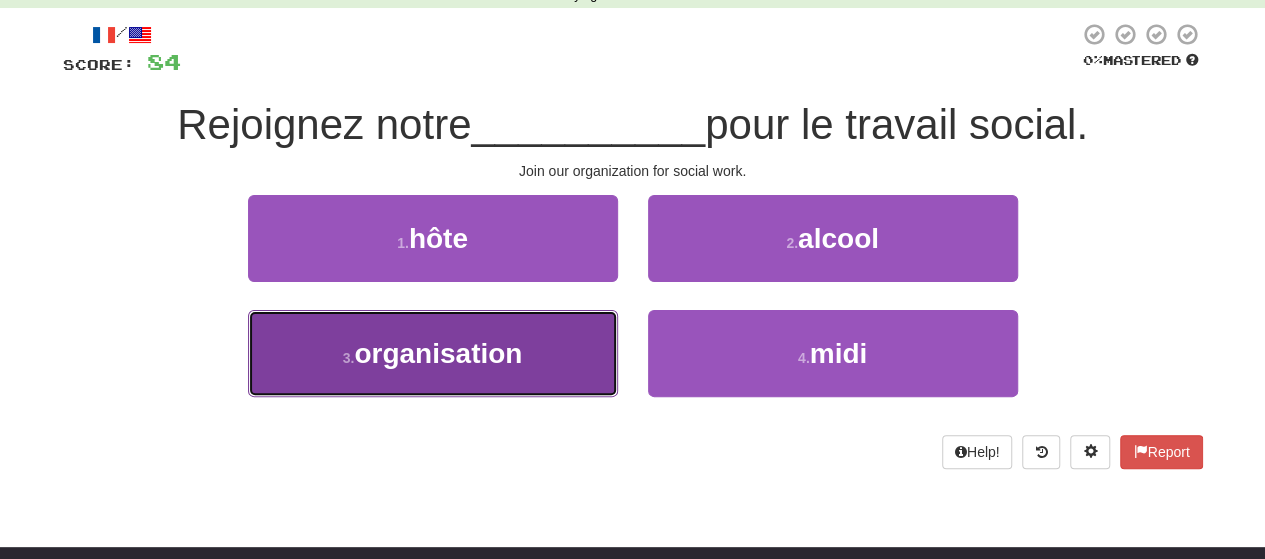 click on "3 .  organisation" at bounding box center (433, 353) 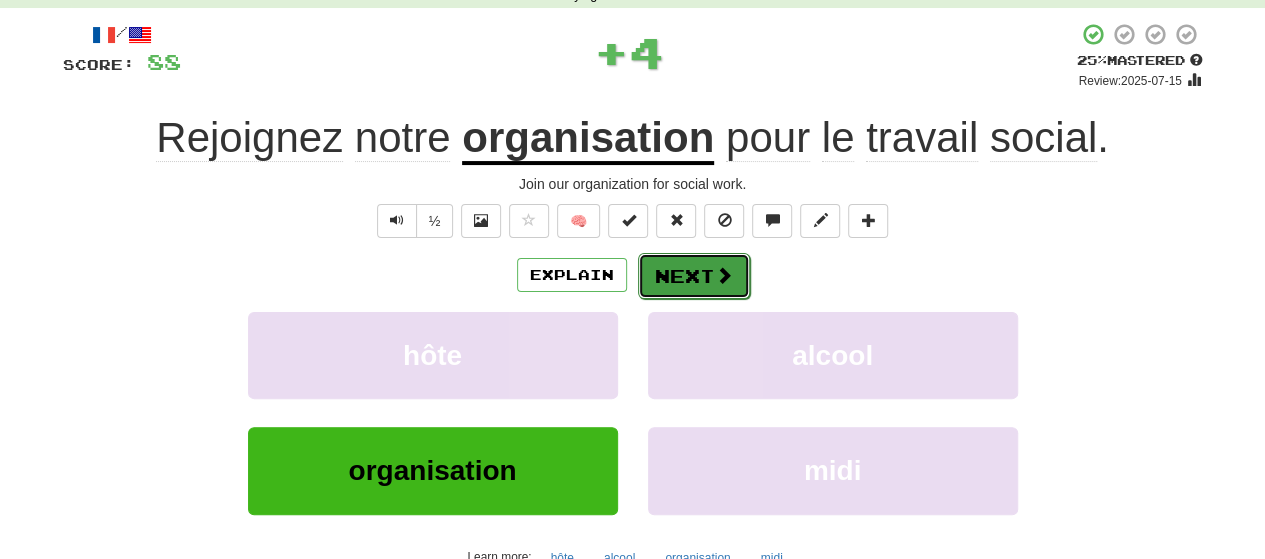 click on "Next" at bounding box center [694, 276] 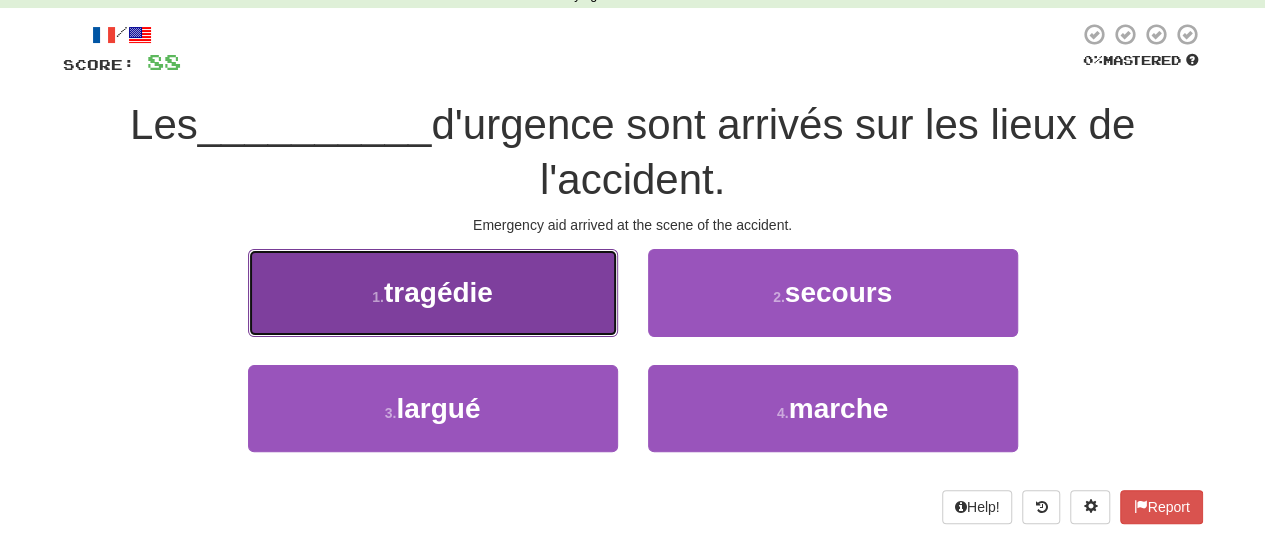 click on "1 .  tragédie" at bounding box center (433, 292) 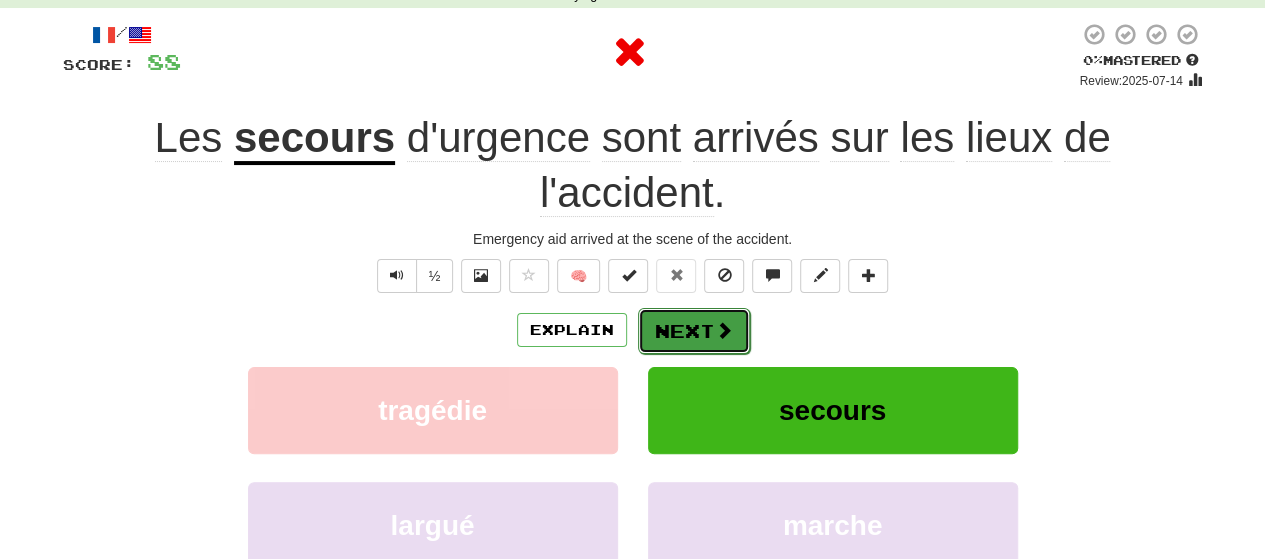 click on "Next" at bounding box center (694, 331) 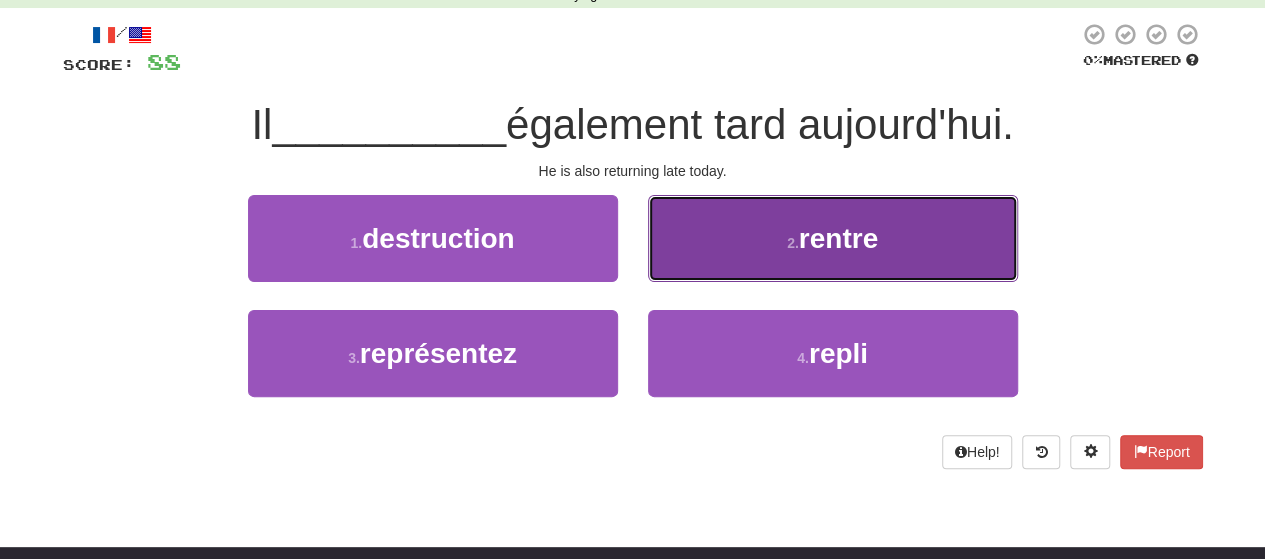 click on "2 .  rentre" at bounding box center [833, 238] 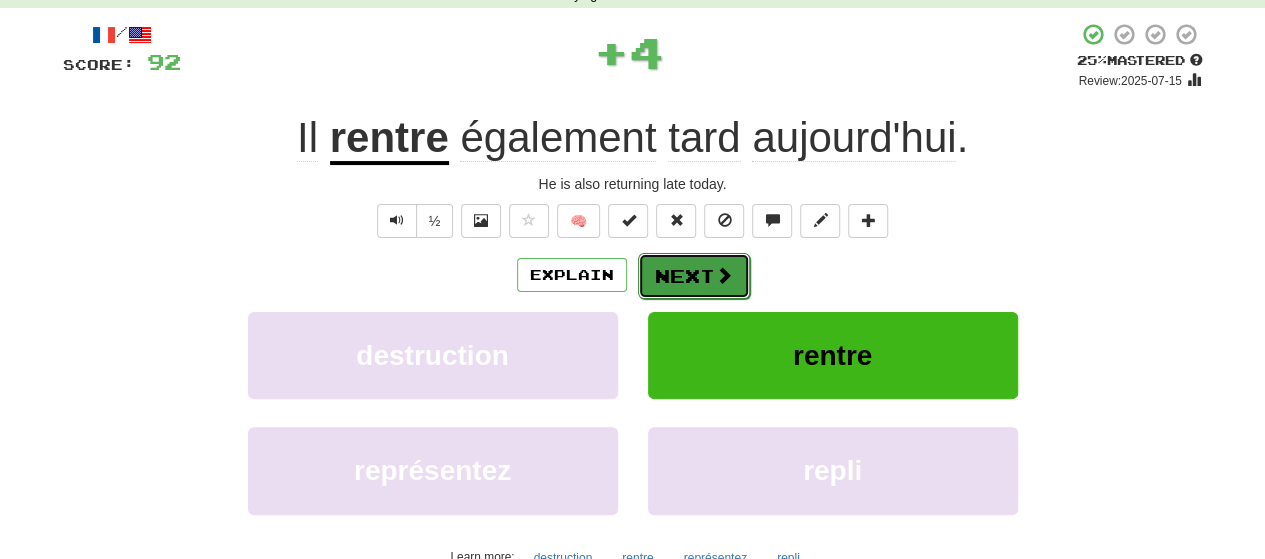click at bounding box center (724, 275) 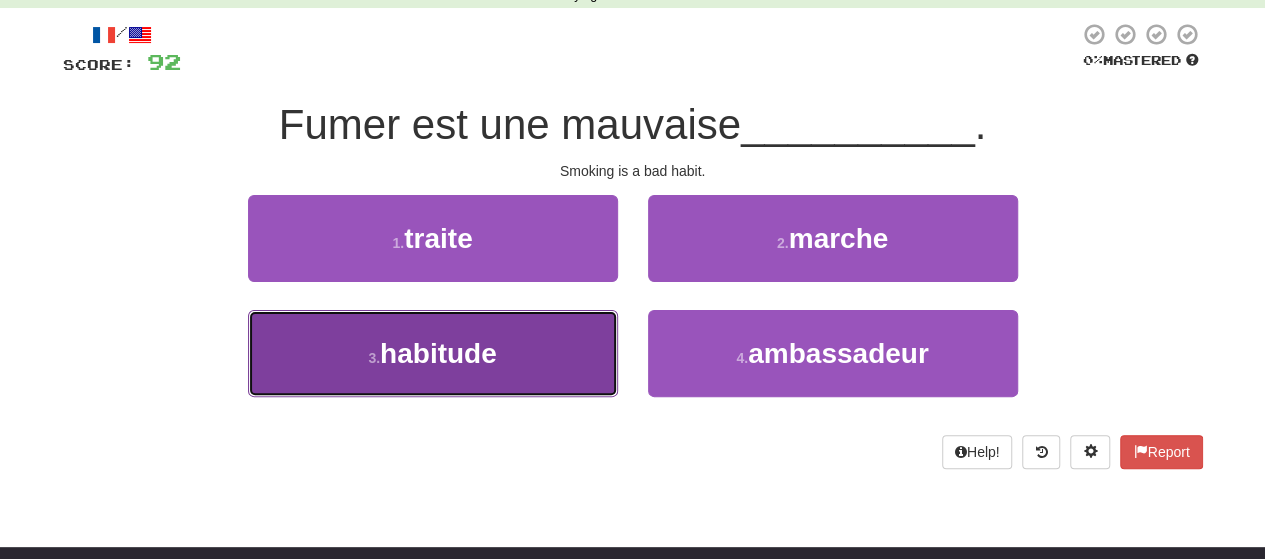 click on "3 .  habitude" at bounding box center [433, 353] 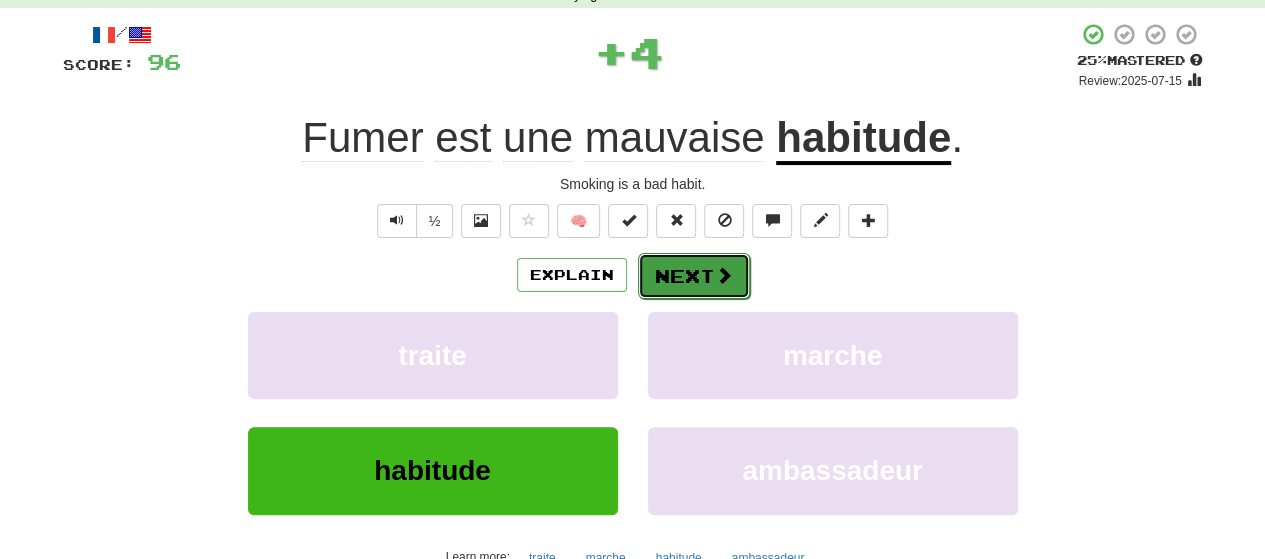 click on "Next" at bounding box center [694, 276] 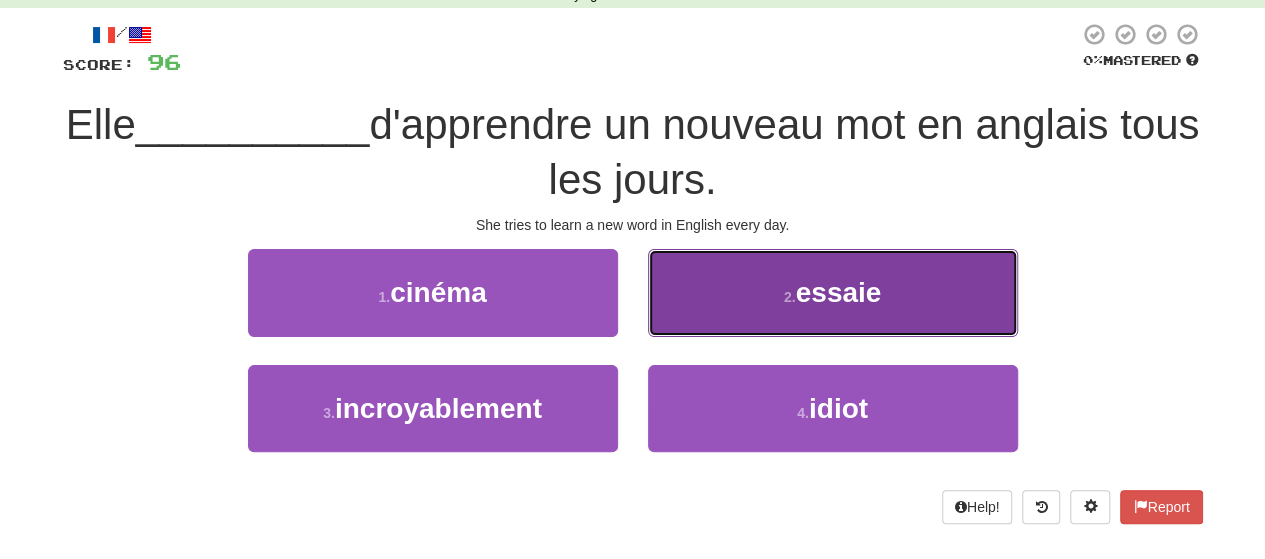 click on "2 .  essaie" at bounding box center [833, 292] 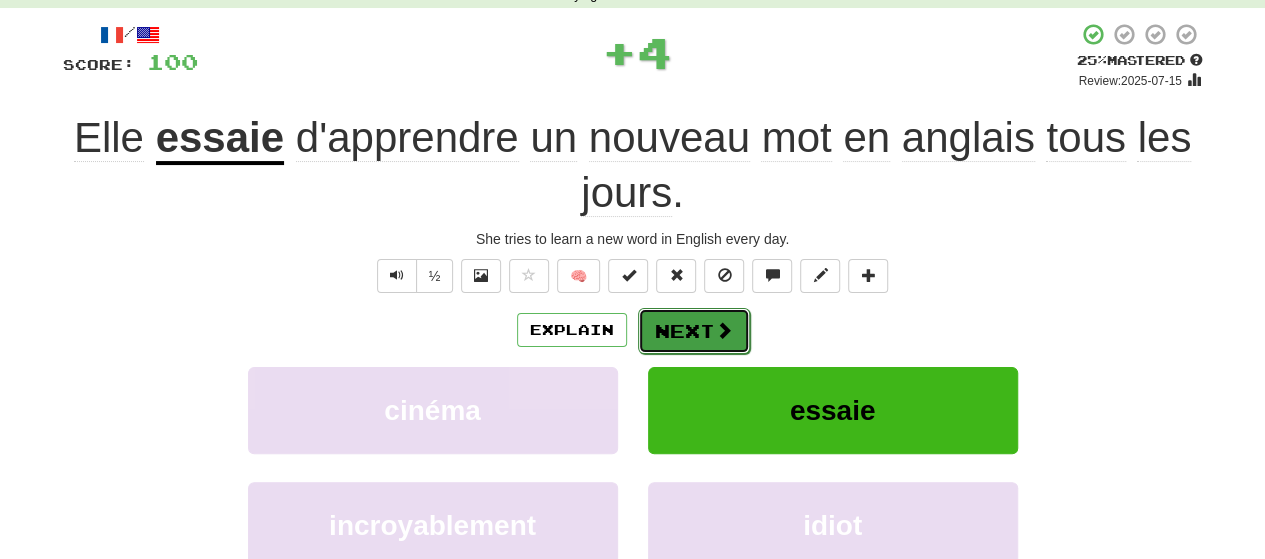 click on "Next" at bounding box center (694, 331) 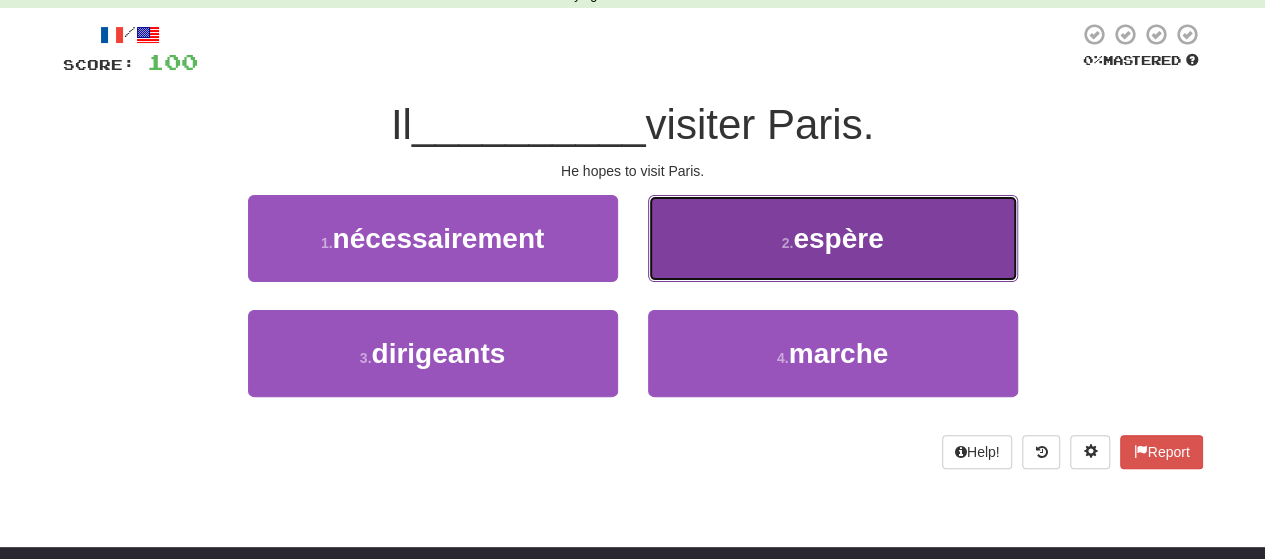 click on "2 .  espère" at bounding box center [833, 238] 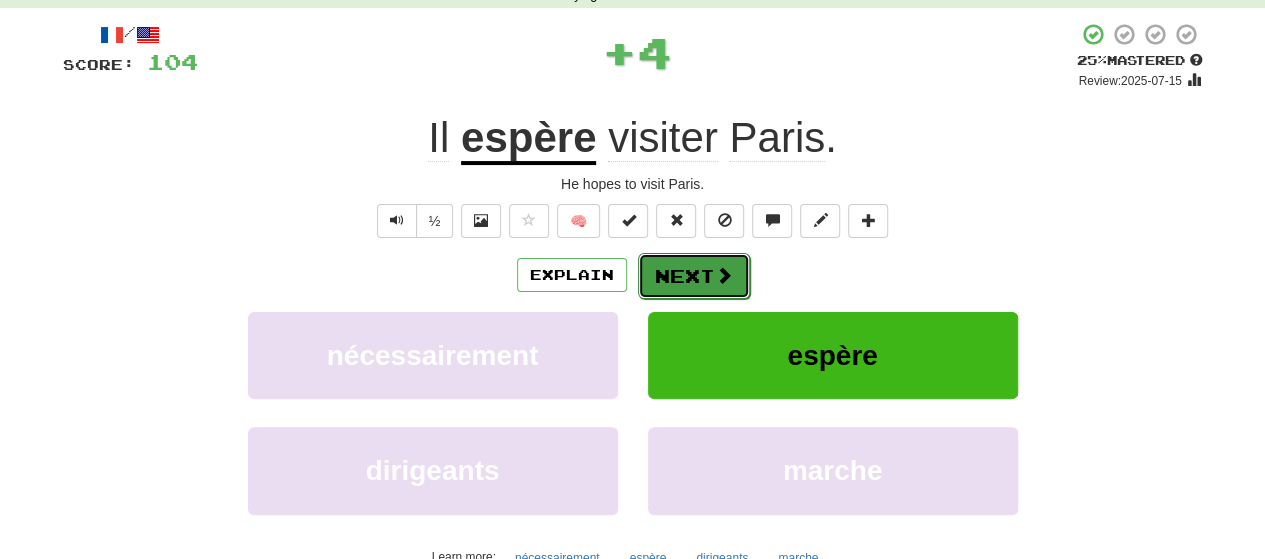click at bounding box center (724, 275) 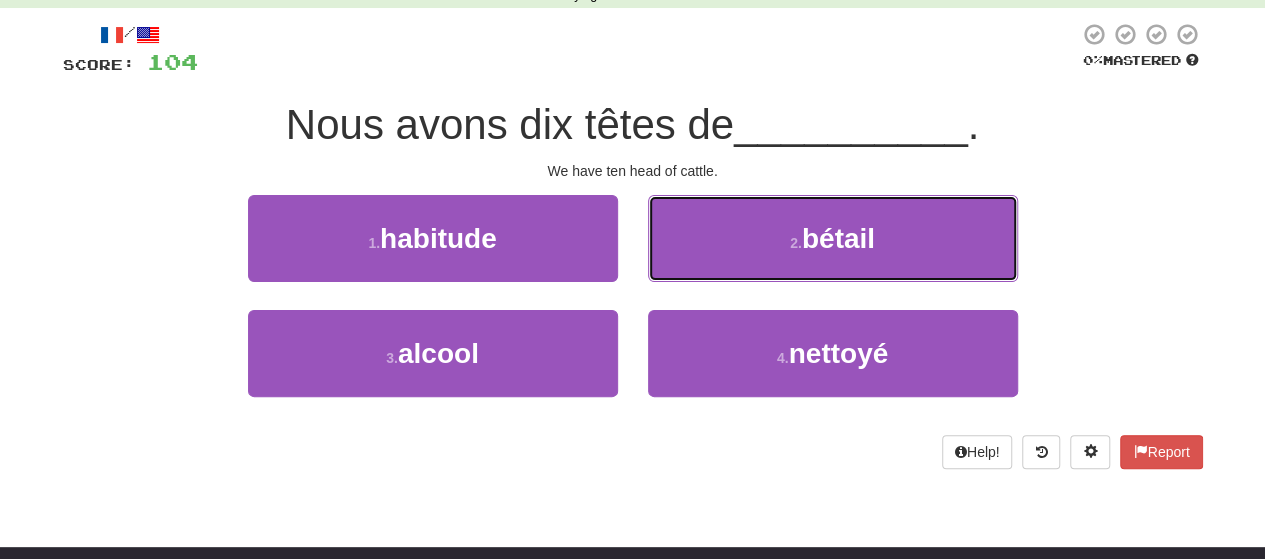 click on "2 .  bétail" at bounding box center (833, 238) 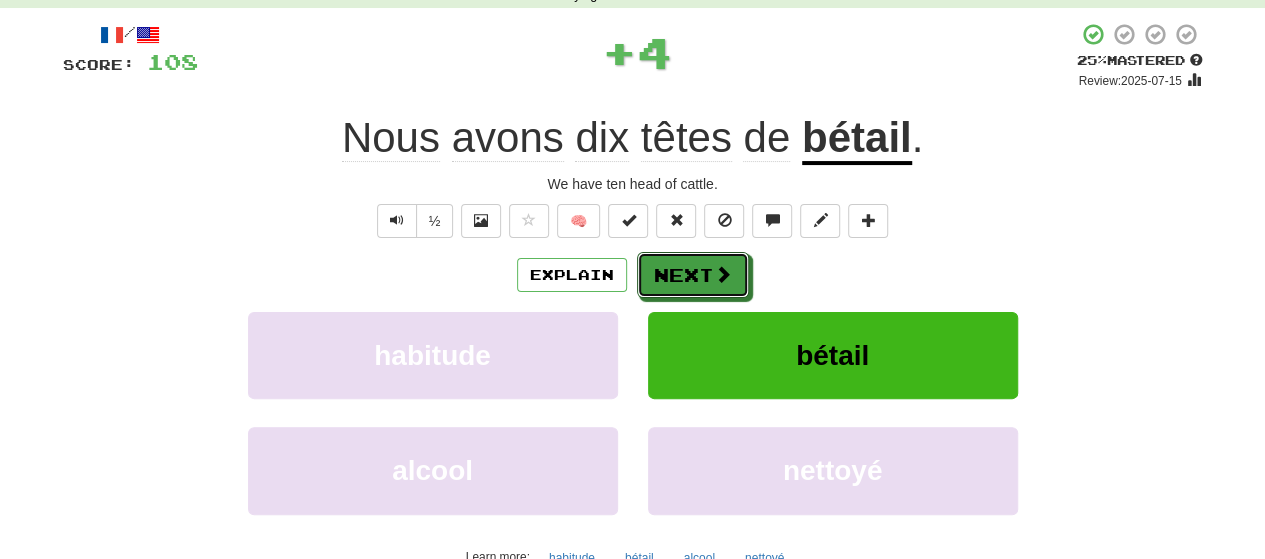click at bounding box center [723, 274] 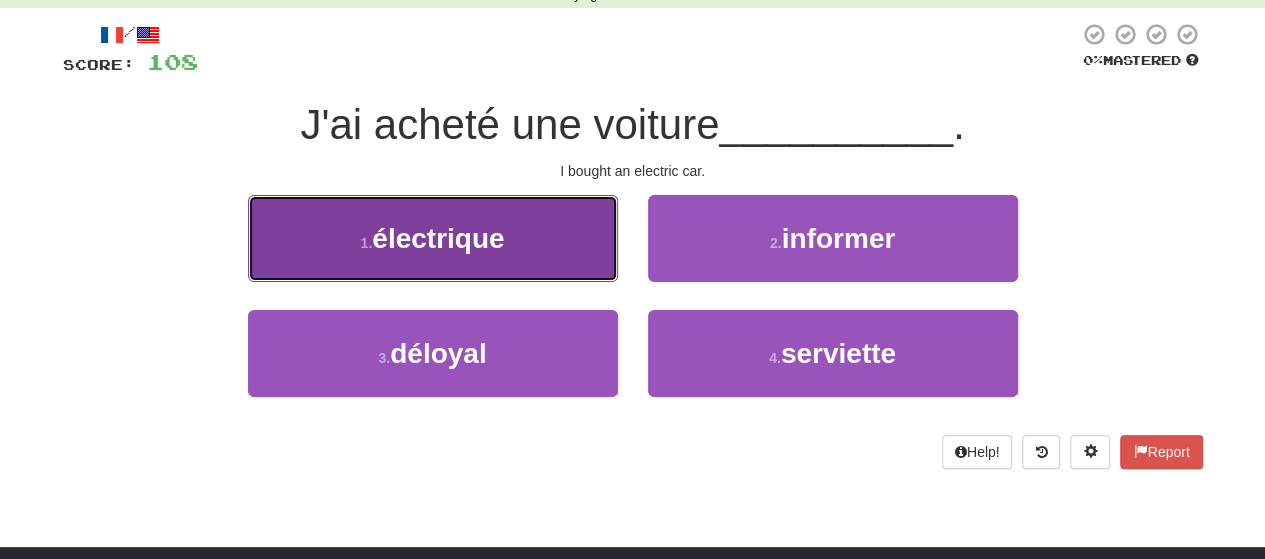 click on "1 .  électrique" at bounding box center [433, 238] 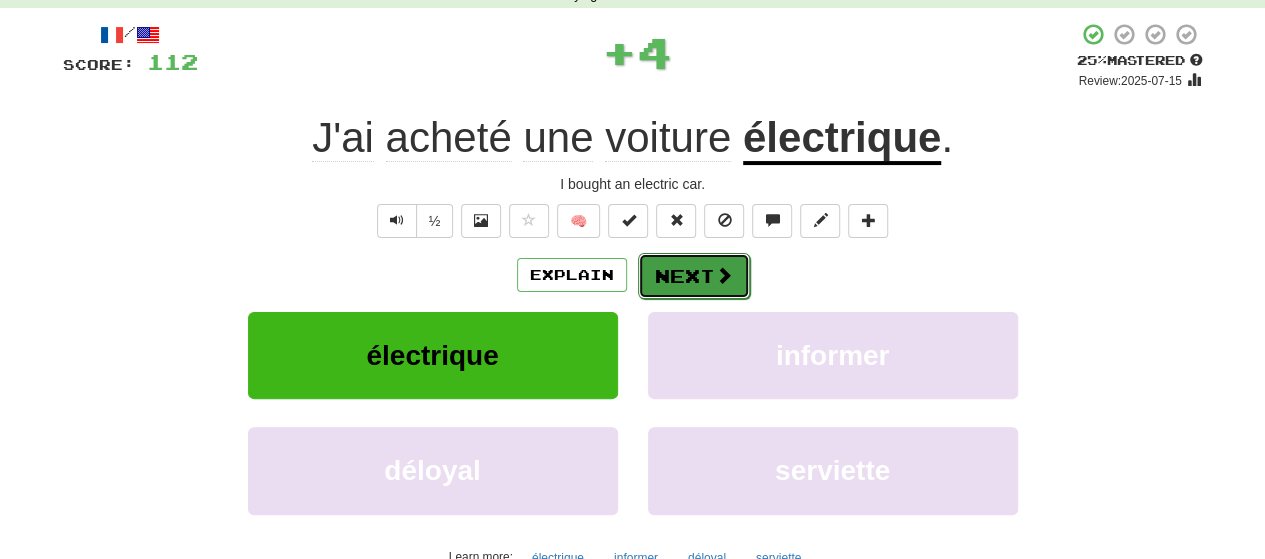 click on "Next" at bounding box center (694, 276) 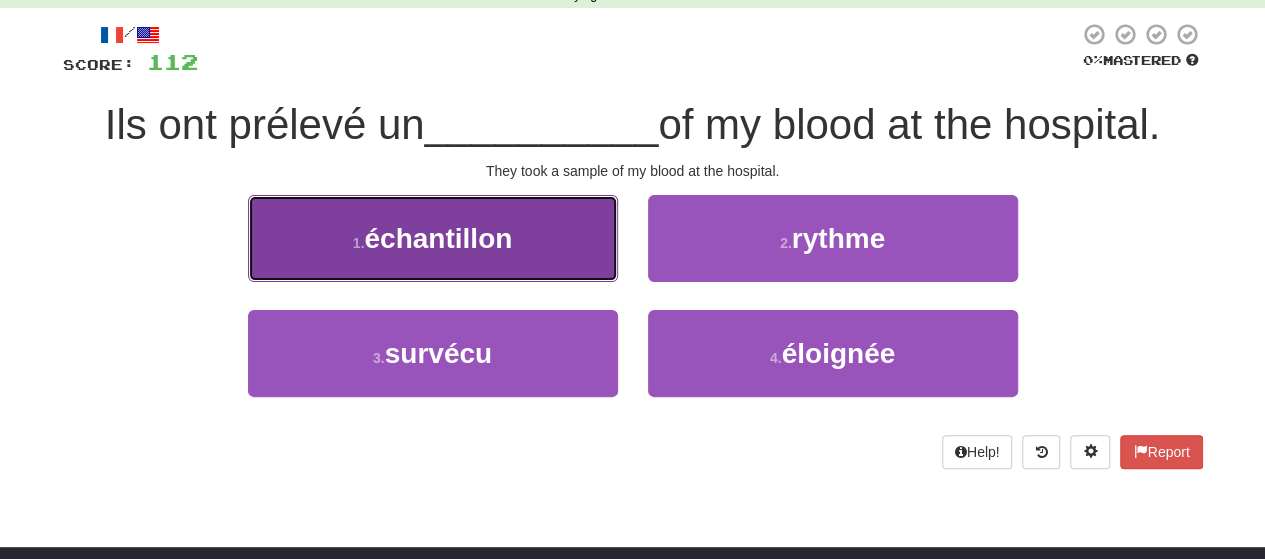 click on "1 .  échantillon" at bounding box center [433, 238] 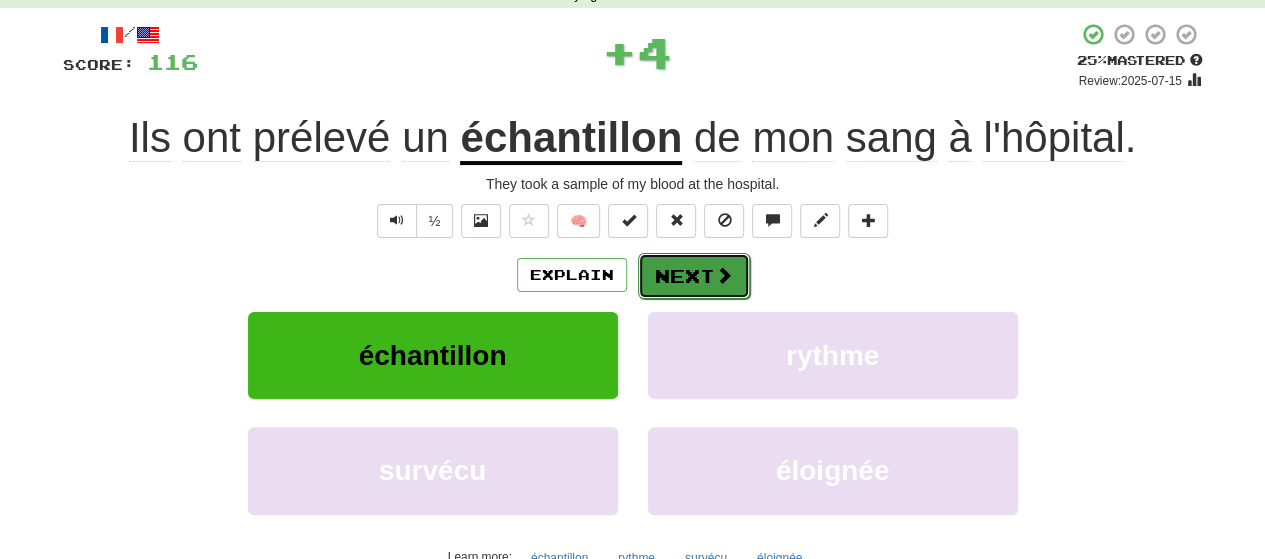 click on "Next" at bounding box center (694, 276) 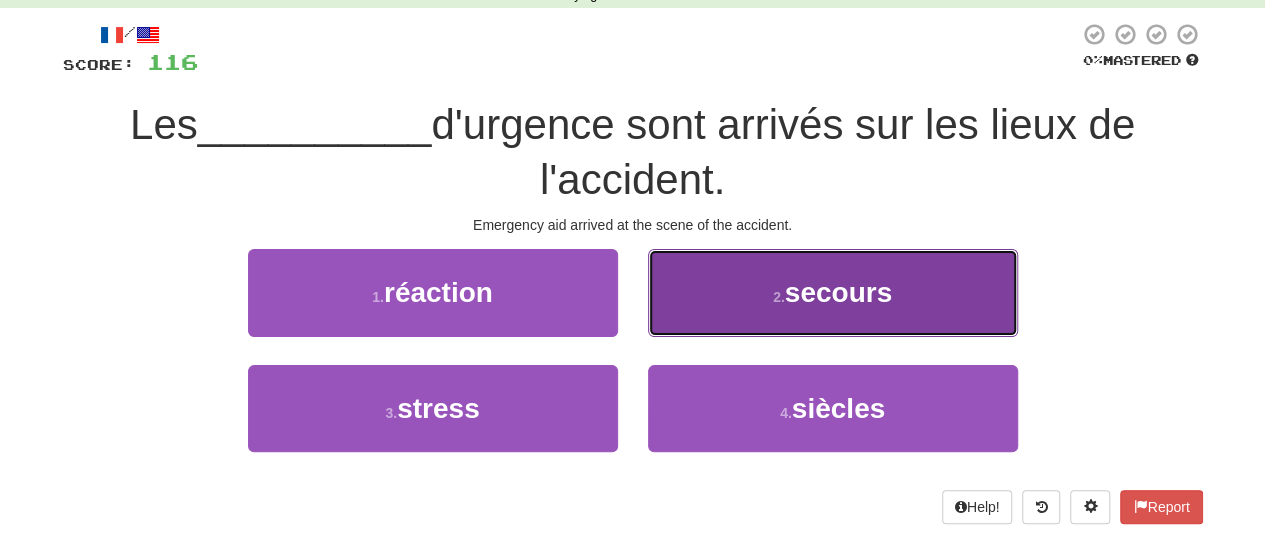 click on "2 .  secours" at bounding box center (833, 292) 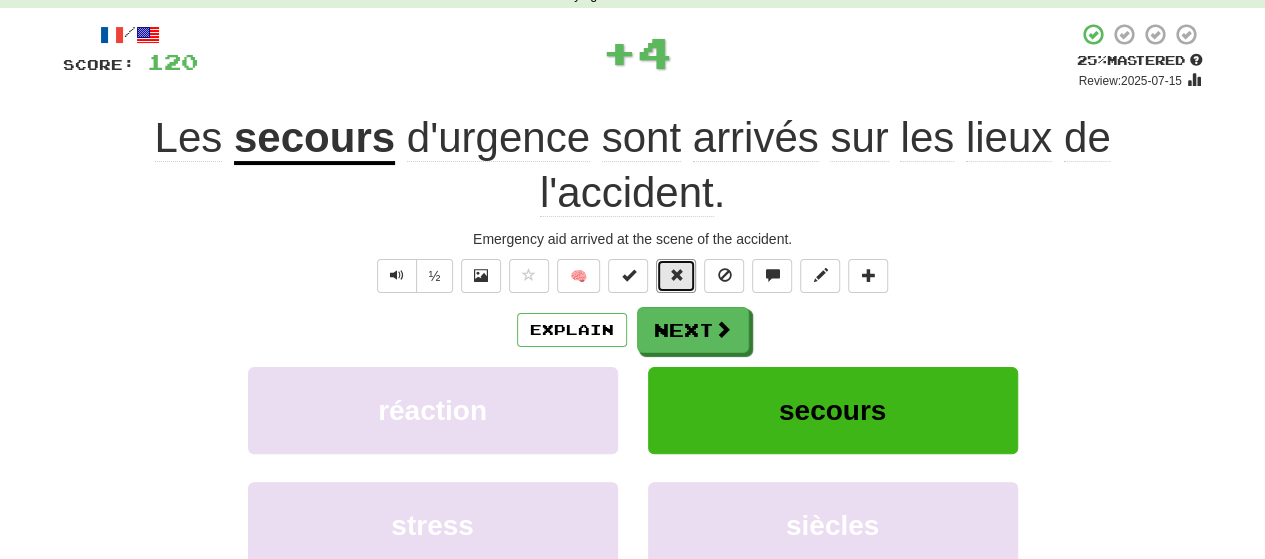 click on "/  Score:   120 + 4 25 %  Mastered Review:  2025-07-15 Les   secours   d'urgence   sont   arrivés   sur   les   lieux   de   l'accident . Emergency aid arrived at the scene of the accident. ½ 🧠 Explain Next réaction secours stress siècles Learn more: réaction secours stress siècles  Help!  Report" at bounding box center [633, 346] 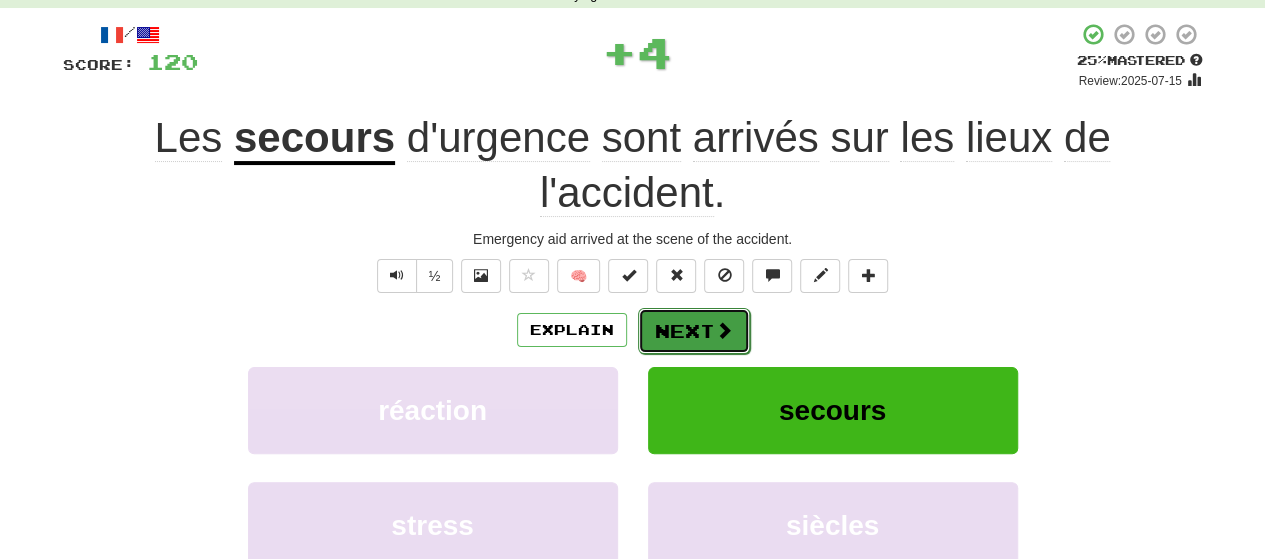 click on "Next" at bounding box center [694, 331] 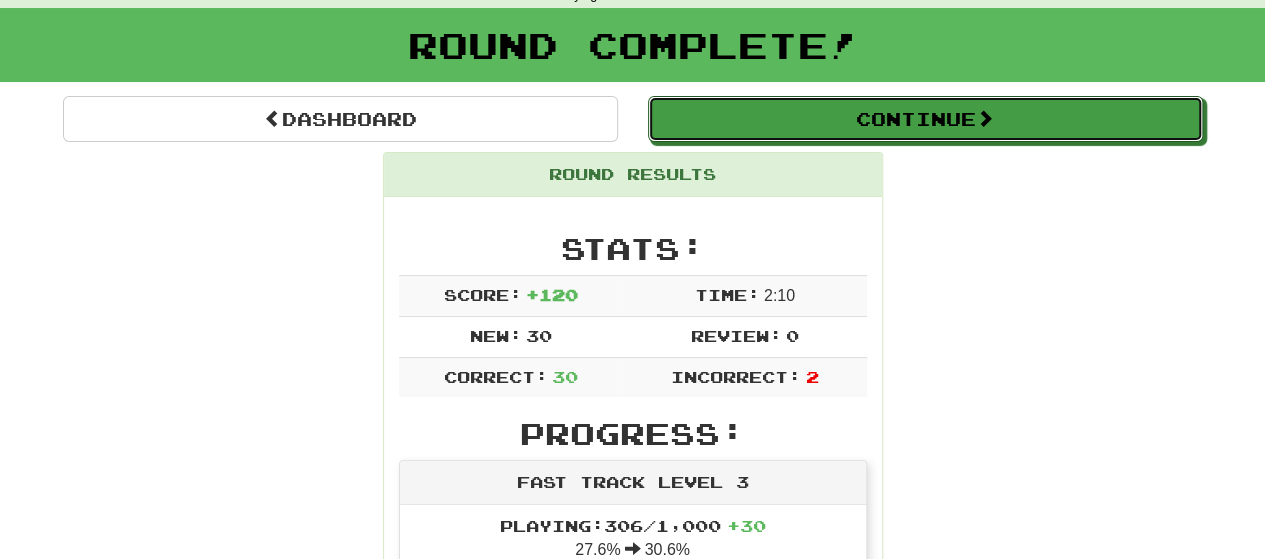 click on "Continue" at bounding box center [925, 119] 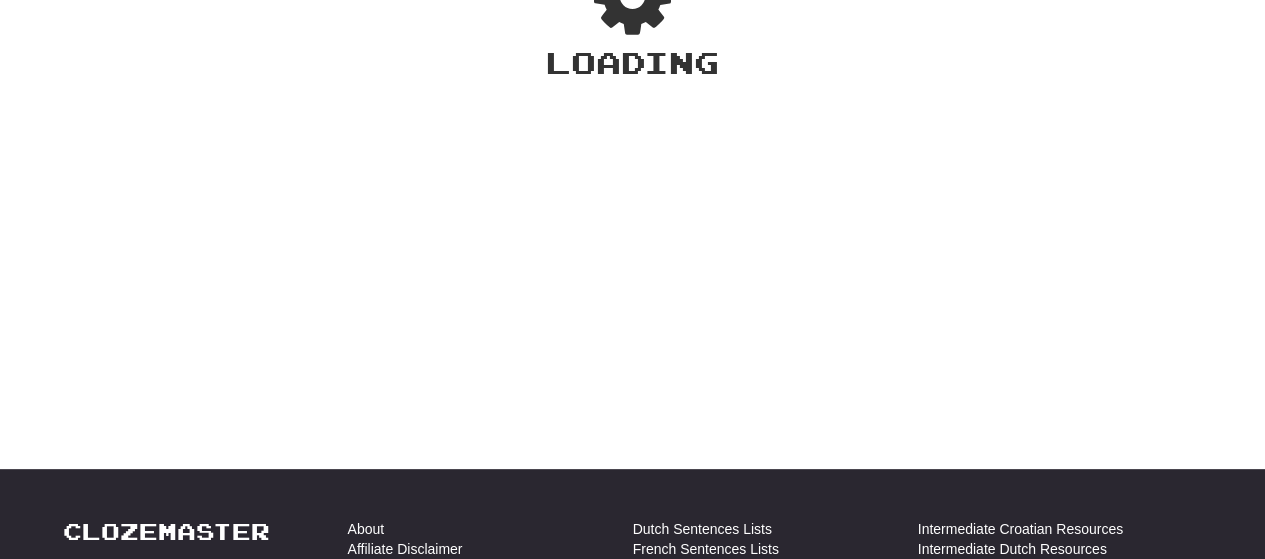 scroll, scrollTop: 100, scrollLeft: 0, axis: vertical 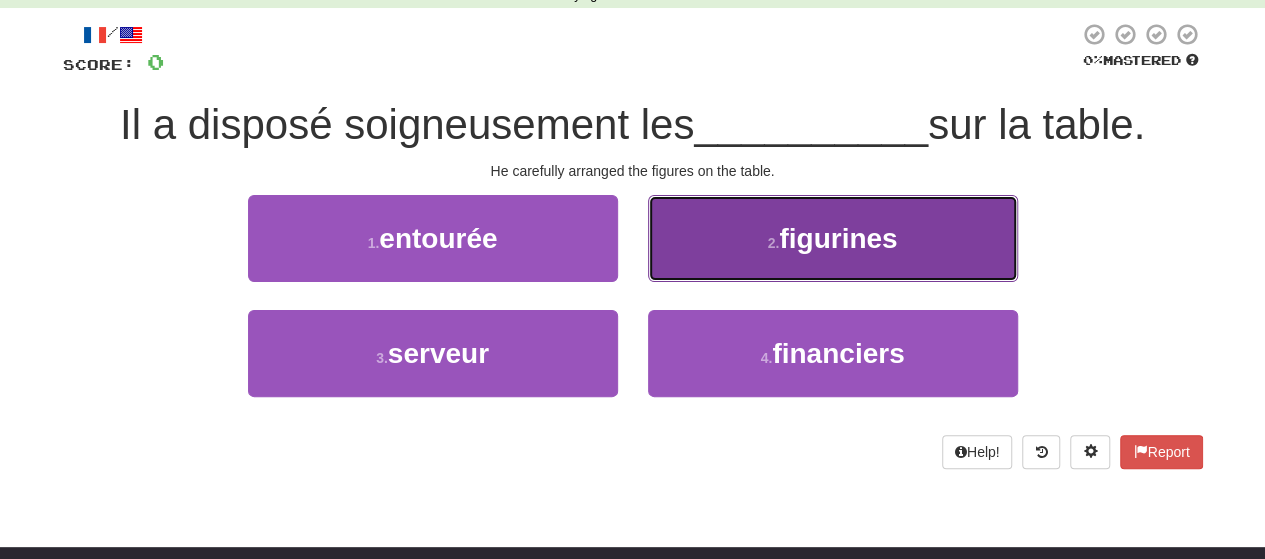 click on "2 .  figurines" at bounding box center [833, 238] 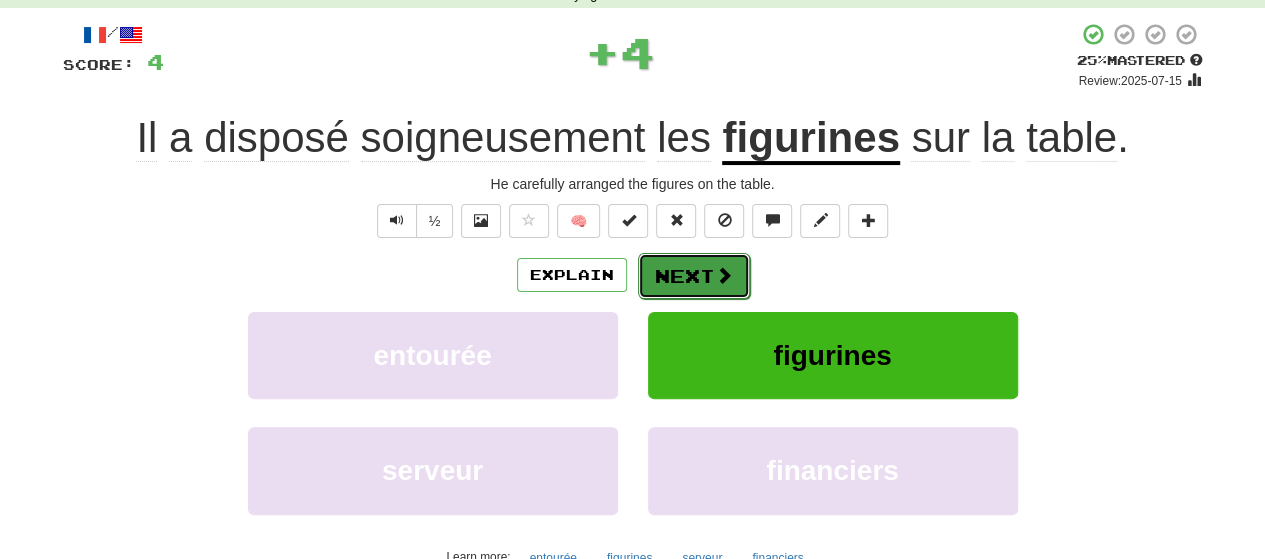 click at bounding box center [724, 275] 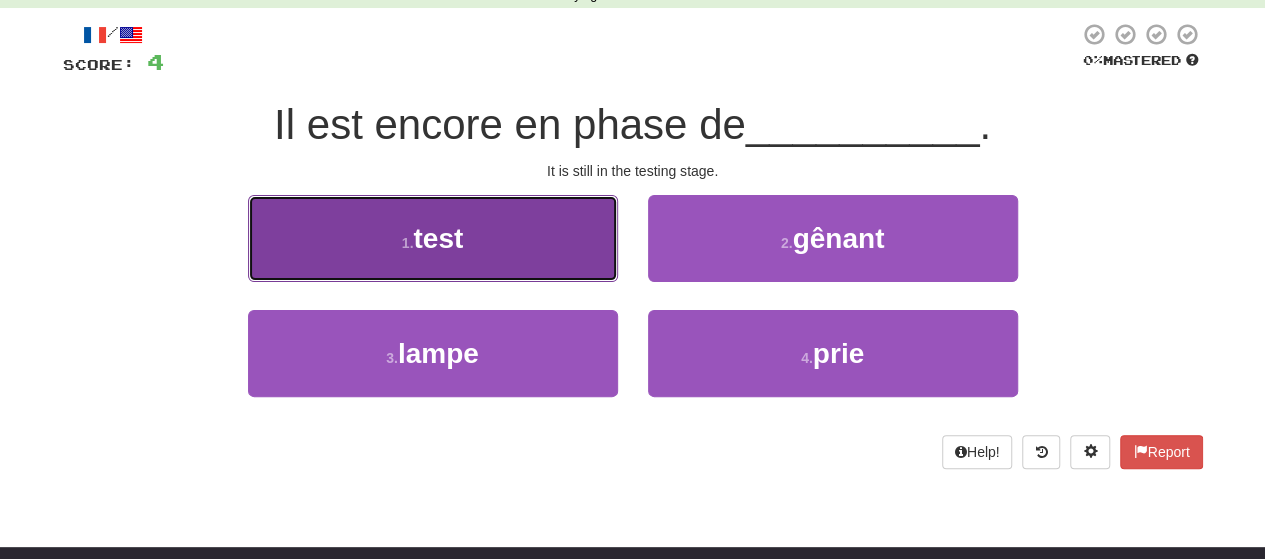 click on "1 .  test" at bounding box center [433, 238] 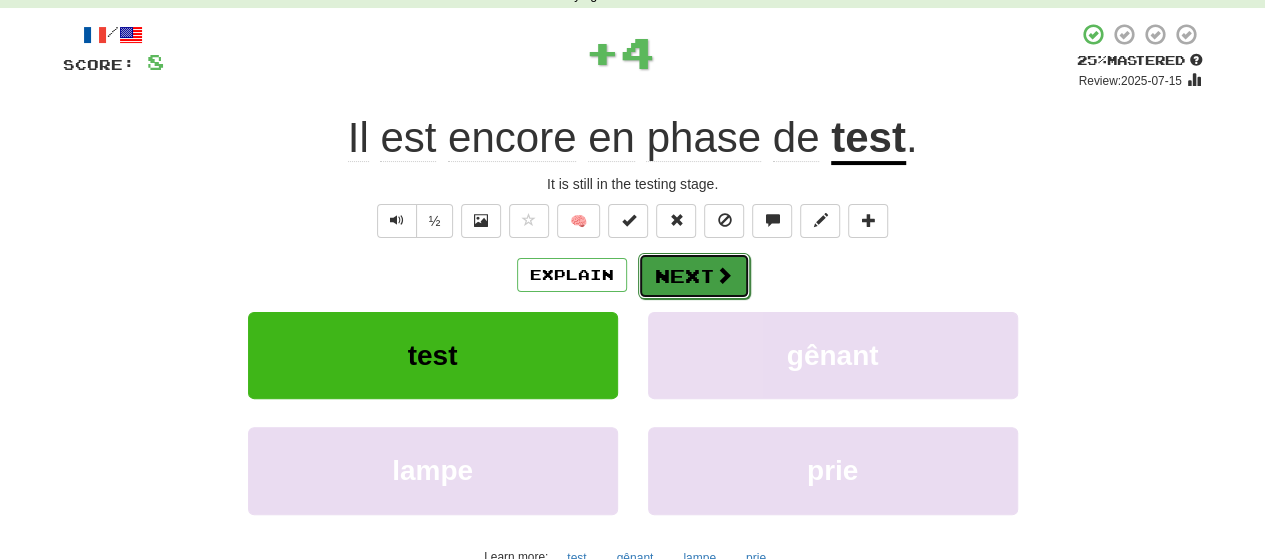 click on "Next" at bounding box center (694, 276) 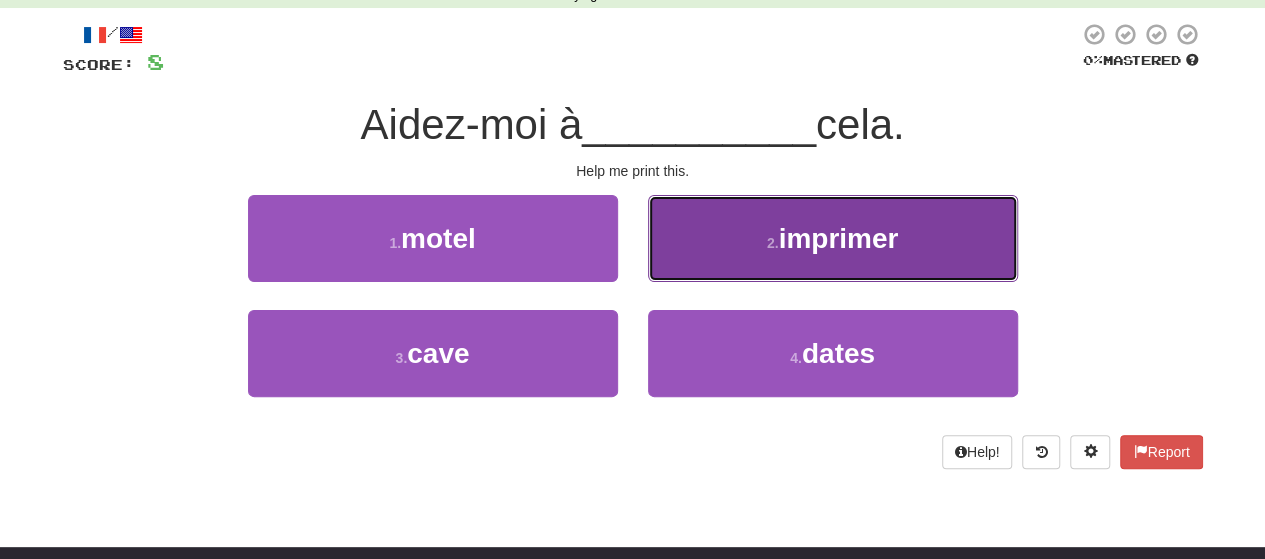 click on "2 .  imprimer" at bounding box center [833, 238] 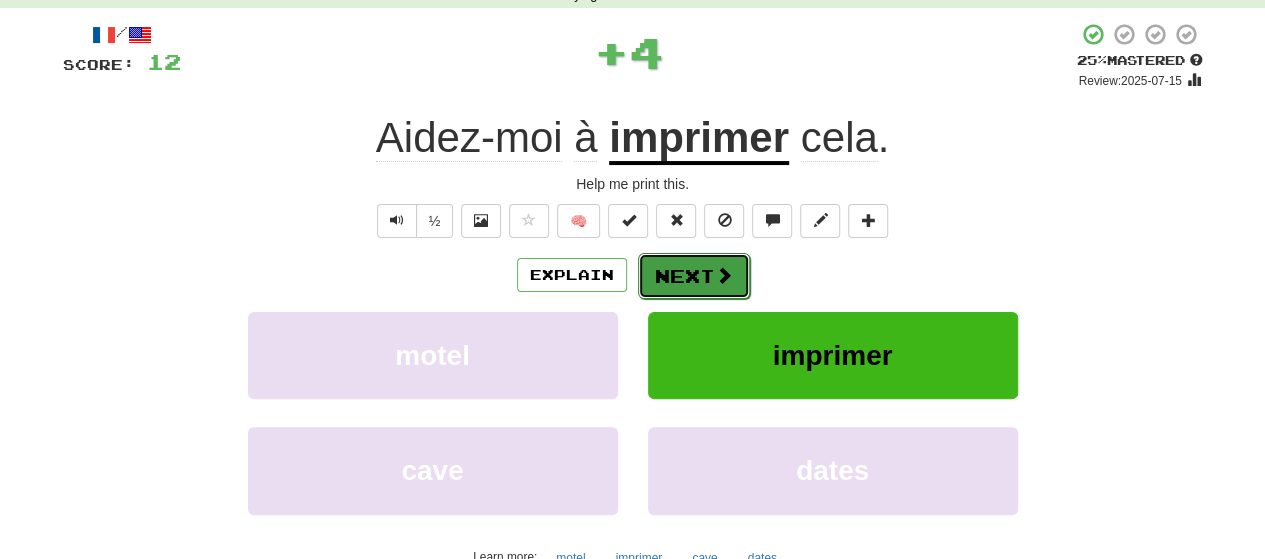 click on "Next" at bounding box center (694, 276) 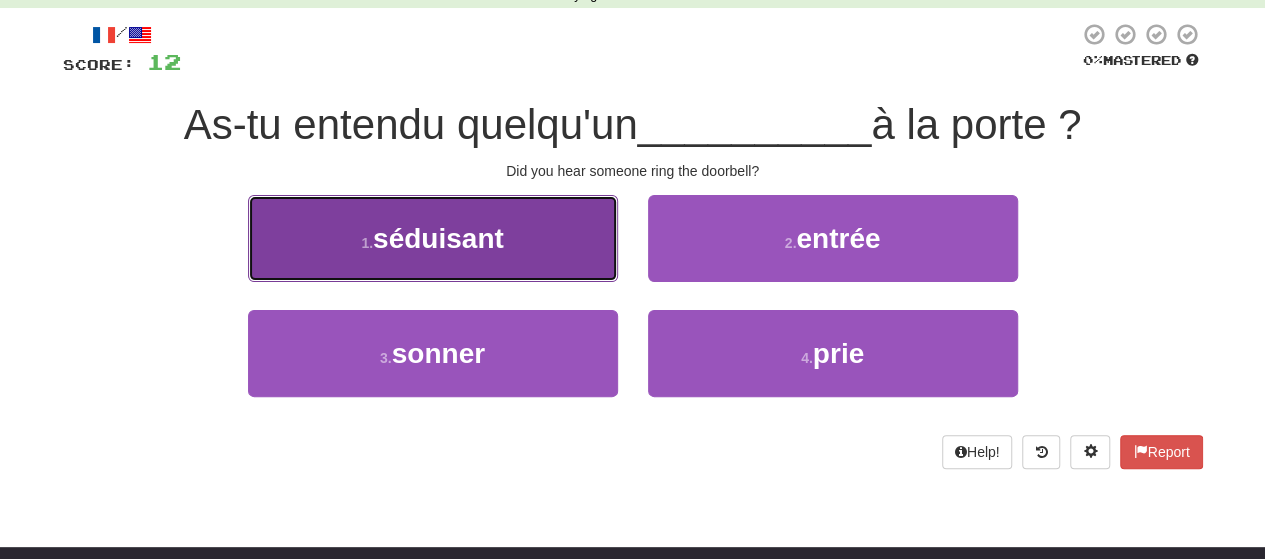 click on "1 .  séduisant" at bounding box center [433, 238] 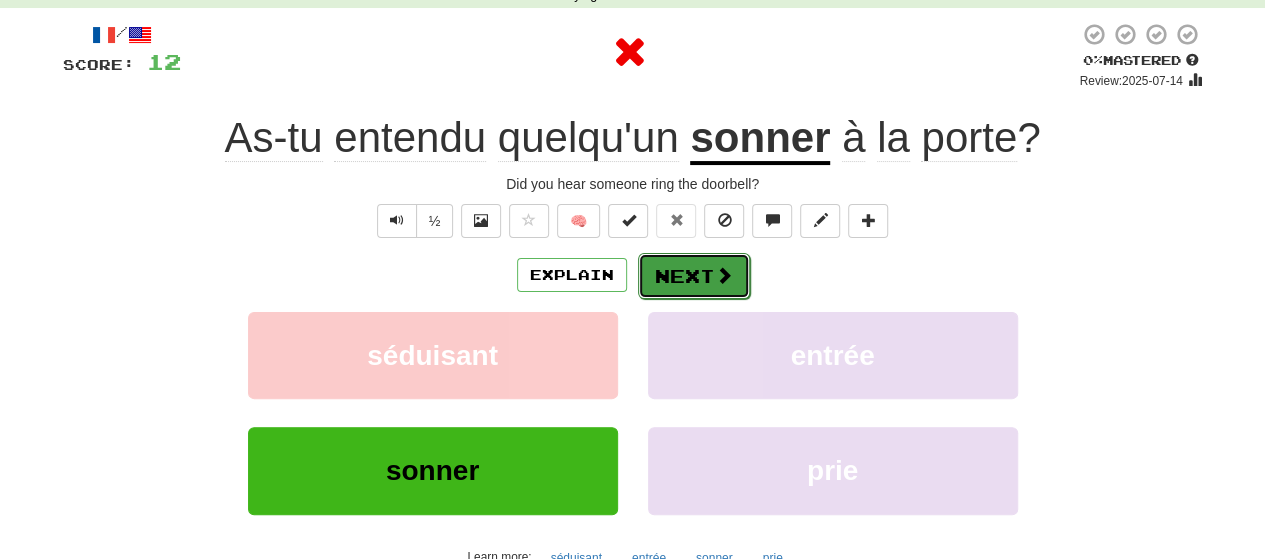 click on "Next" at bounding box center (694, 276) 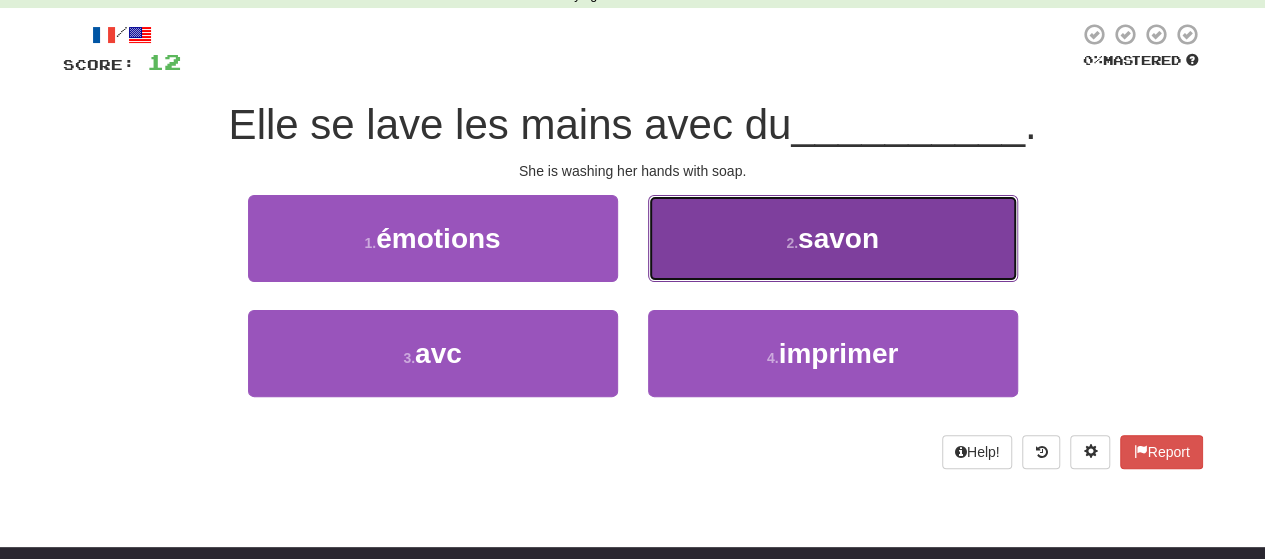 click on "2 .  savon" at bounding box center (833, 238) 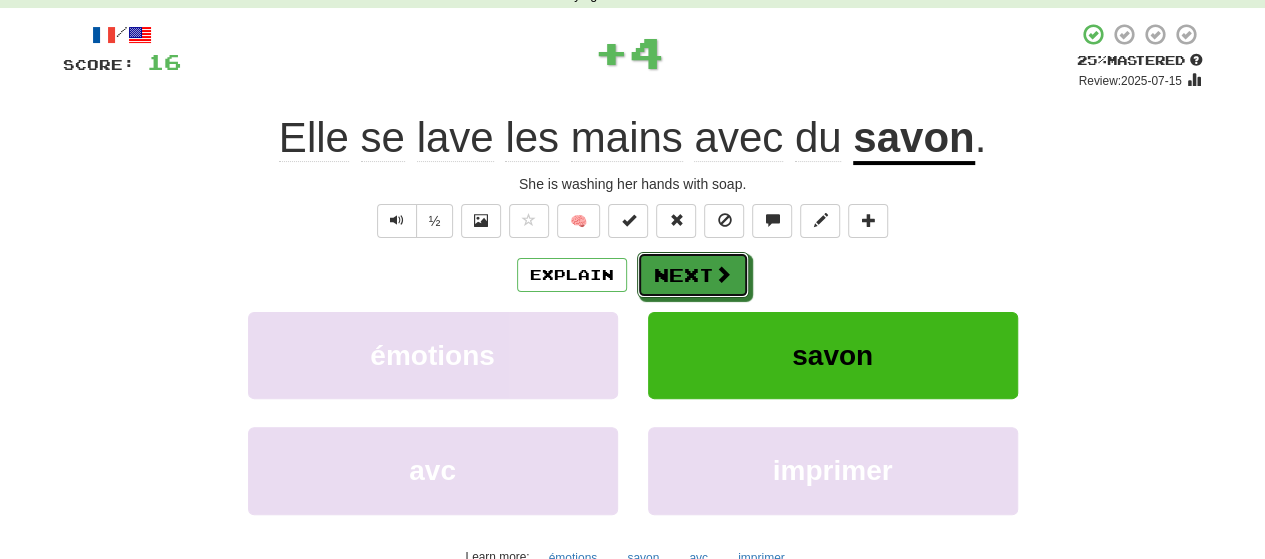click on "Next" at bounding box center [693, 275] 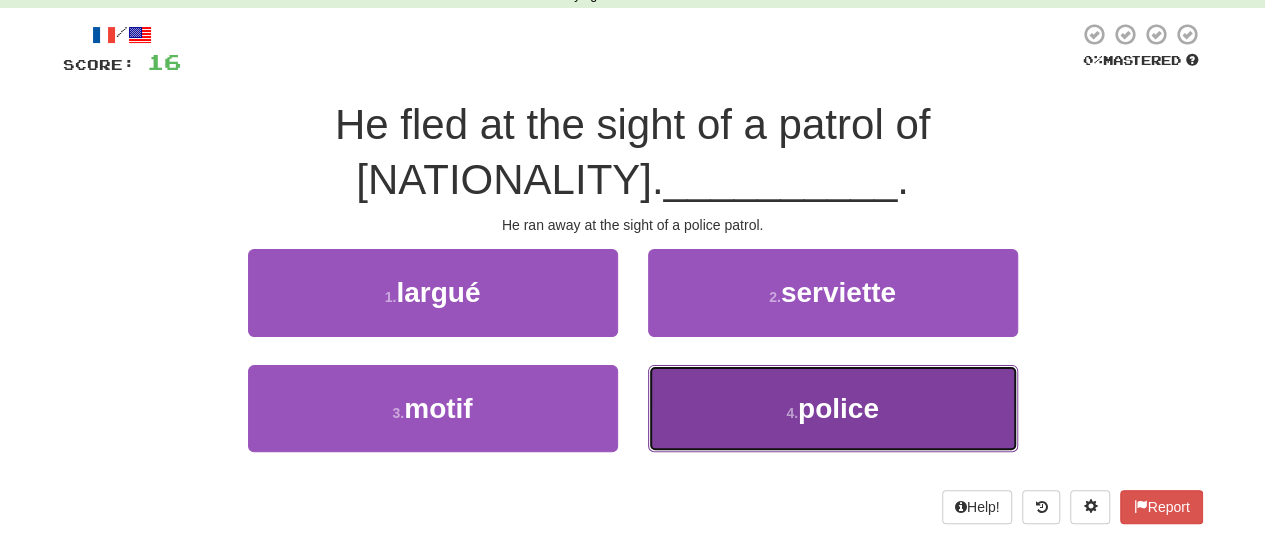 click on "4 .  police" at bounding box center [833, 408] 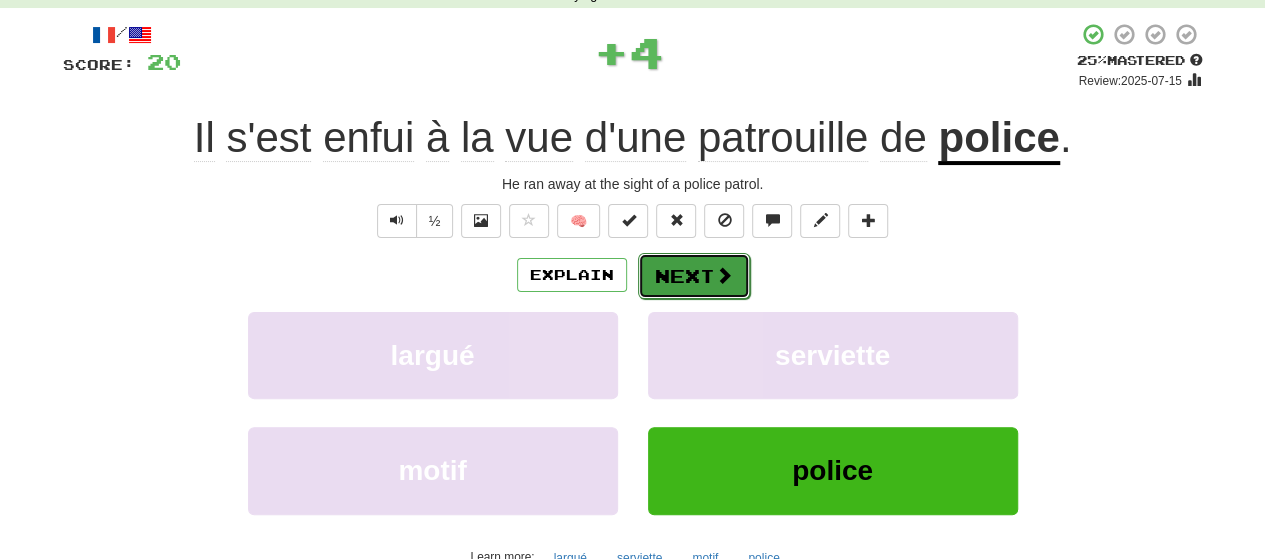 click on "Next" at bounding box center [694, 276] 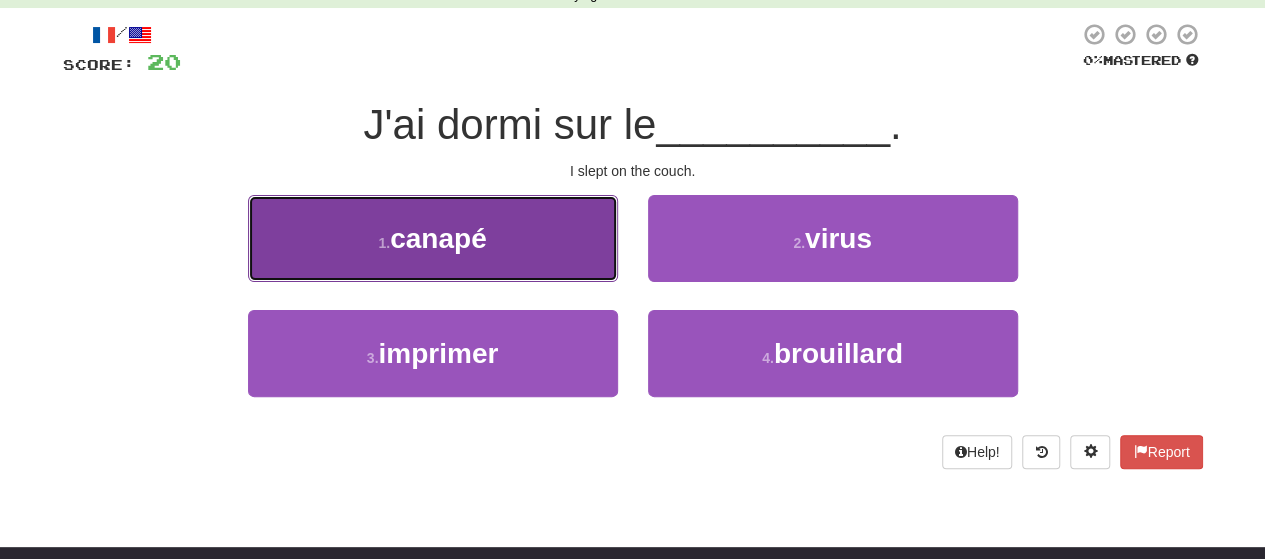 click on "1 .  canapé" at bounding box center (433, 238) 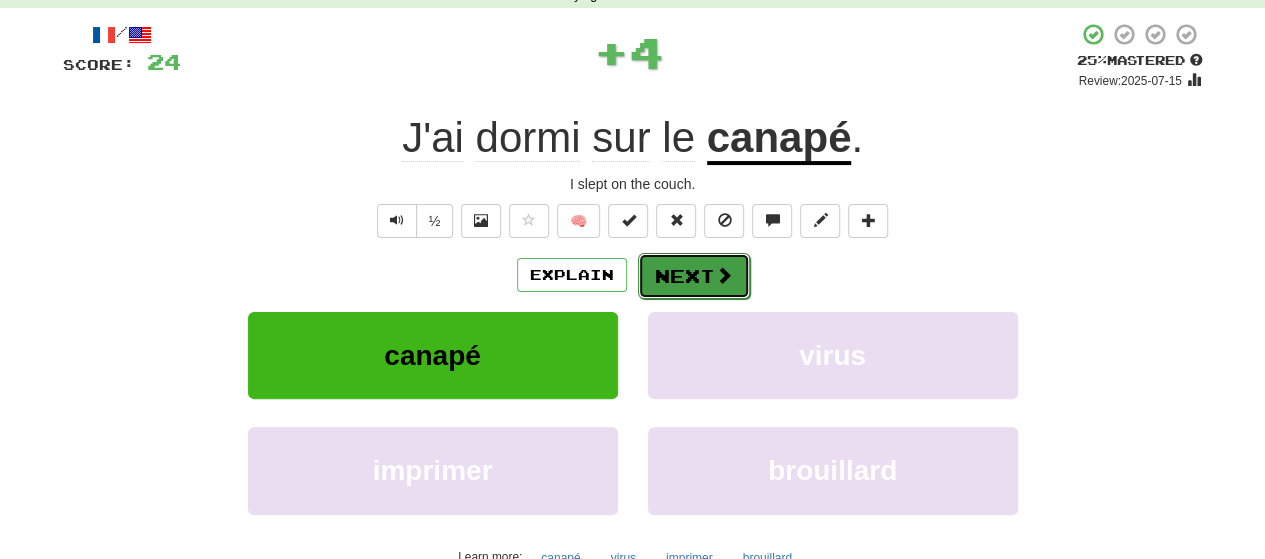 click on "Next" at bounding box center [694, 276] 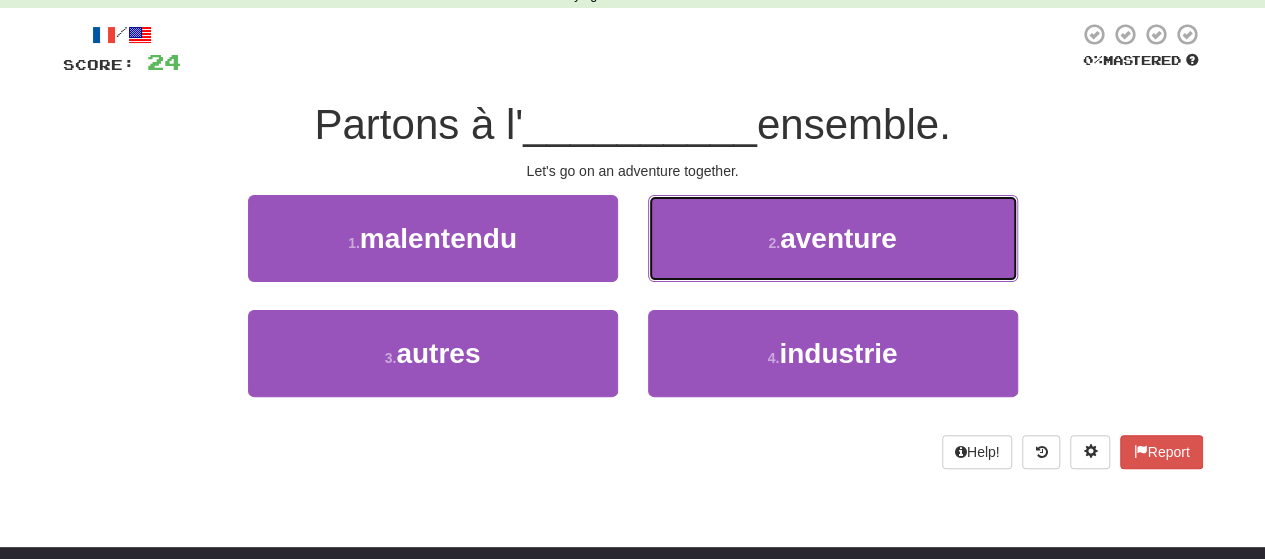 click on "2 .  aventure" at bounding box center (833, 238) 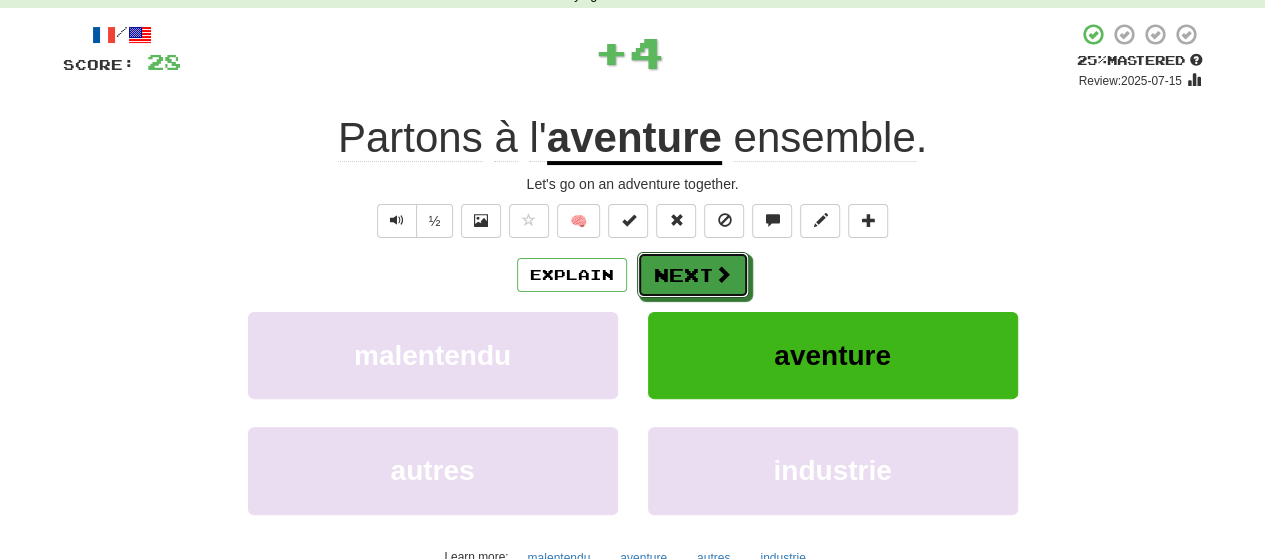 click on "Next" at bounding box center [693, 275] 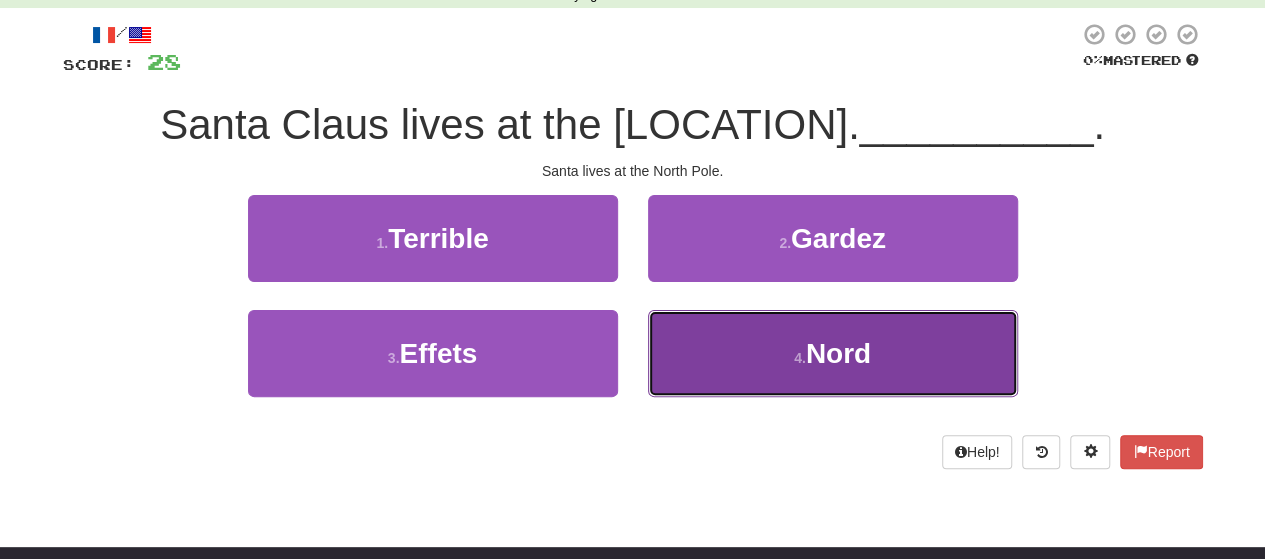 click on "4 .  Nord" at bounding box center (833, 353) 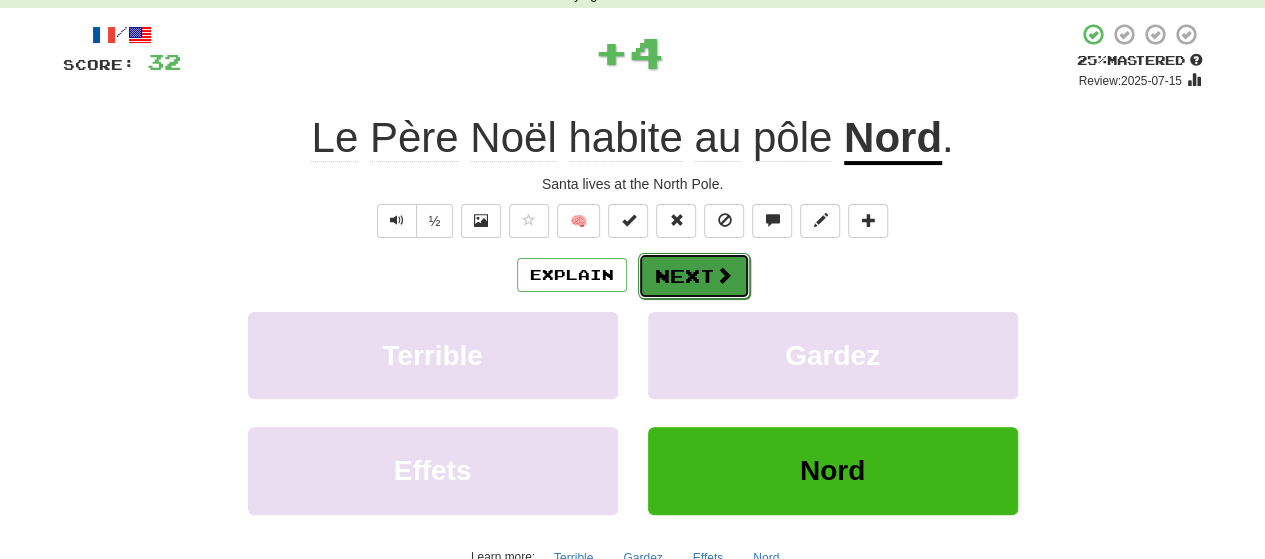 click on "Next" at bounding box center [694, 276] 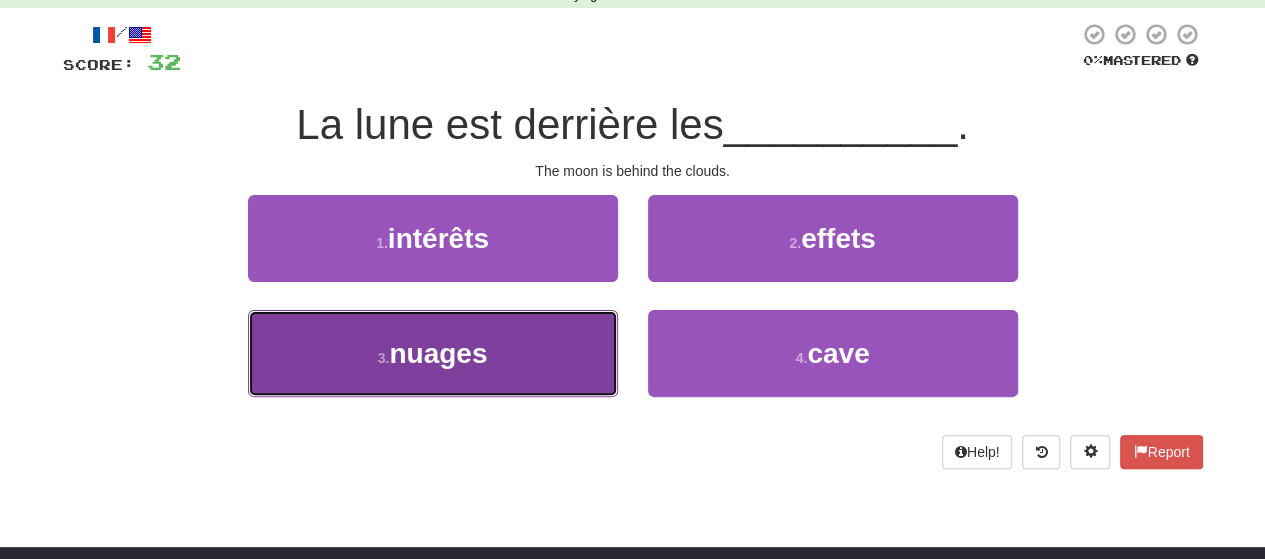 click on "3 .  nuages" at bounding box center (433, 353) 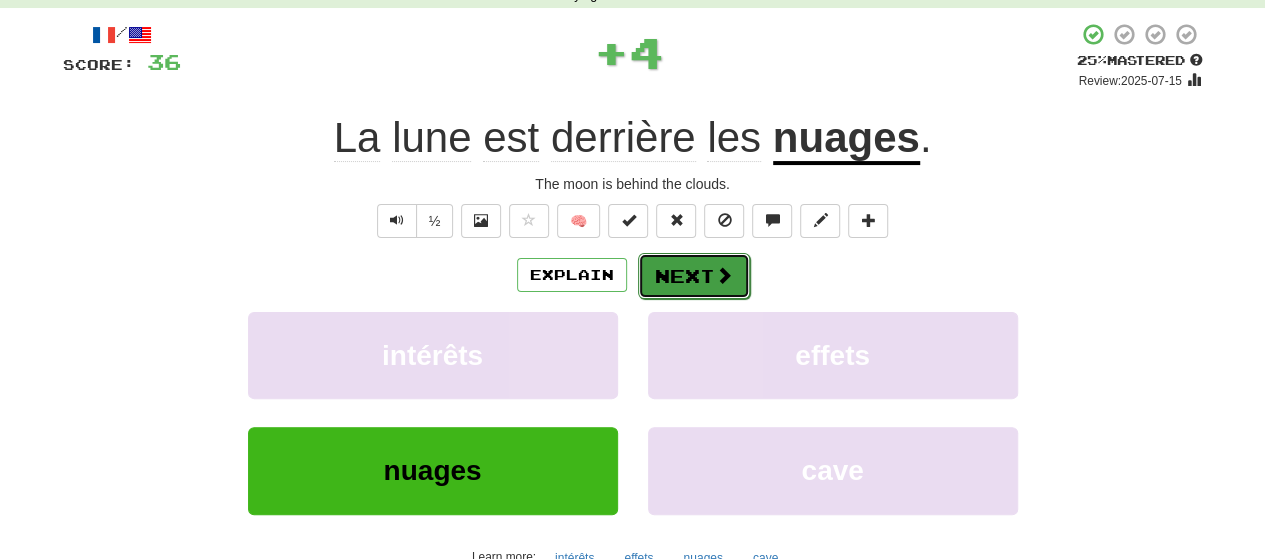 click on "Next" at bounding box center (694, 276) 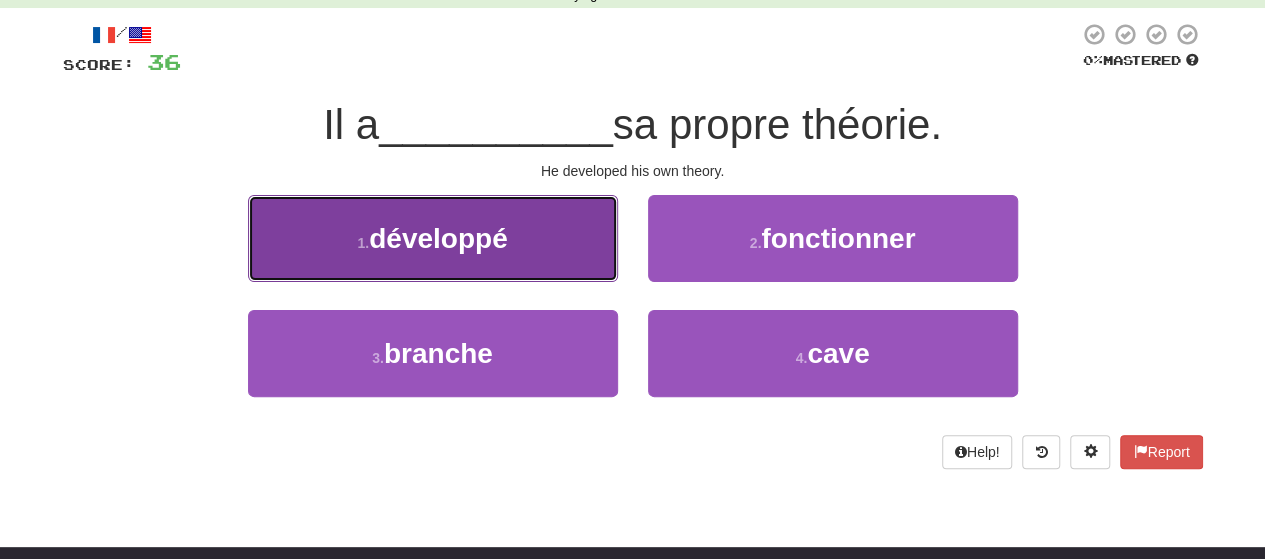 click on "1 .  développé" at bounding box center (433, 238) 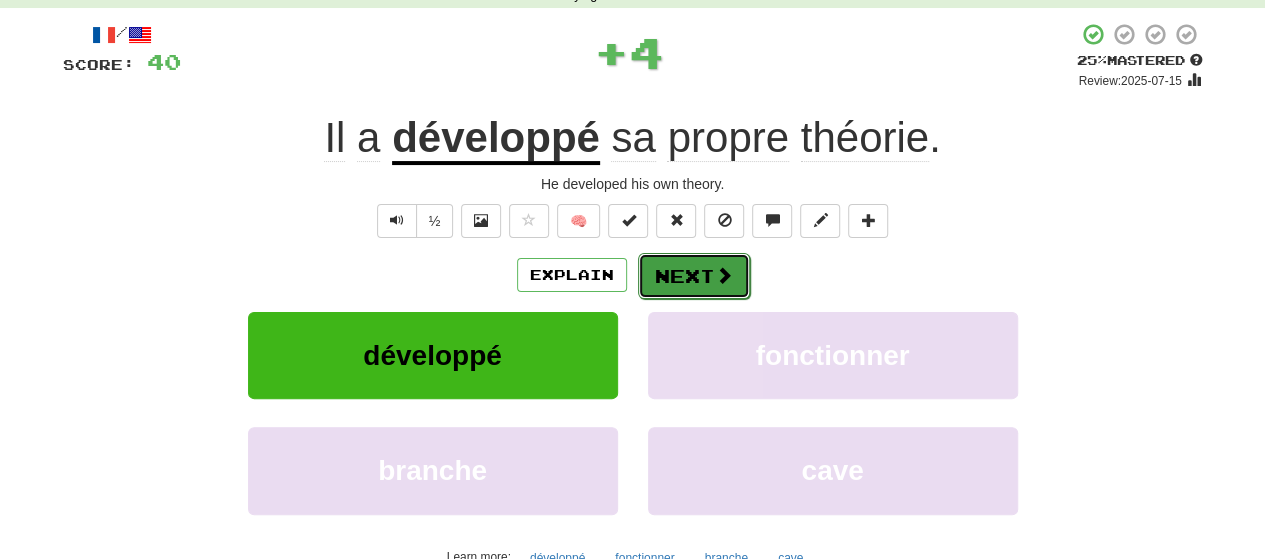click on "Next" at bounding box center (694, 276) 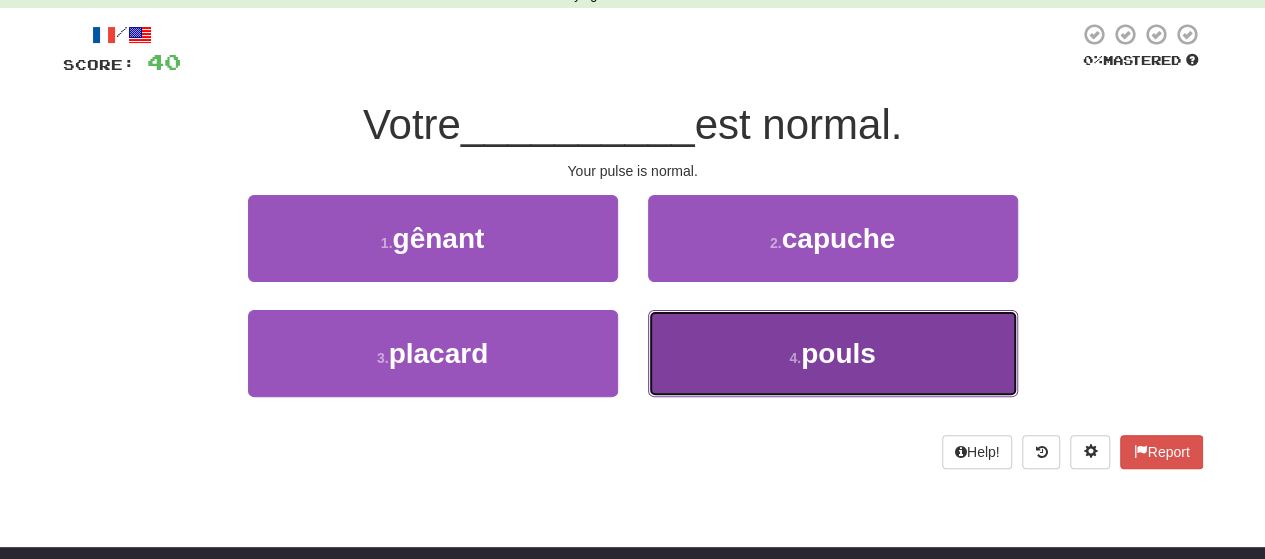 click on "pouls" at bounding box center (838, 353) 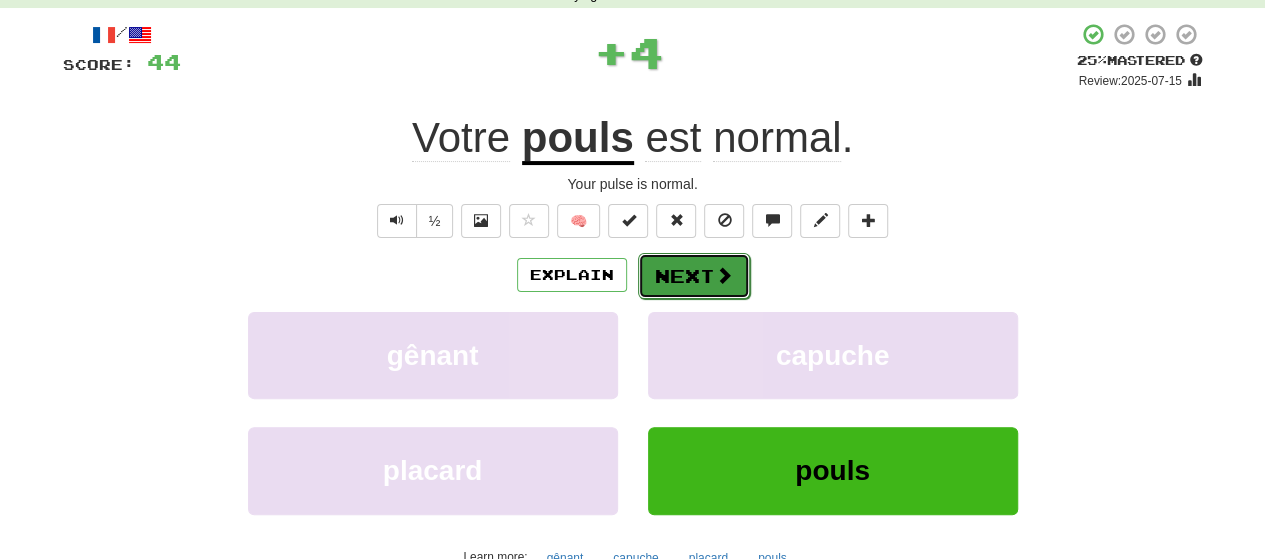 click at bounding box center (724, 275) 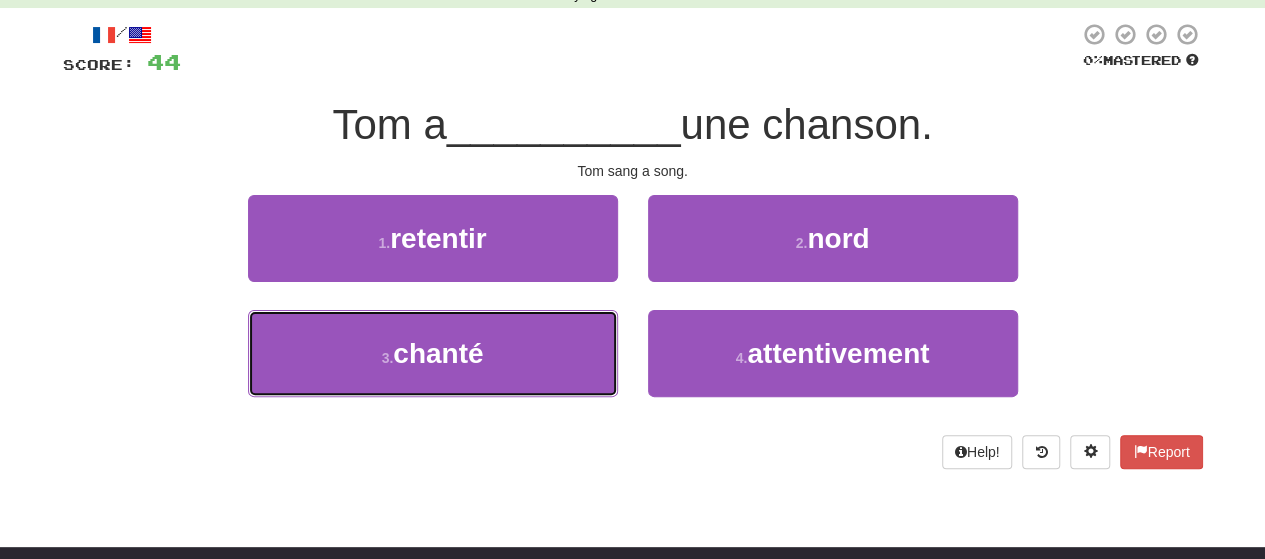 drag, startPoint x: 469, startPoint y: 344, endPoint x: 631, endPoint y: 307, distance: 166.1716 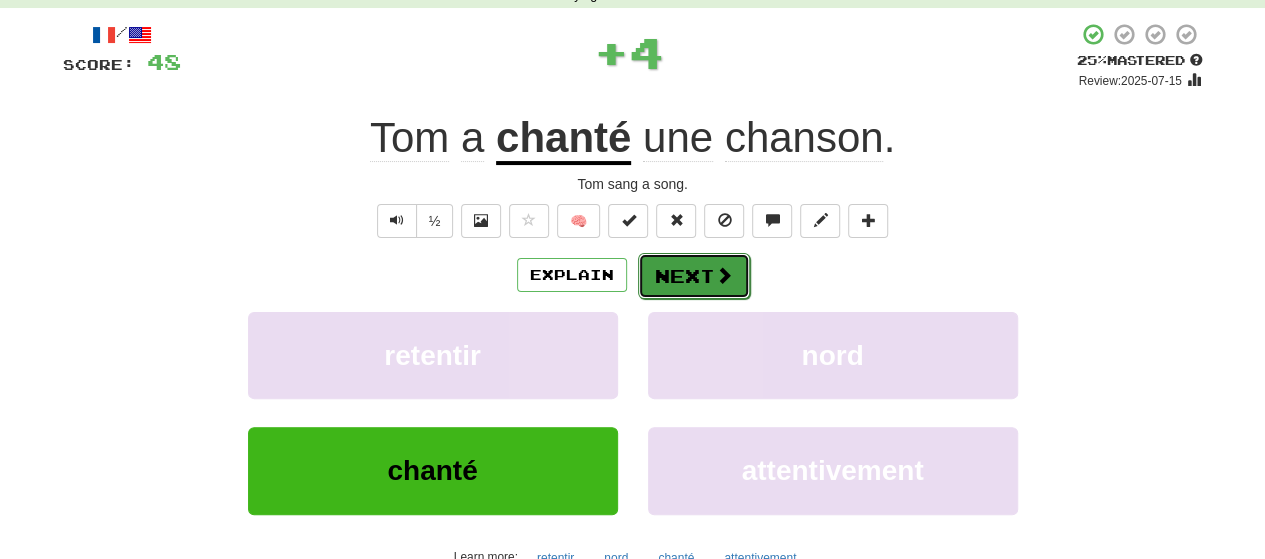 click at bounding box center (724, 275) 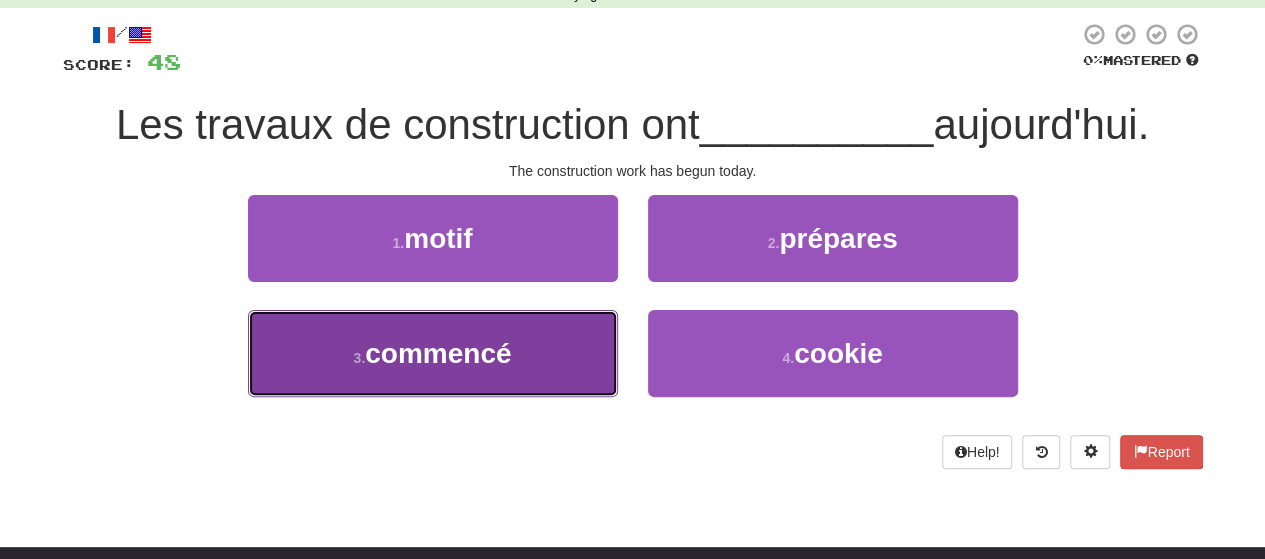 click on "commencé" at bounding box center (438, 353) 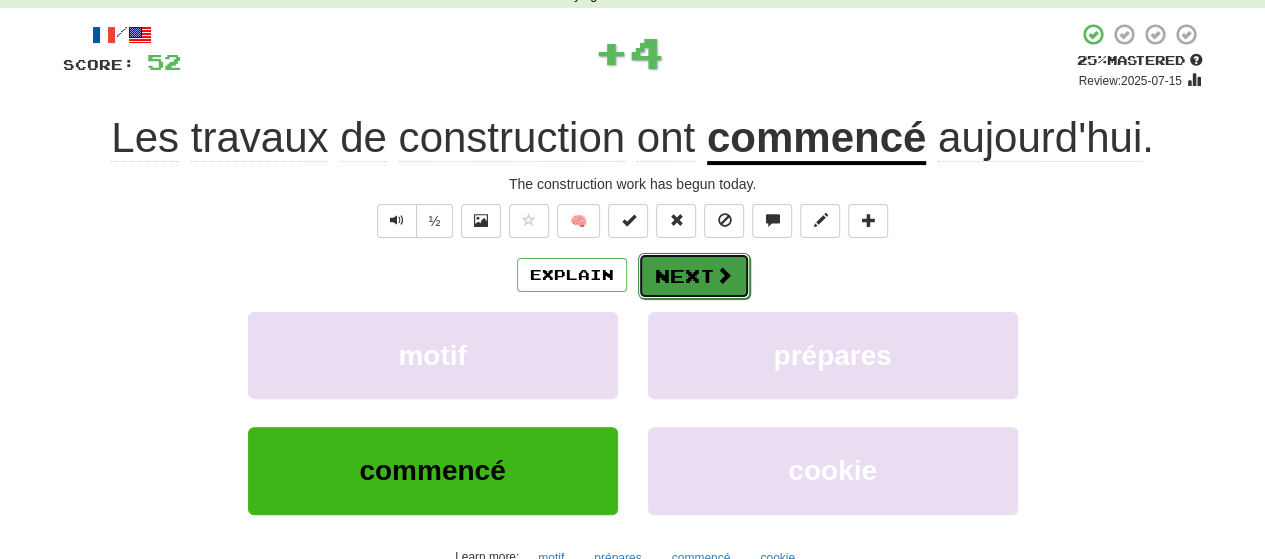 click on "Next" at bounding box center [694, 276] 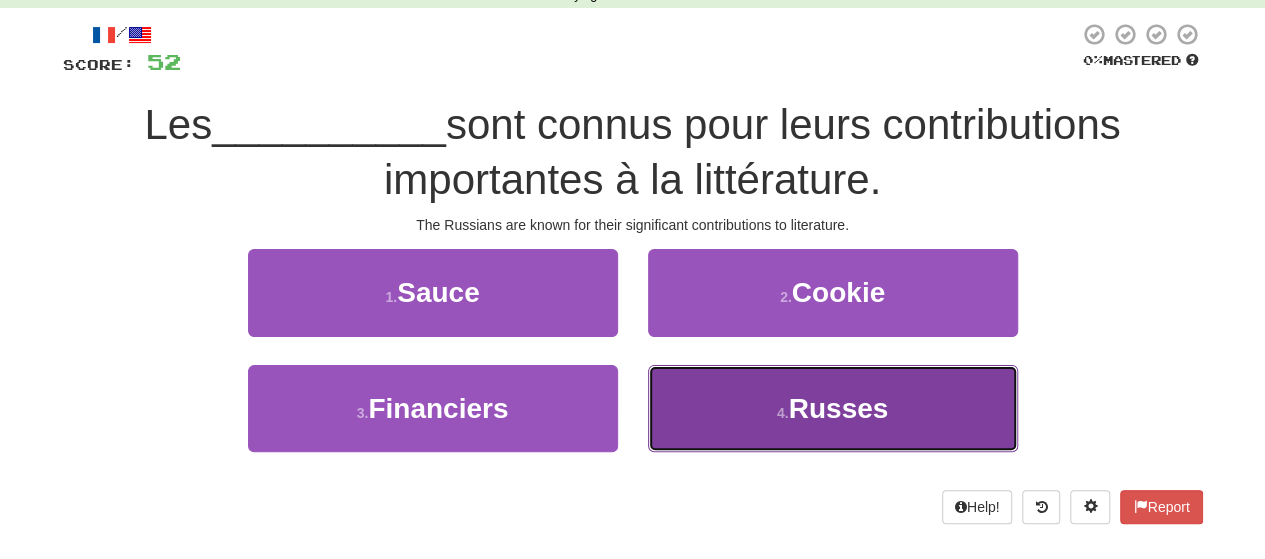 click on "4 .  Russes" at bounding box center (833, 408) 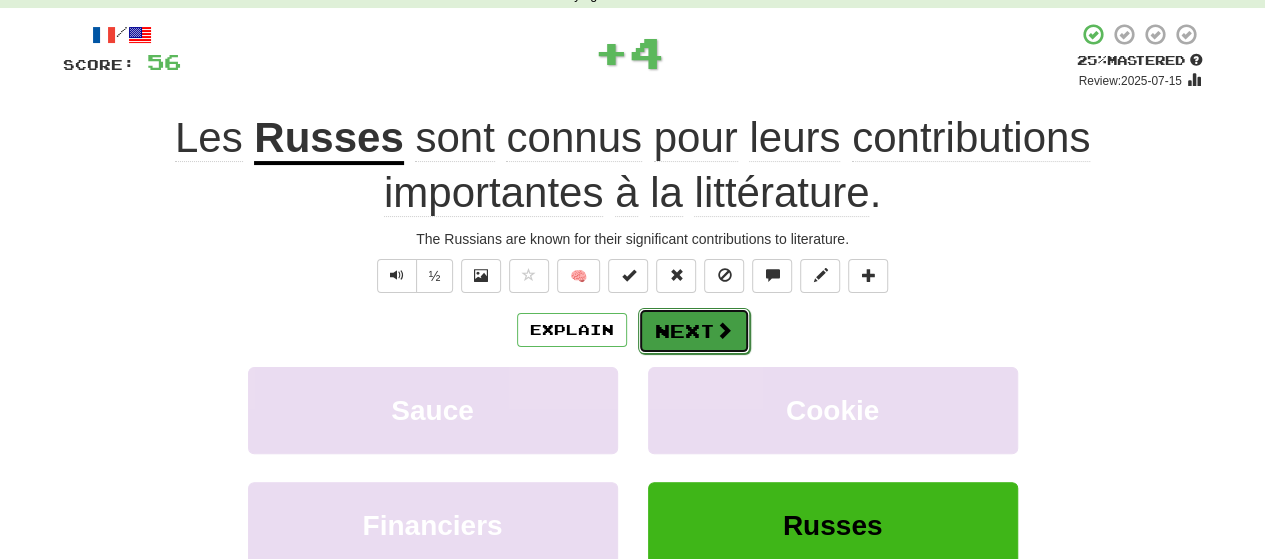 click on "Next" at bounding box center (694, 331) 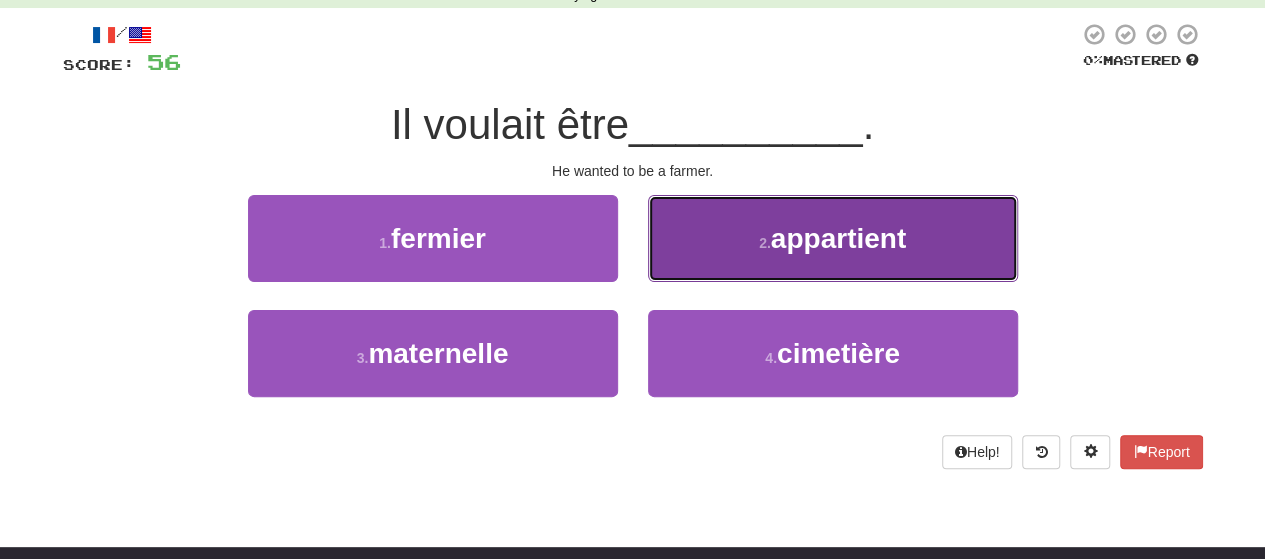 click on "2 ." at bounding box center [765, 243] 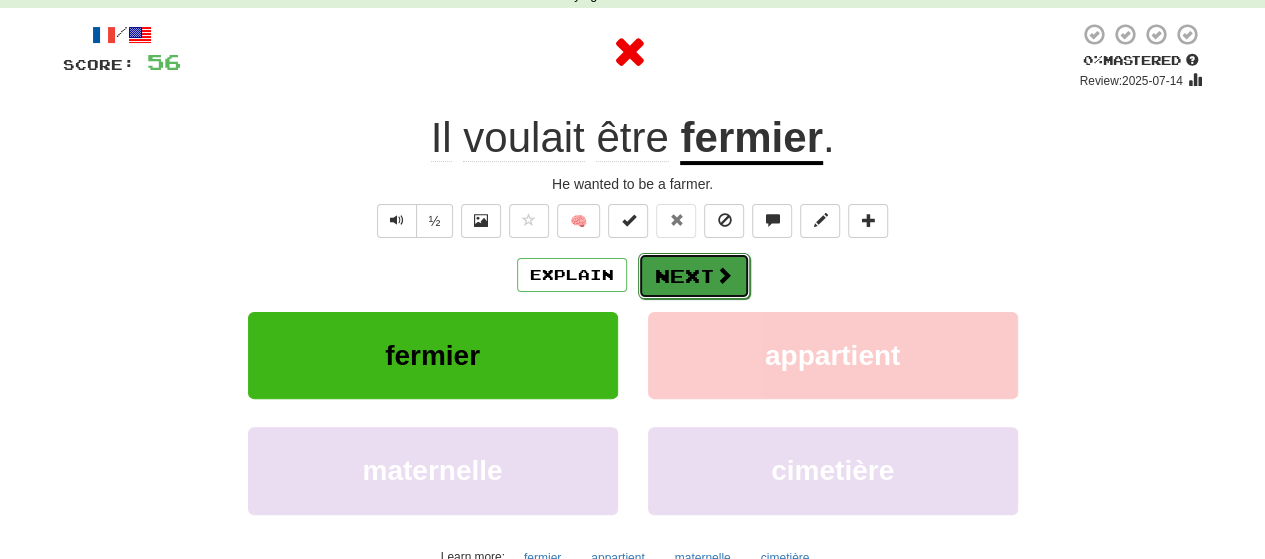 click on "Next" at bounding box center (694, 276) 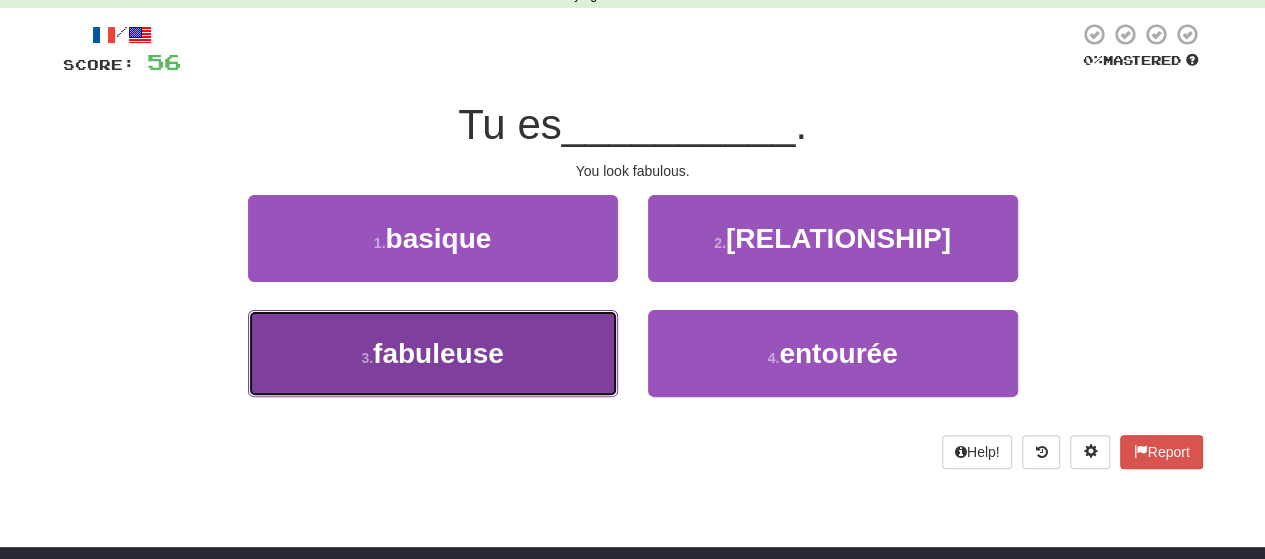 click on "3 .  fabuleuse" at bounding box center (433, 353) 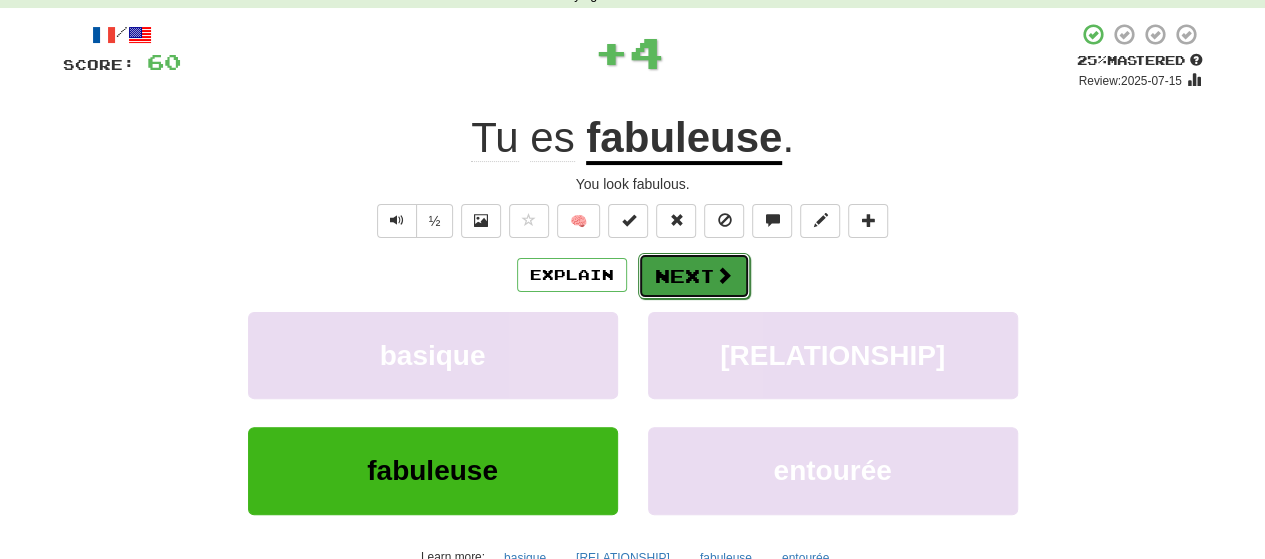 click at bounding box center [724, 275] 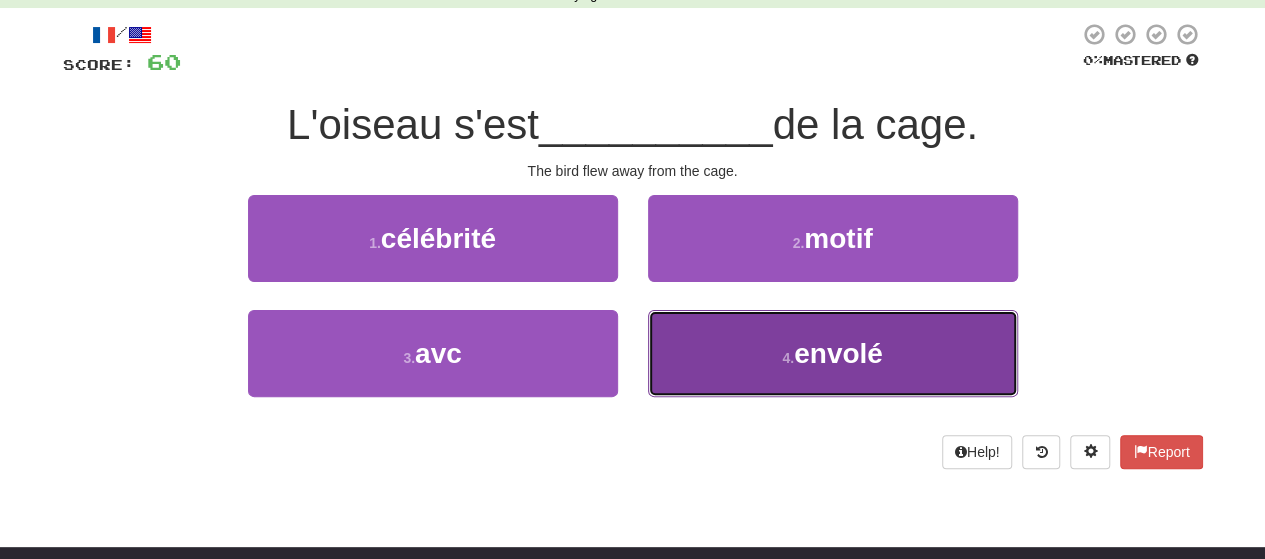 click on "4 .  envolé" at bounding box center [833, 353] 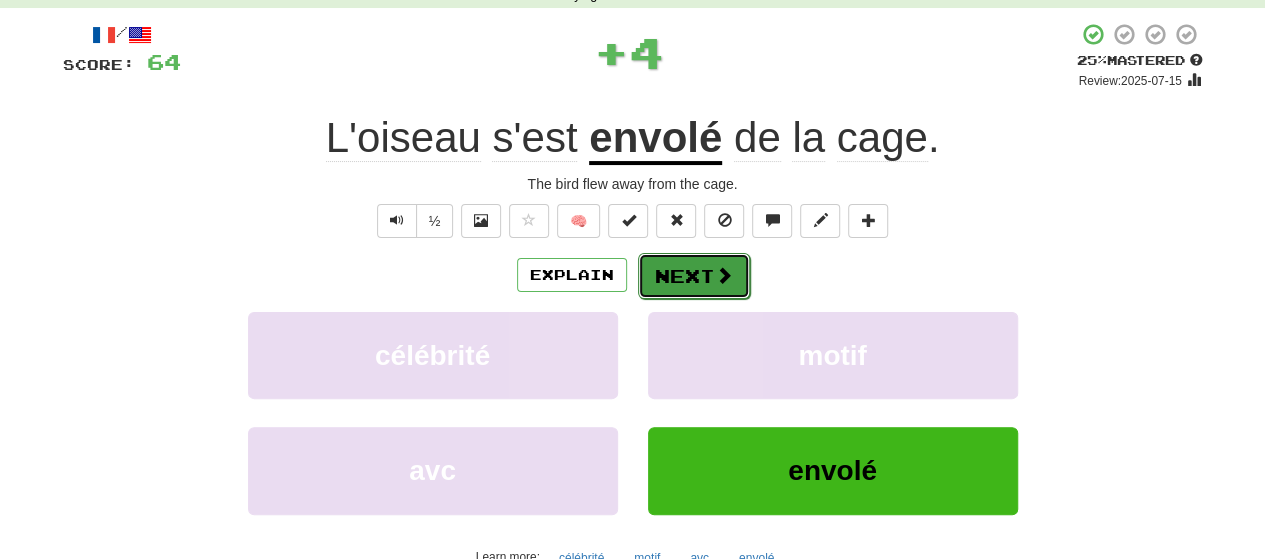 click on "Next" at bounding box center (694, 276) 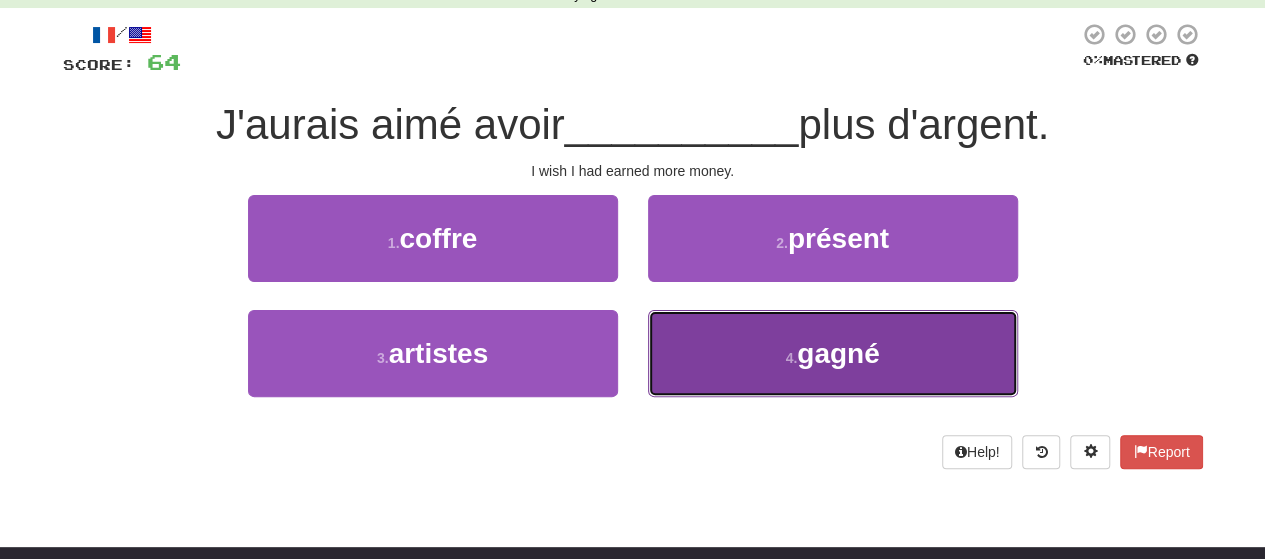 click on "4 .  gagné" at bounding box center (833, 353) 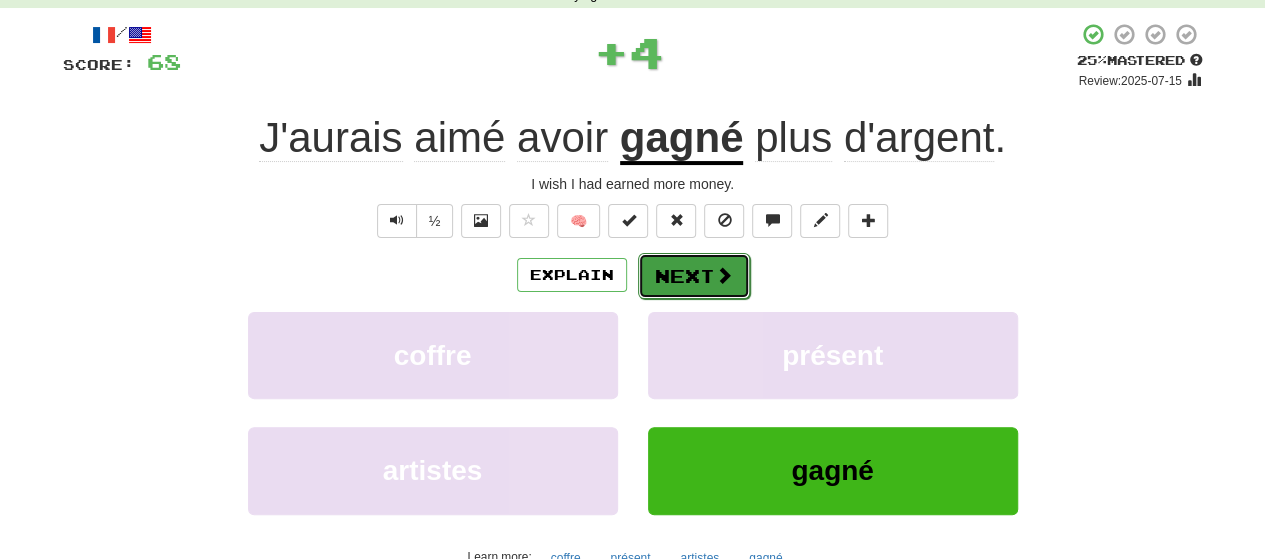click on "Next" at bounding box center (694, 276) 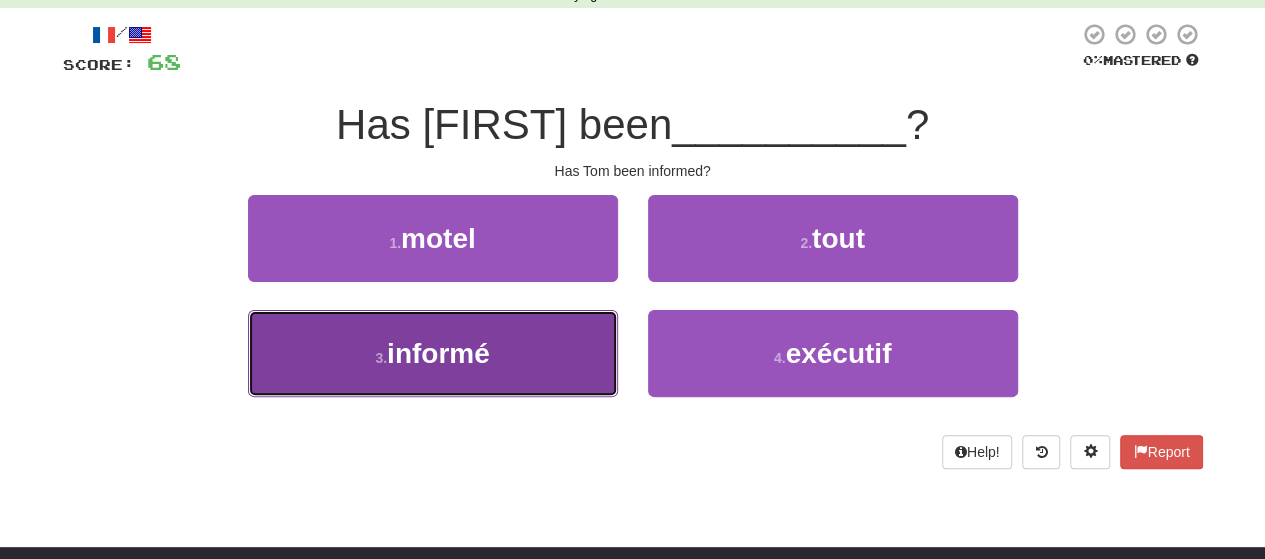 click on "3 .  informé" at bounding box center (433, 353) 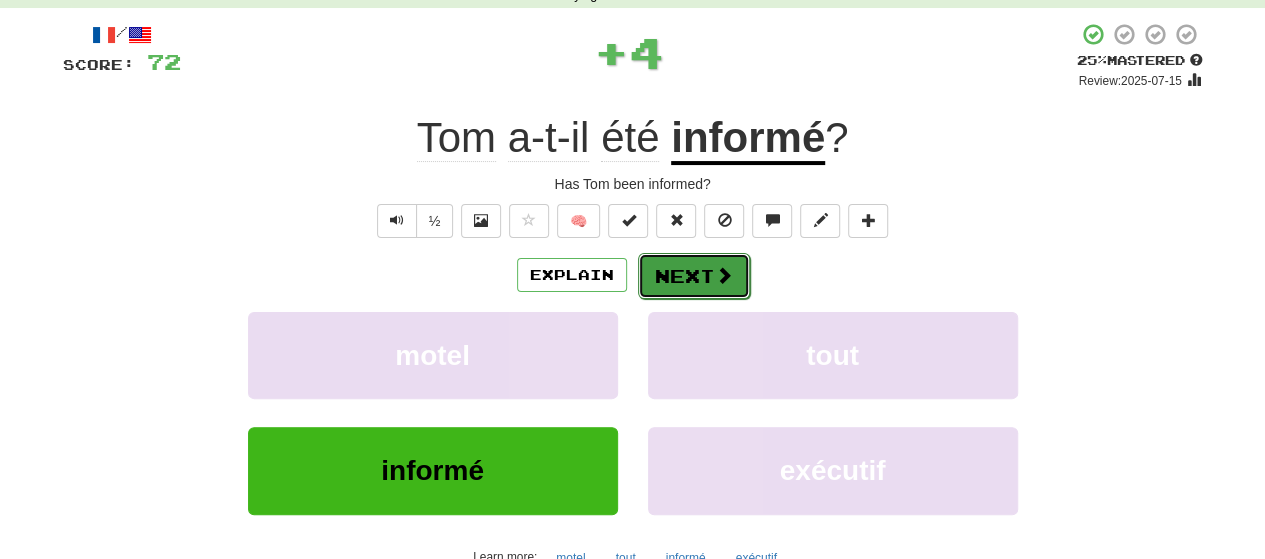click on "Next" at bounding box center [694, 276] 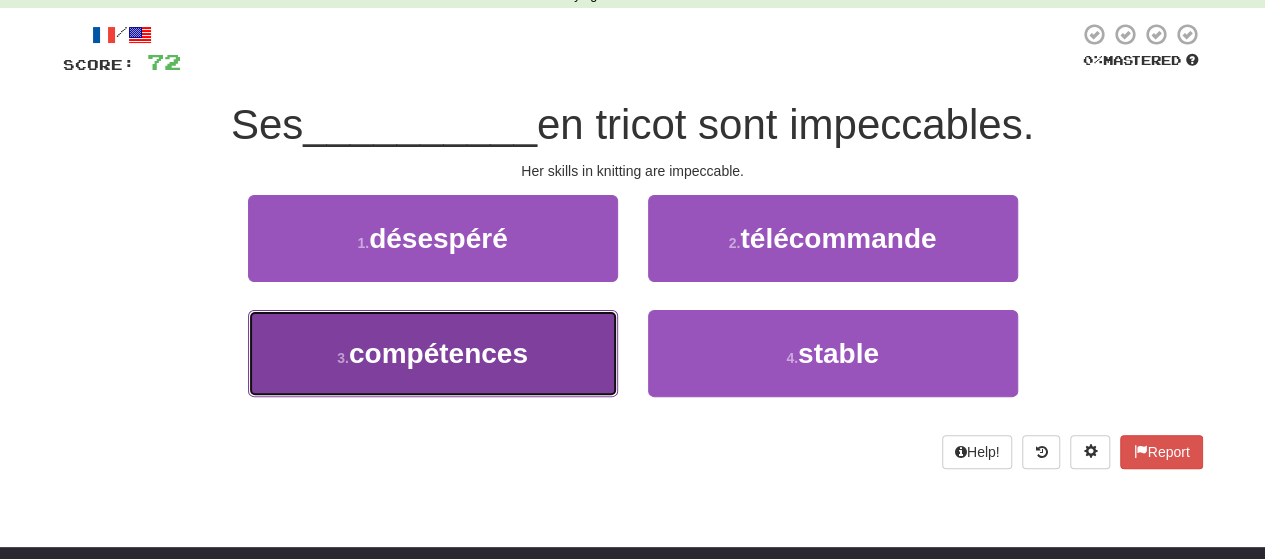 click on "3 .  compétences" at bounding box center [433, 353] 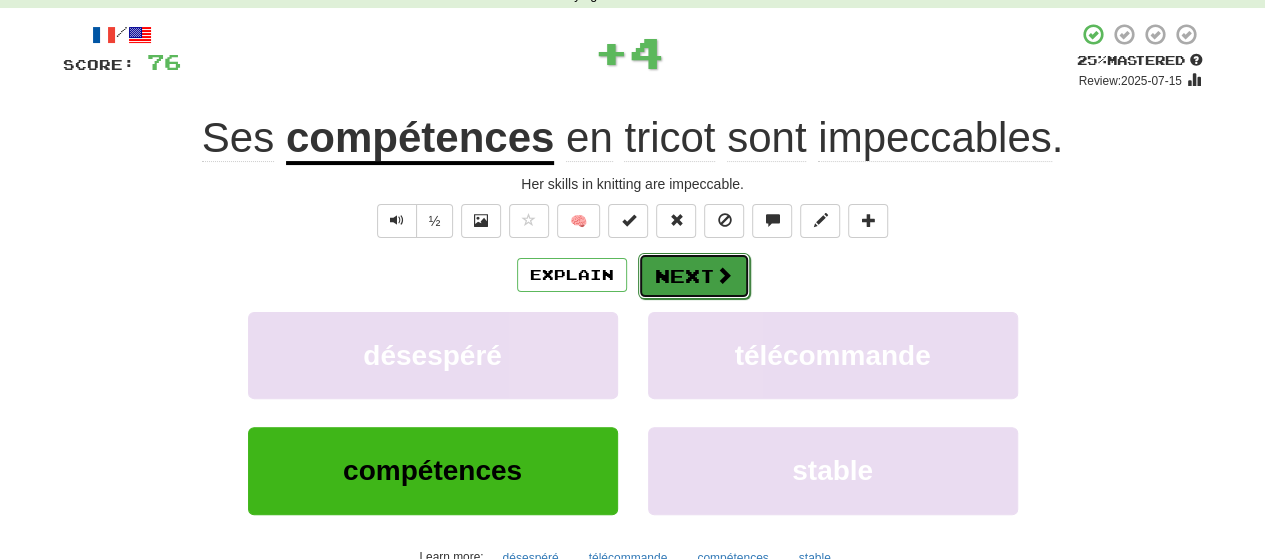 click on "Next" at bounding box center [694, 276] 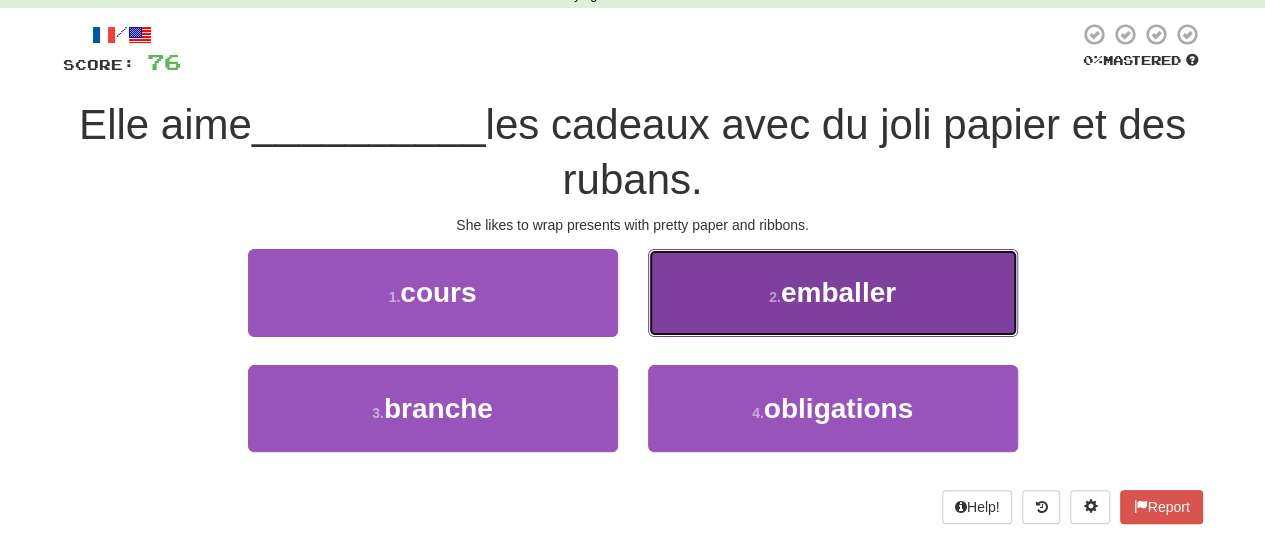 click on "2 .  emballer" at bounding box center [833, 292] 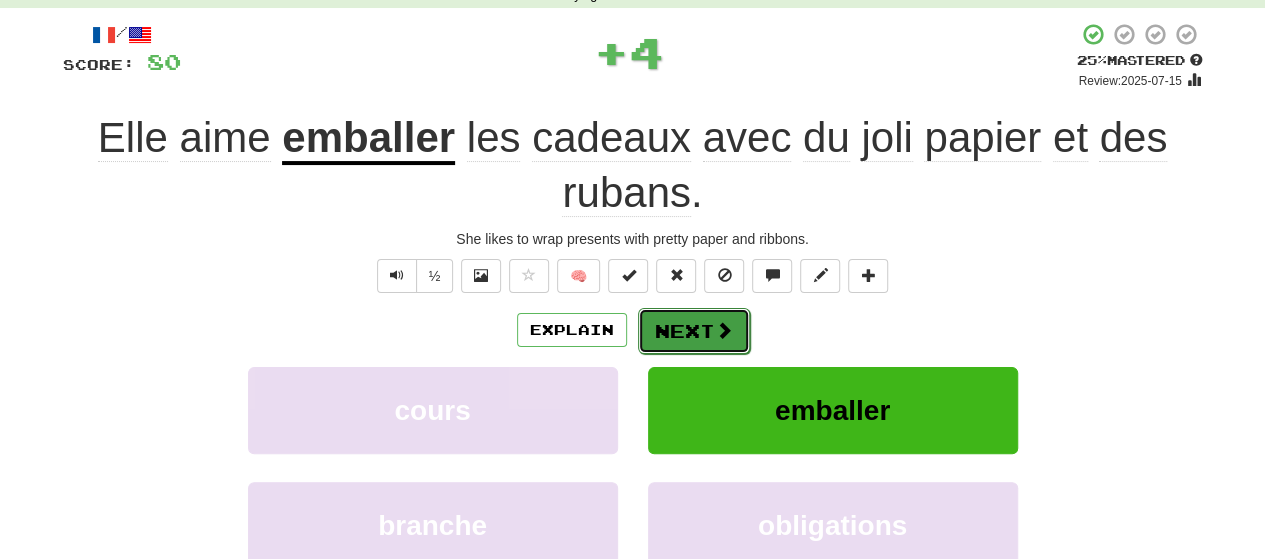 drag, startPoint x: 695, startPoint y: 311, endPoint x: 694, endPoint y: 321, distance: 10.049875 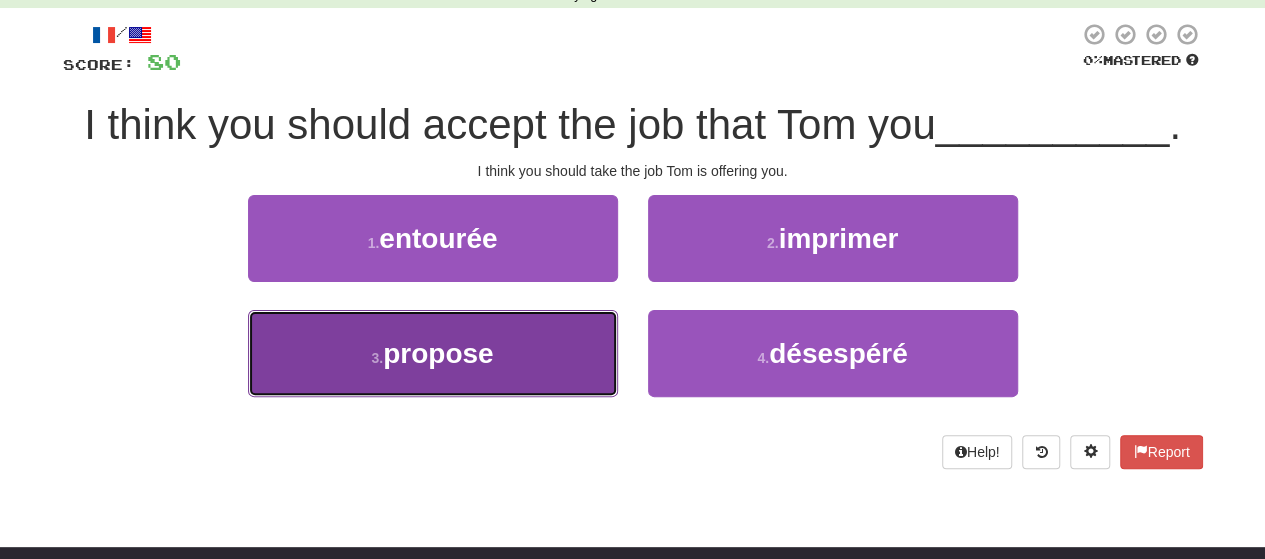 click on "3 .  propose" at bounding box center (433, 353) 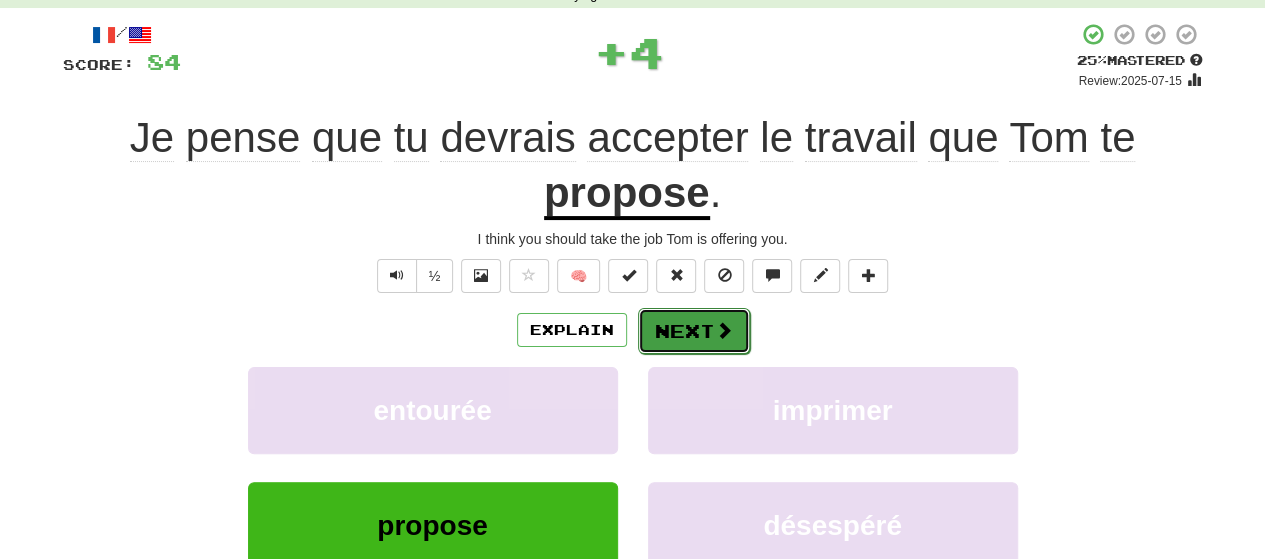 click on "Next" at bounding box center [694, 331] 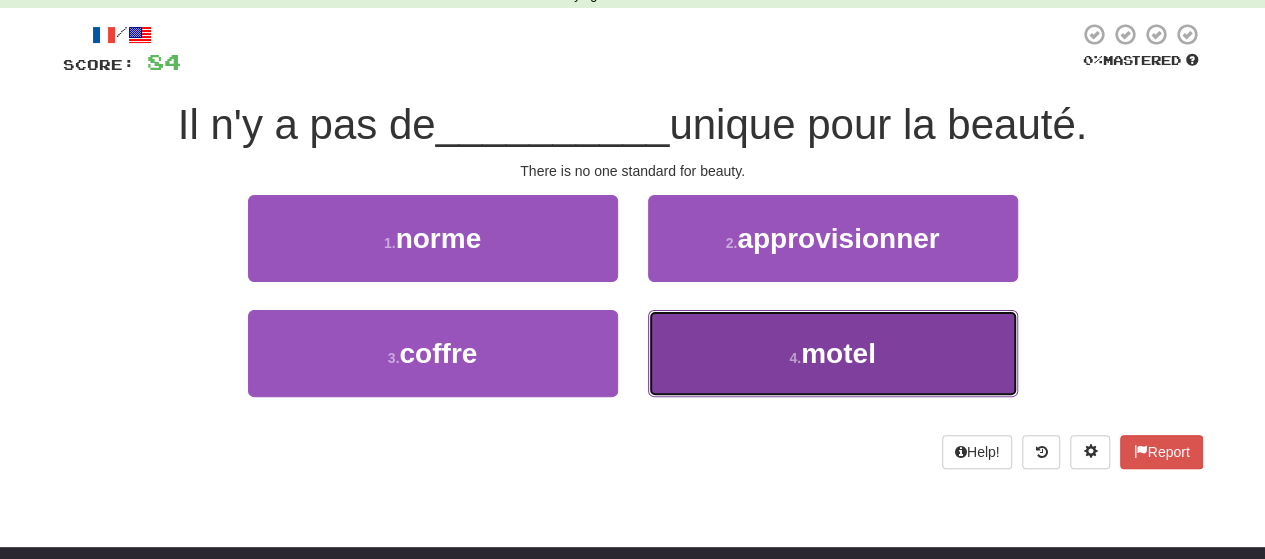 click on "4 .  motel" at bounding box center (833, 353) 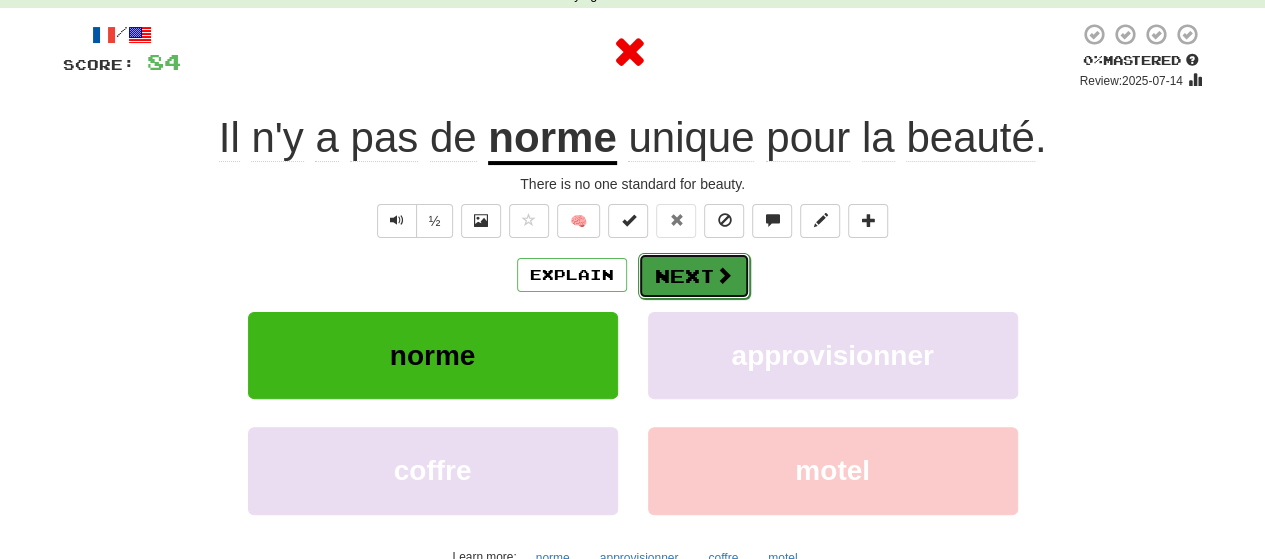 click at bounding box center (724, 275) 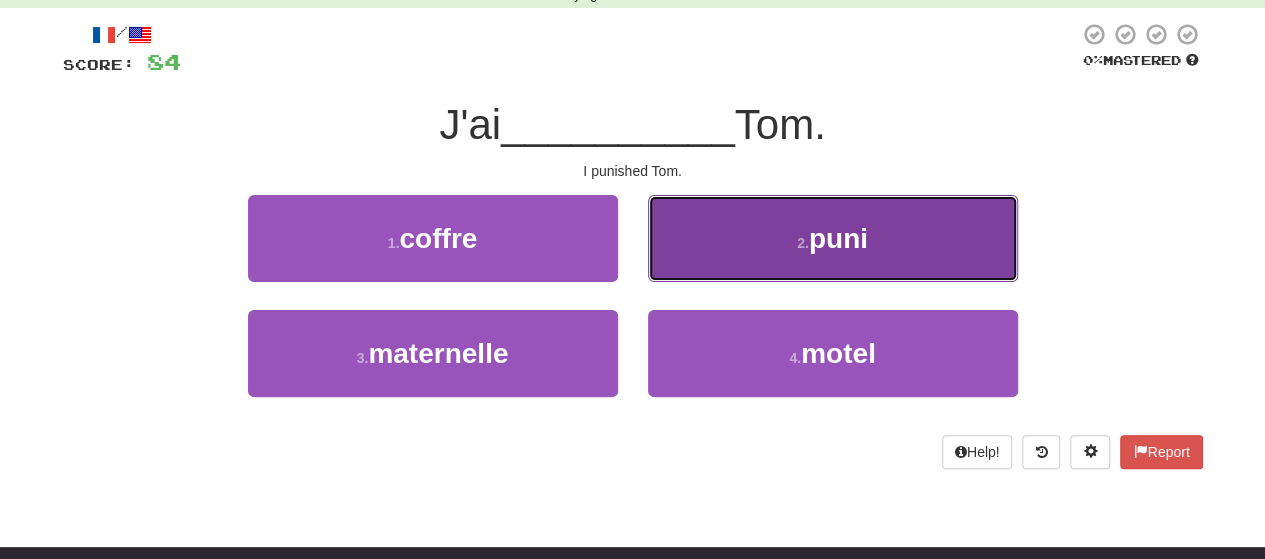 click on "2 .  puni" at bounding box center [833, 238] 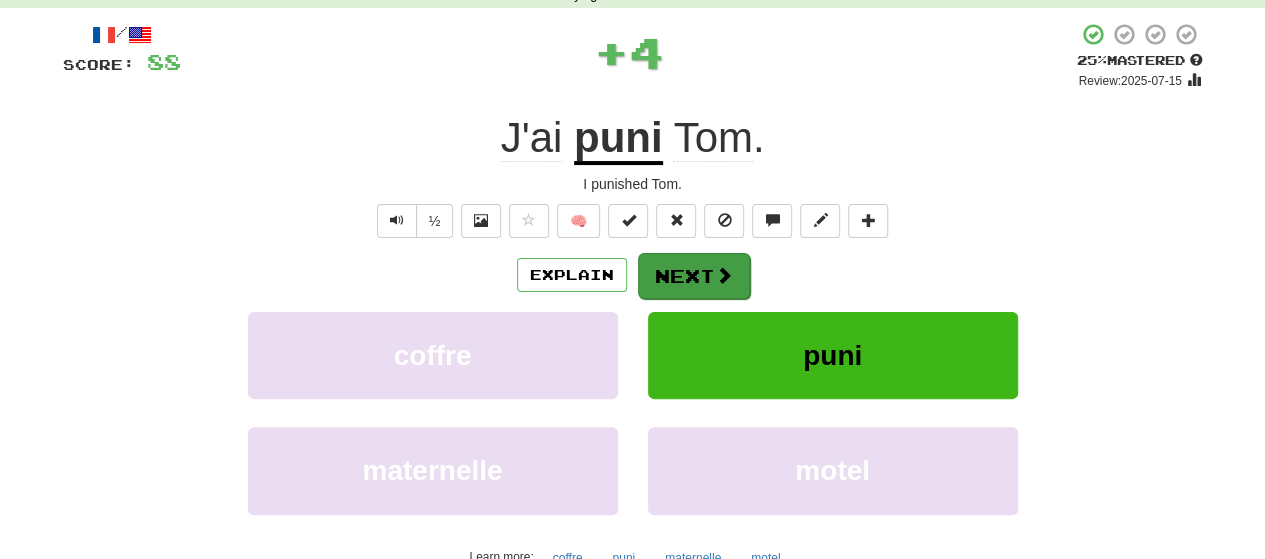 click on "/  Score:   88 + 4 25 %  Mastered Review:  2025-07-15 J'ai   puni   Tom . I punished Tom. ½ 🧠 Explain Next coffre puni maternelle motel Learn more: coffre puni maternelle motel  Help!  Report" at bounding box center [633, 319] 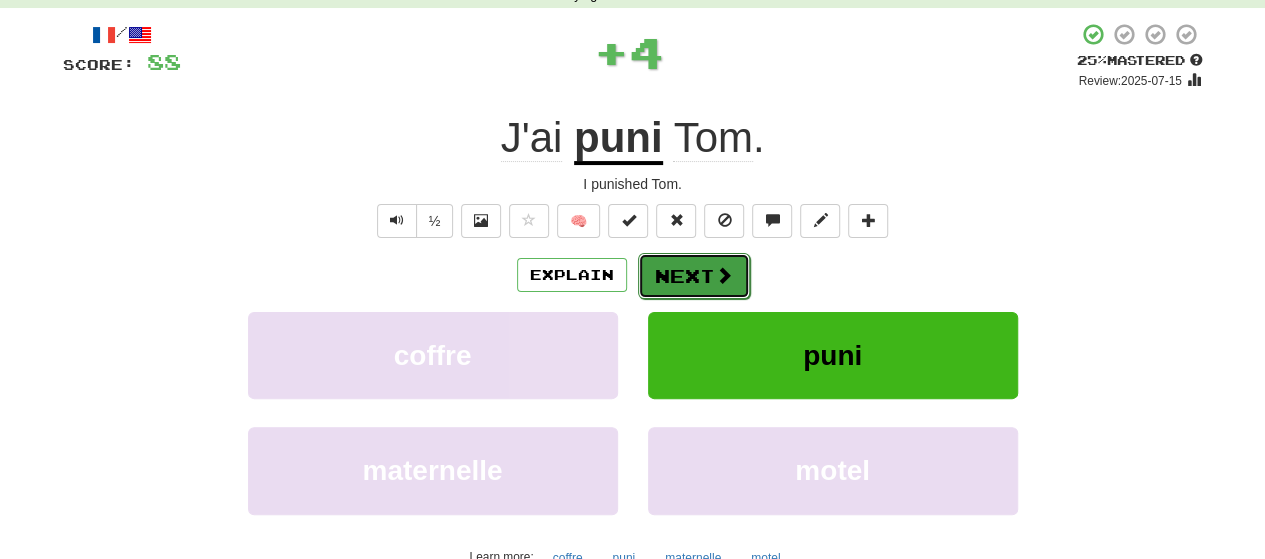 click on "Next" at bounding box center (694, 276) 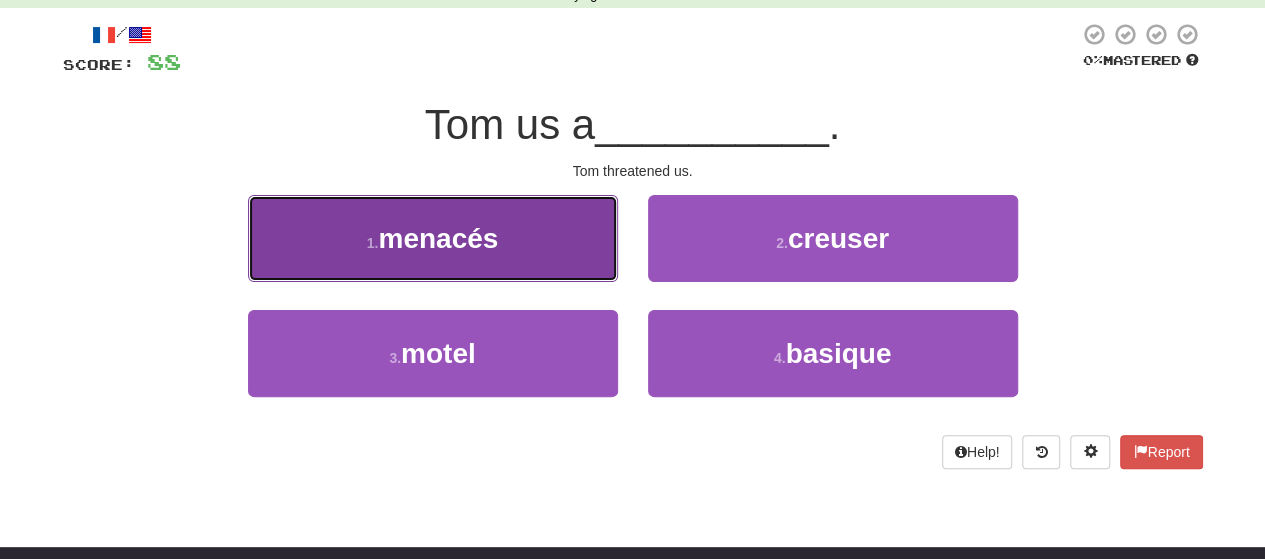click on "1 .  menacés" at bounding box center [433, 238] 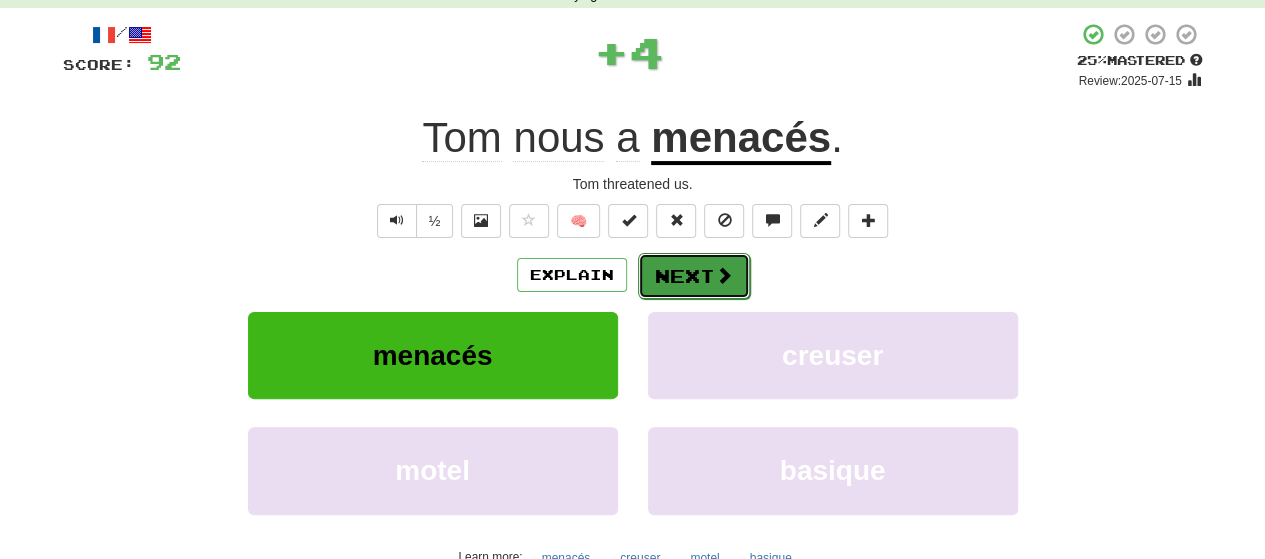 click at bounding box center [724, 275] 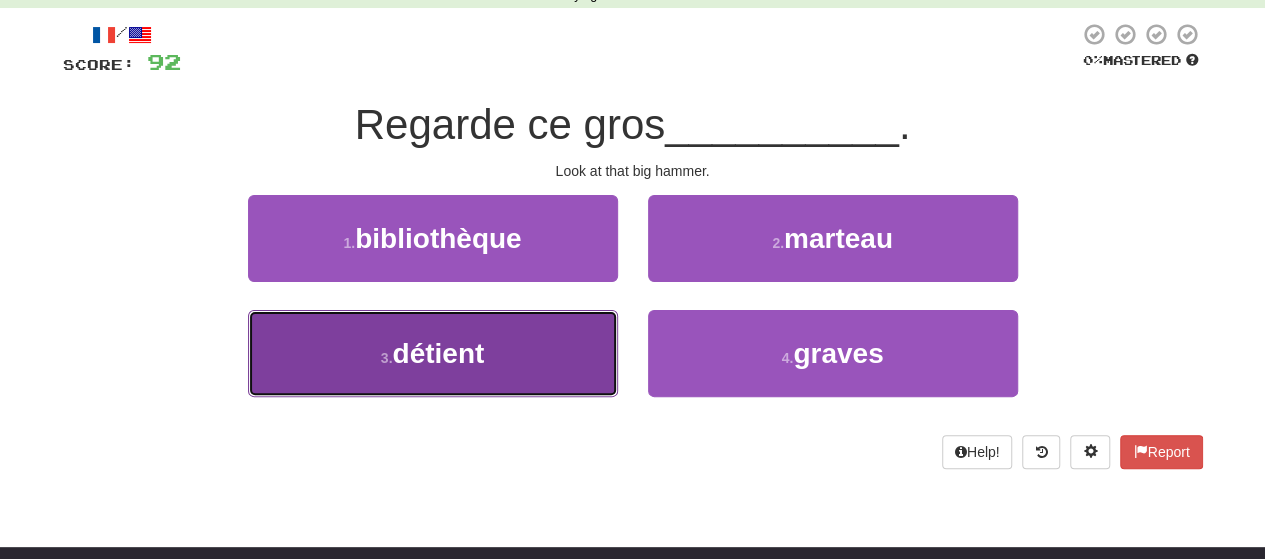 click on "3 .  détient" at bounding box center (433, 353) 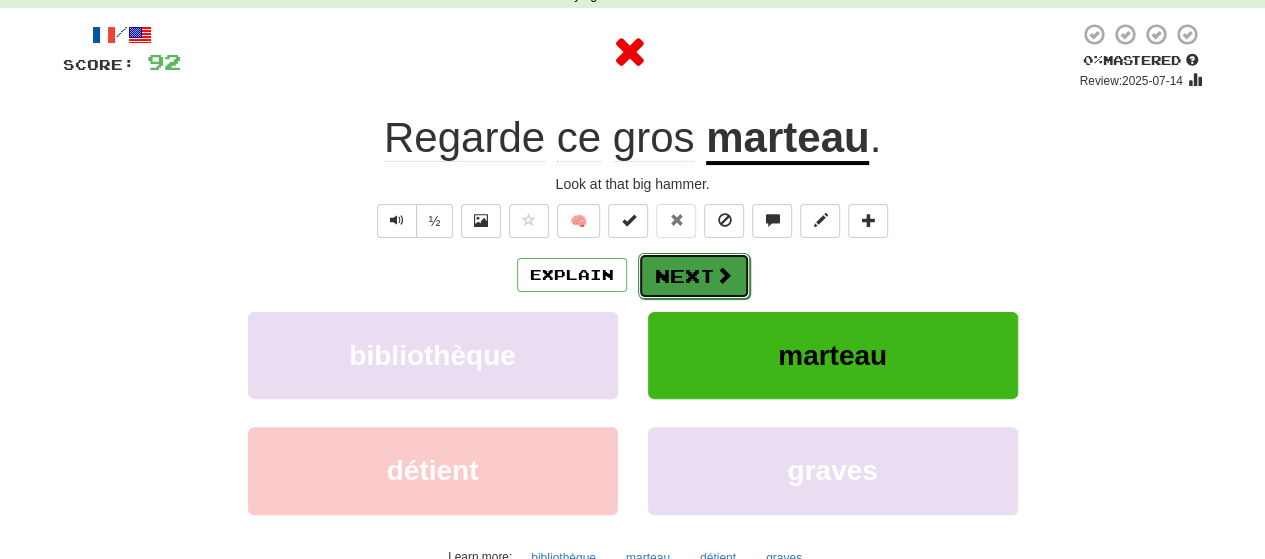 click on "Next" at bounding box center (694, 276) 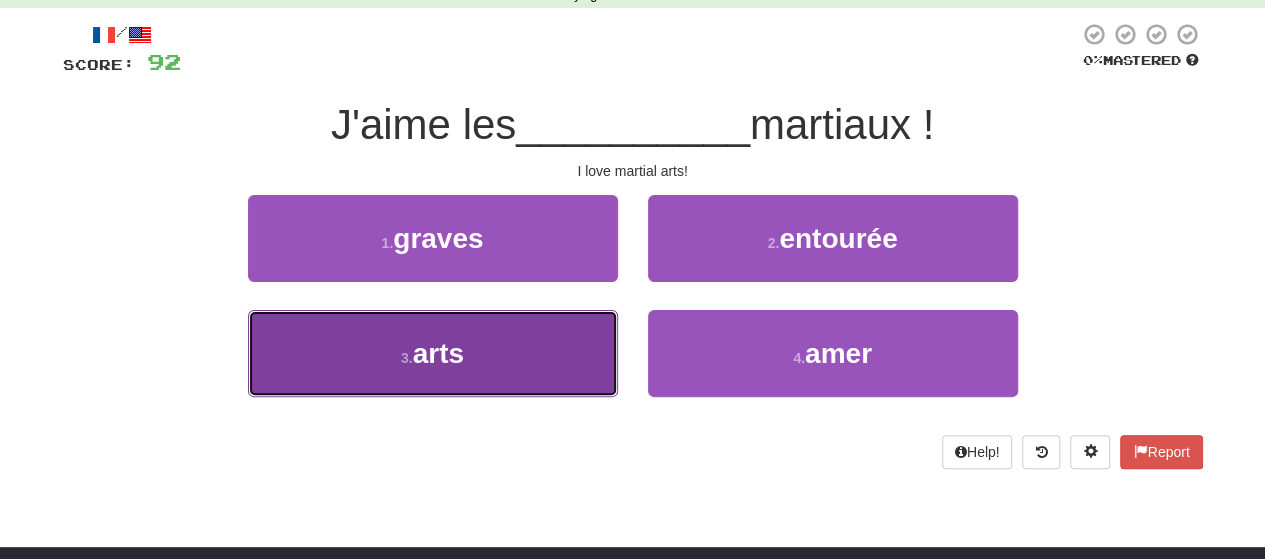 click on "3 .  arts" at bounding box center [433, 353] 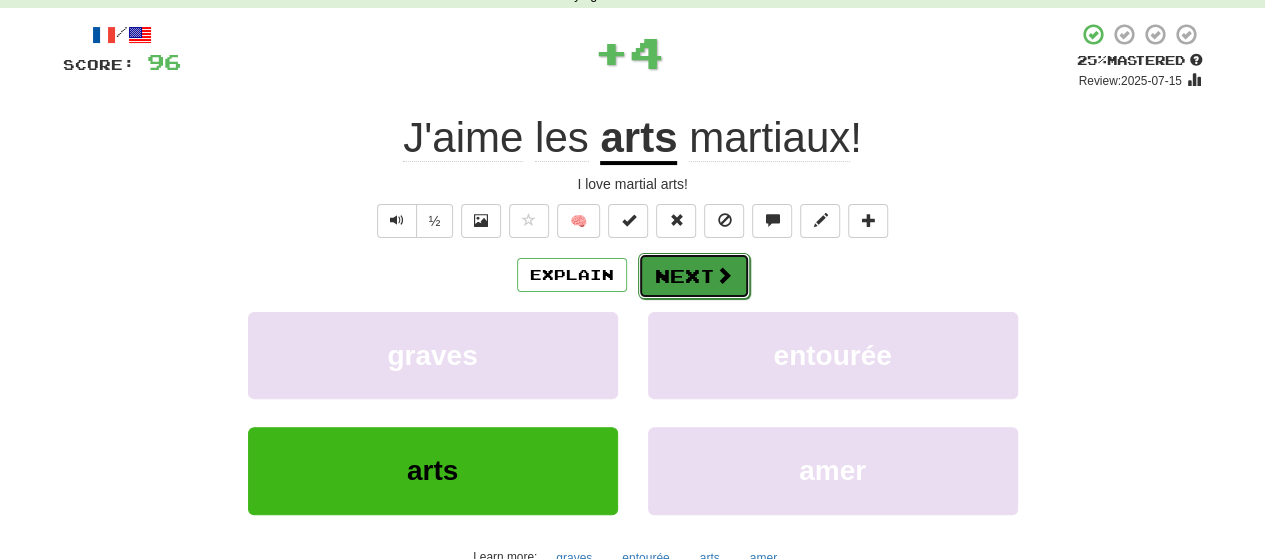 click on "Next" at bounding box center [694, 276] 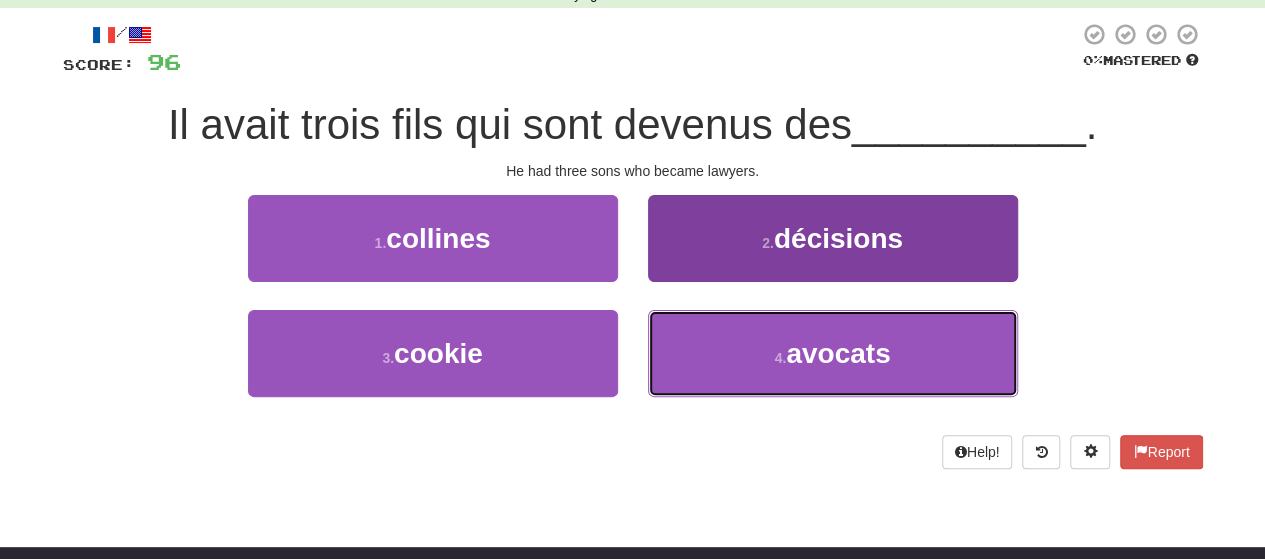 click on "4 .  avocats" at bounding box center [833, 353] 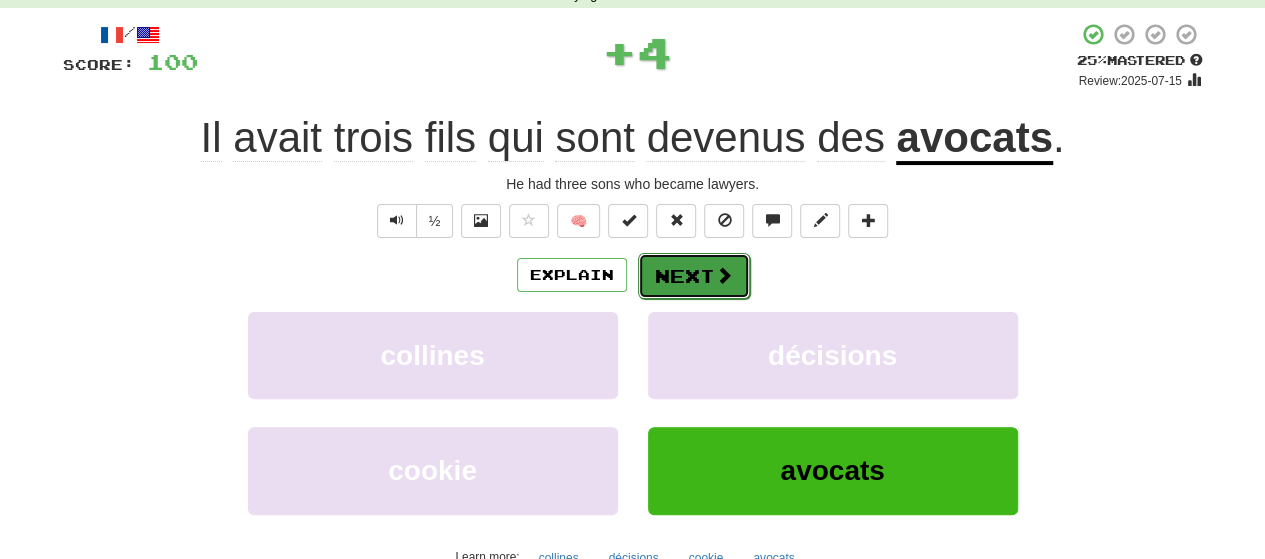click on "Next" at bounding box center (694, 276) 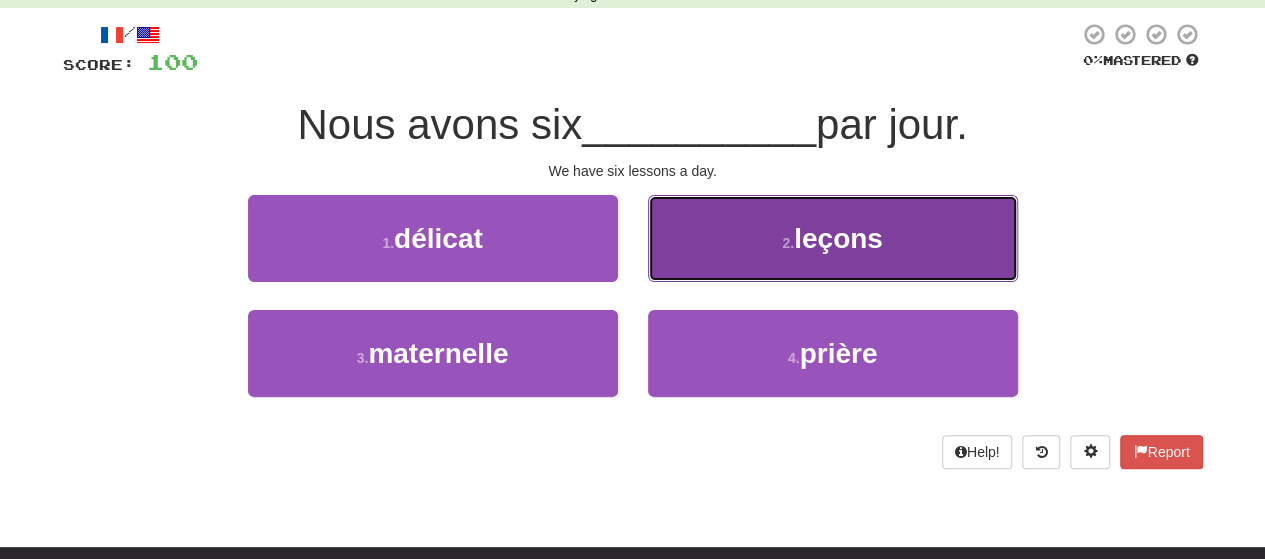 click on "2 .  leçons" at bounding box center [833, 238] 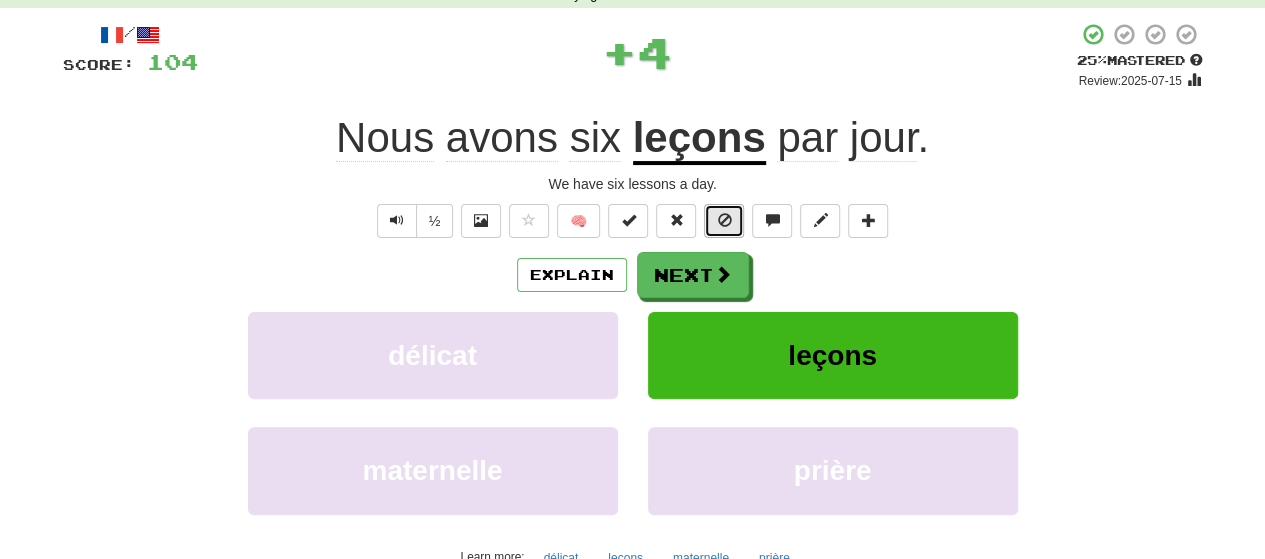 click at bounding box center [724, 221] 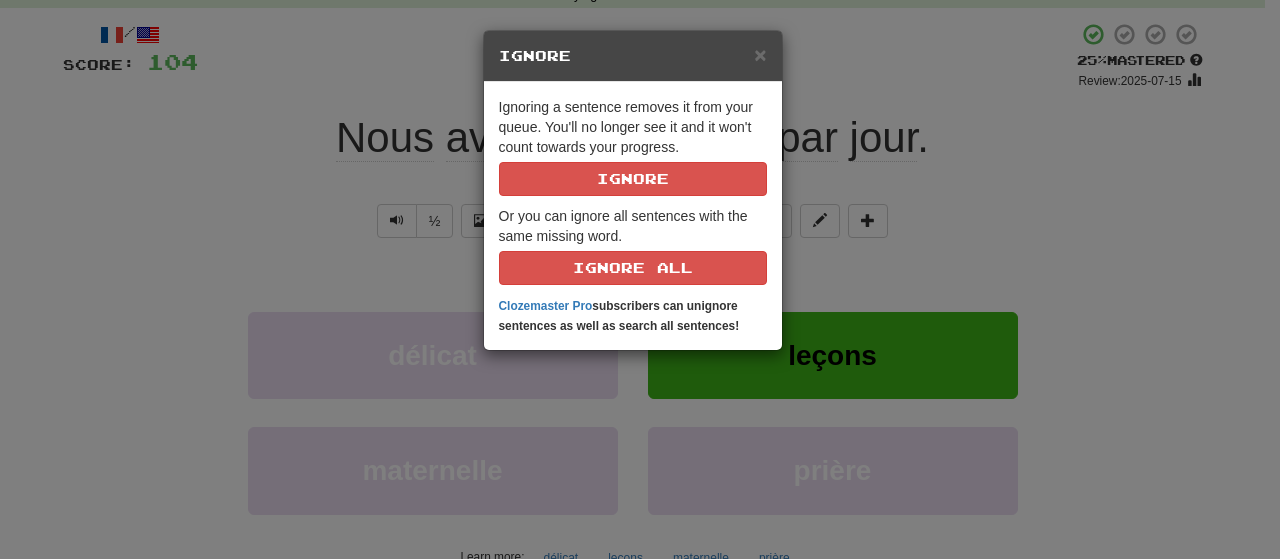 click on "× Ignore Ignoring a sentence removes it from your queue. You'll no longer see it and it won't count towards your progress. Ignore Or you can ignore all sentences with the same missing word. Ignore All Clozemaster Pro  subscribers can unignore sentences as well as search all sentences!" at bounding box center [640, 279] 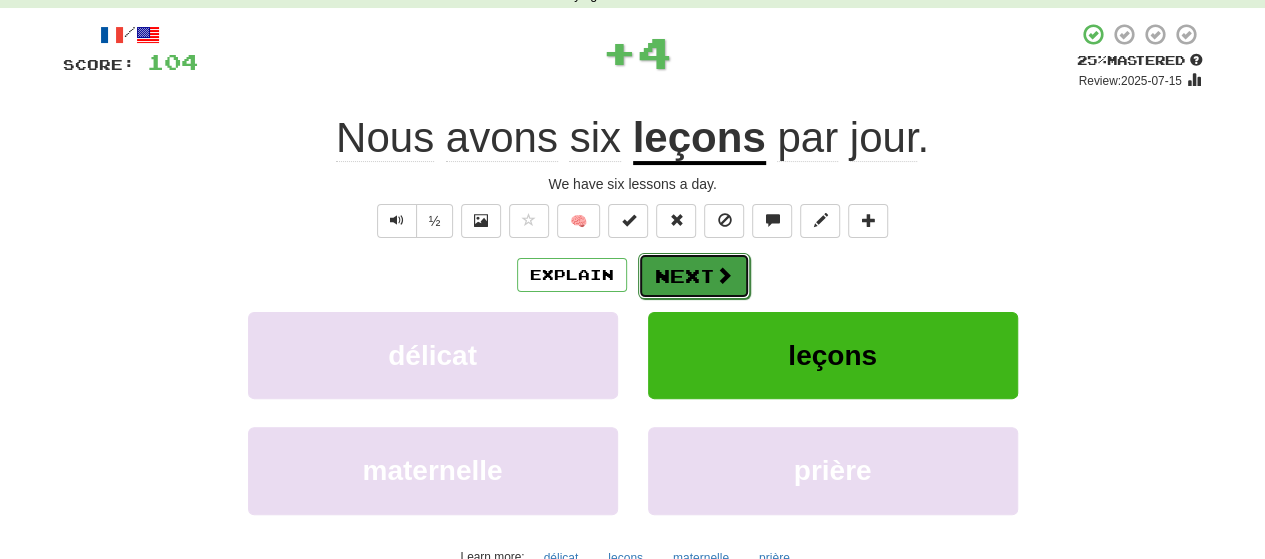 click on "Next" at bounding box center (694, 276) 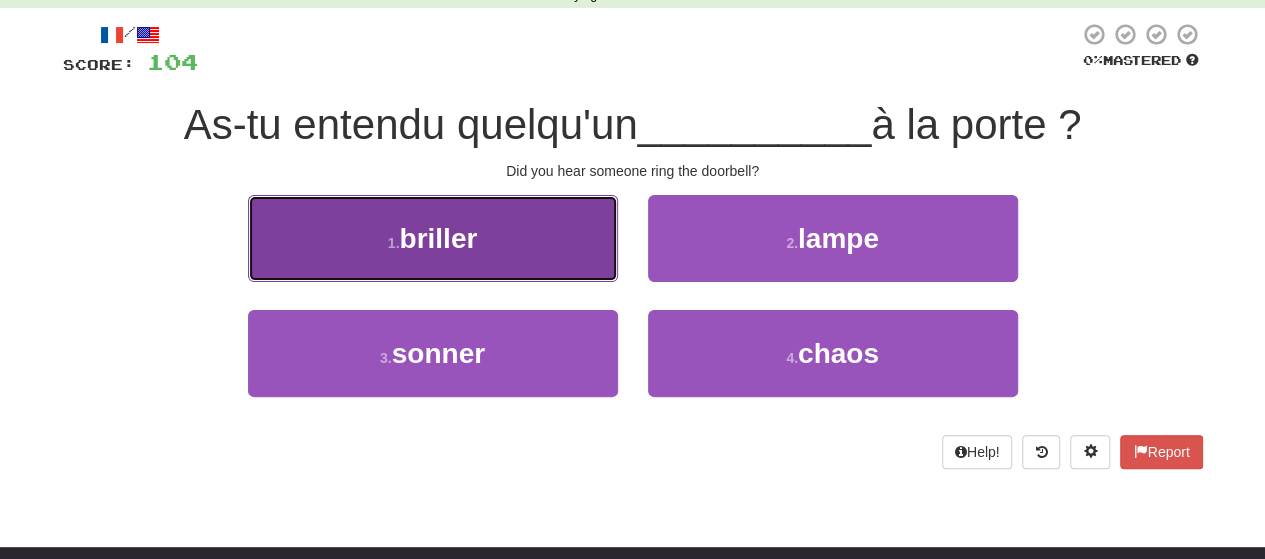 click on "1 .  briller" at bounding box center [433, 238] 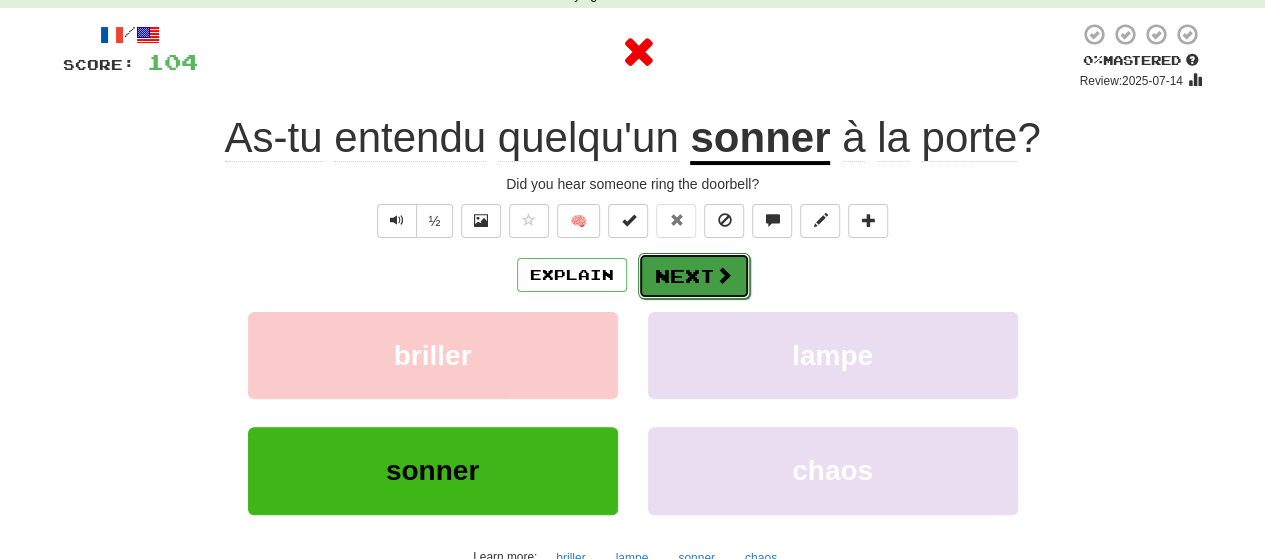 click on "Next" at bounding box center [694, 276] 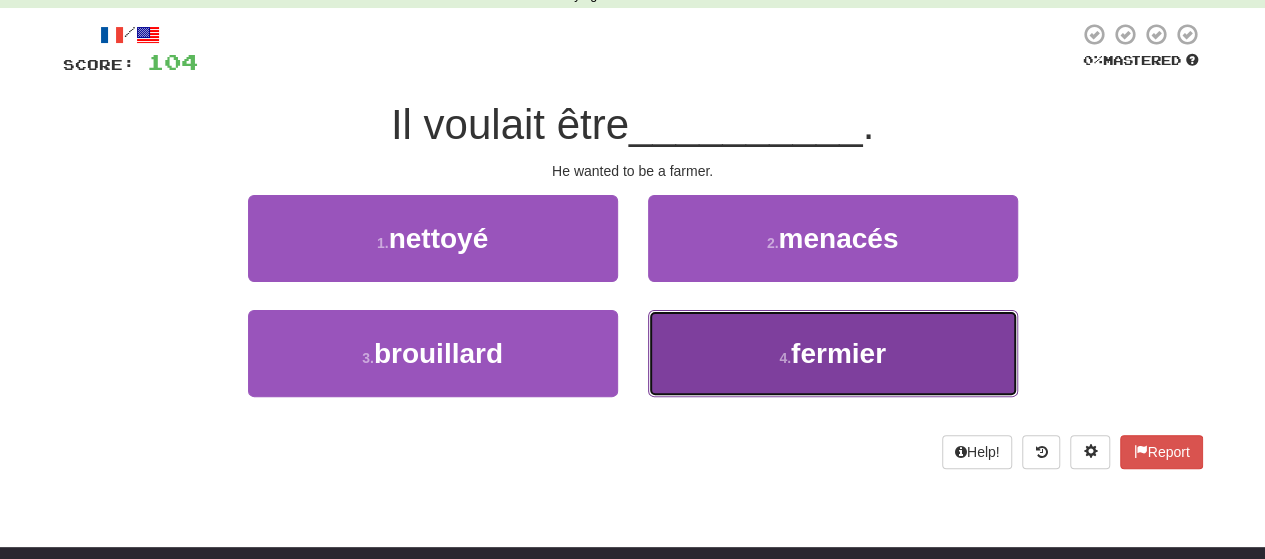 click on "4 .  fermier" at bounding box center [833, 353] 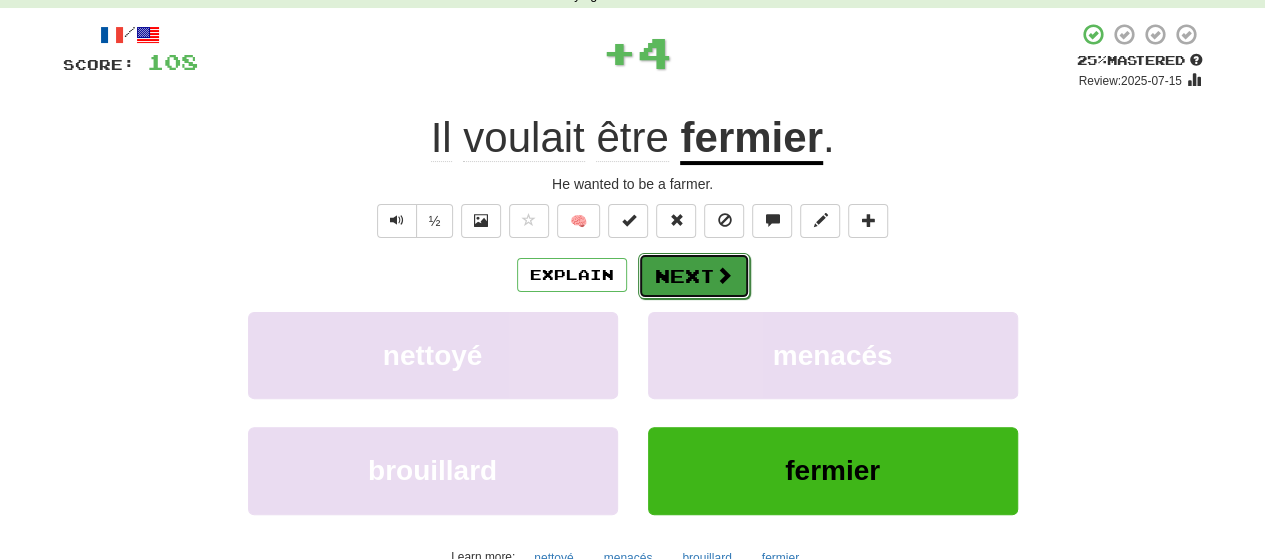 click on "Next" at bounding box center (694, 276) 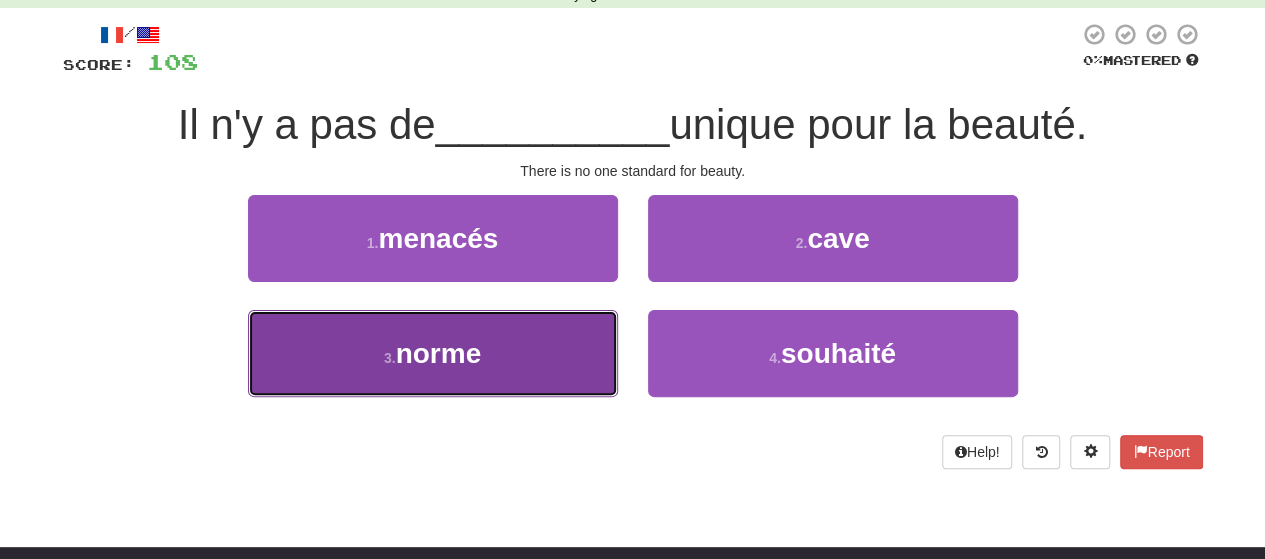 click on "3 .  norme" at bounding box center [433, 353] 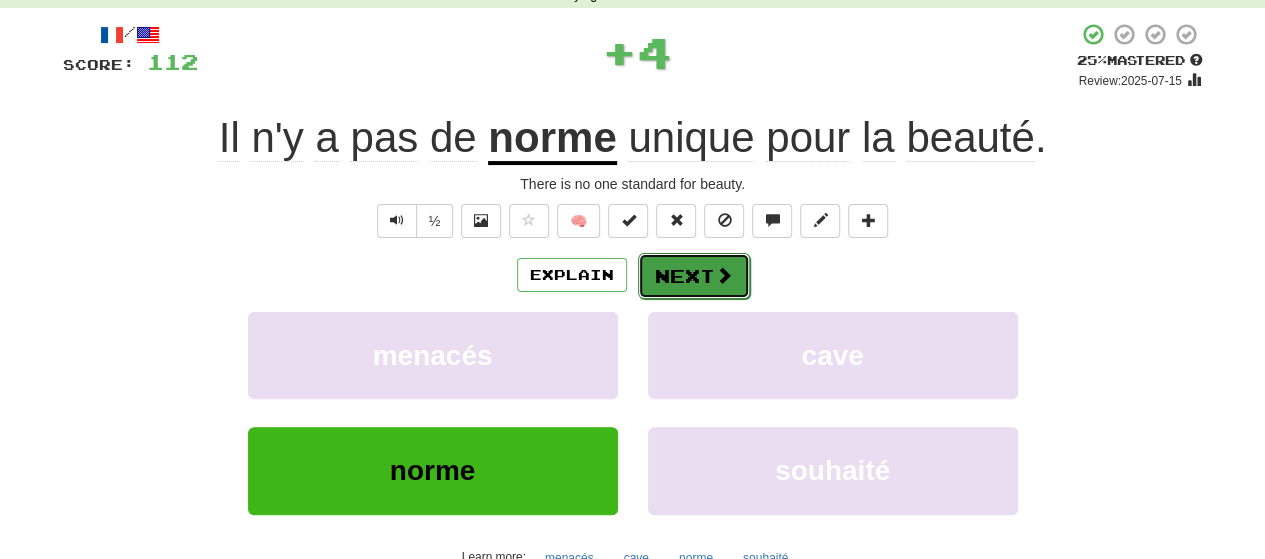 click on "Next" at bounding box center [694, 276] 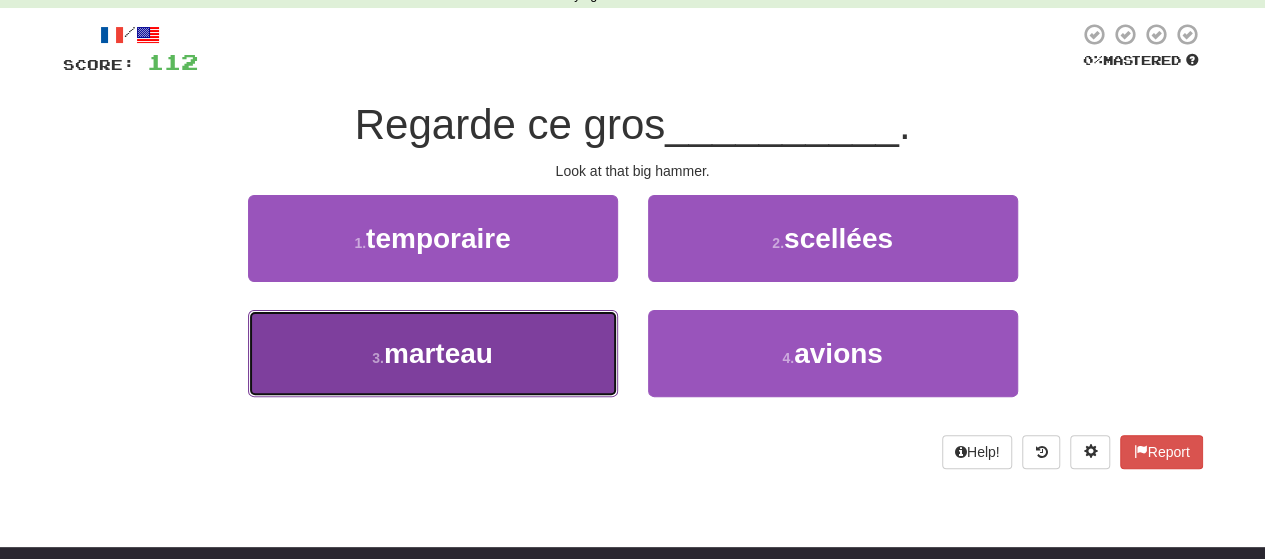 click on "3 .  marteau" at bounding box center (433, 353) 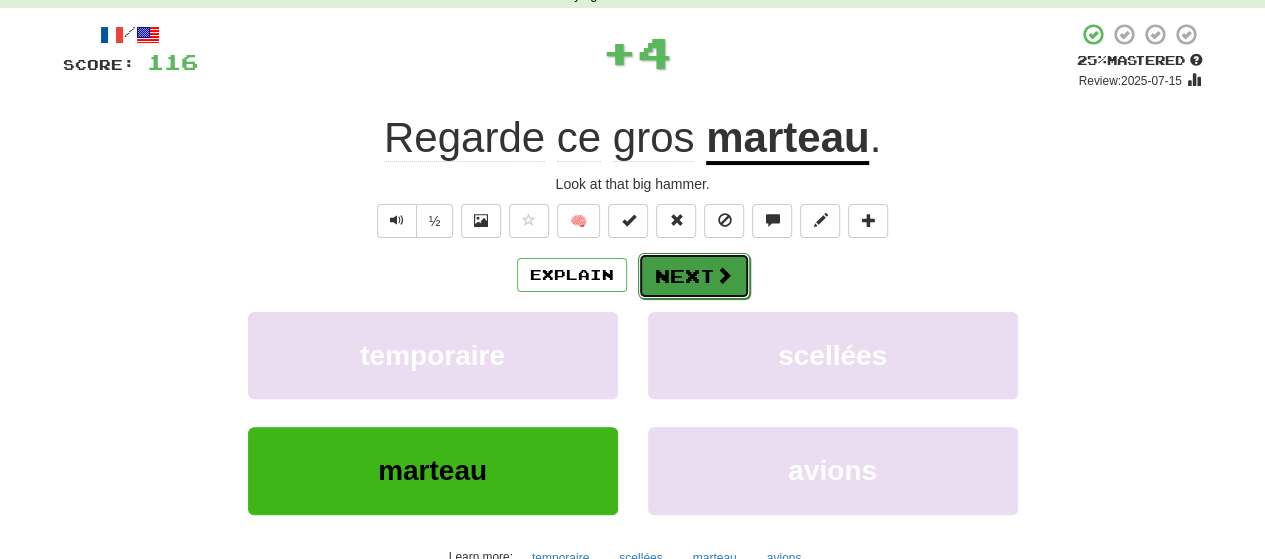 click on "Next" at bounding box center (694, 276) 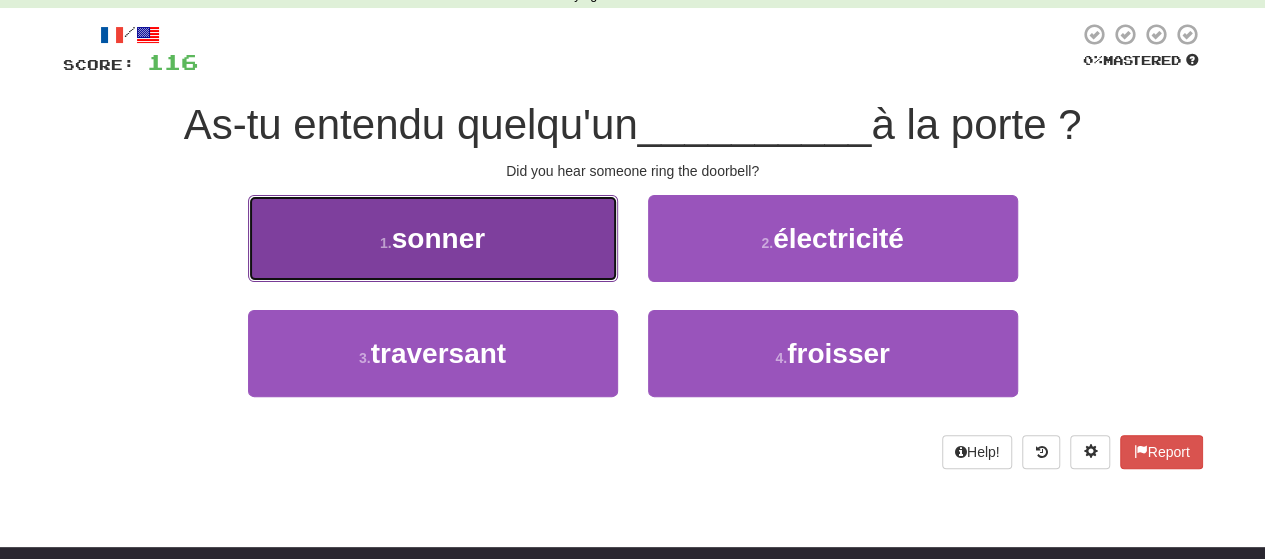click on "1 .  sonner" at bounding box center (433, 238) 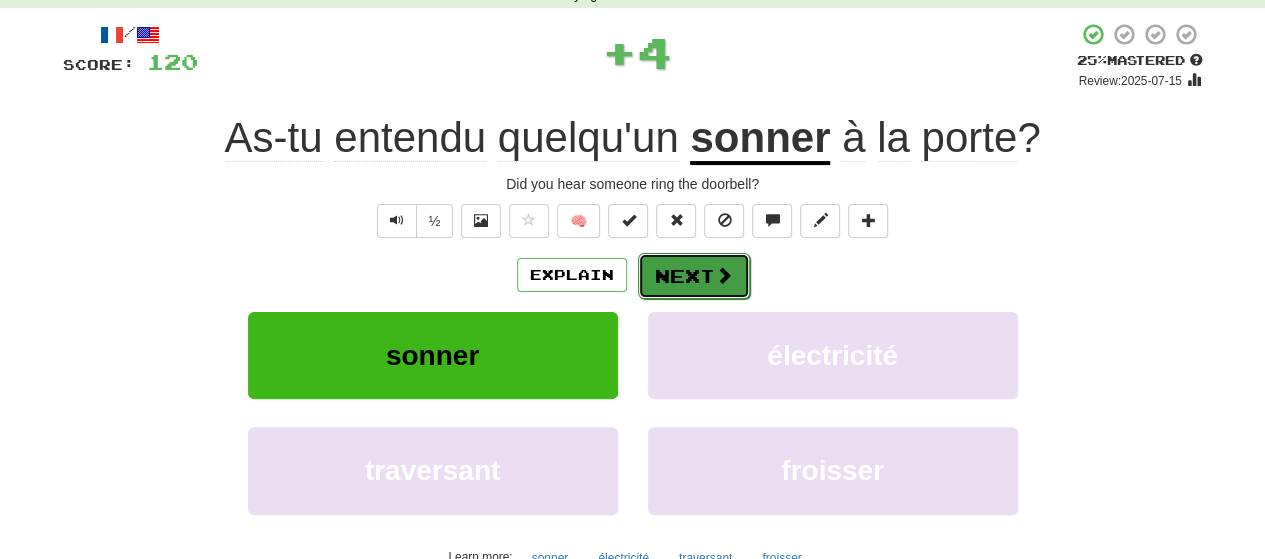 click on "Next" at bounding box center [694, 276] 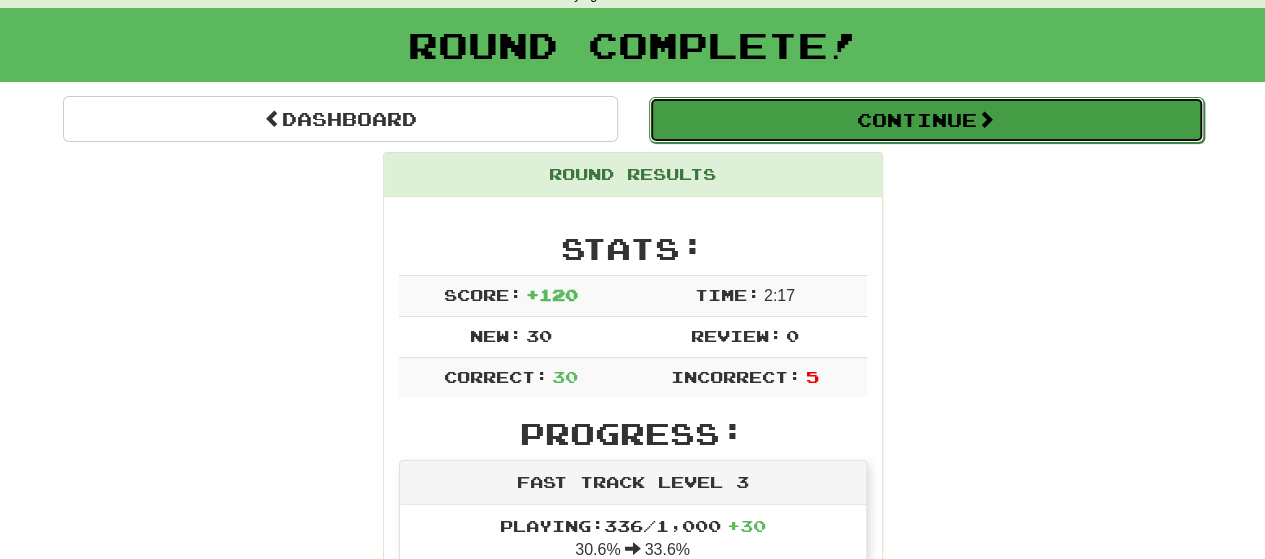click at bounding box center (986, 119) 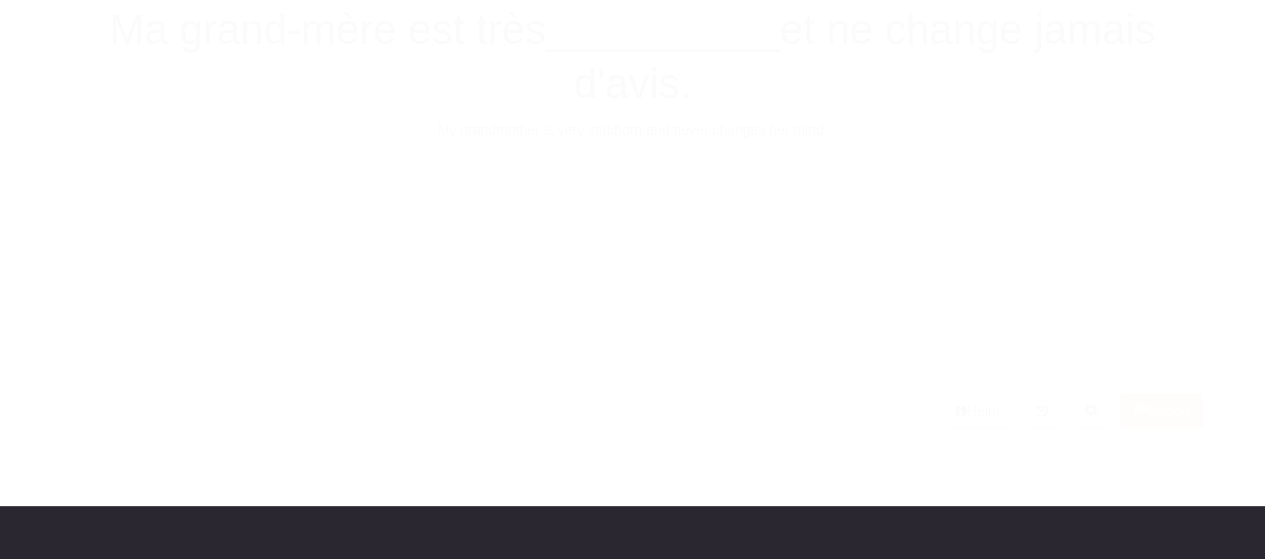 scroll, scrollTop: 100, scrollLeft: 0, axis: vertical 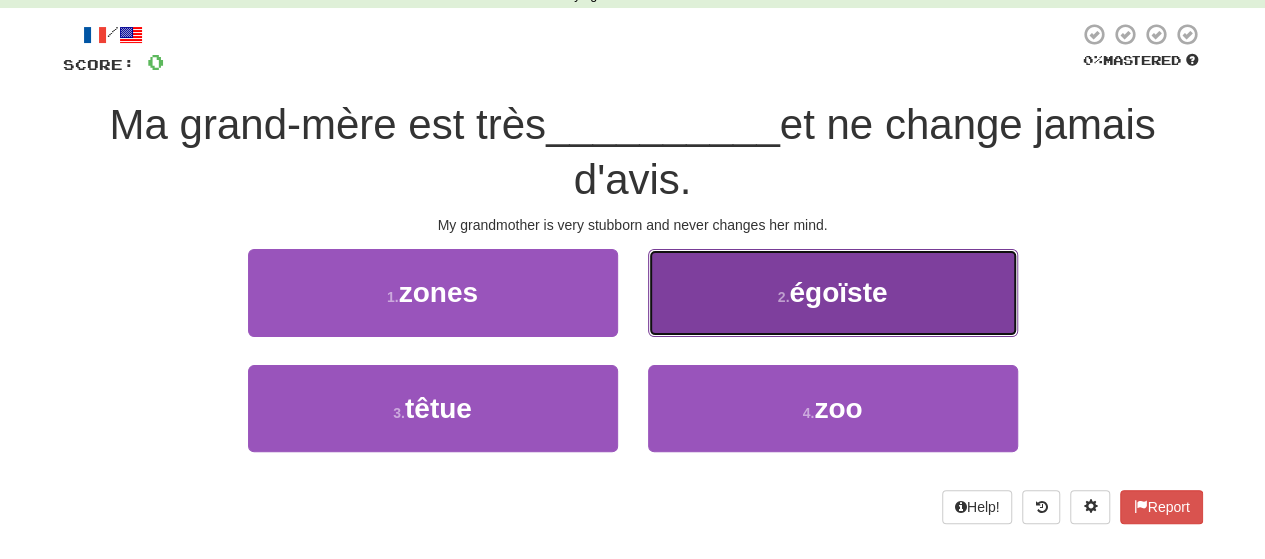 click on "égoïste" at bounding box center [838, 292] 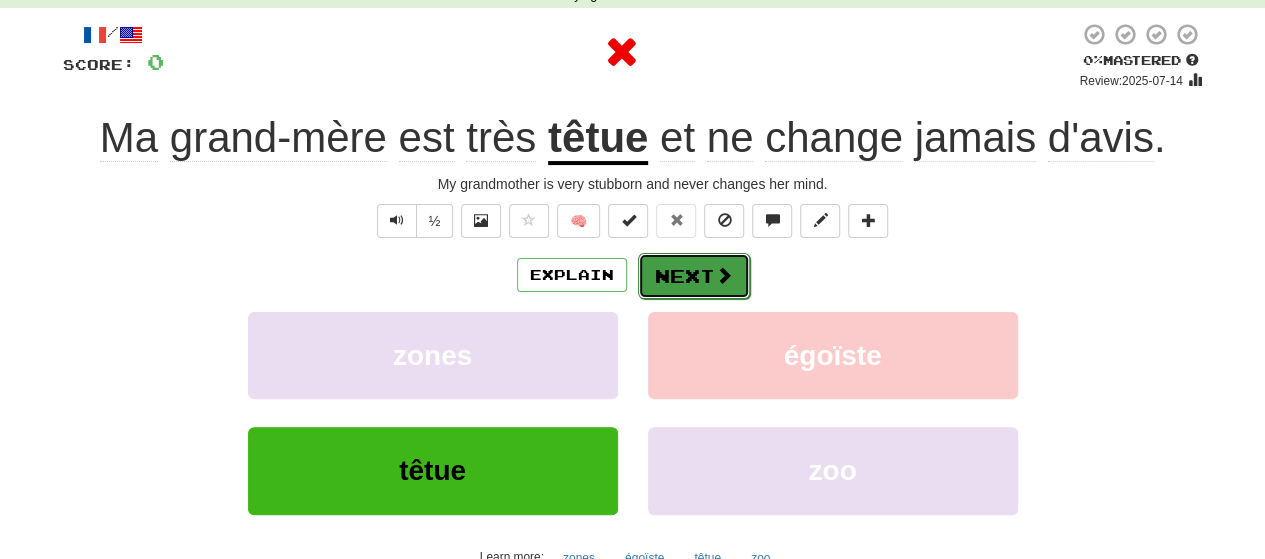 click at bounding box center (724, 275) 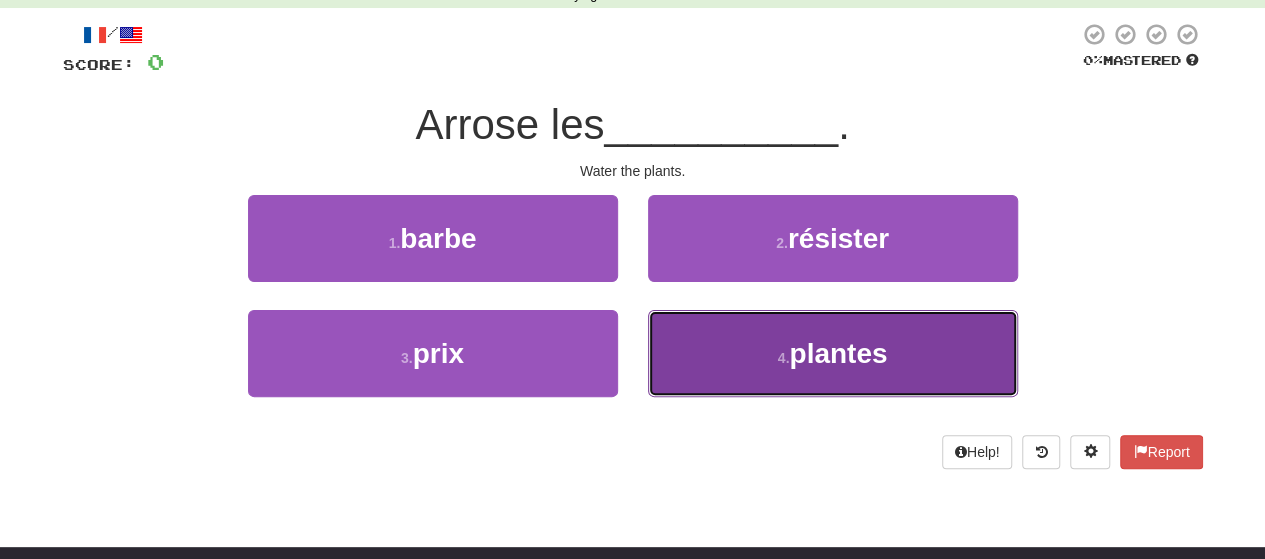 click on "4 .  plantes" at bounding box center (833, 353) 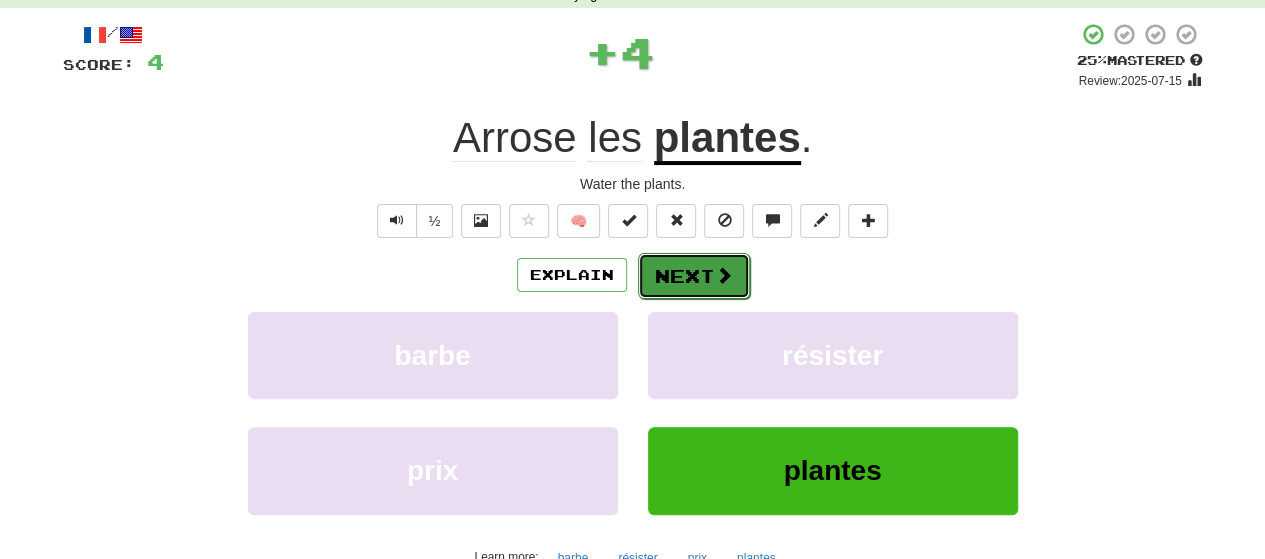 click at bounding box center [724, 275] 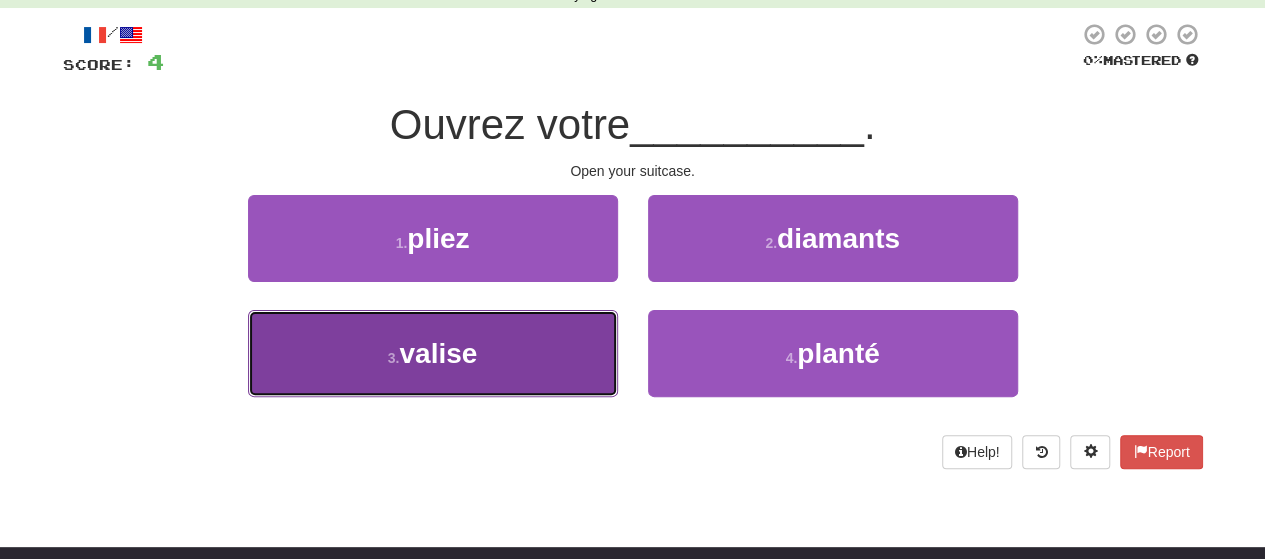 click on "valise" at bounding box center (438, 353) 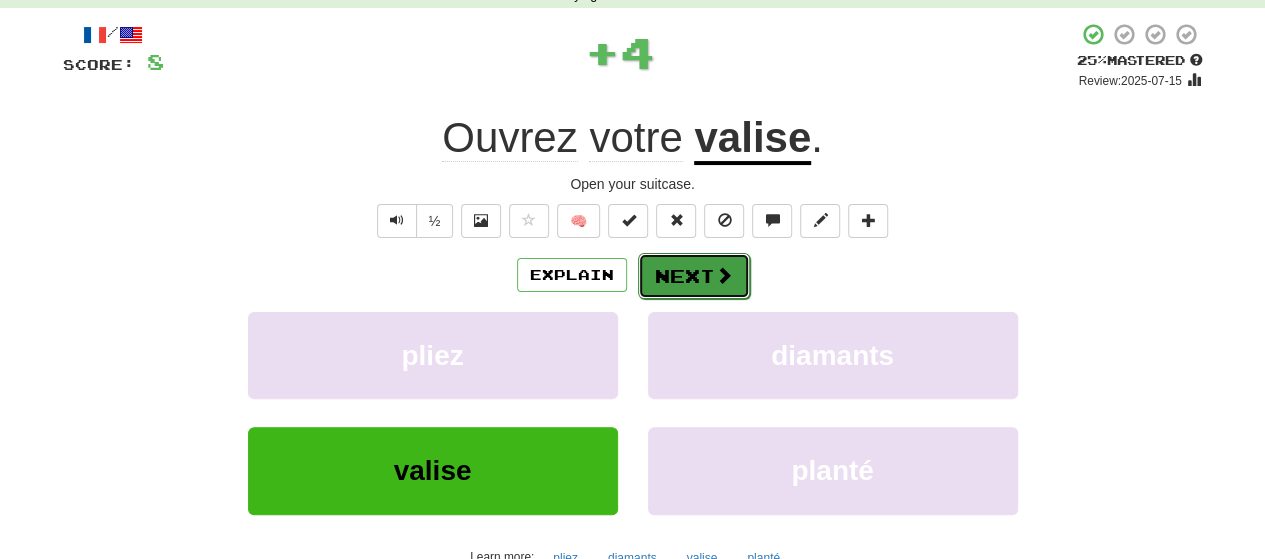 click on "Next" at bounding box center [694, 276] 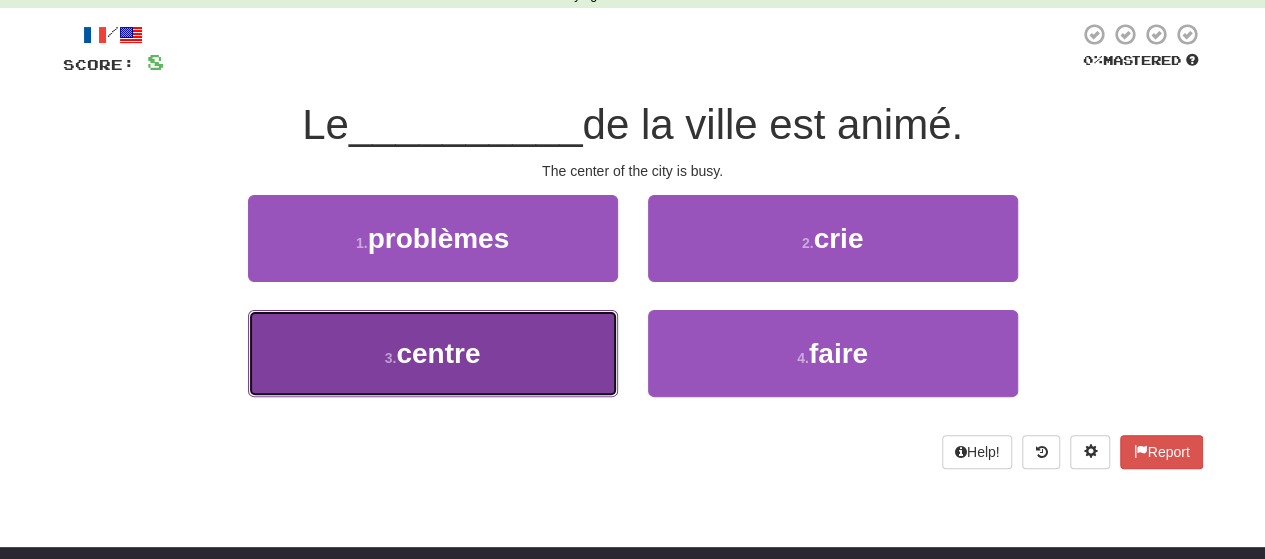 click on "3 .  centre" at bounding box center [433, 353] 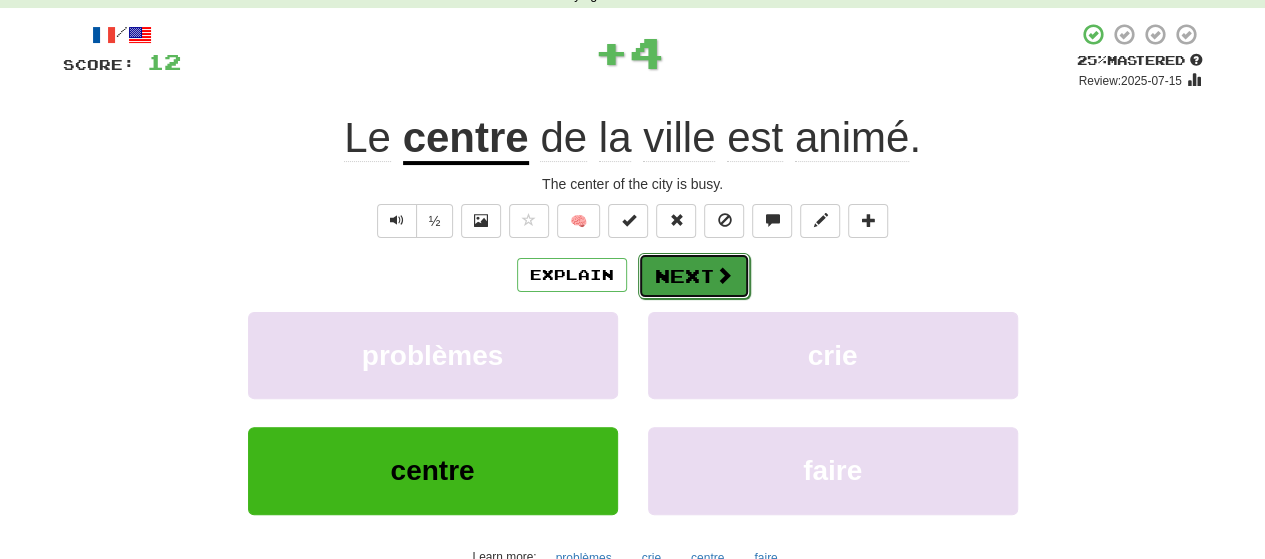 click on "Next" at bounding box center (694, 276) 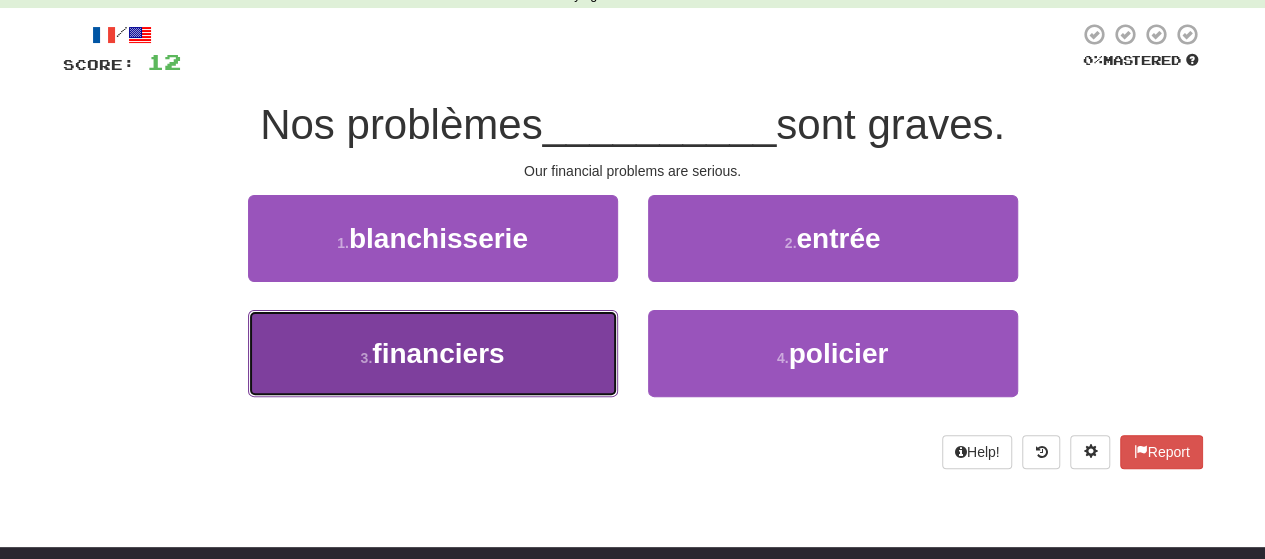 click on "3 .  financiers" at bounding box center [433, 353] 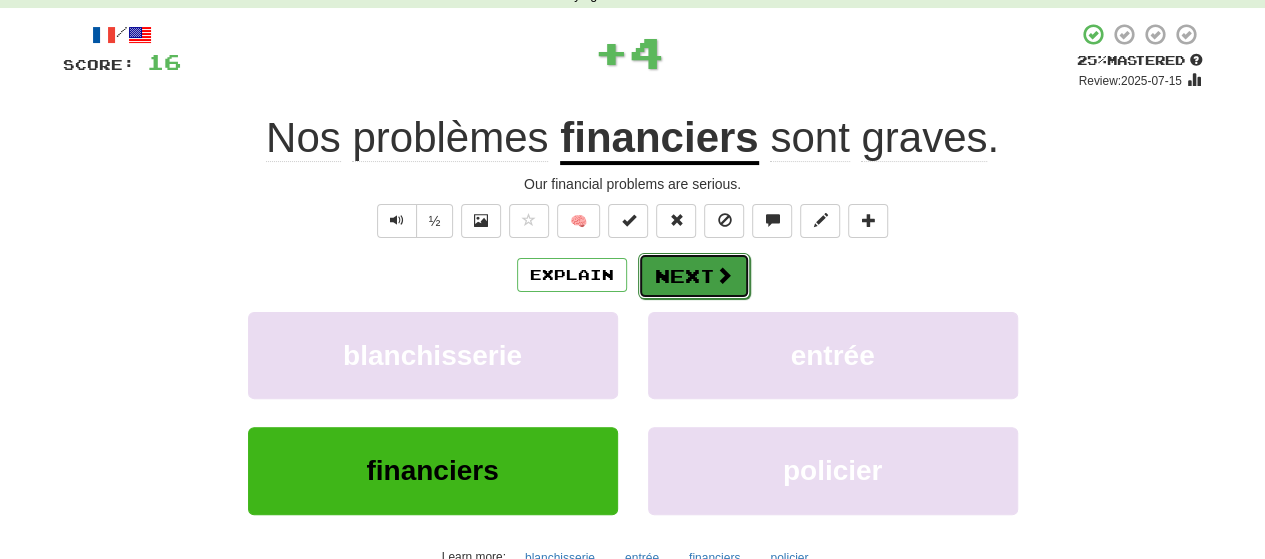 click on "Next" at bounding box center (694, 276) 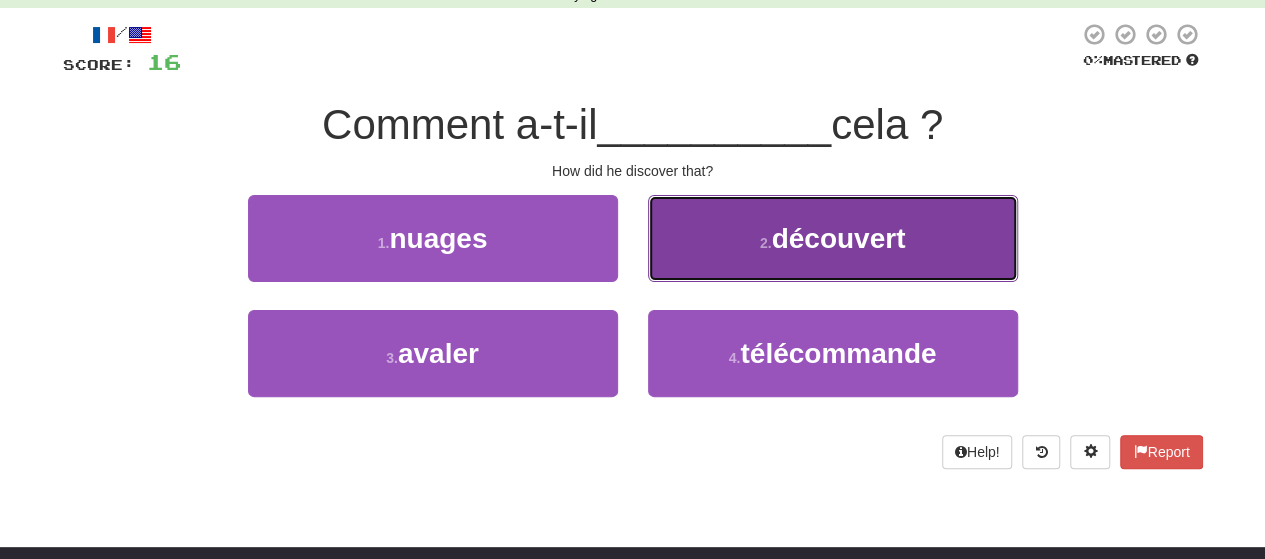 click on "2 .  découvert" at bounding box center (833, 238) 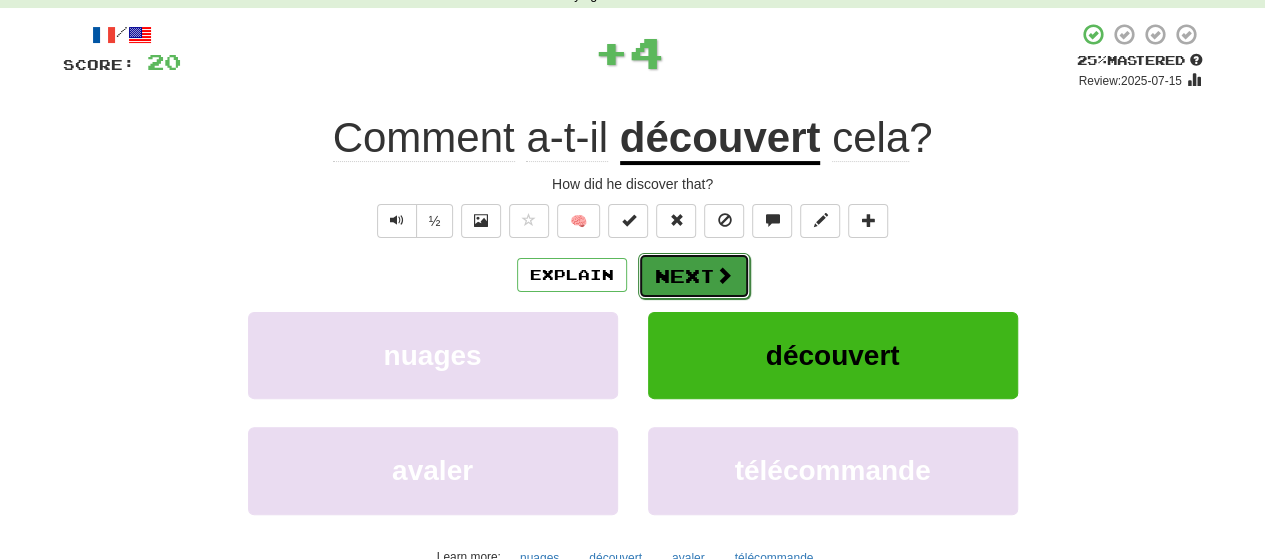 click on "Next" at bounding box center (694, 276) 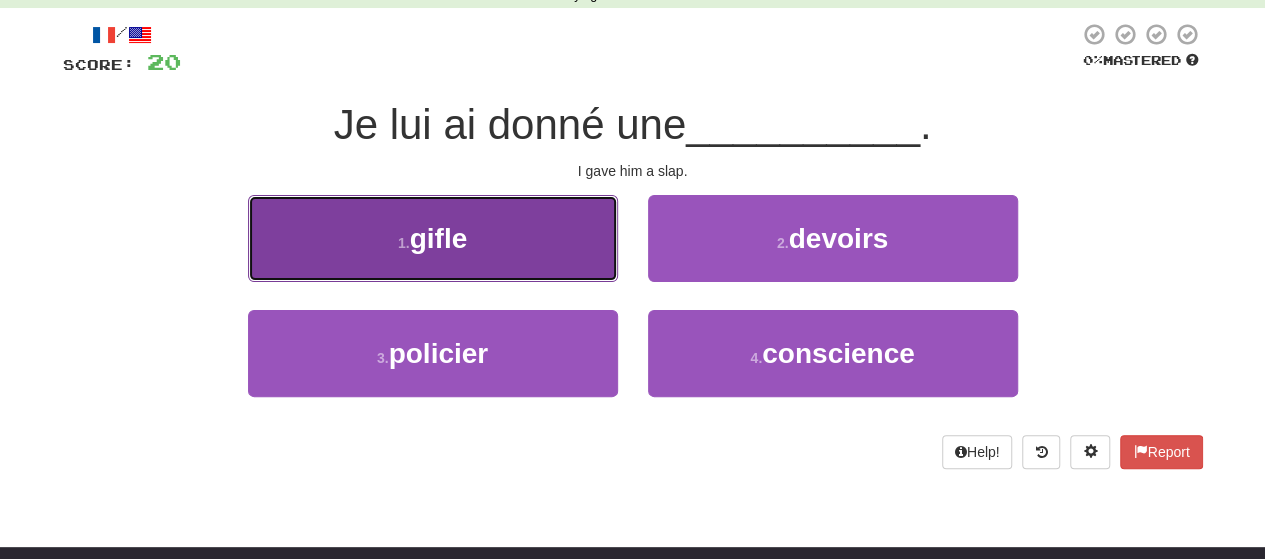 click on "1 .  gifle" at bounding box center (433, 238) 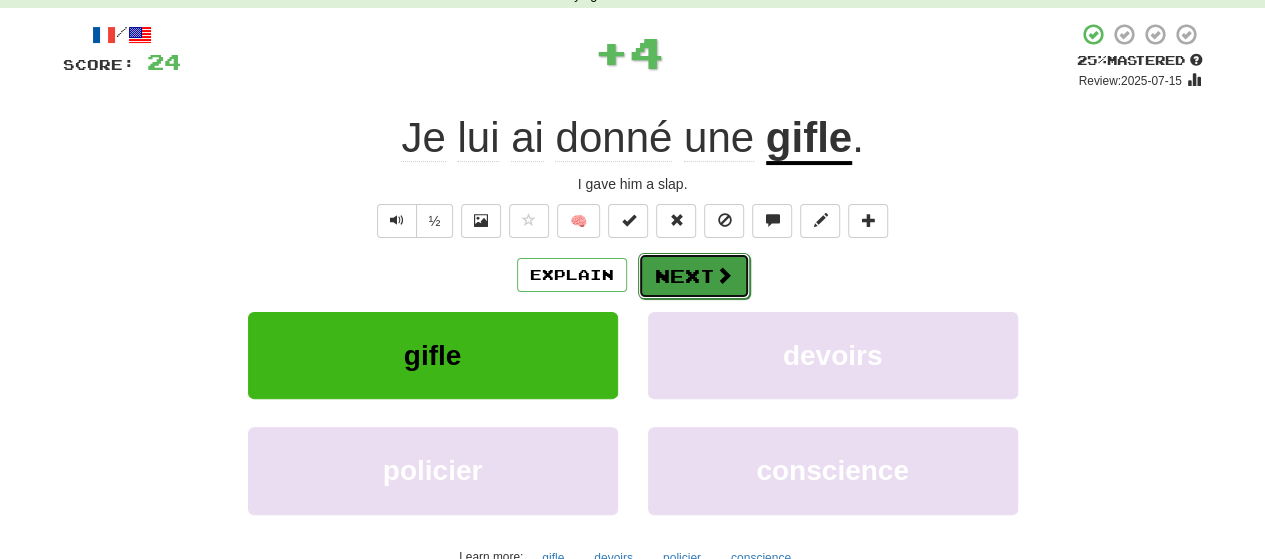 click on "Next" at bounding box center [694, 276] 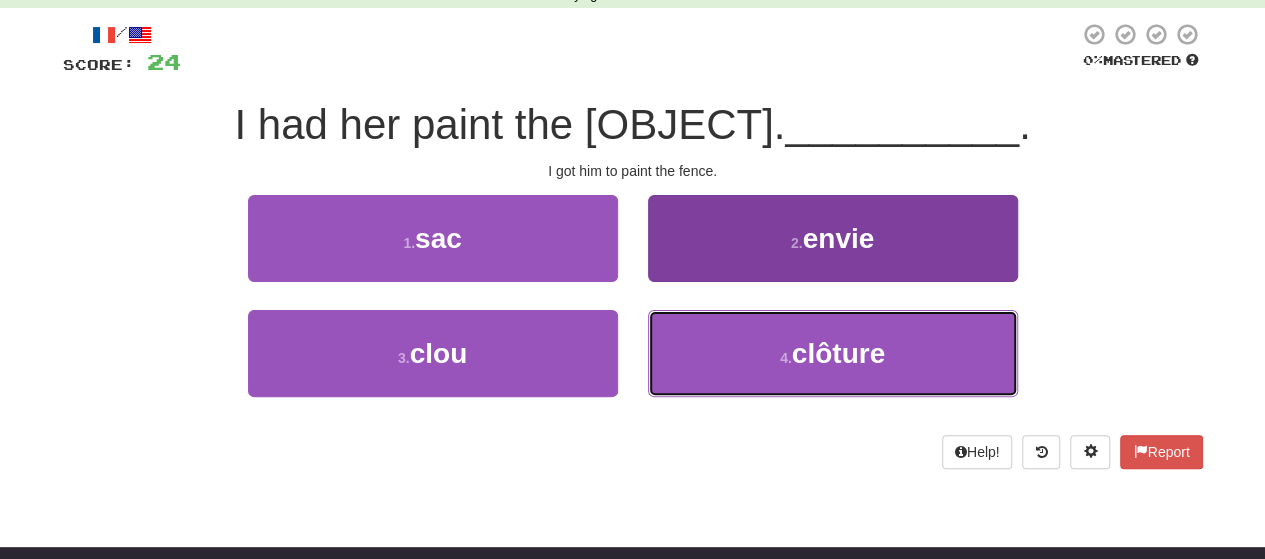 click on "4 .  clôture" at bounding box center (833, 353) 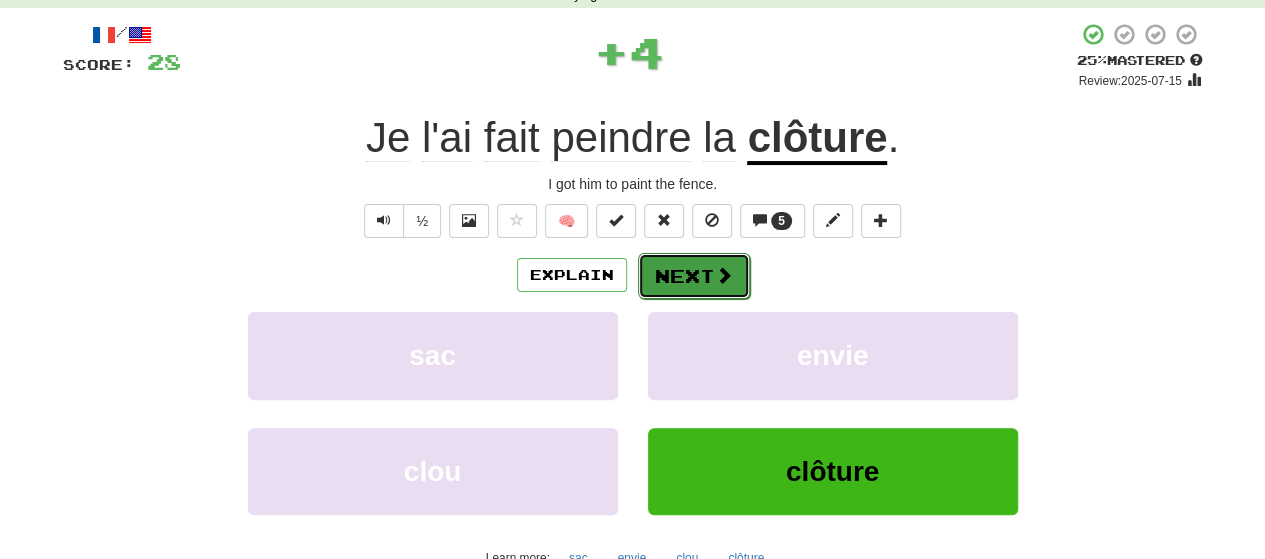 click on "Next" at bounding box center [694, 276] 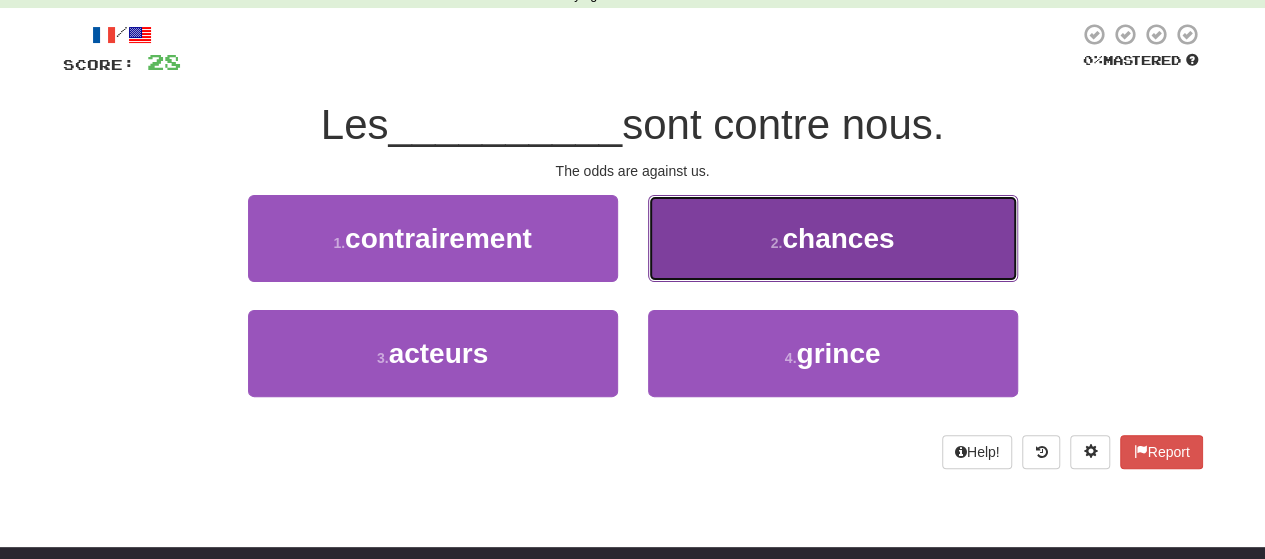 click on "2 .  chances" at bounding box center (833, 238) 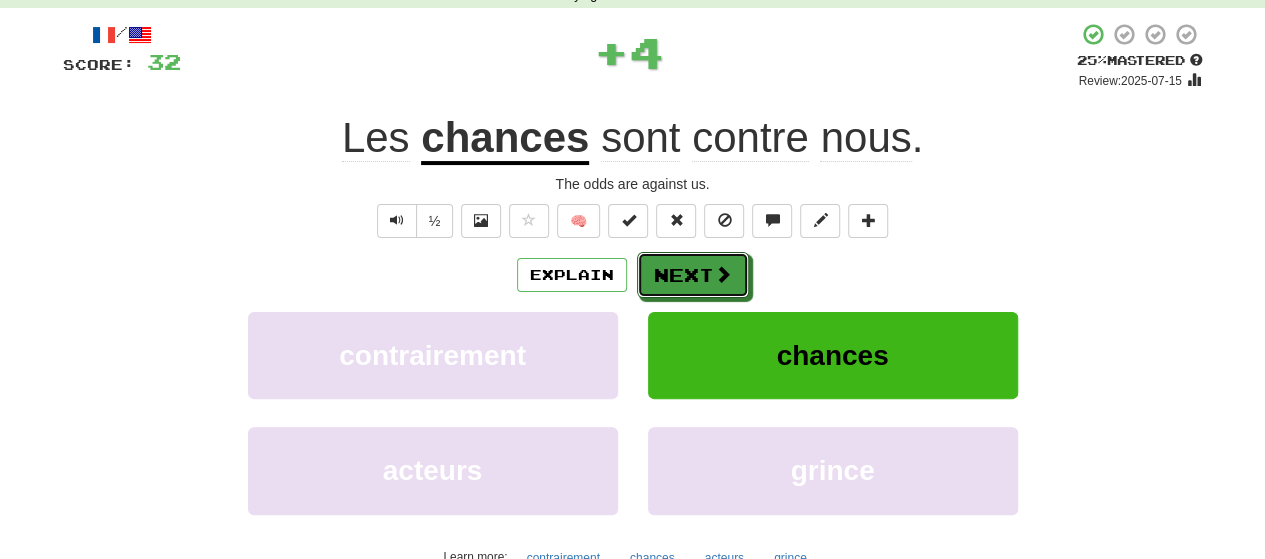 click on "Next" at bounding box center (693, 275) 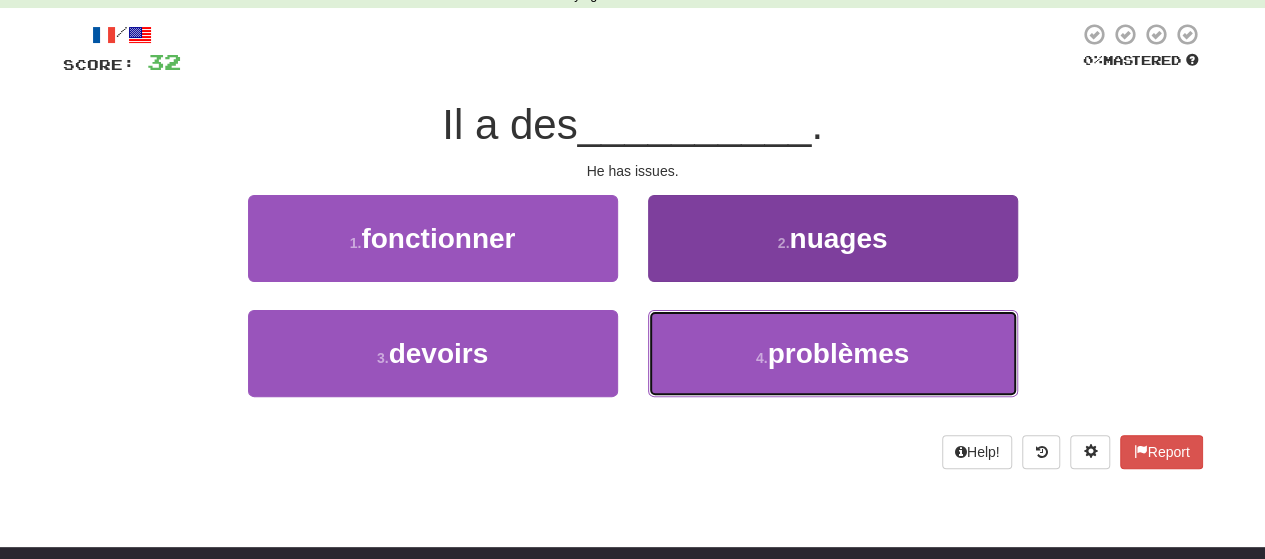 drag, startPoint x: 738, startPoint y: 369, endPoint x: 727, endPoint y: 333, distance: 37.64306 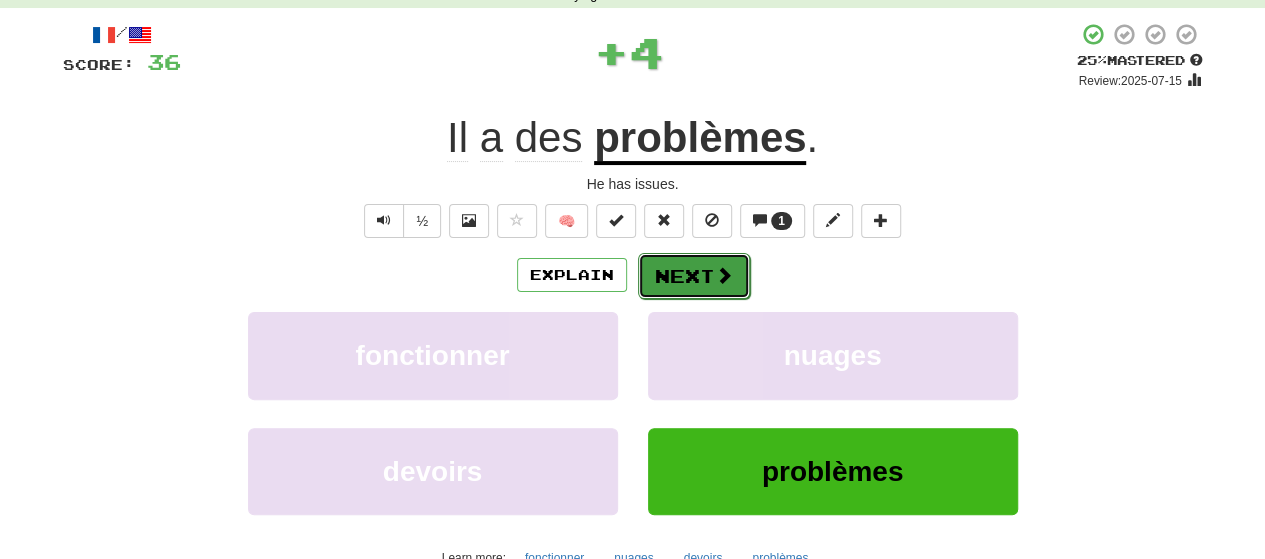 click on "Next" at bounding box center (694, 276) 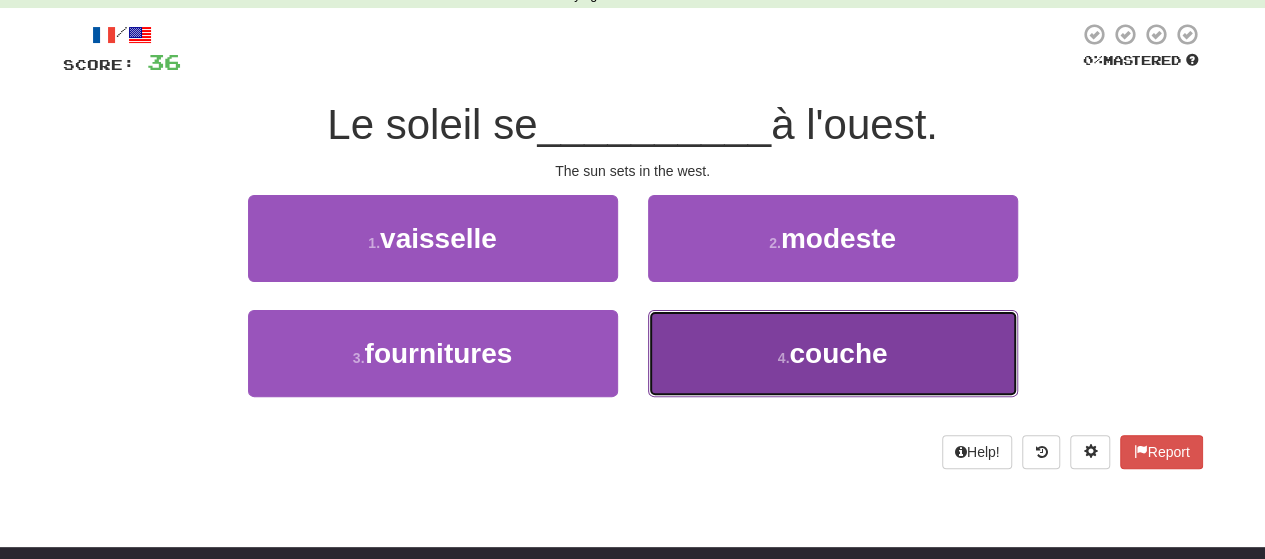 click on "4 .  couche" at bounding box center [833, 353] 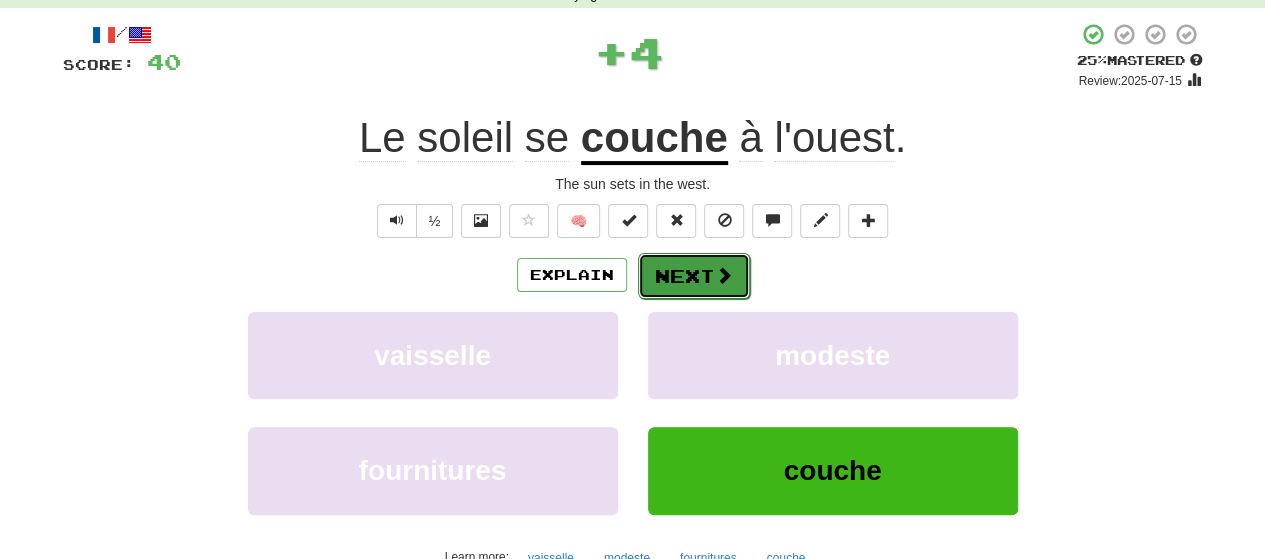 click on "Next" at bounding box center [694, 276] 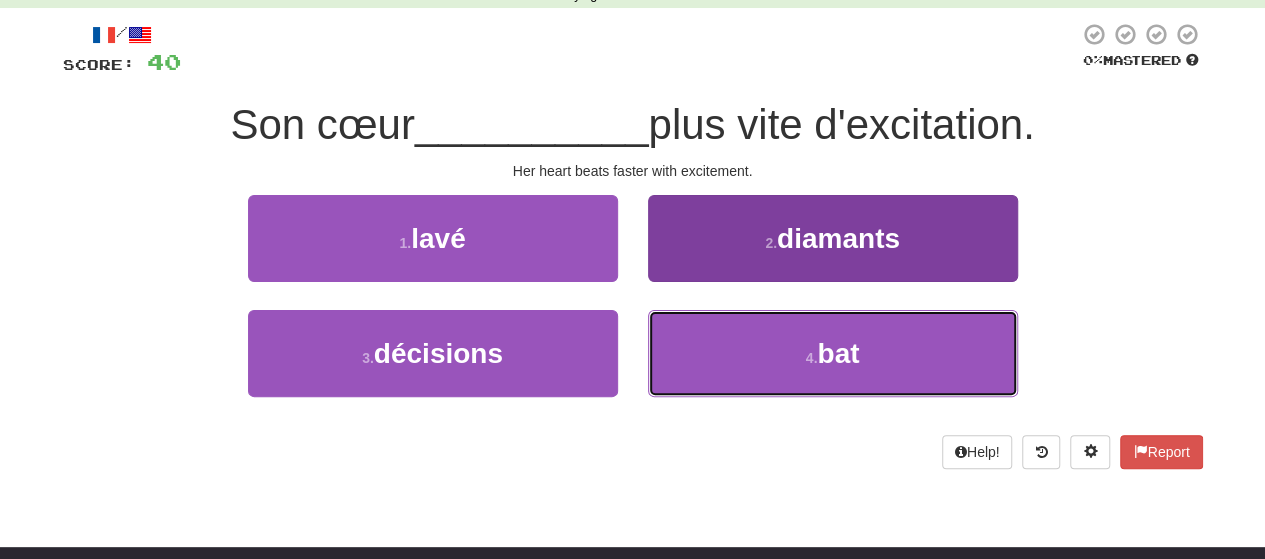 click on "4 .  bat" at bounding box center (833, 353) 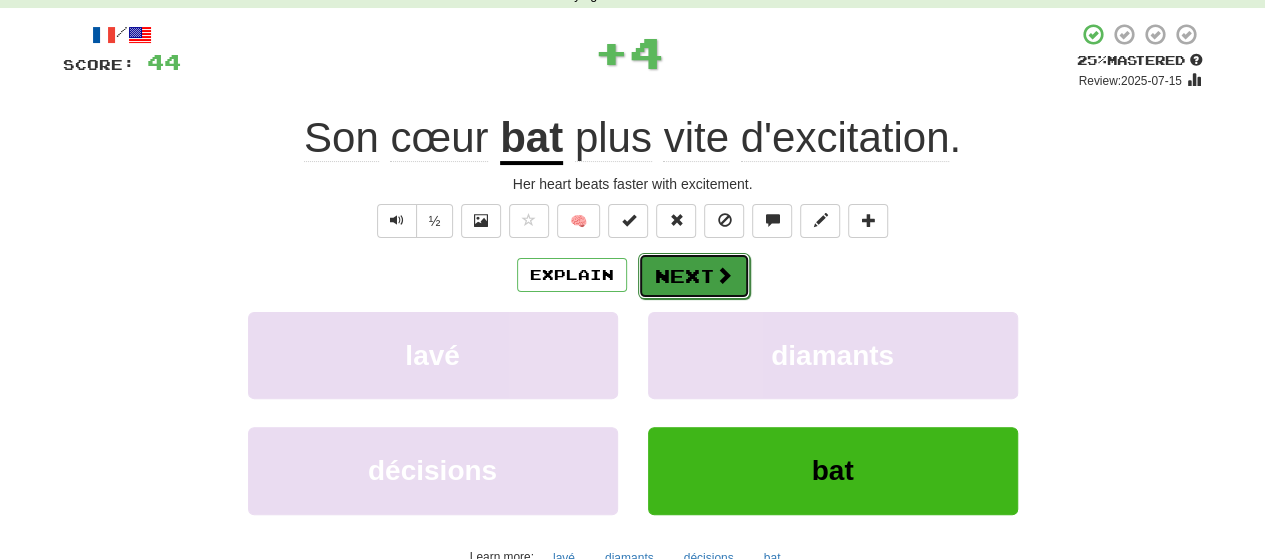 click on "Next" at bounding box center (694, 276) 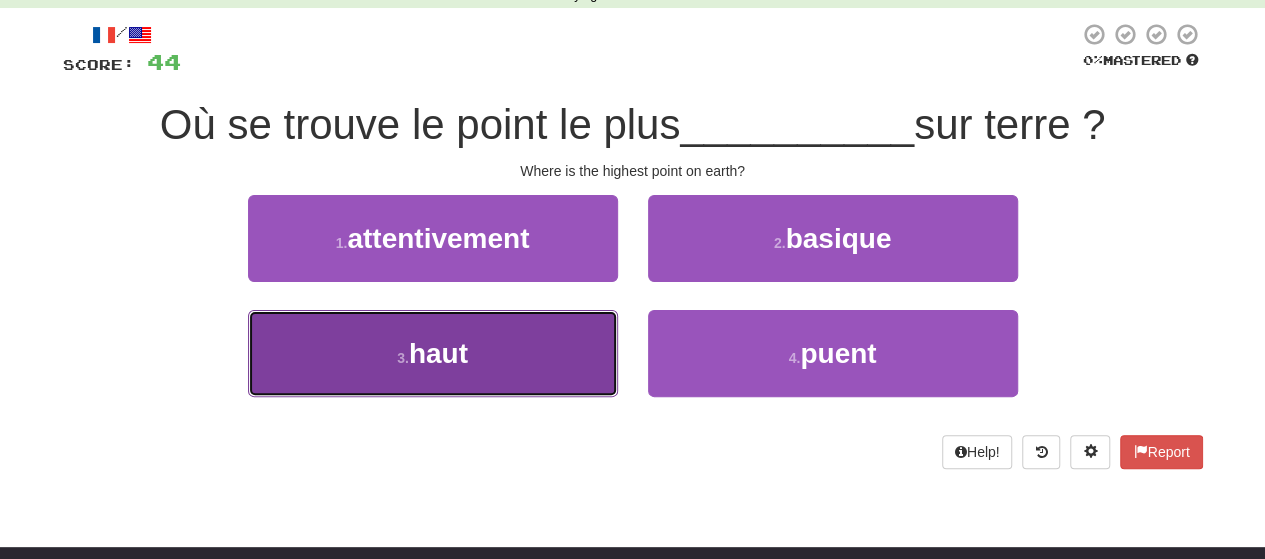 click on "3 .  haut" at bounding box center [433, 353] 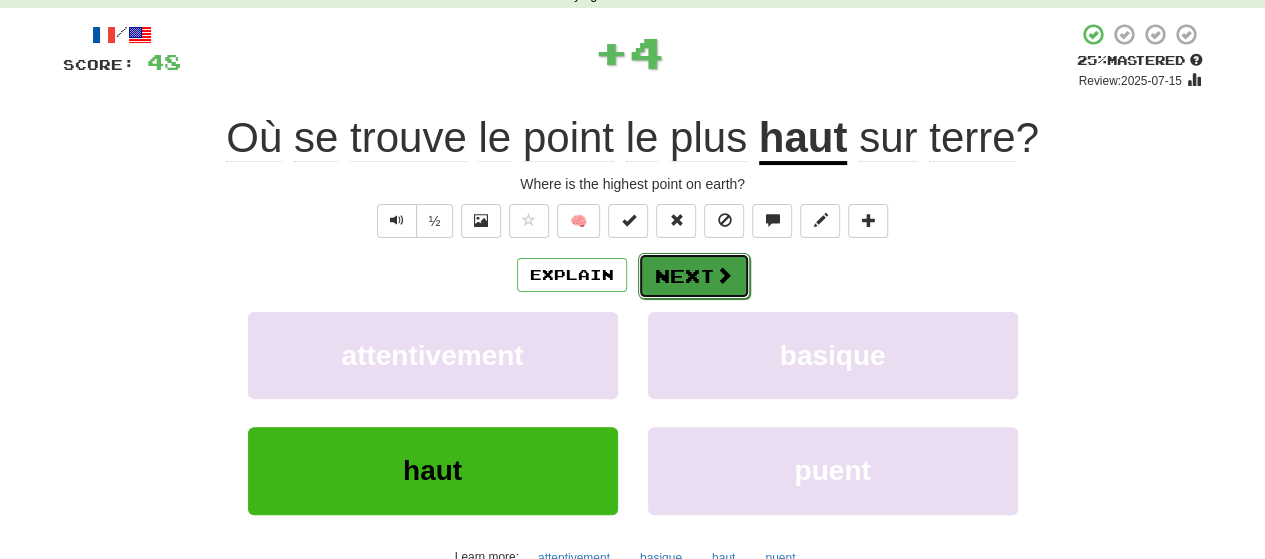 click at bounding box center (724, 275) 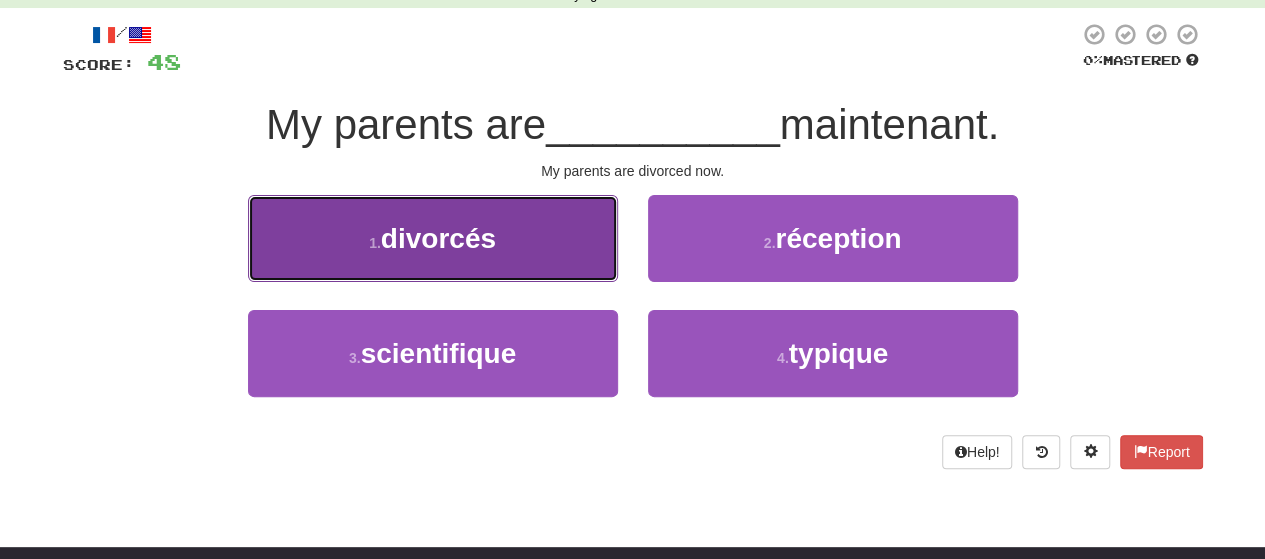 click on "1 .  divorcés" at bounding box center [433, 238] 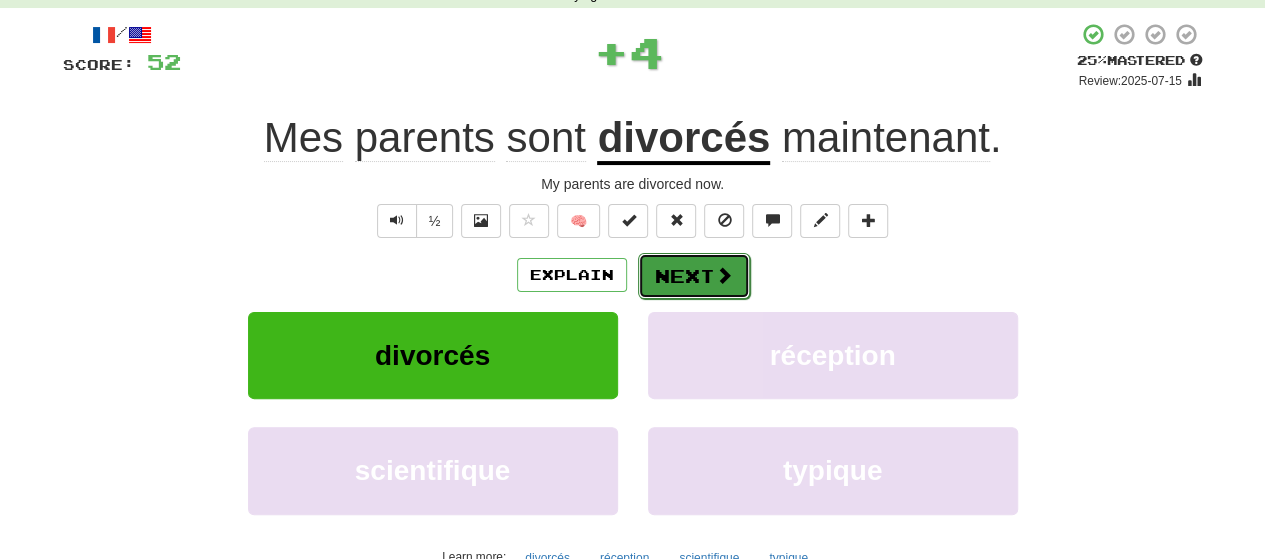 click on "Next" at bounding box center (694, 276) 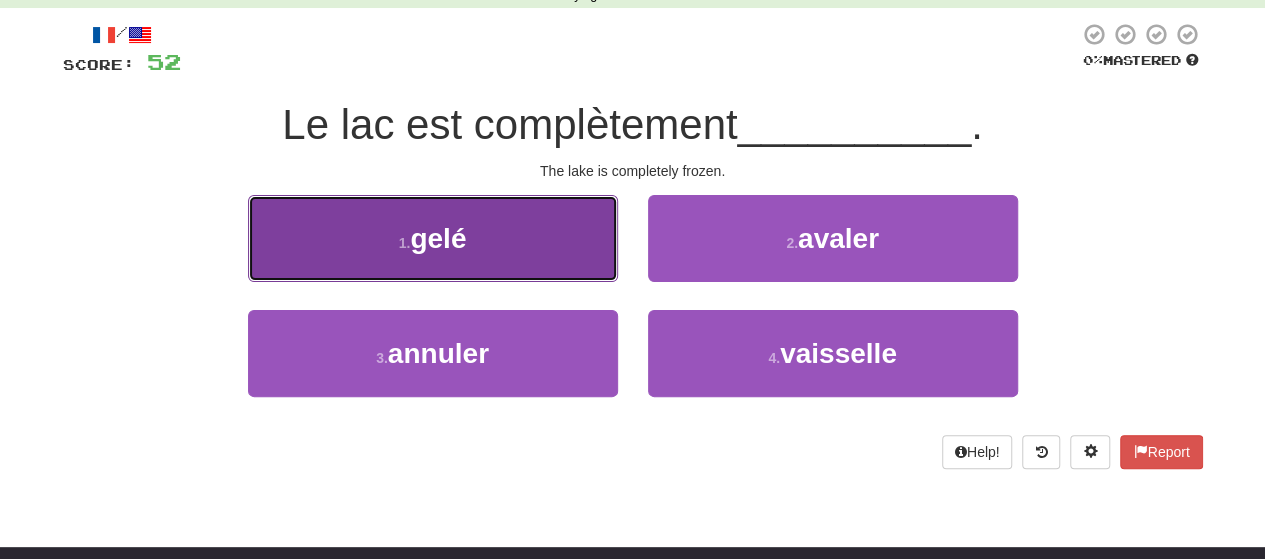 click on "1 .  gelé" at bounding box center (433, 238) 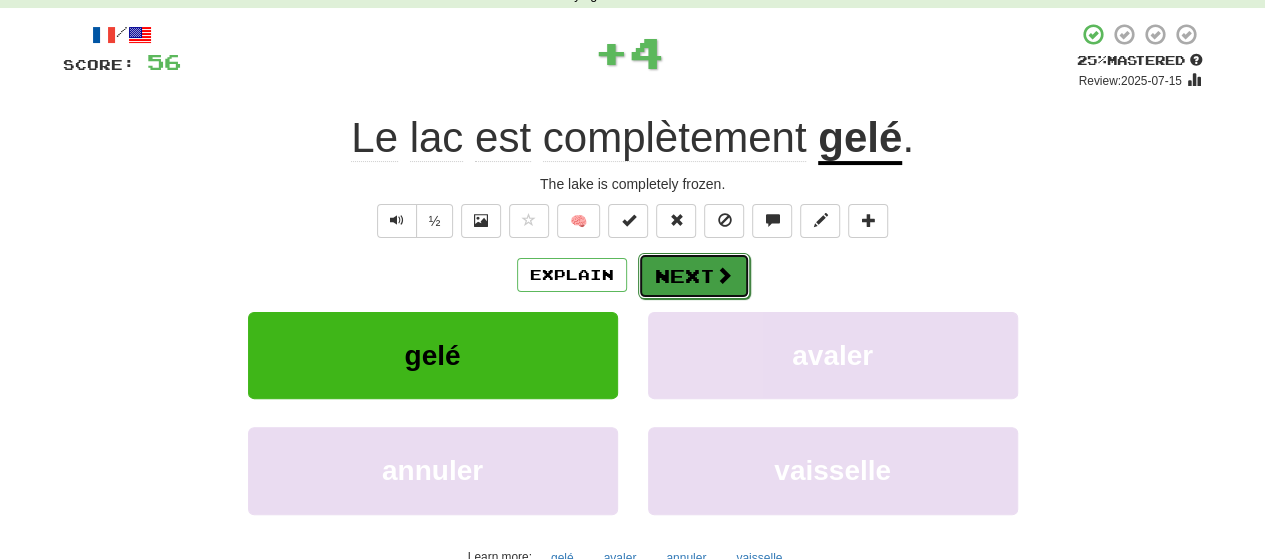 click on "Next" at bounding box center [694, 276] 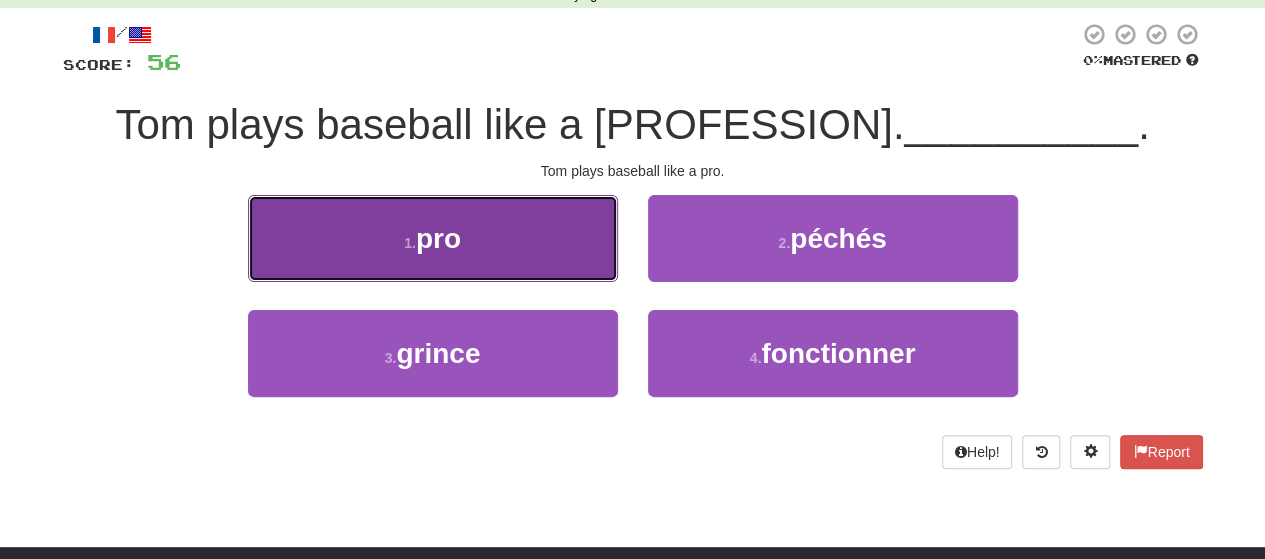 click on "1 .  pro" at bounding box center [433, 238] 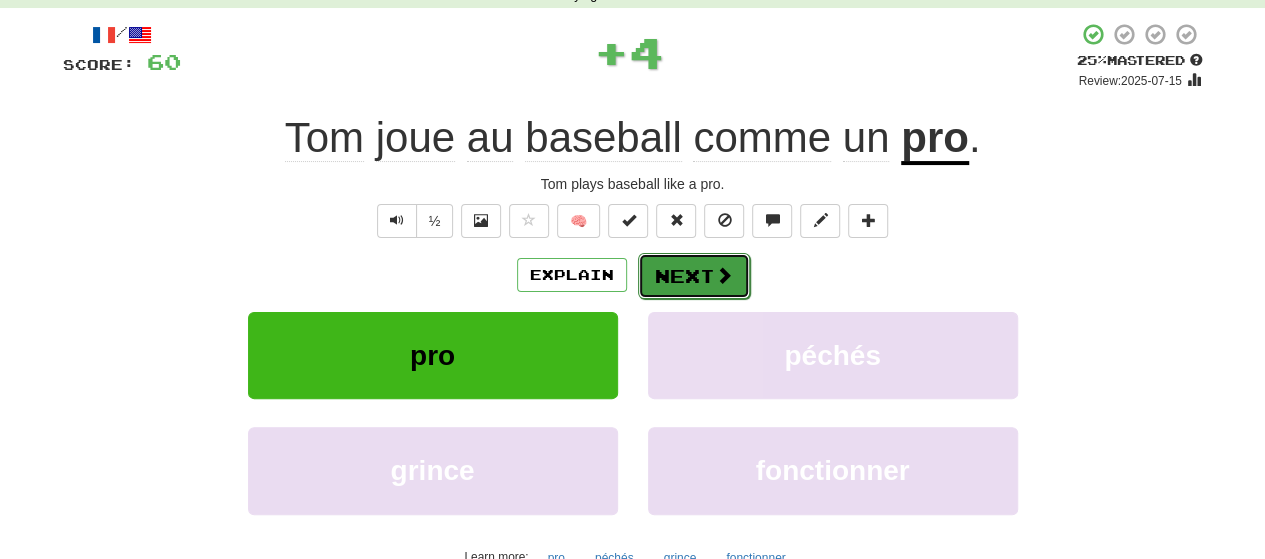 click on "Next" at bounding box center [694, 276] 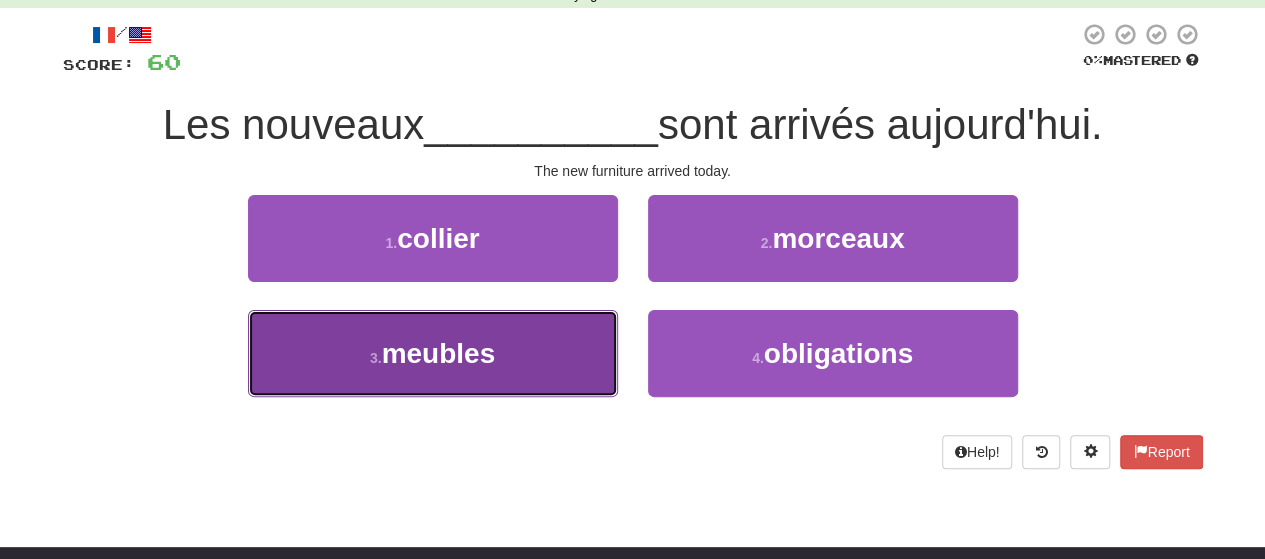 click on "3 .  meubles" at bounding box center [433, 353] 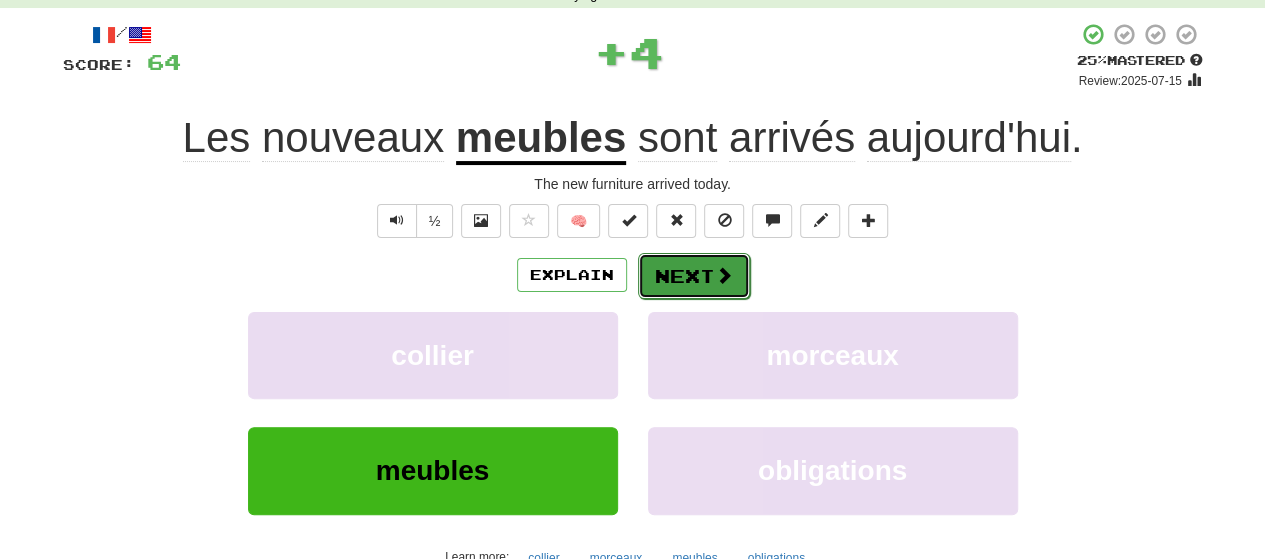 click on "Next" at bounding box center [694, 276] 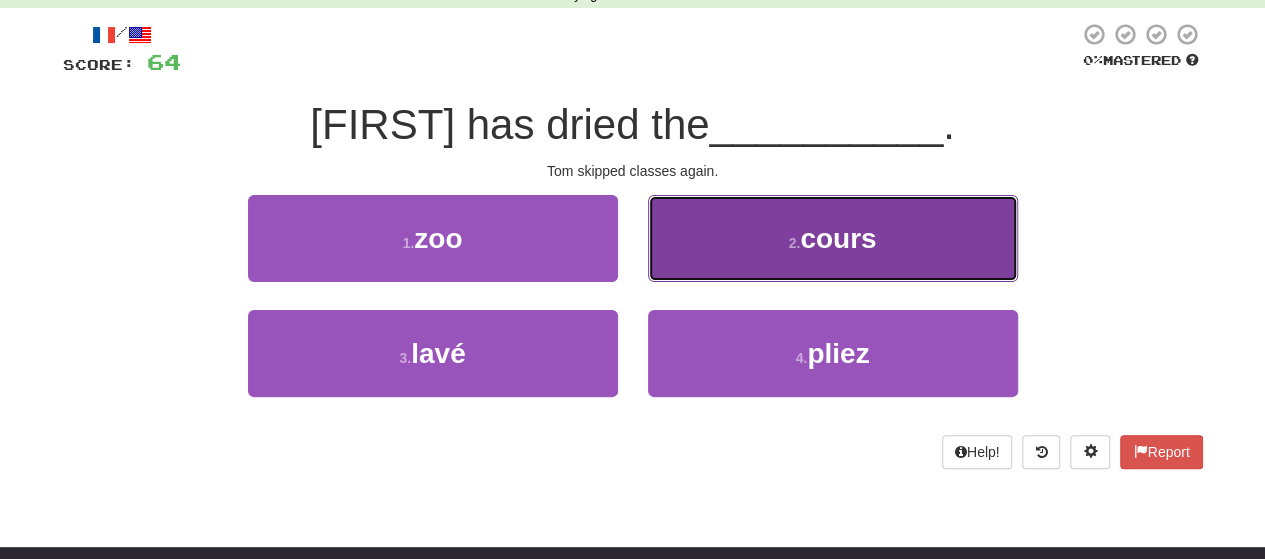 click on "2 .  cours" at bounding box center (833, 238) 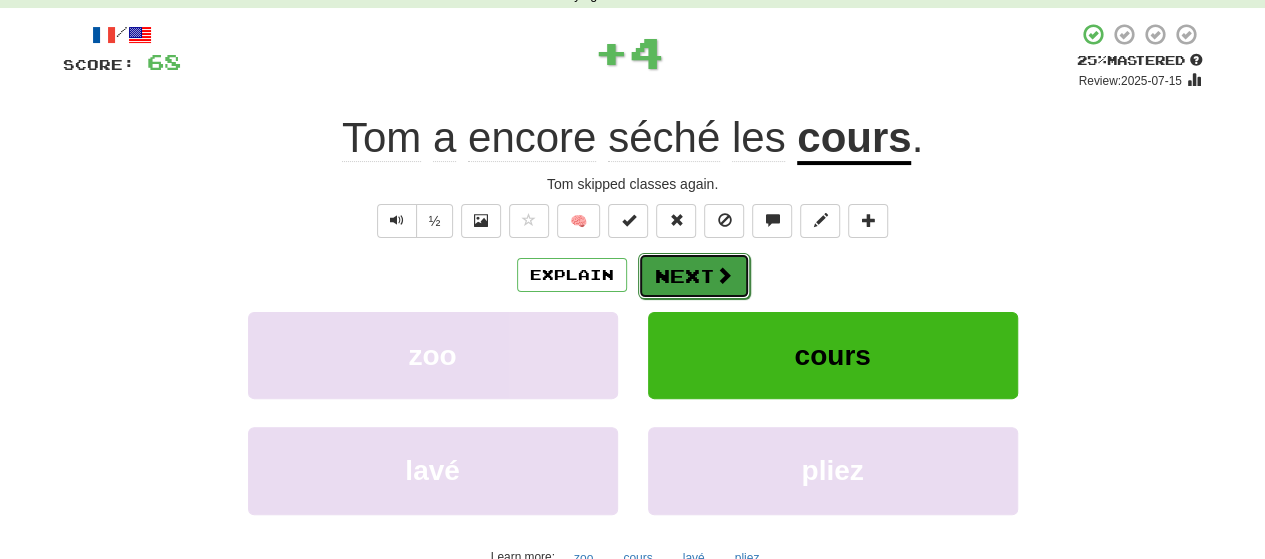 click on "Next" at bounding box center [694, 276] 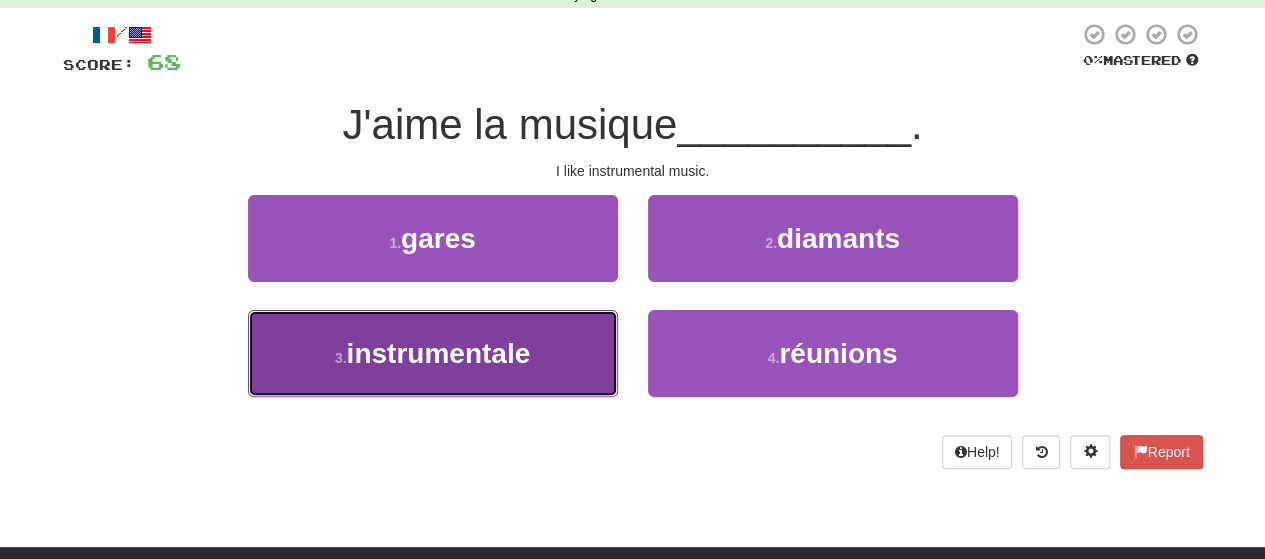 click on "3 .  instrumentale" at bounding box center (433, 353) 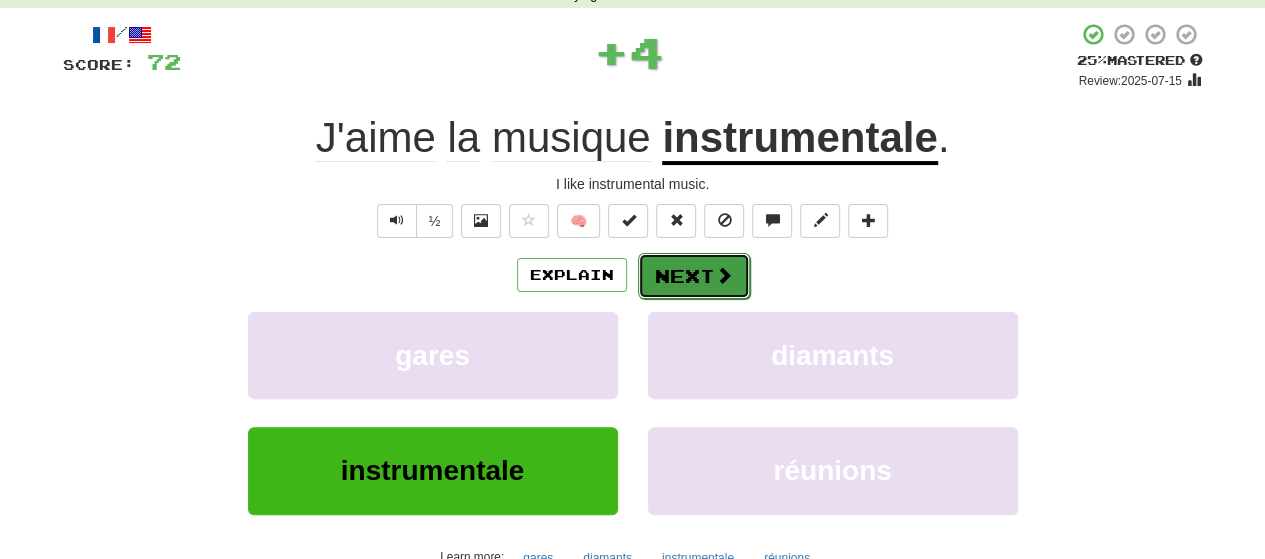 click on "Next" at bounding box center [694, 276] 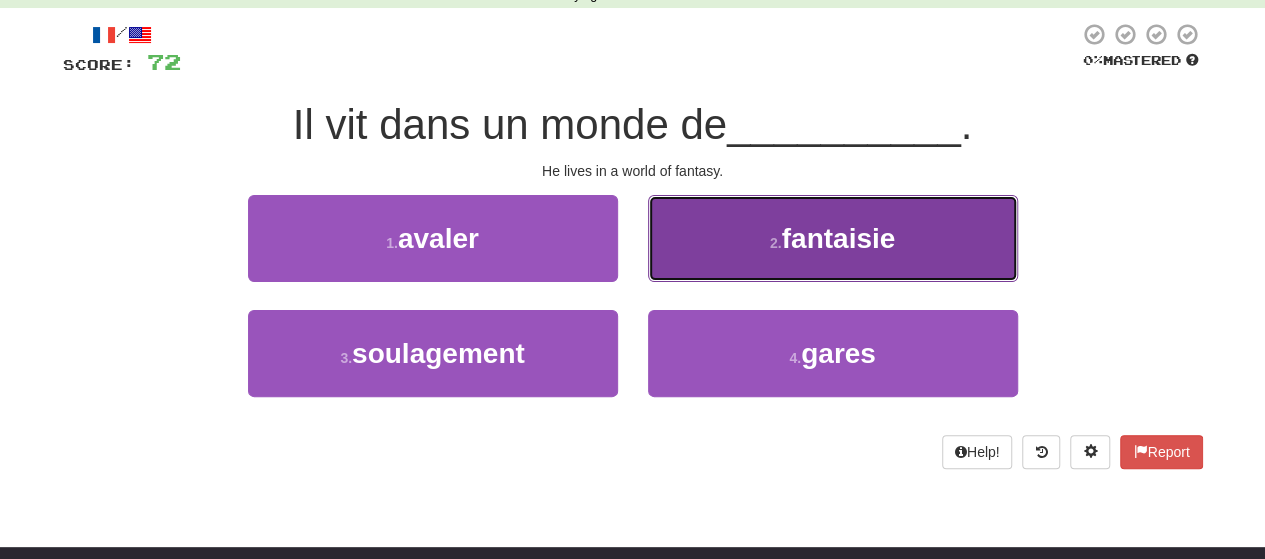 click on "2 .  fantaisie" at bounding box center [833, 238] 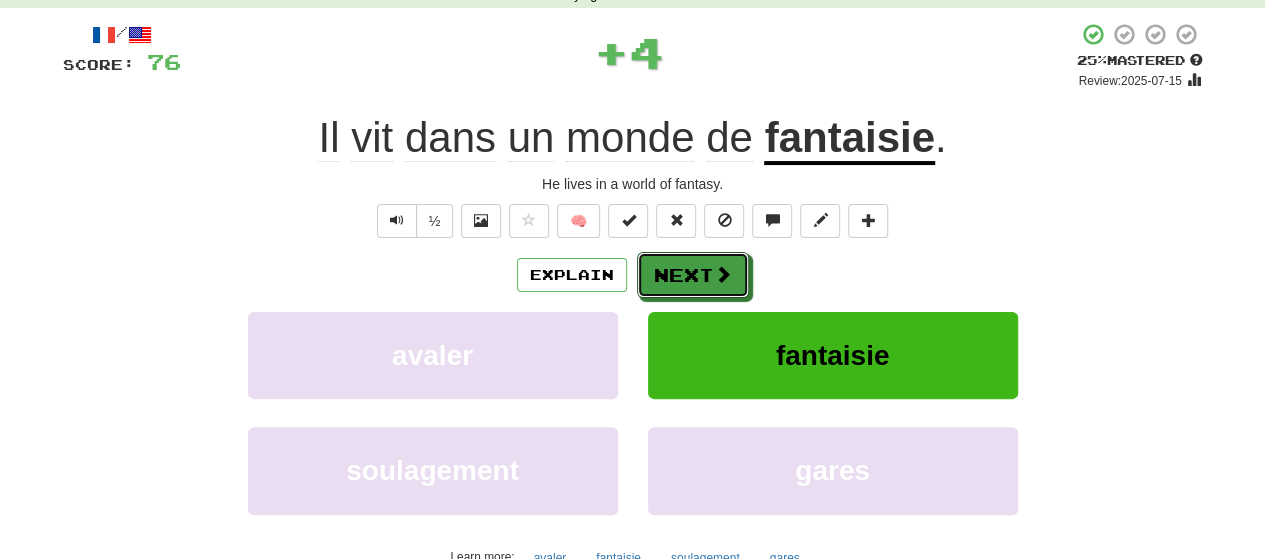 click on "Next" at bounding box center (693, 275) 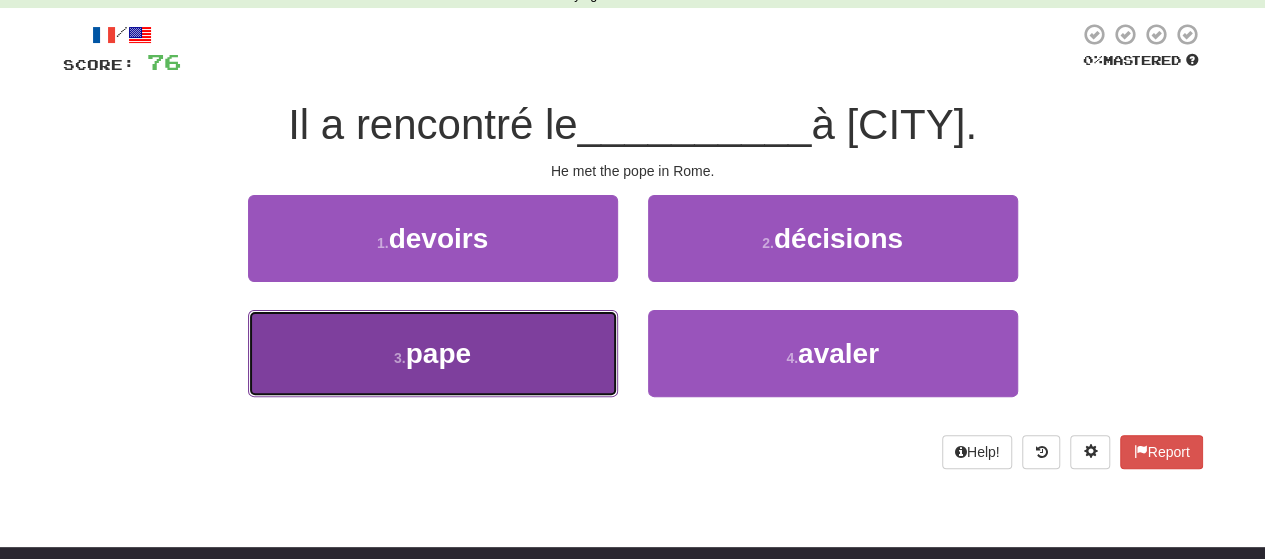 click on "3 .  pape" at bounding box center (433, 353) 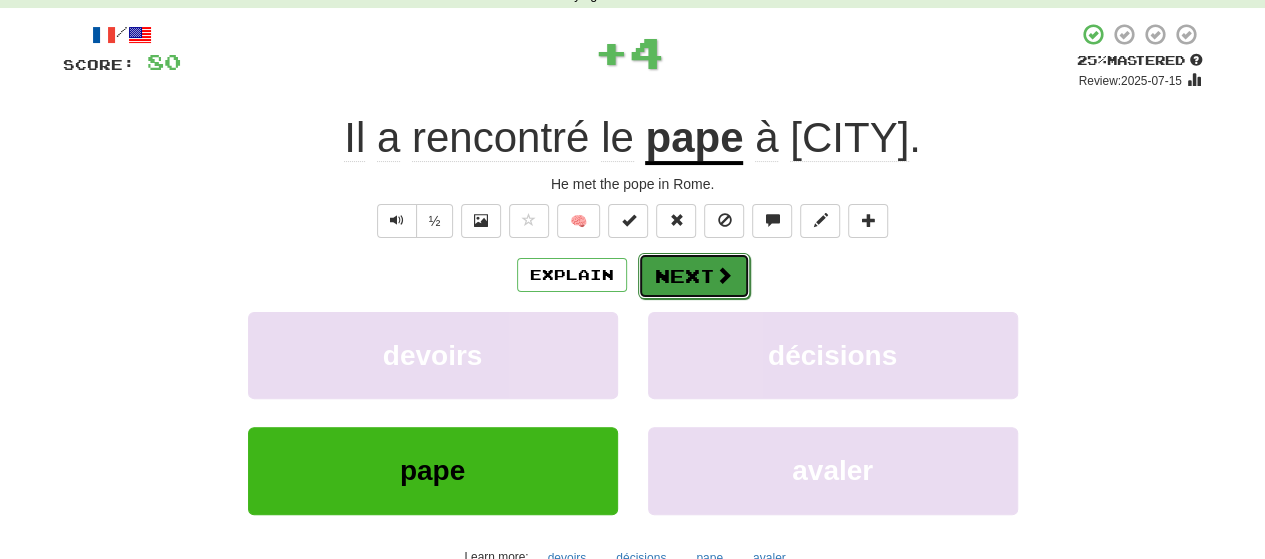 click on "Next" at bounding box center (694, 276) 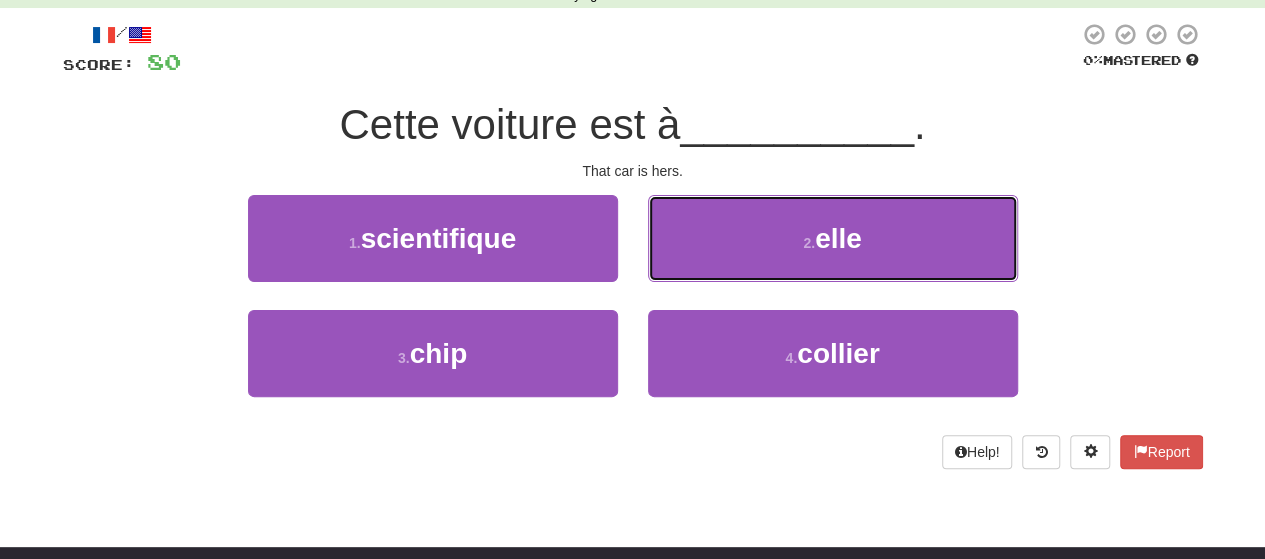 click on "2 .  elle" at bounding box center (833, 238) 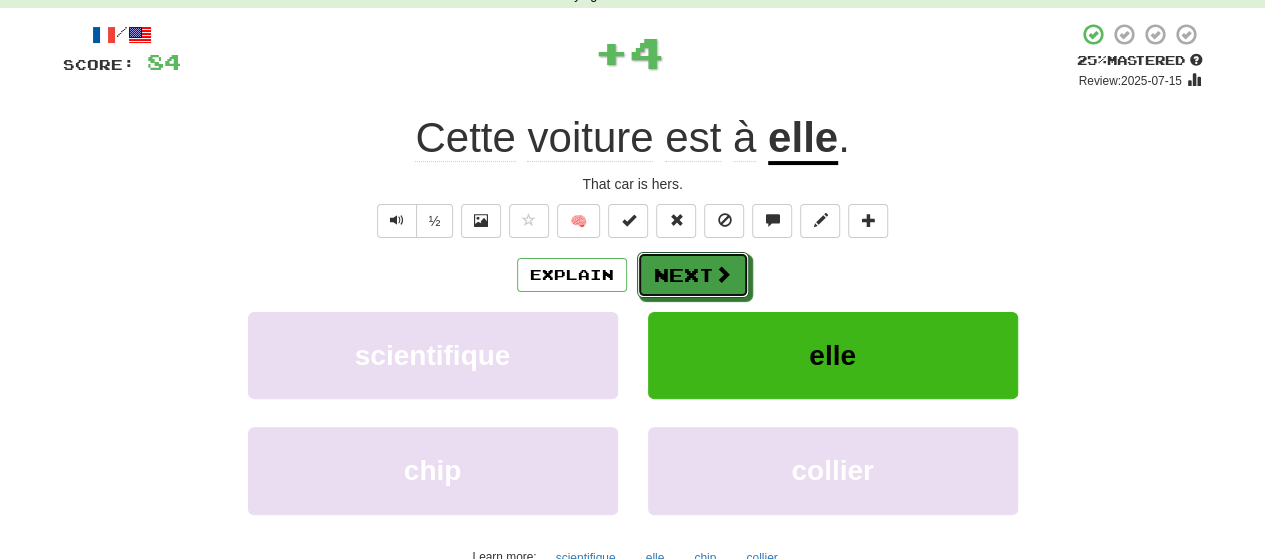 click on "Next" at bounding box center (693, 275) 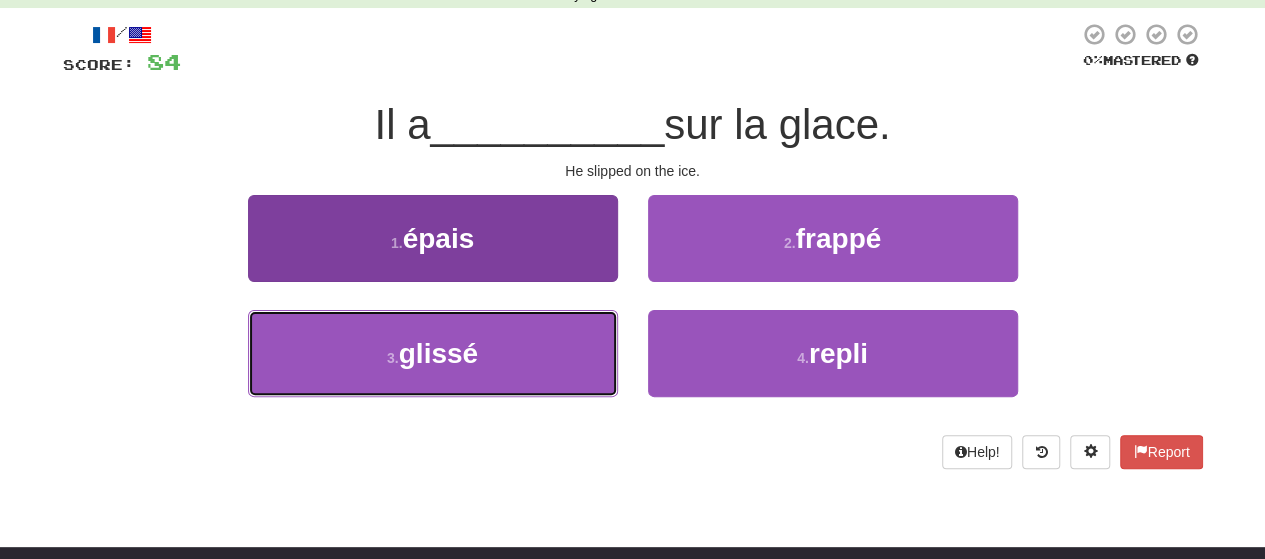 click on "glissé" at bounding box center [438, 353] 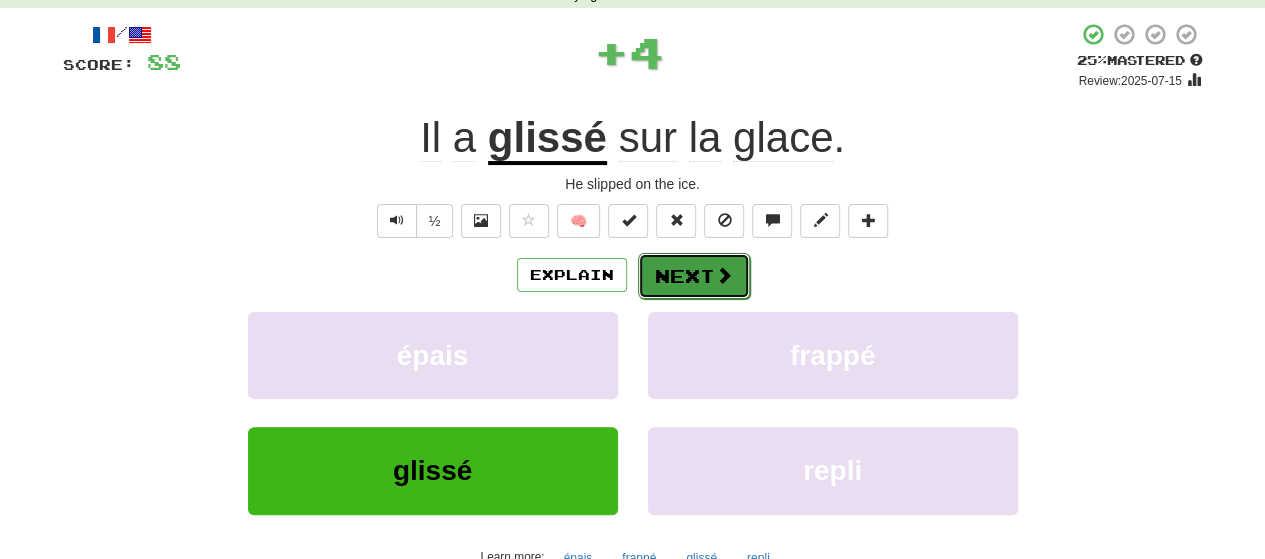 click at bounding box center (724, 275) 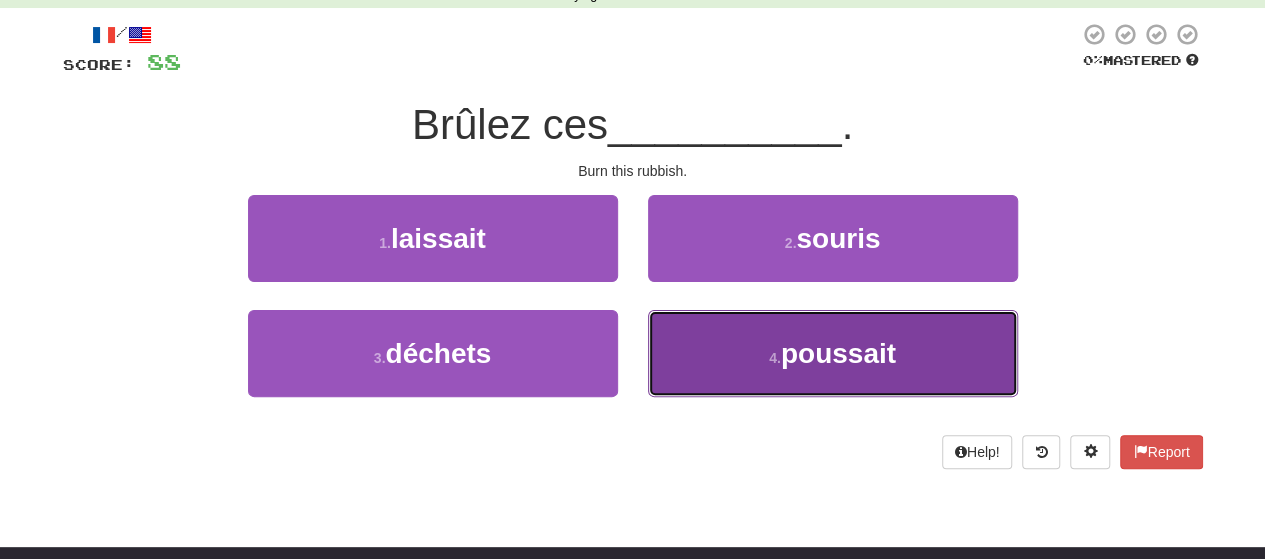 click on "4 .  poussait" at bounding box center [833, 353] 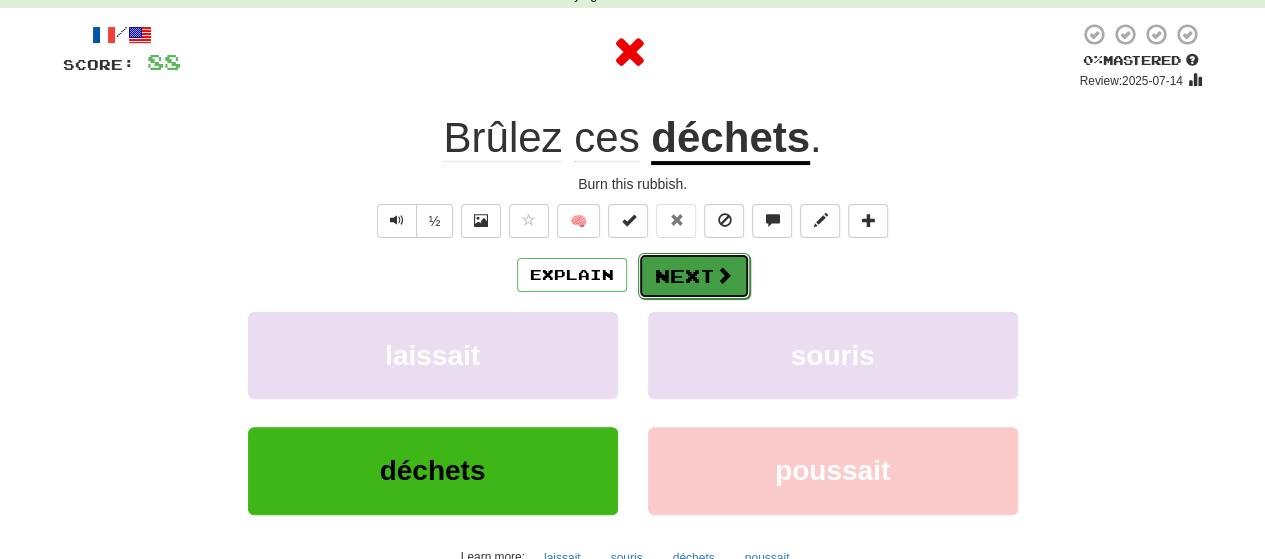 click at bounding box center [724, 275] 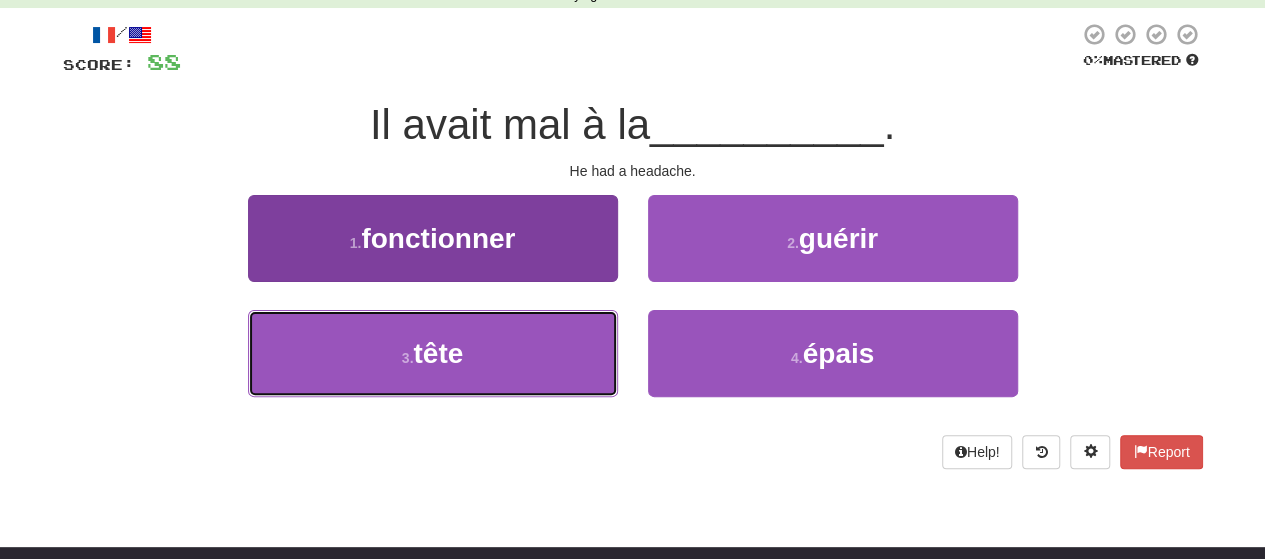 click on "3 .  tête" at bounding box center [433, 353] 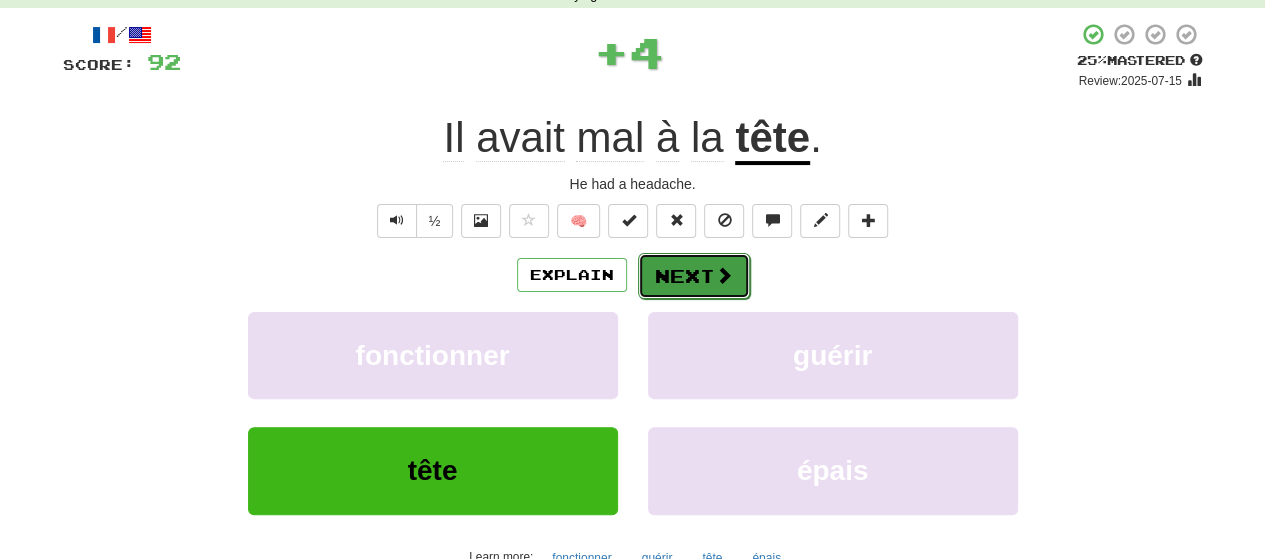 click on "Next" at bounding box center (694, 276) 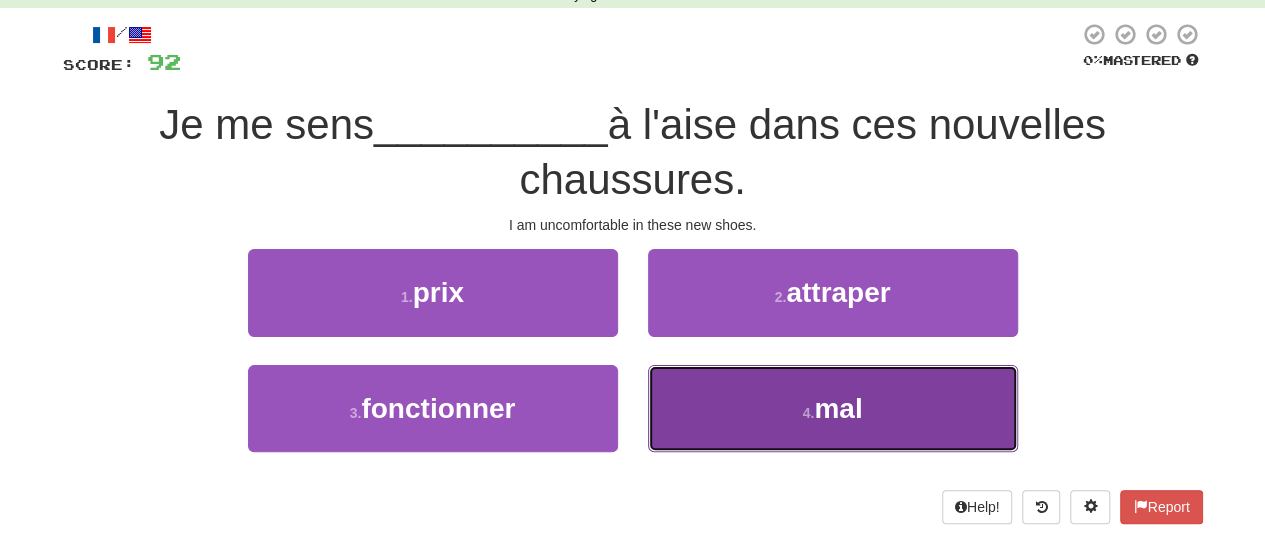 click on "4 .  mal" at bounding box center [833, 408] 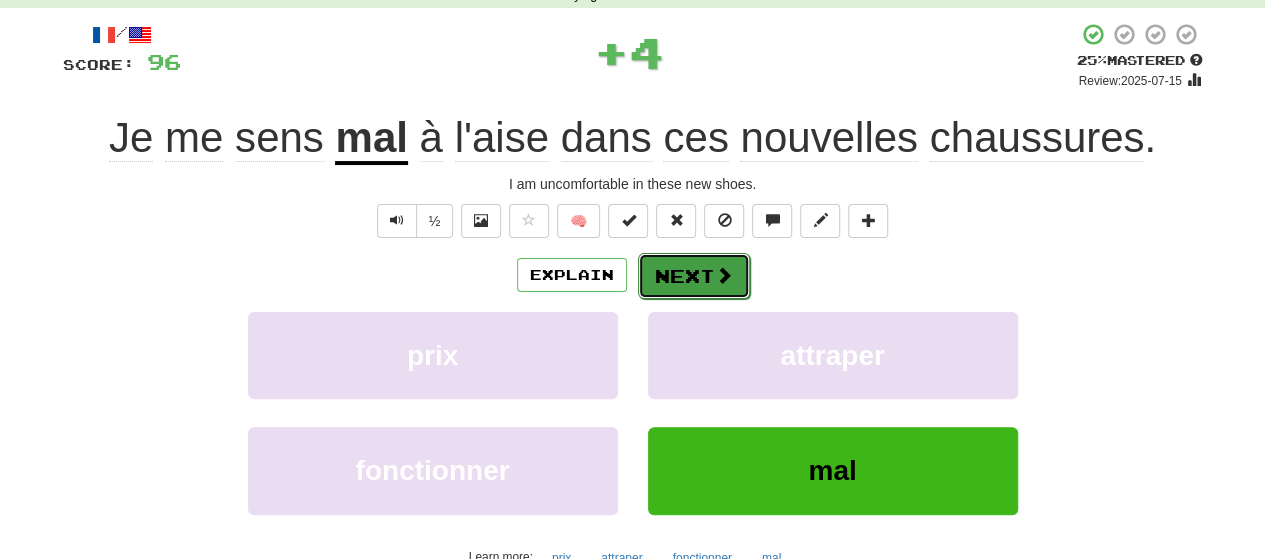 click on "Next" at bounding box center [694, 276] 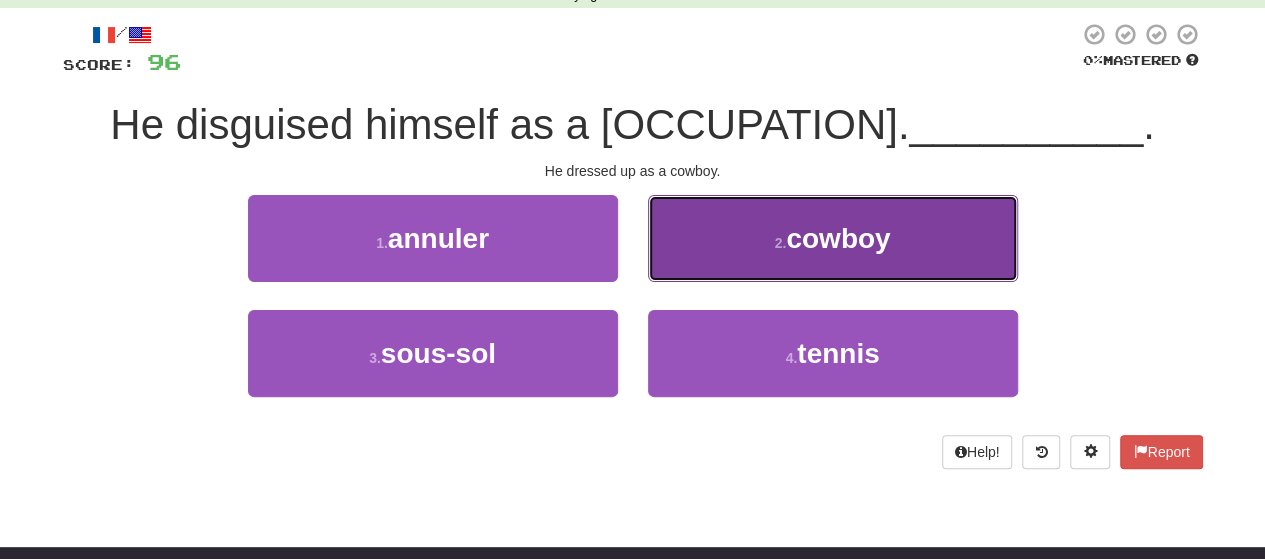 click on "2 .  cowboy" at bounding box center (833, 238) 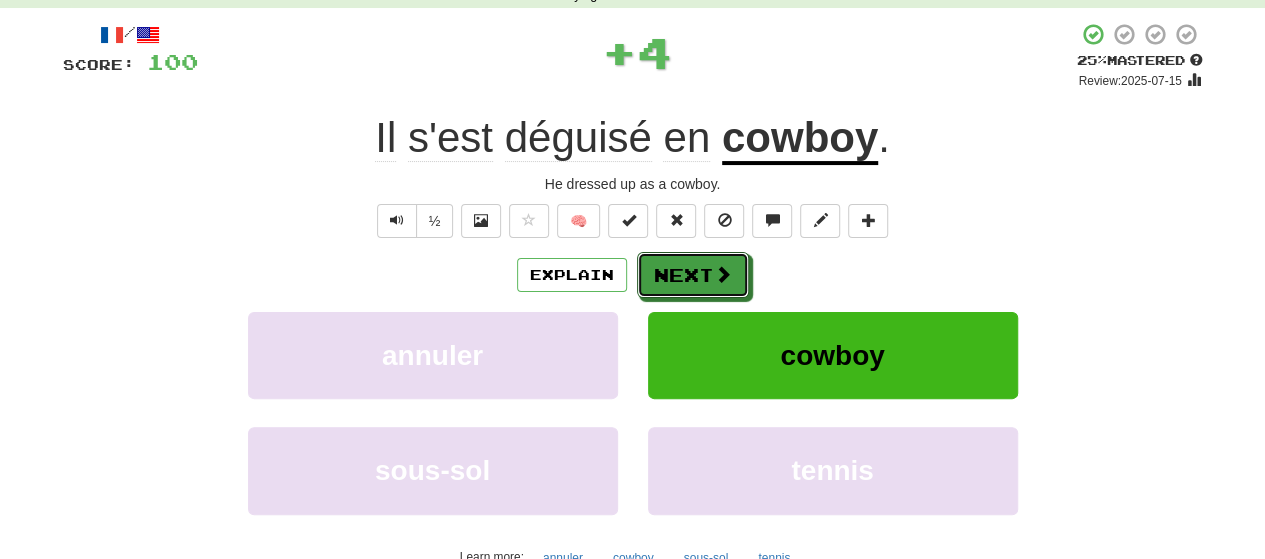 click on "Next" at bounding box center [693, 275] 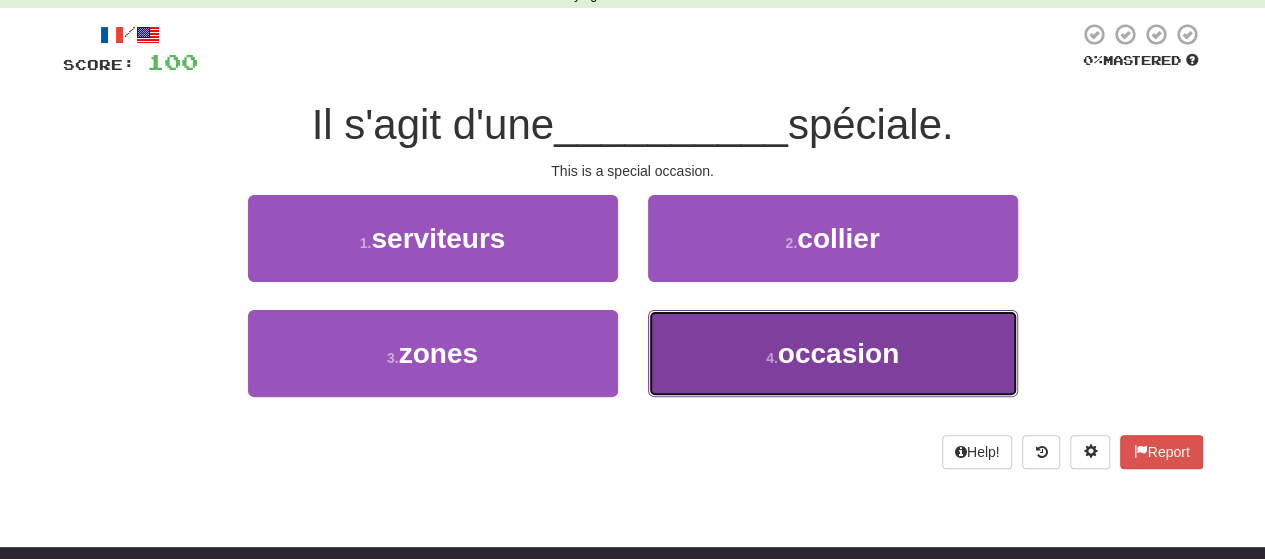 click on "4 .  occasion" at bounding box center [833, 353] 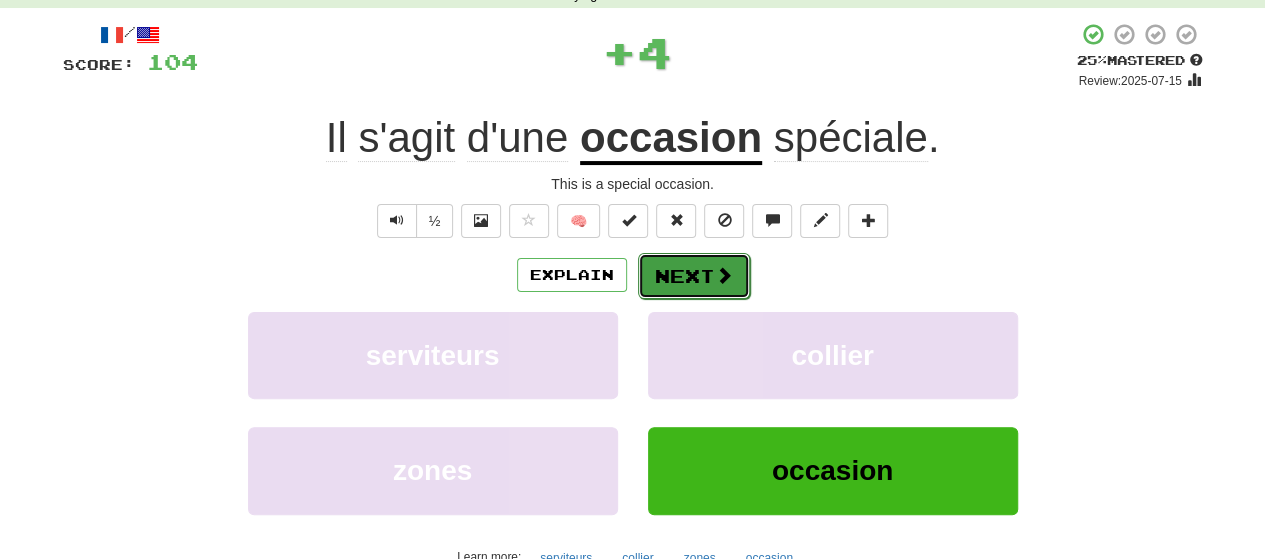 click at bounding box center [724, 275] 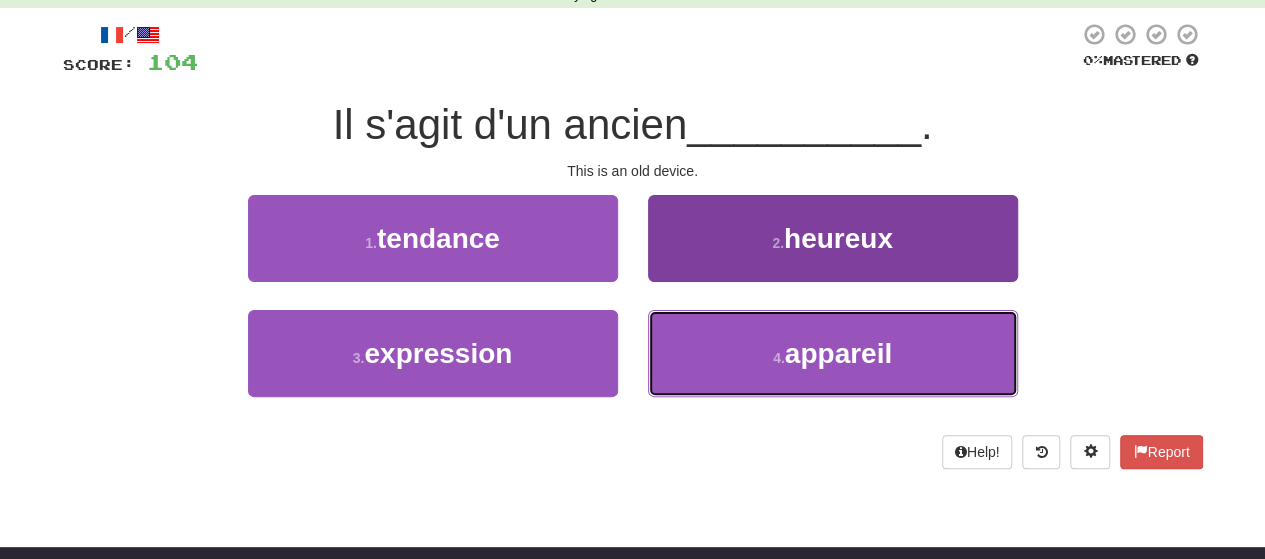 click on "4 .  appareil" at bounding box center [833, 353] 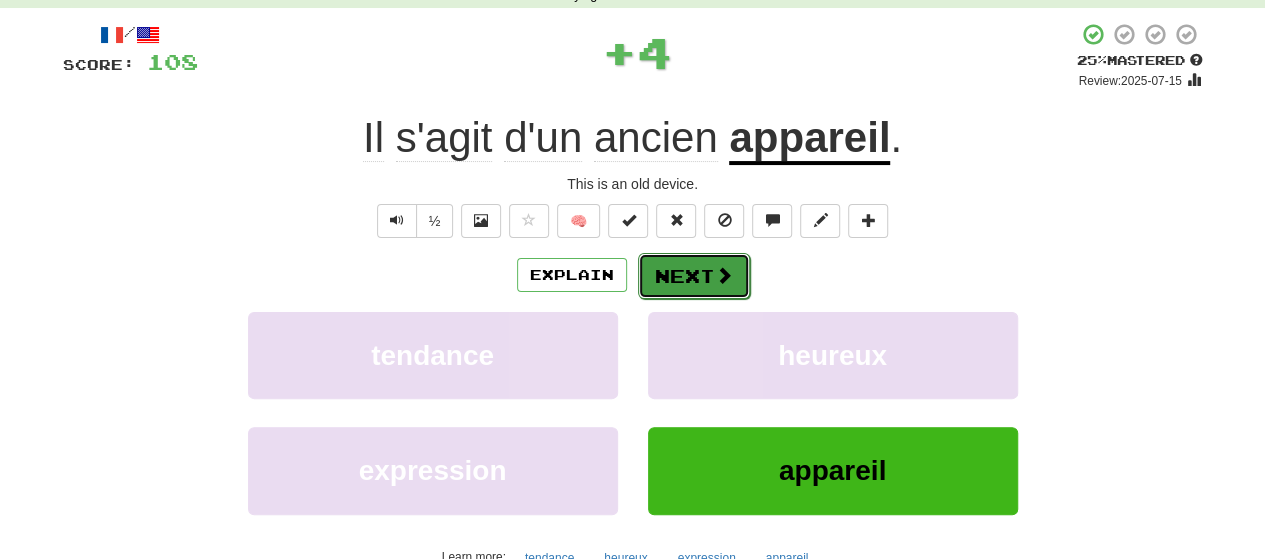 click on "Next" at bounding box center (694, 276) 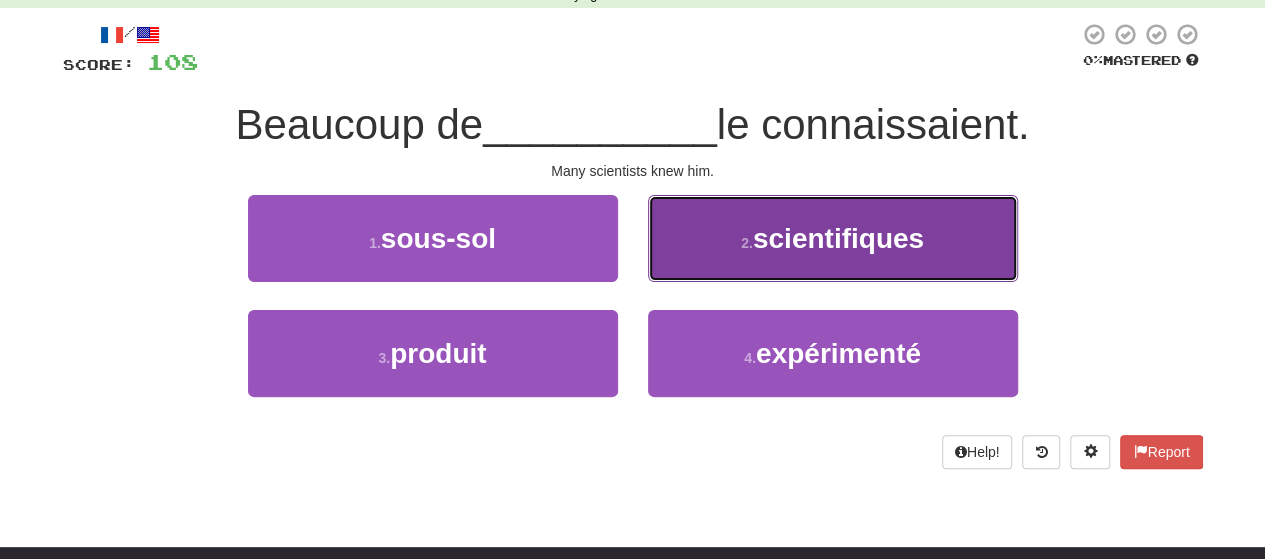 click on "2 .  scientifiques" at bounding box center [833, 238] 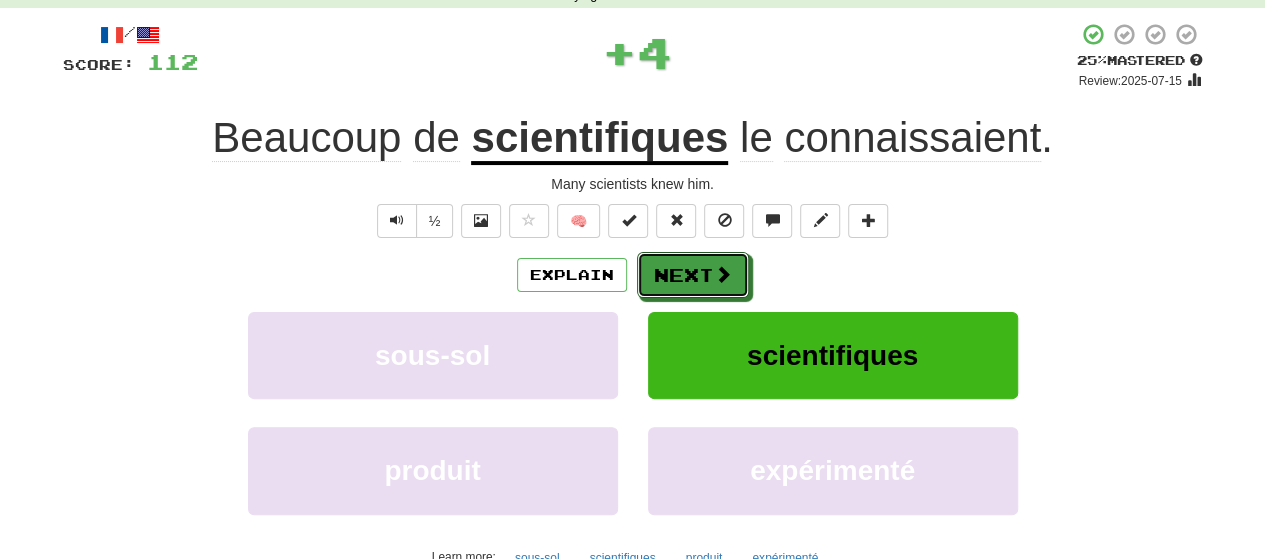 click on "Next" at bounding box center (693, 275) 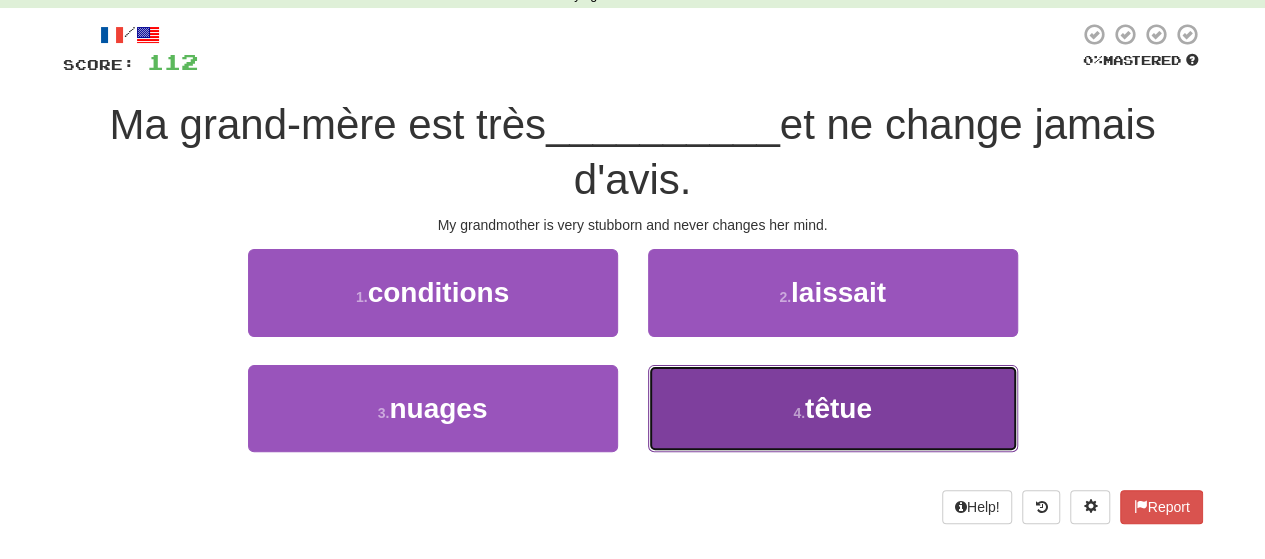 click on "4 .  têtue" at bounding box center [833, 408] 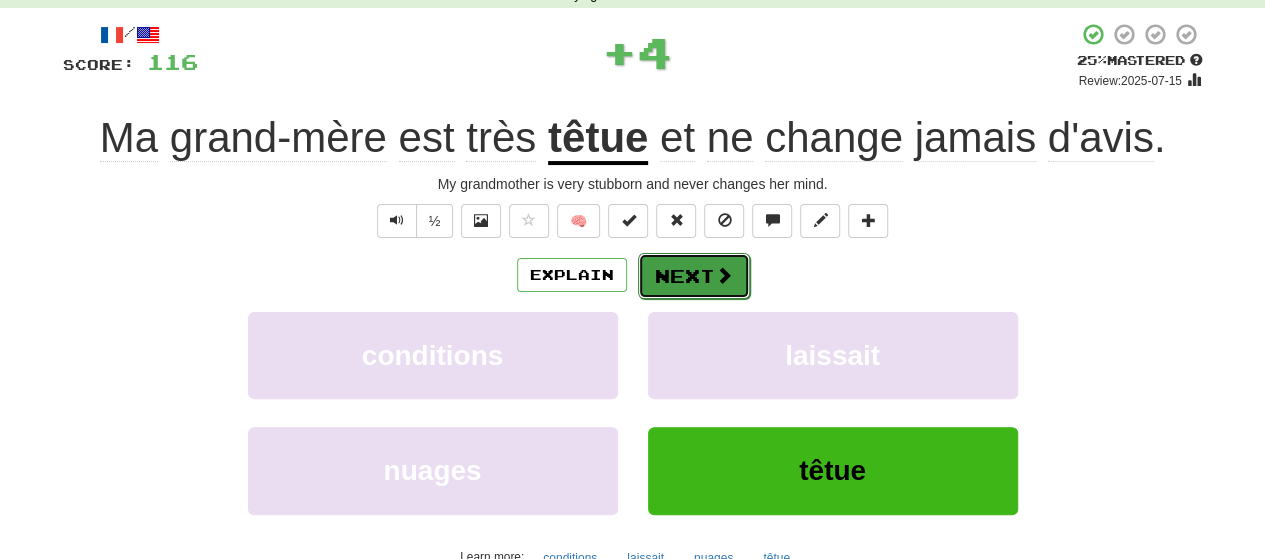 click on "Next" at bounding box center (694, 276) 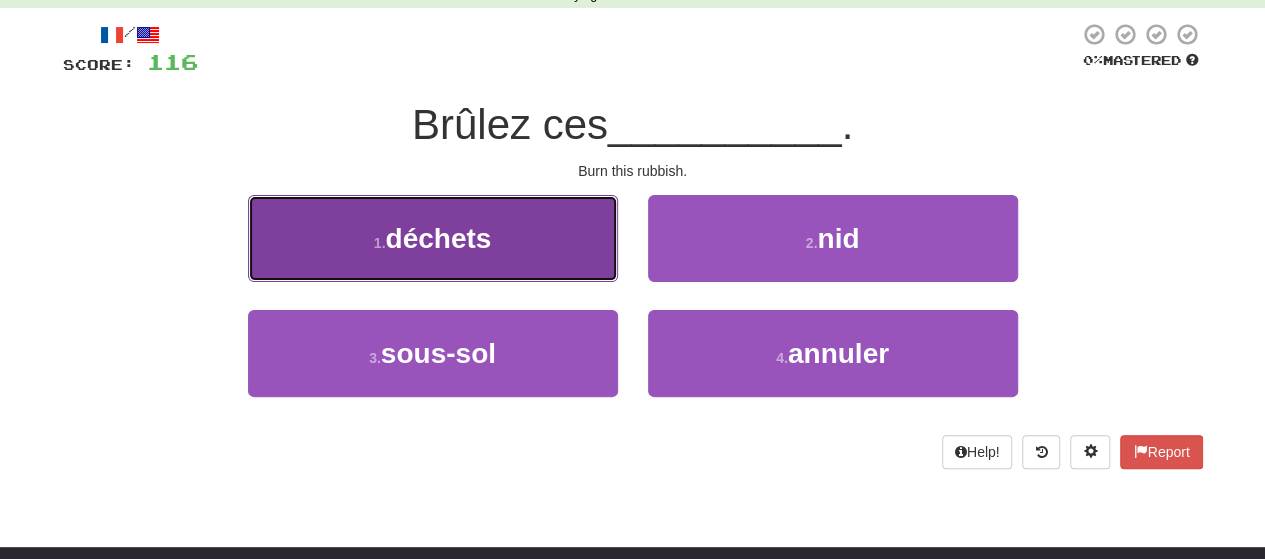 click on "déchets" at bounding box center (438, 238) 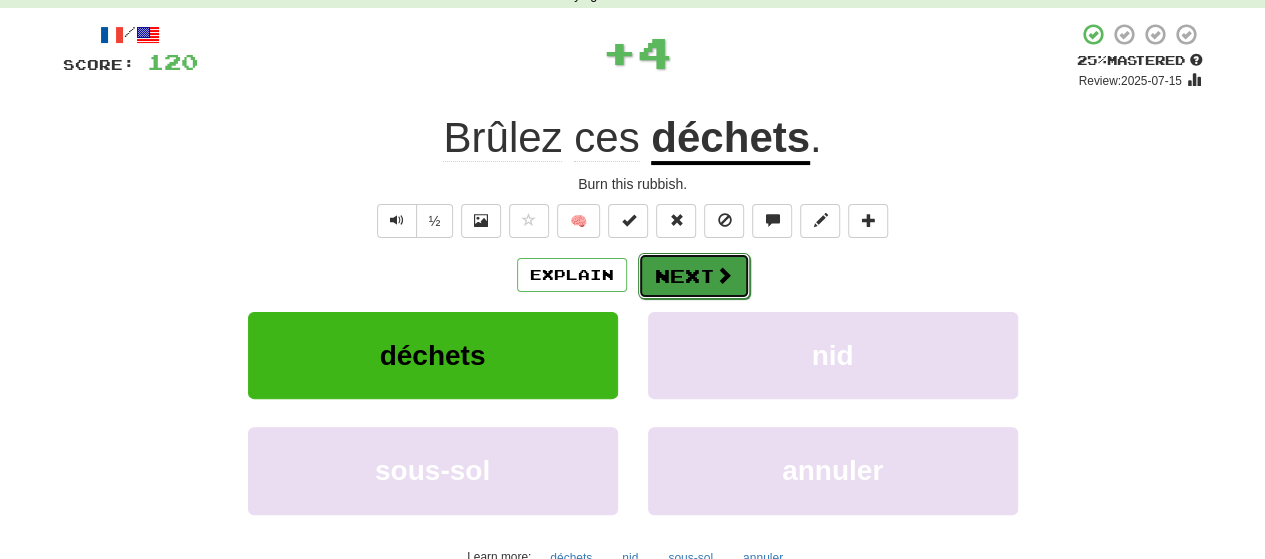 click at bounding box center [724, 275] 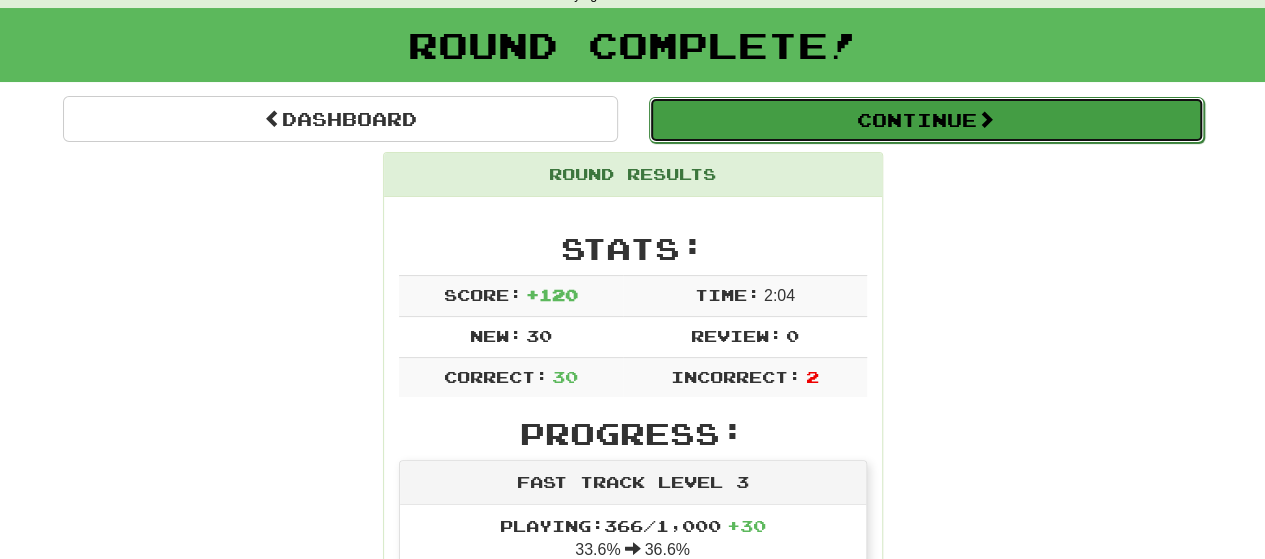 click on "Continue" at bounding box center [926, 120] 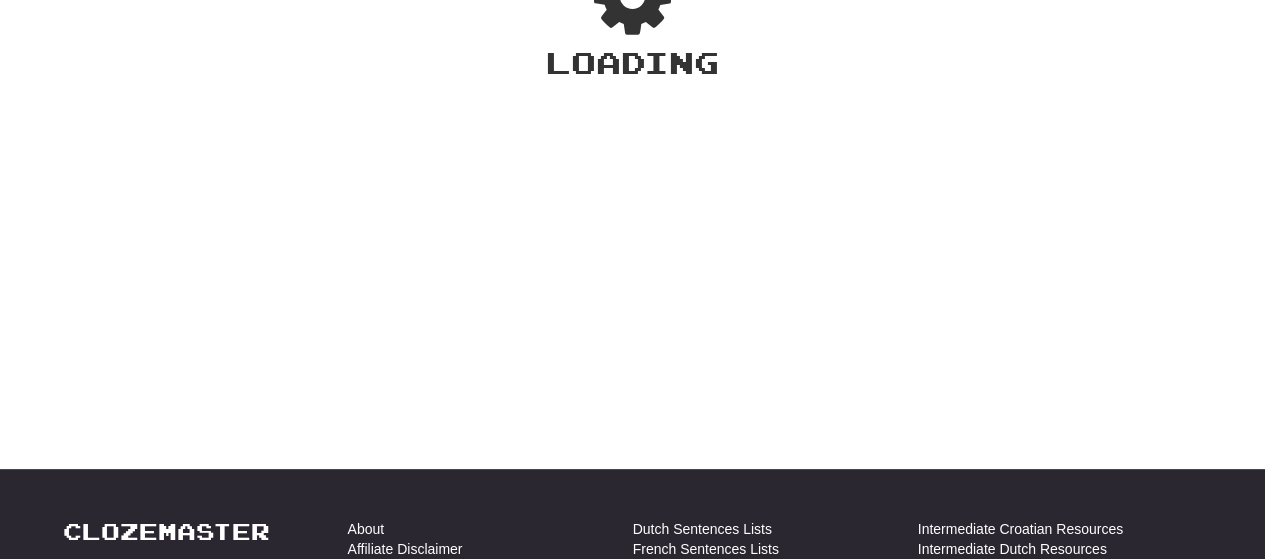 scroll, scrollTop: 100, scrollLeft: 0, axis: vertical 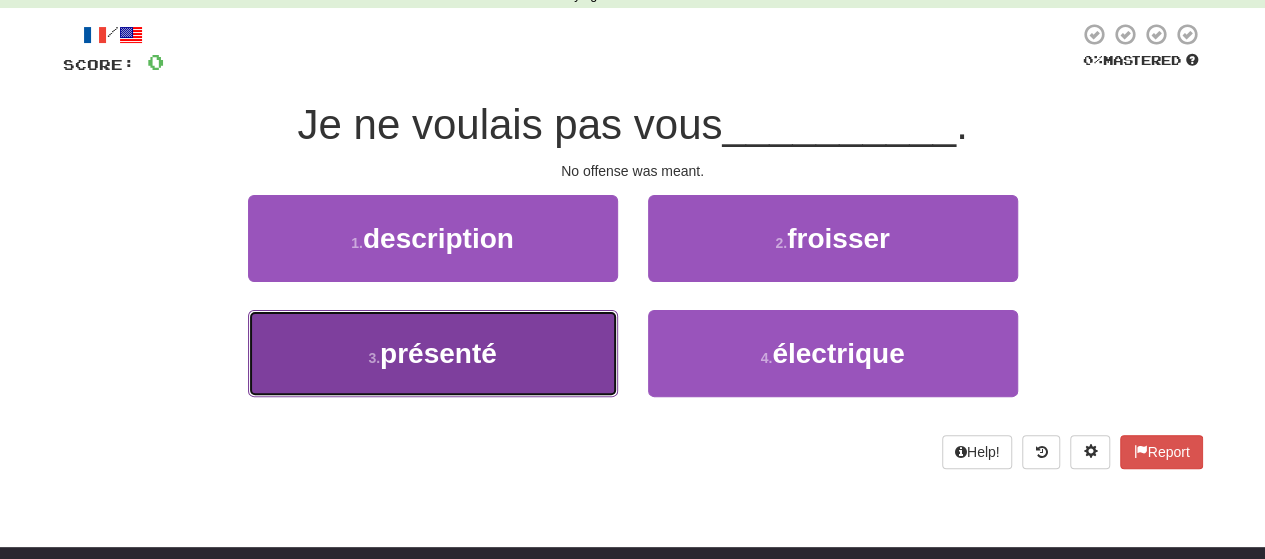 click on "3 .  présenté" at bounding box center [433, 353] 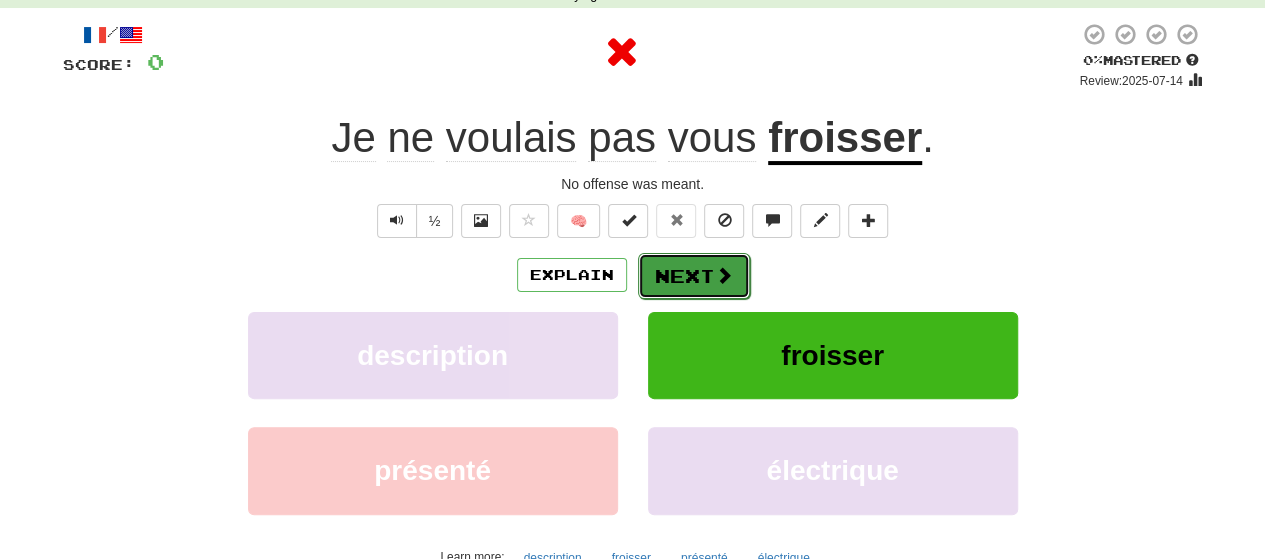 click on "Next" at bounding box center [694, 276] 